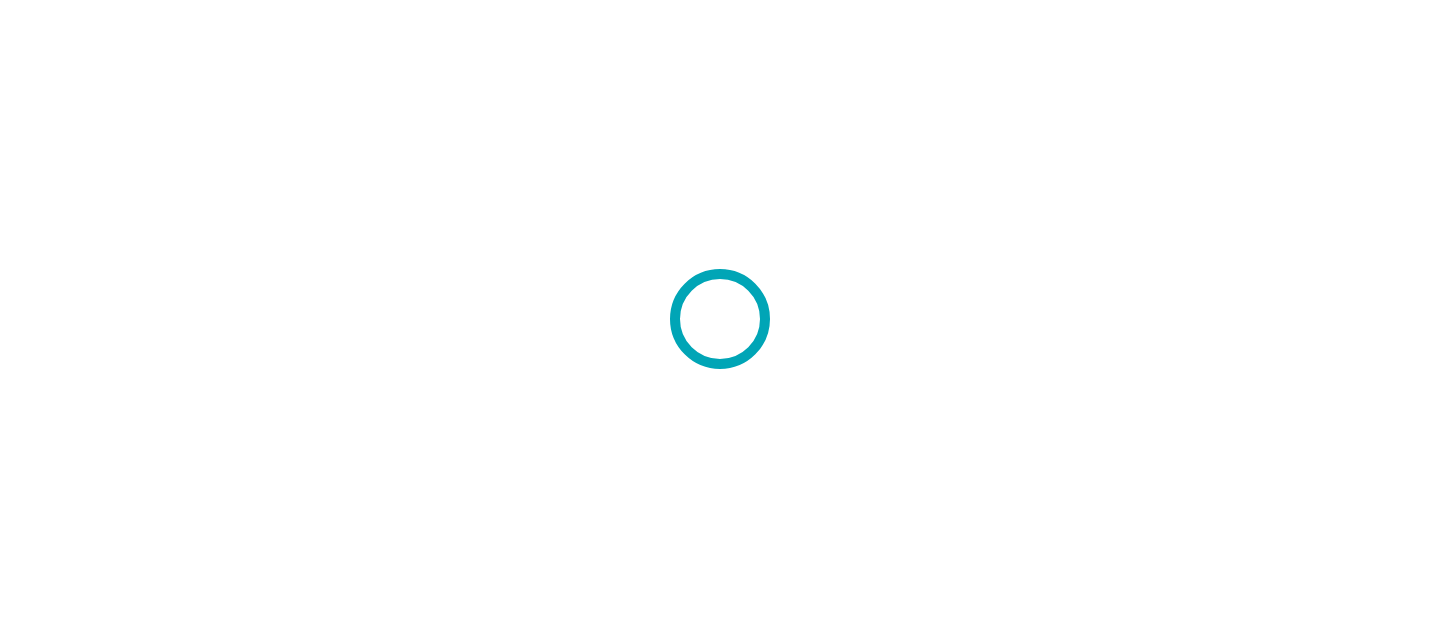 scroll, scrollTop: 0, scrollLeft: 0, axis: both 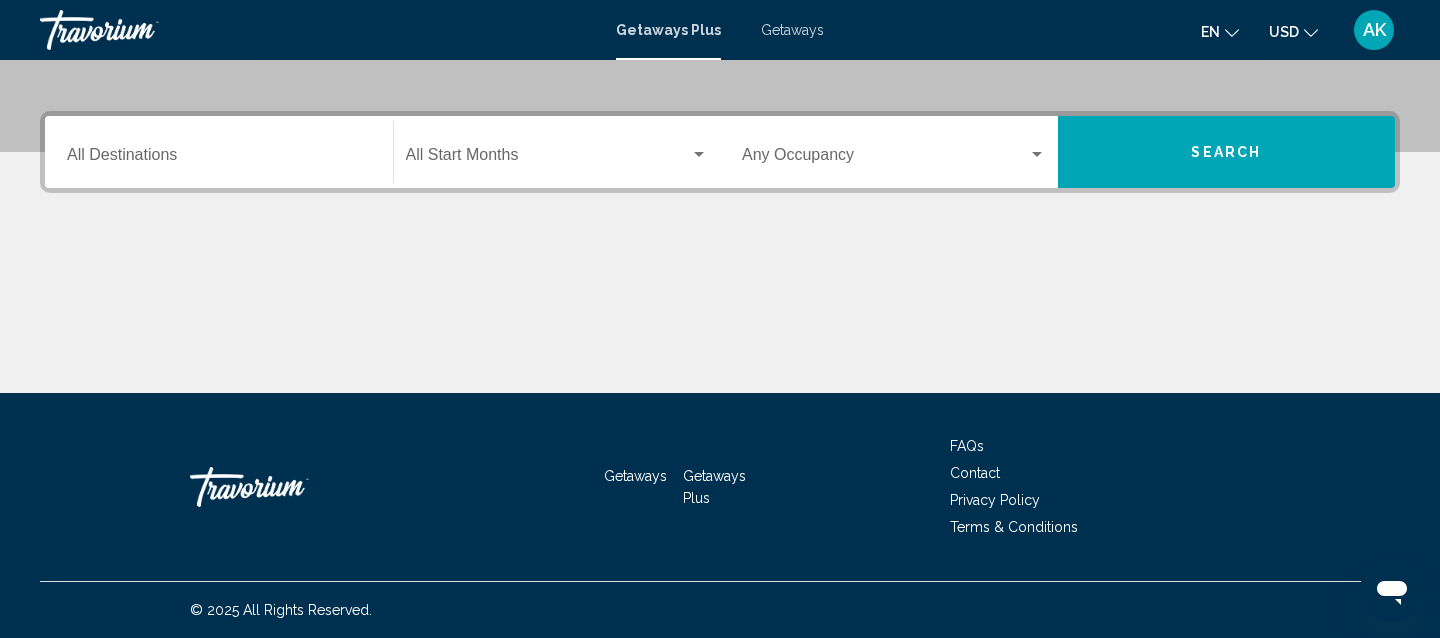 click on "Destination All Destinations" at bounding box center (219, 152) 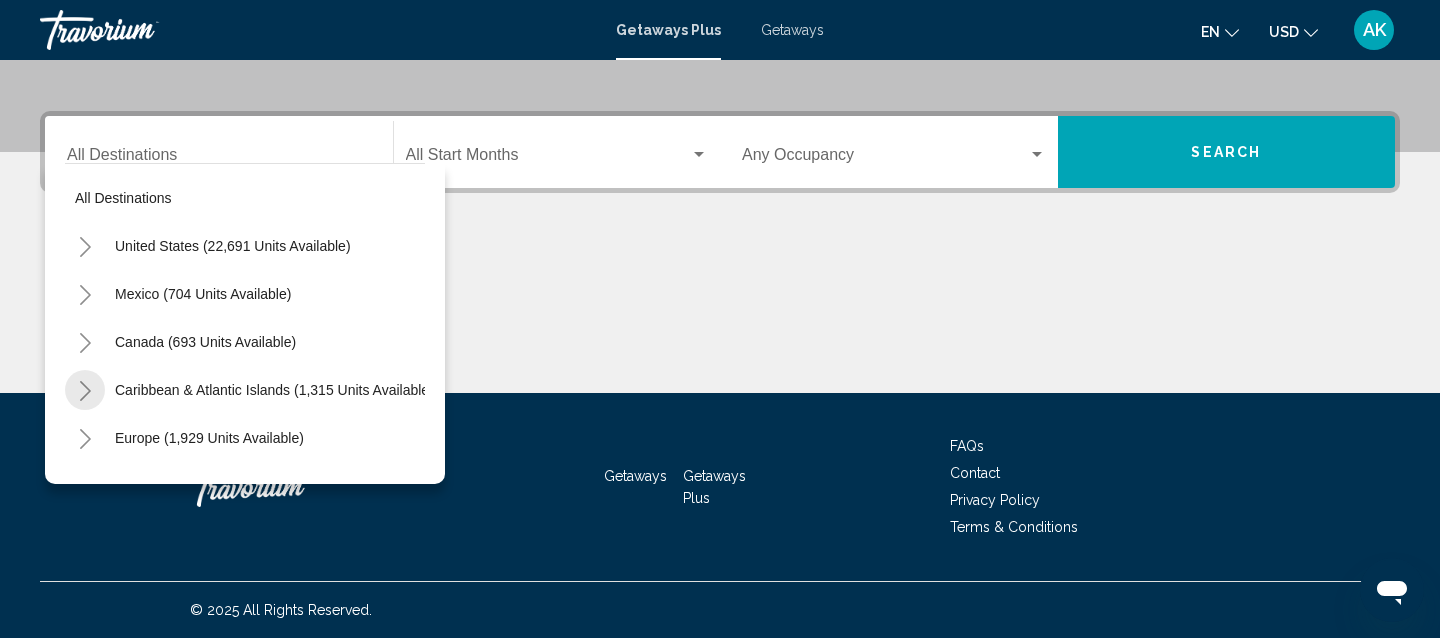 click 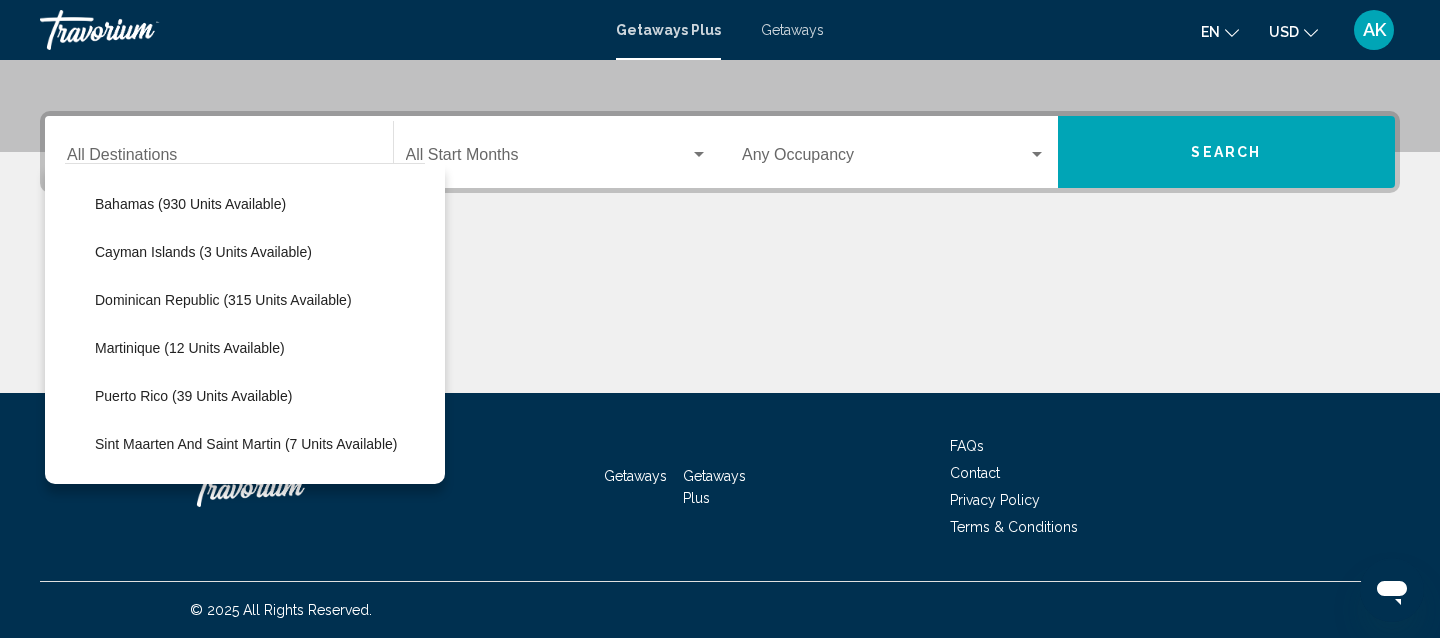 scroll, scrollTop: 245, scrollLeft: 0, axis: vertical 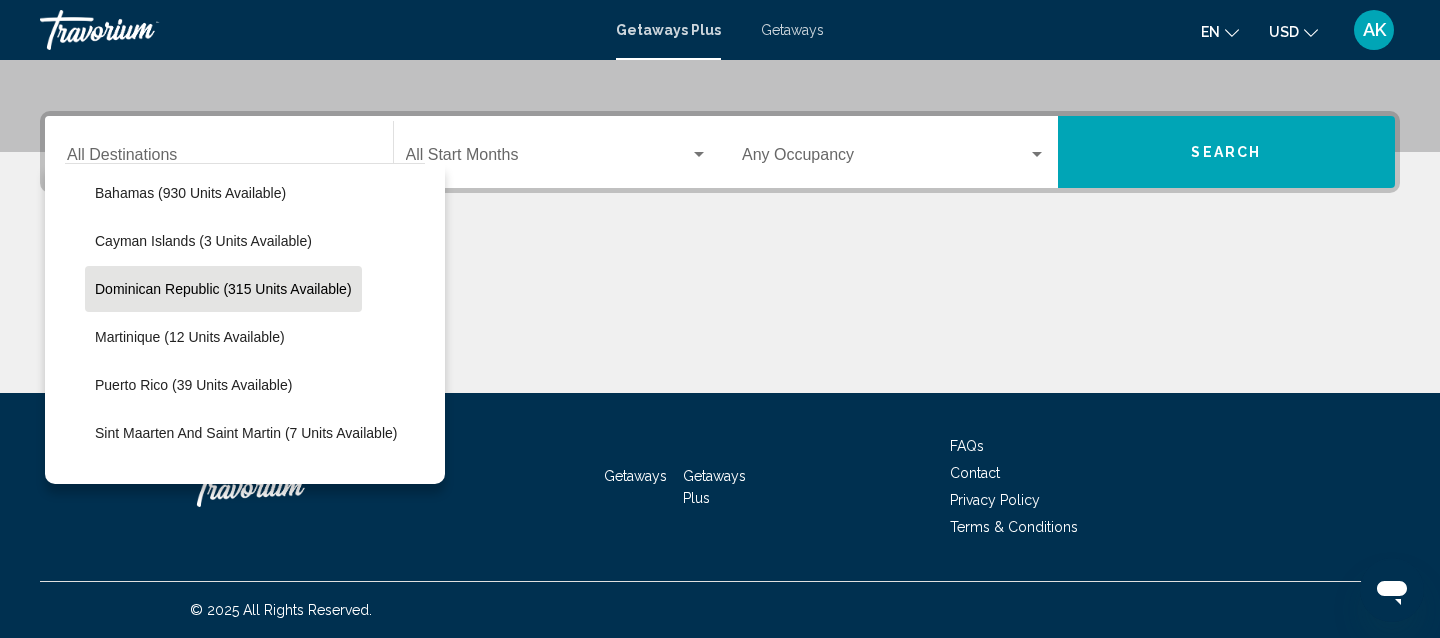 click on "Dominican Republic (315 units available)" 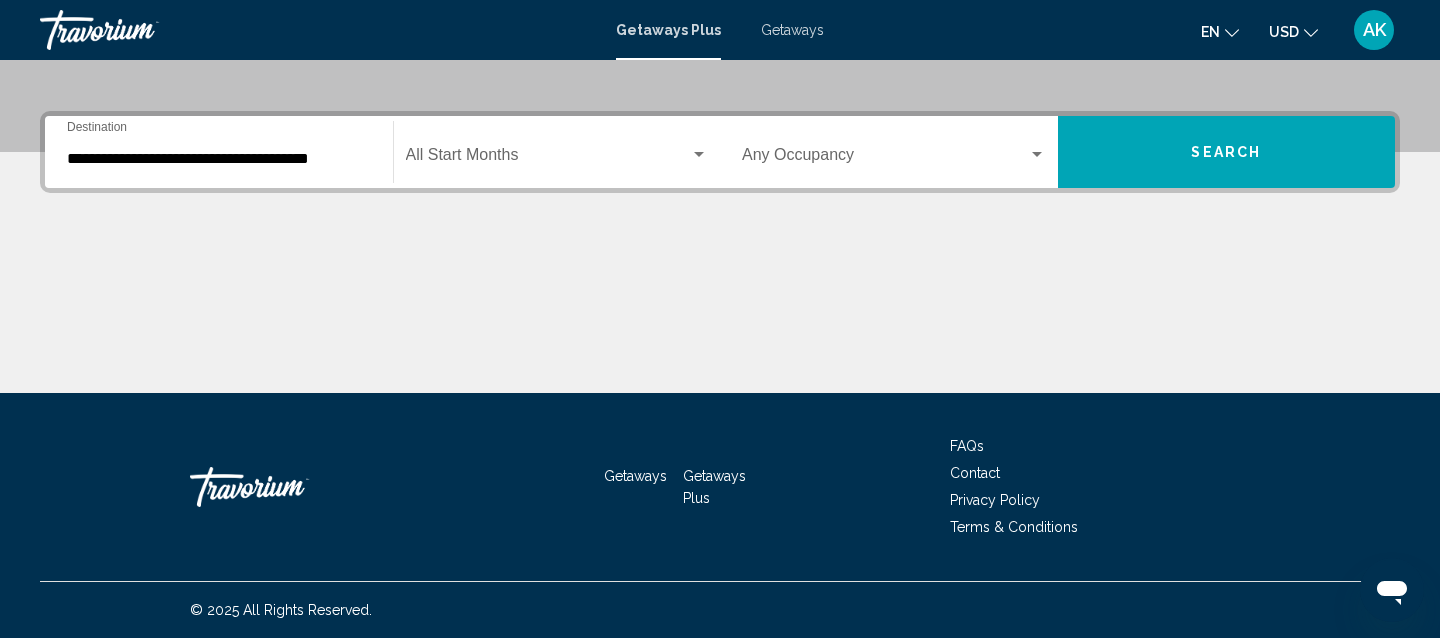 click on "Start Month All Start Months" 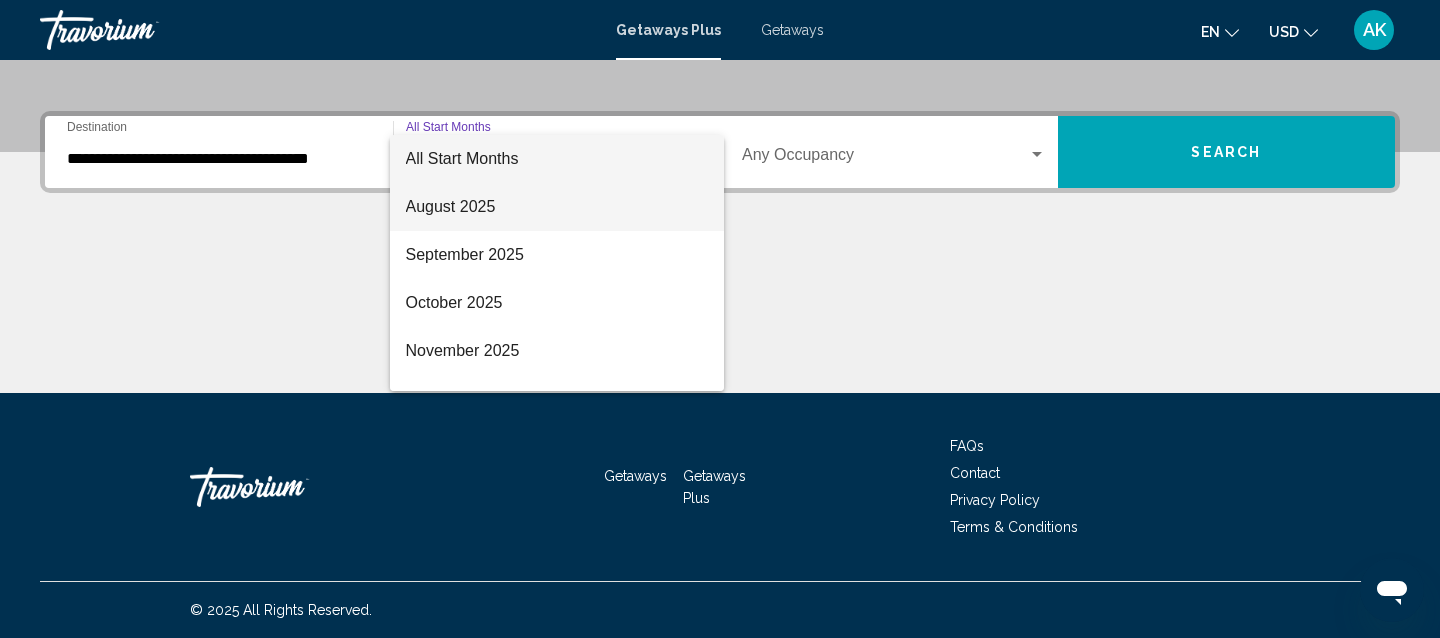 click on "August 2025" at bounding box center (557, 207) 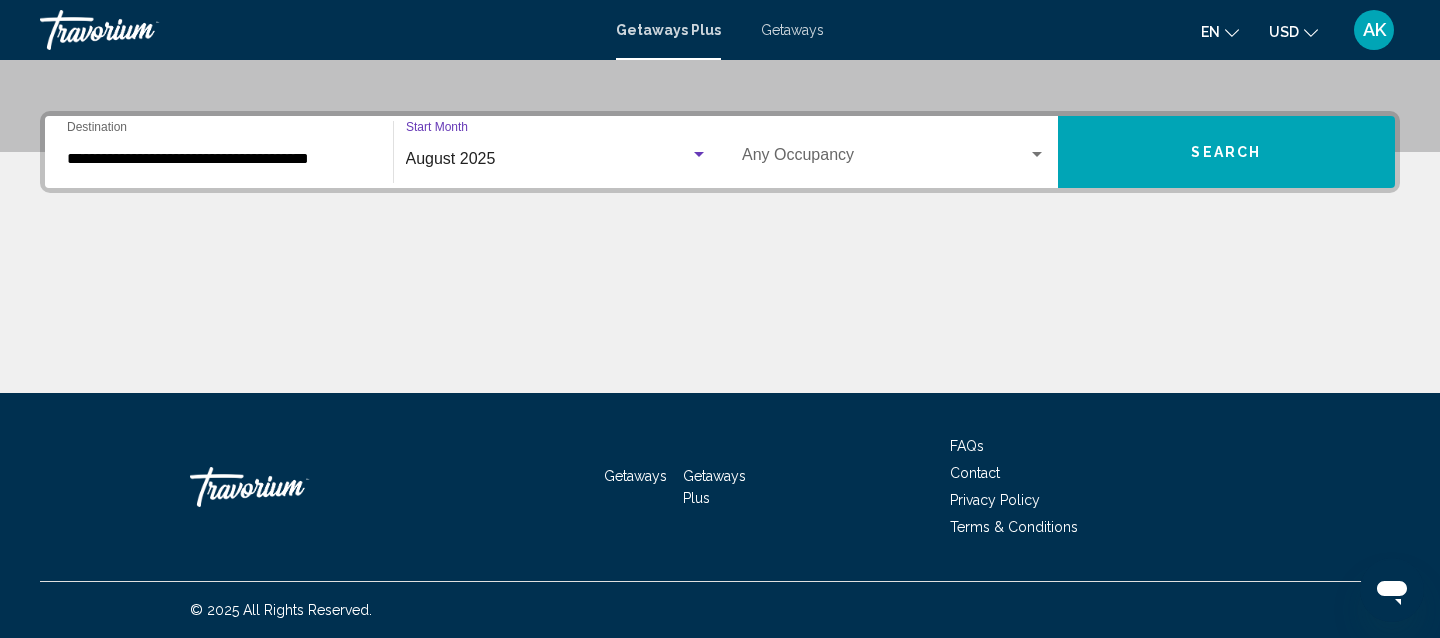 click at bounding box center (885, 159) 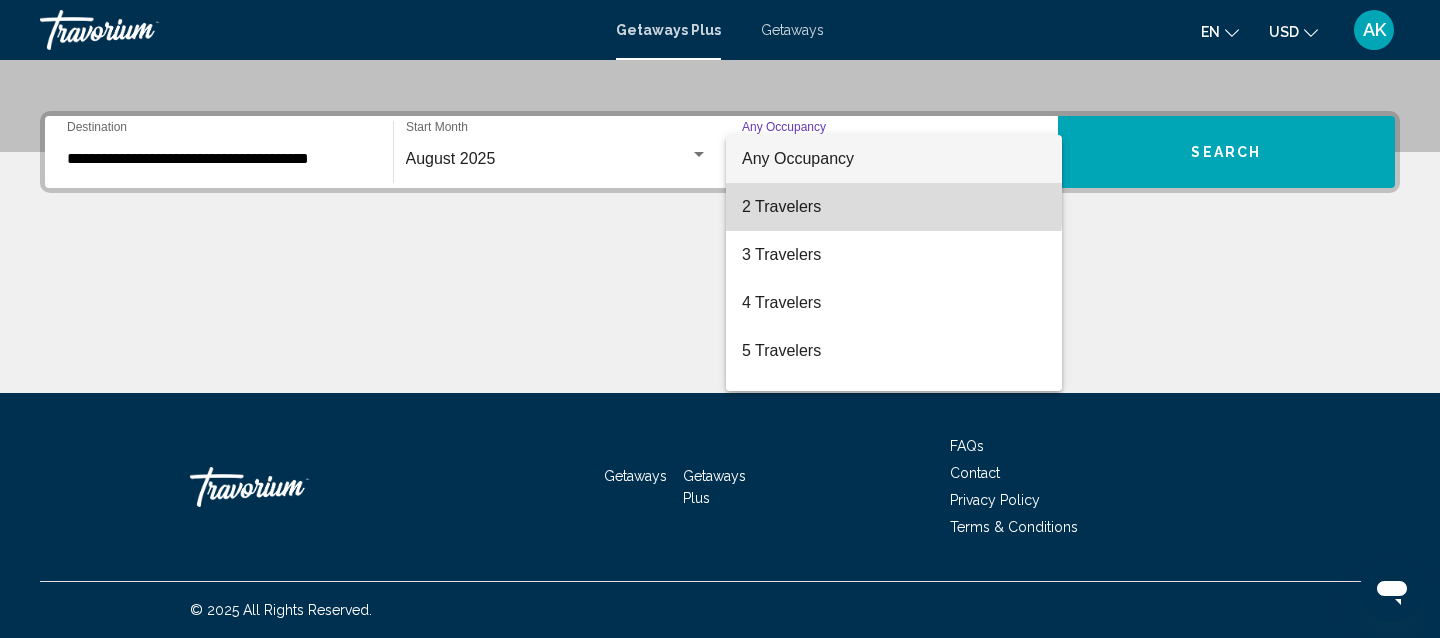click on "2 Travelers" at bounding box center [894, 207] 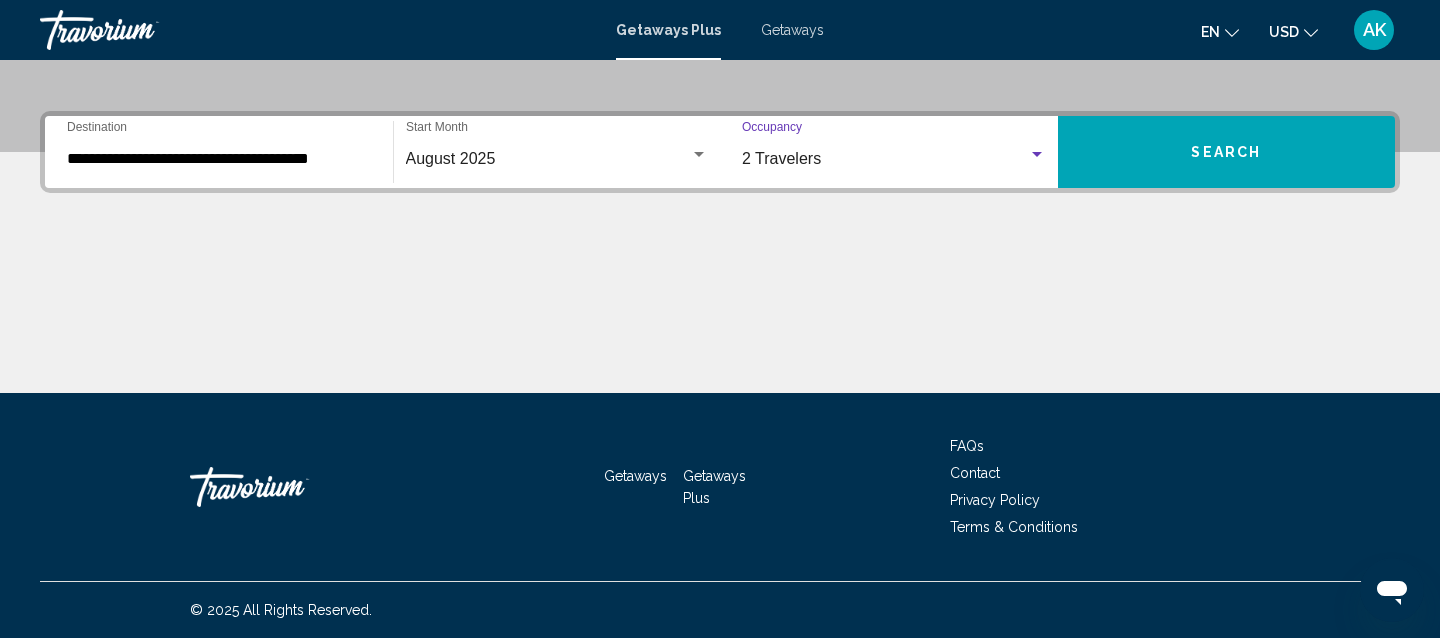 click on "Search" at bounding box center (1227, 152) 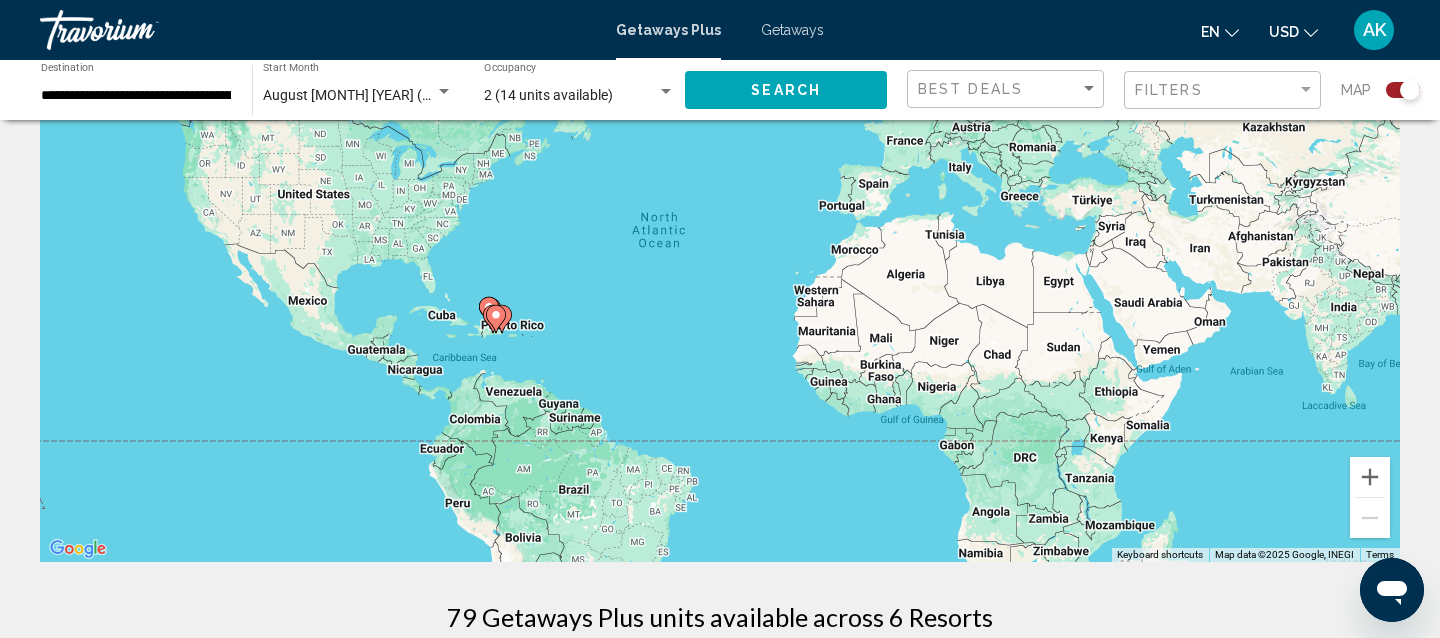 scroll, scrollTop: 184, scrollLeft: 0, axis: vertical 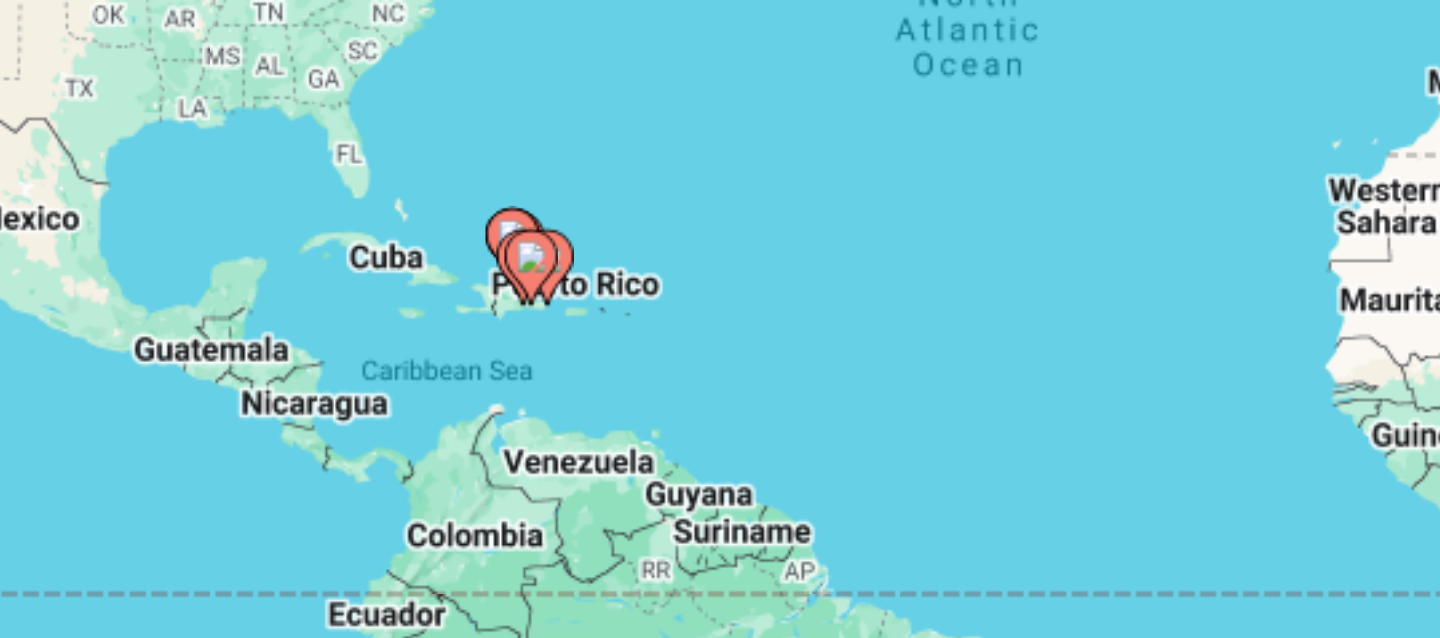 drag, startPoint x: 496, startPoint y: 277, endPoint x: 496, endPoint y: 222, distance: 55 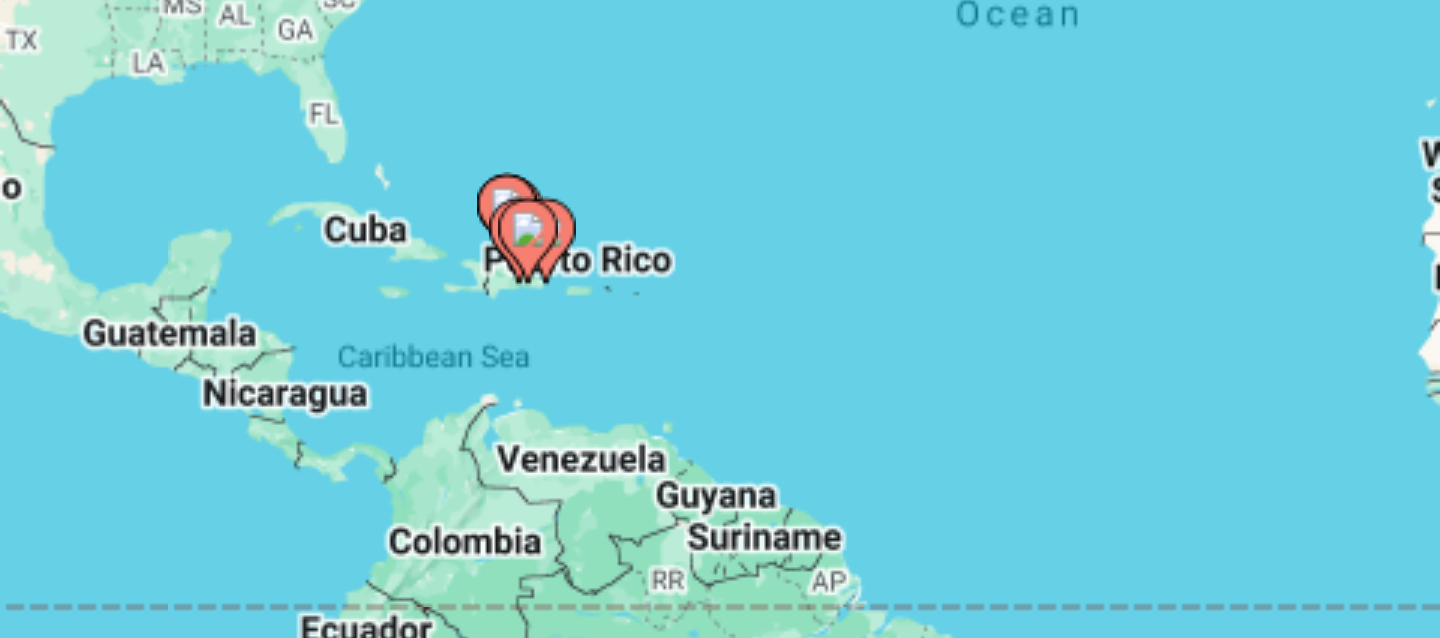 click on "To activate drag with keyboard, press Alt + Enter. Once in keyboard drag state, use the arrow keys to move the marker. To complete the drag, press the Enter key. To cancel, press Escape." at bounding box center [720, 256] 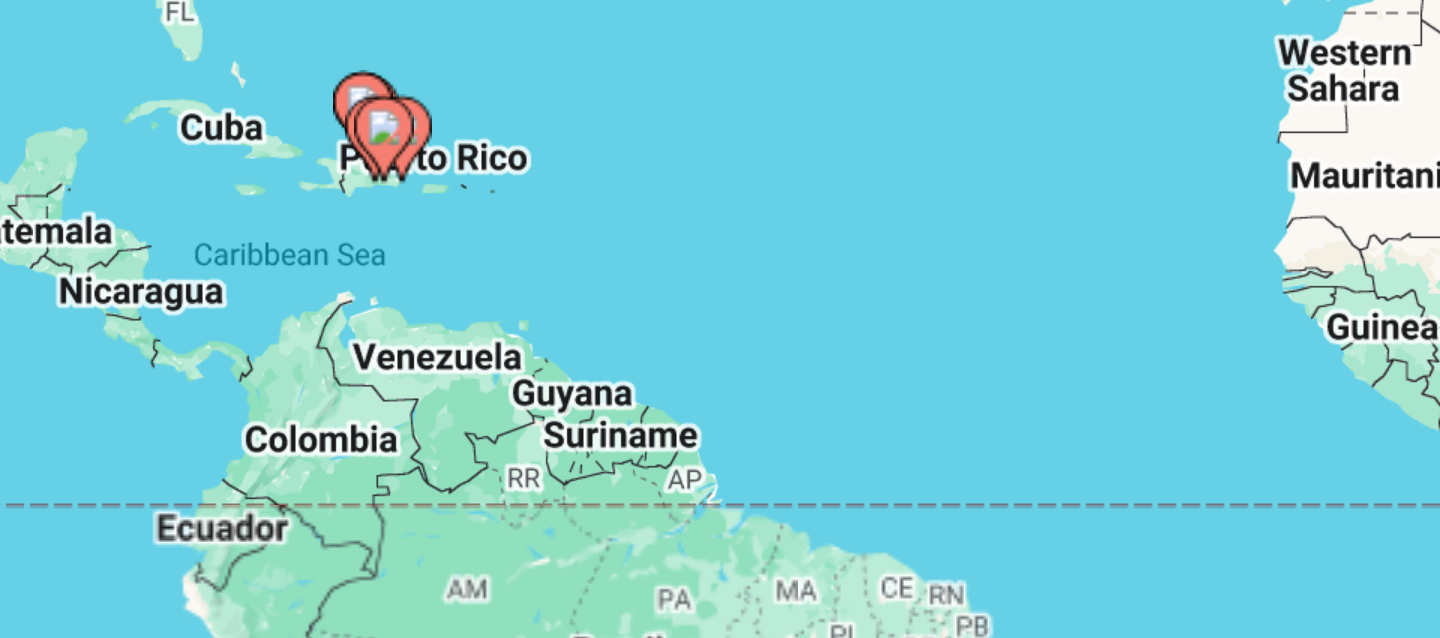 drag, startPoint x: 509, startPoint y: 266, endPoint x: 459, endPoint y: 232, distance: 60.464867 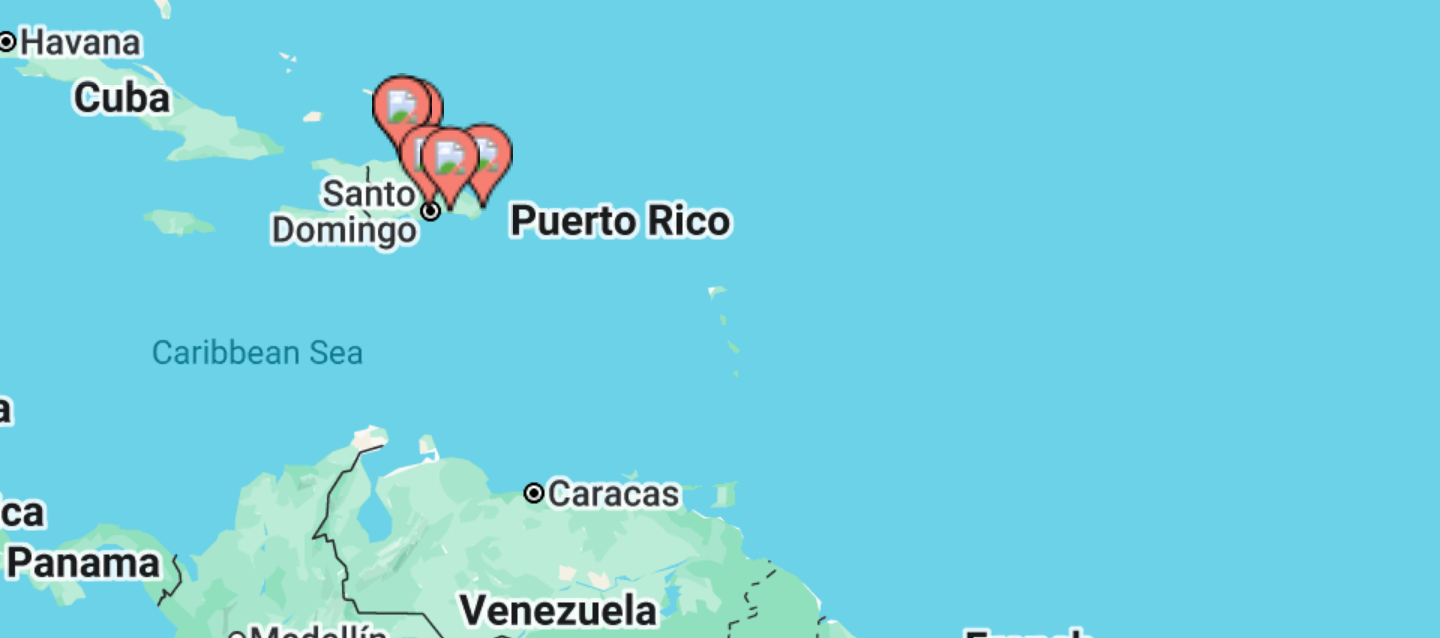drag, startPoint x: 437, startPoint y: 246, endPoint x: 505, endPoint y: 244, distance: 68.0294 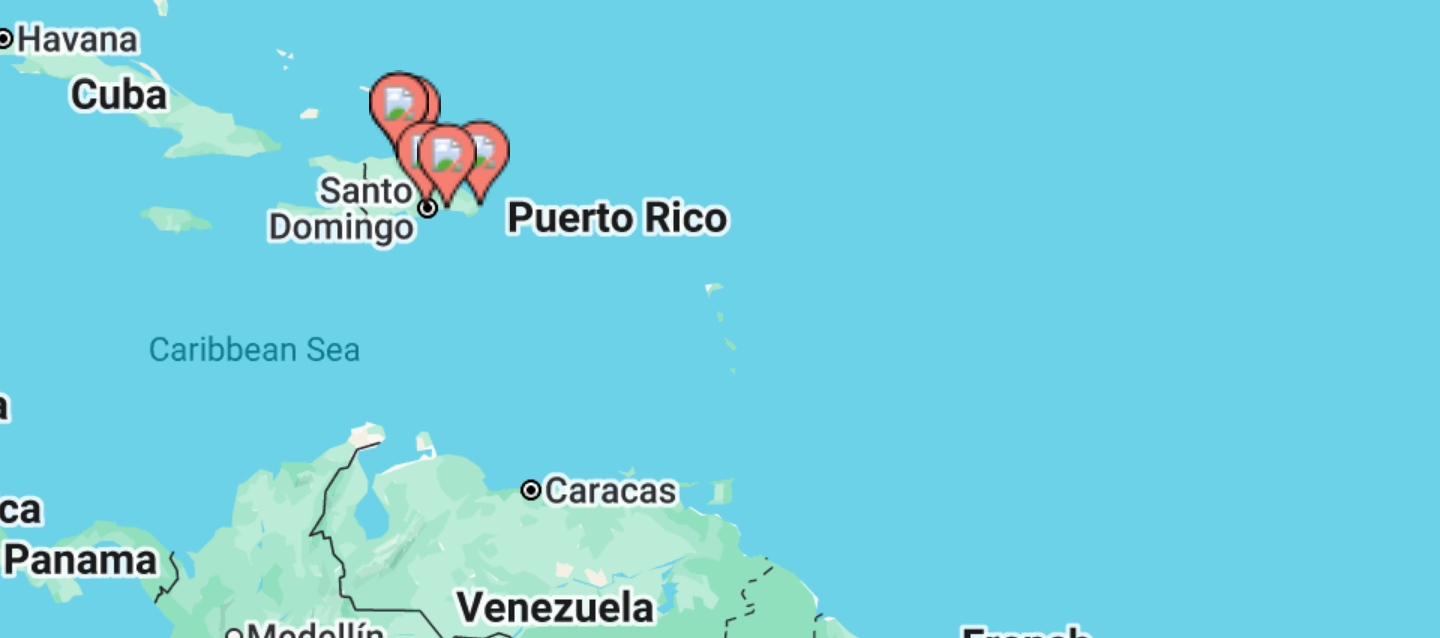 click on "To activate drag with keyboard, press Alt + Enter. Once in keyboard drag state, use the arrow keys to move the marker. To complete the drag, press the Enter key. To cancel, press Escape." at bounding box center (720, 256) 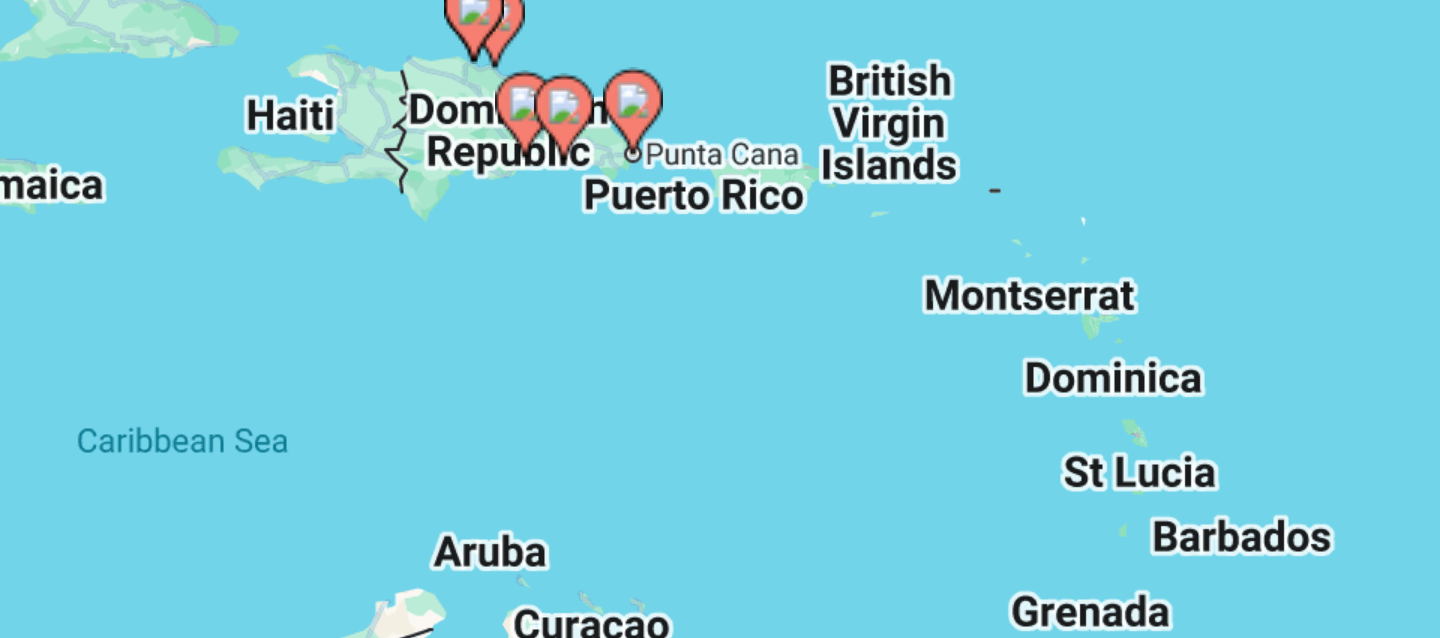 drag, startPoint x: 450, startPoint y: 257, endPoint x: 507, endPoint y: 256, distance: 57.00877 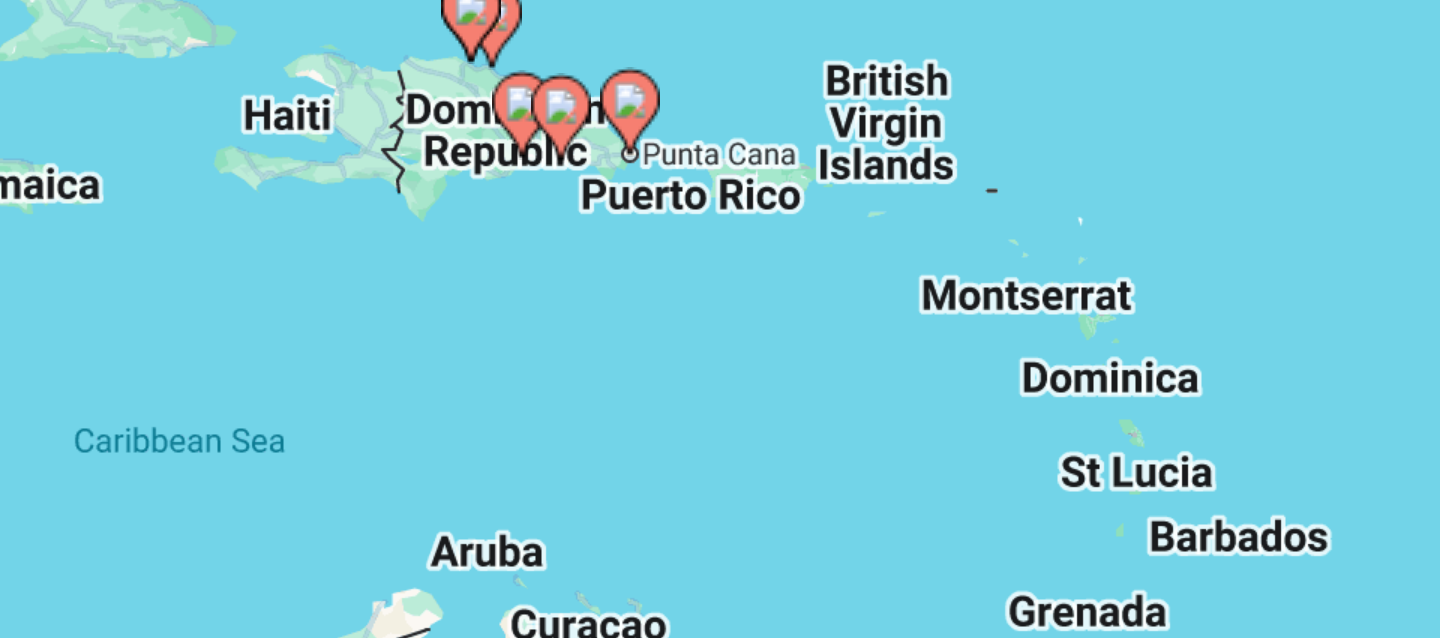 click on "To activate drag with keyboard, press Alt + Enter. Once in keyboard drag state, use the arrow keys to move the marker. To complete the drag, press the Enter key. To cancel, press Escape." at bounding box center (720, 256) 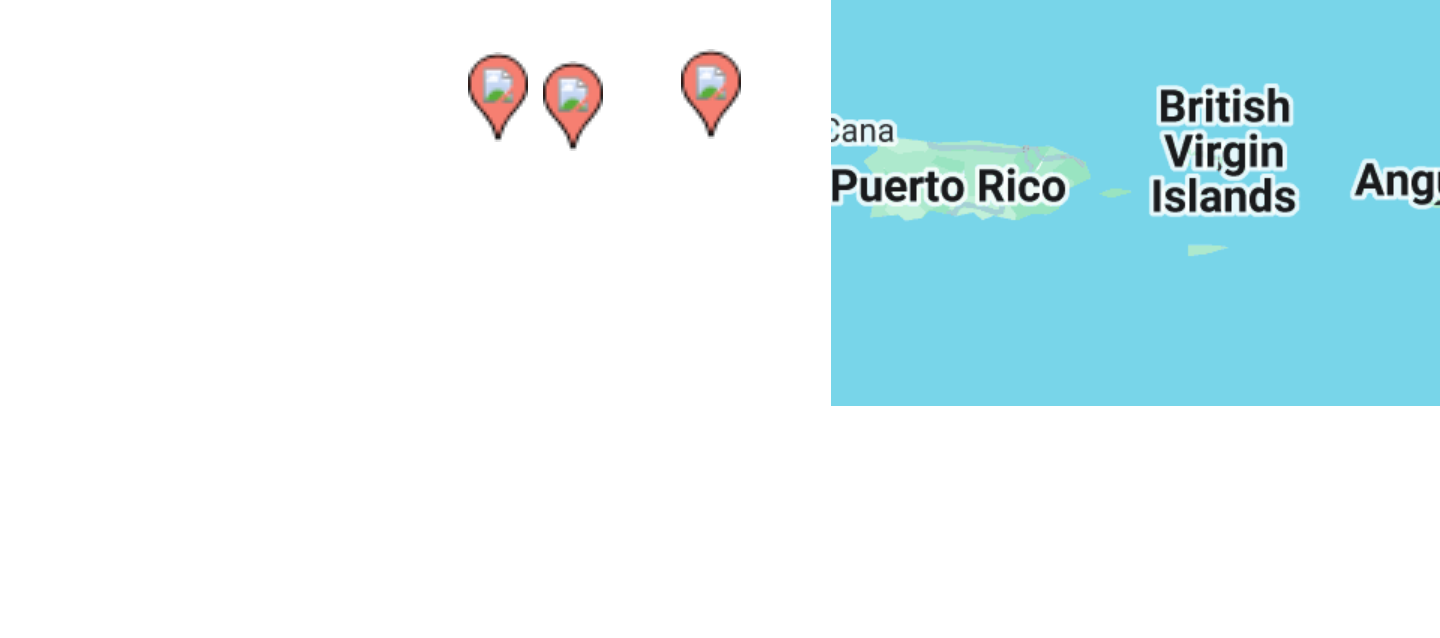 drag, startPoint x: 511, startPoint y: 244, endPoint x: 508, endPoint y: 256, distance: 12.369317 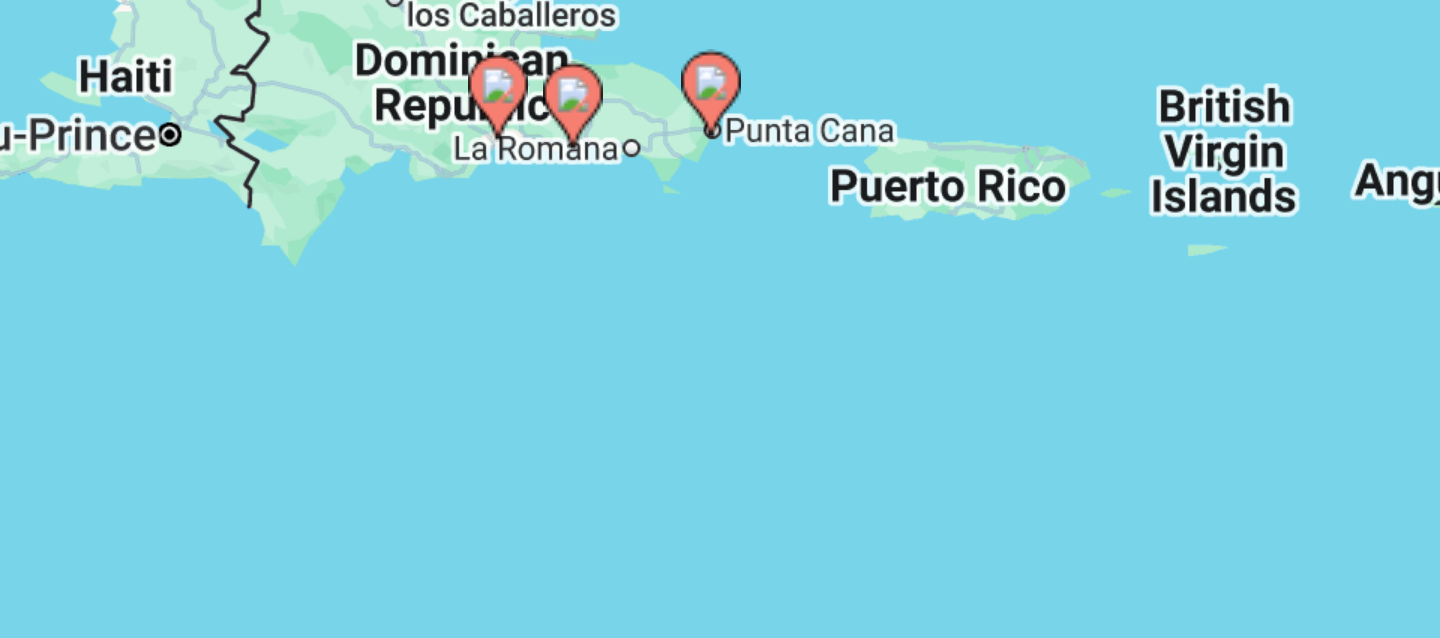 click on "To activate drag with keyboard, press Alt + Enter. Once in keyboard drag state, use the arrow keys to move the marker. To complete the drag, press the Enter key. To cancel, press Escape." at bounding box center (720, 256) 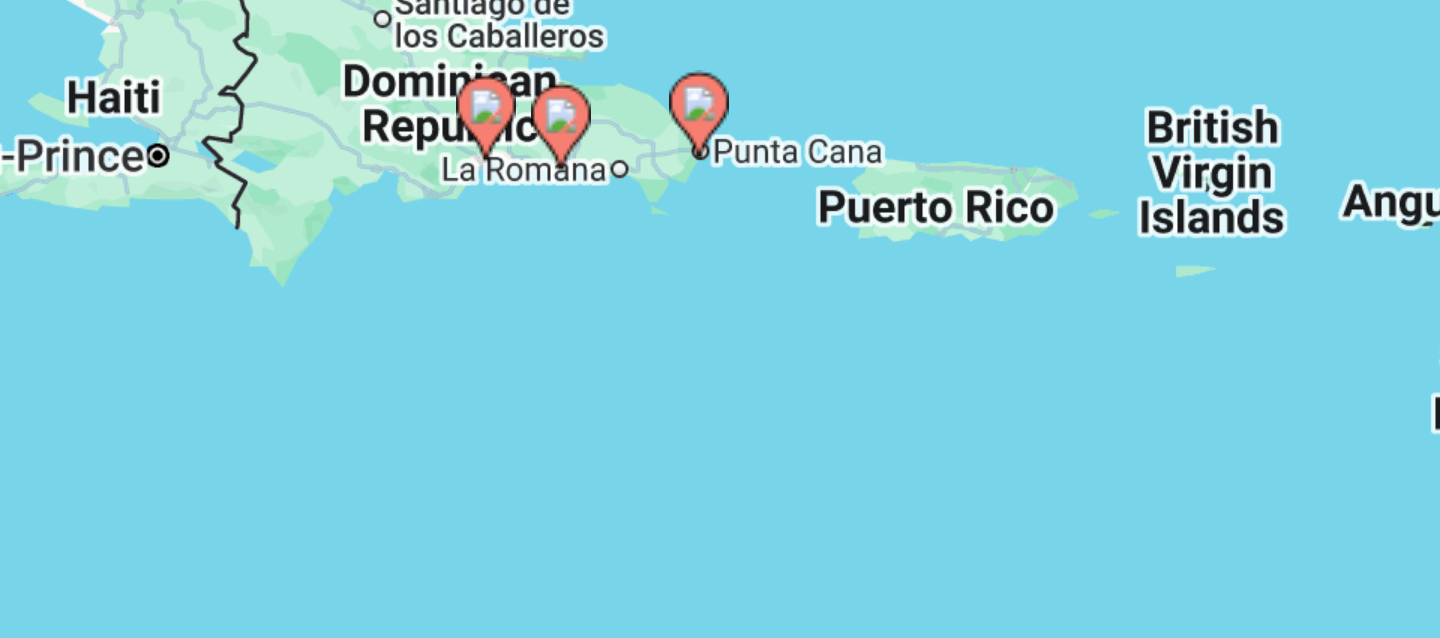 click on "To activate drag with keyboard, press Alt + Enter. Once in keyboard drag state, use the arrow keys to move the marker. To complete the drag, press the Enter key. To cancel, press Escape." at bounding box center (720, 256) 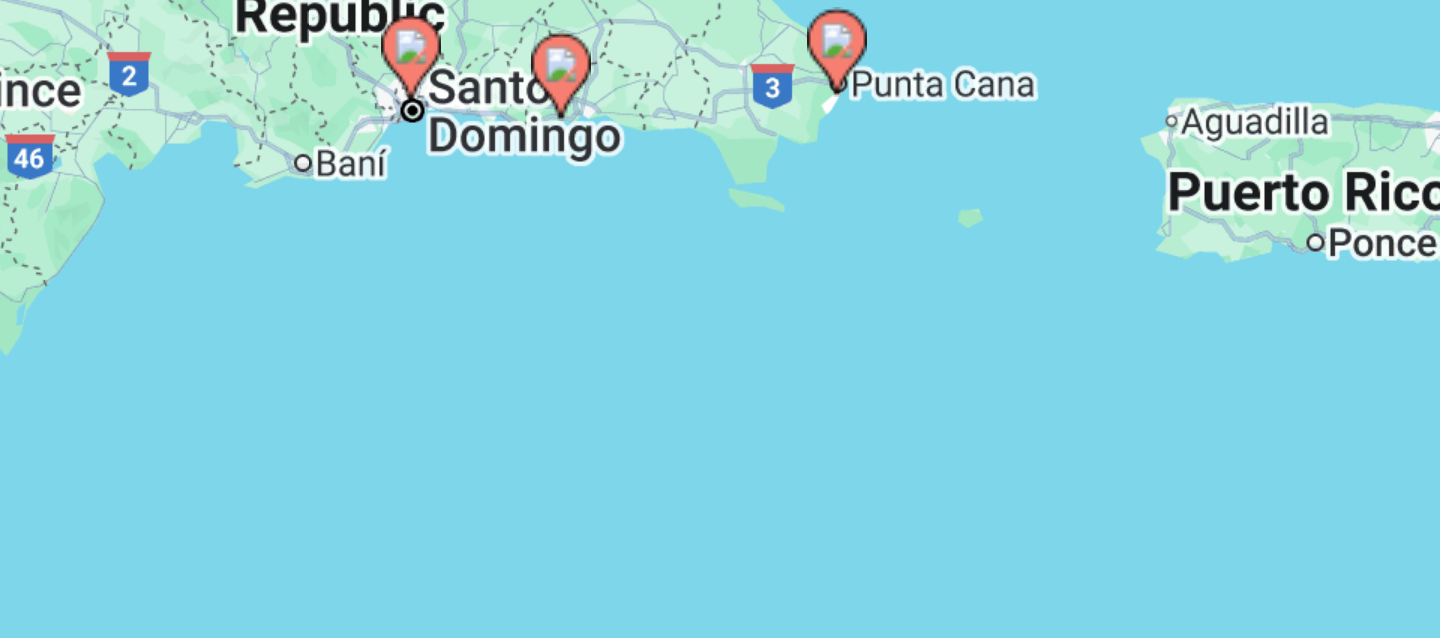 drag, startPoint x: 523, startPoint y: 241, endPoint x: 519, endPoint y: 266, distance: 25.317978 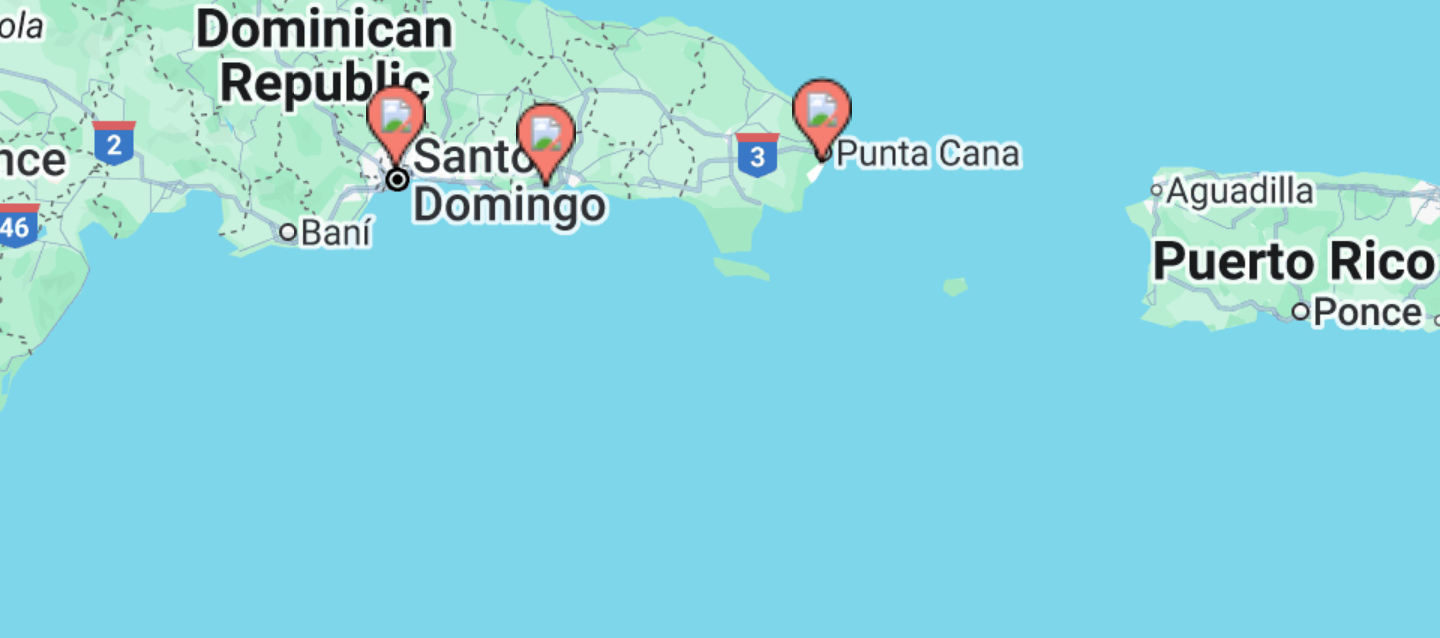 click on "To activate drag with keyboard, press Alt + Enter. Once in keyboard drag state, use the arrow keys to move the marker. To complete the drag, press the Enter key. To cancel, press Escape." at bounding box center [720, 256] 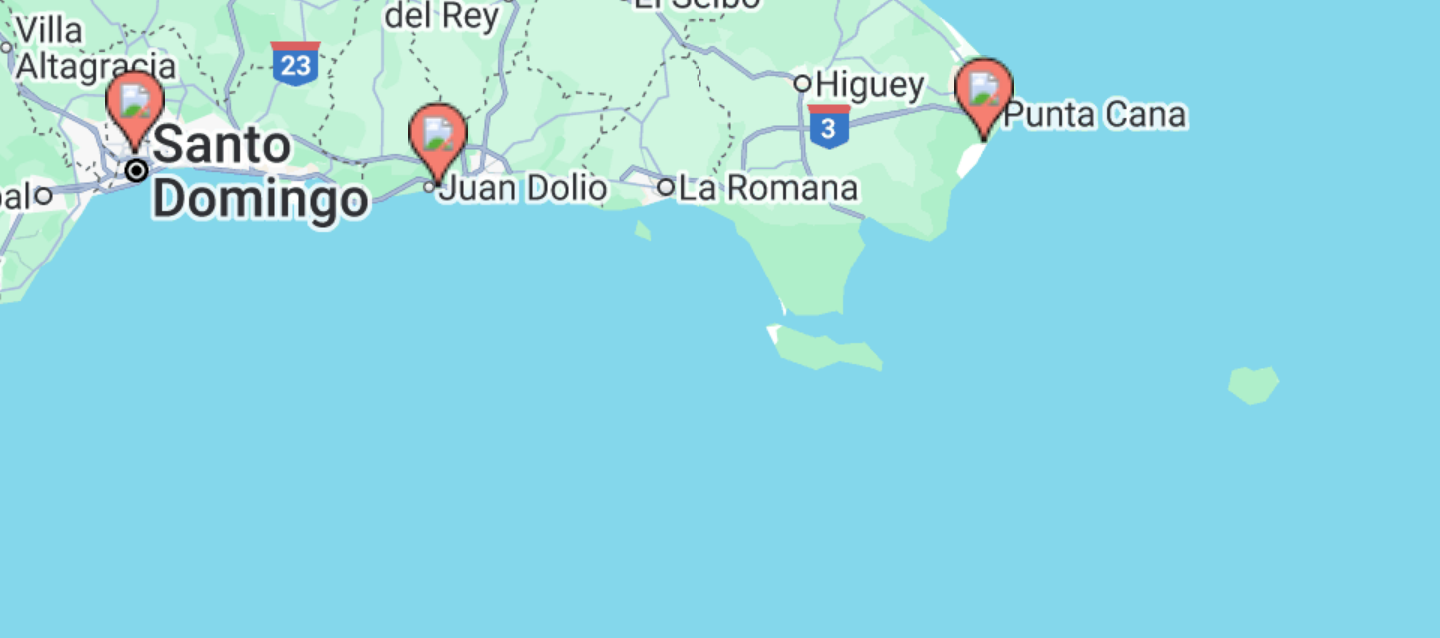 drag, startPoint x: 545, startPoint y: 256, endPoint x: 537, endPoint y: 281, distance: 26.24881 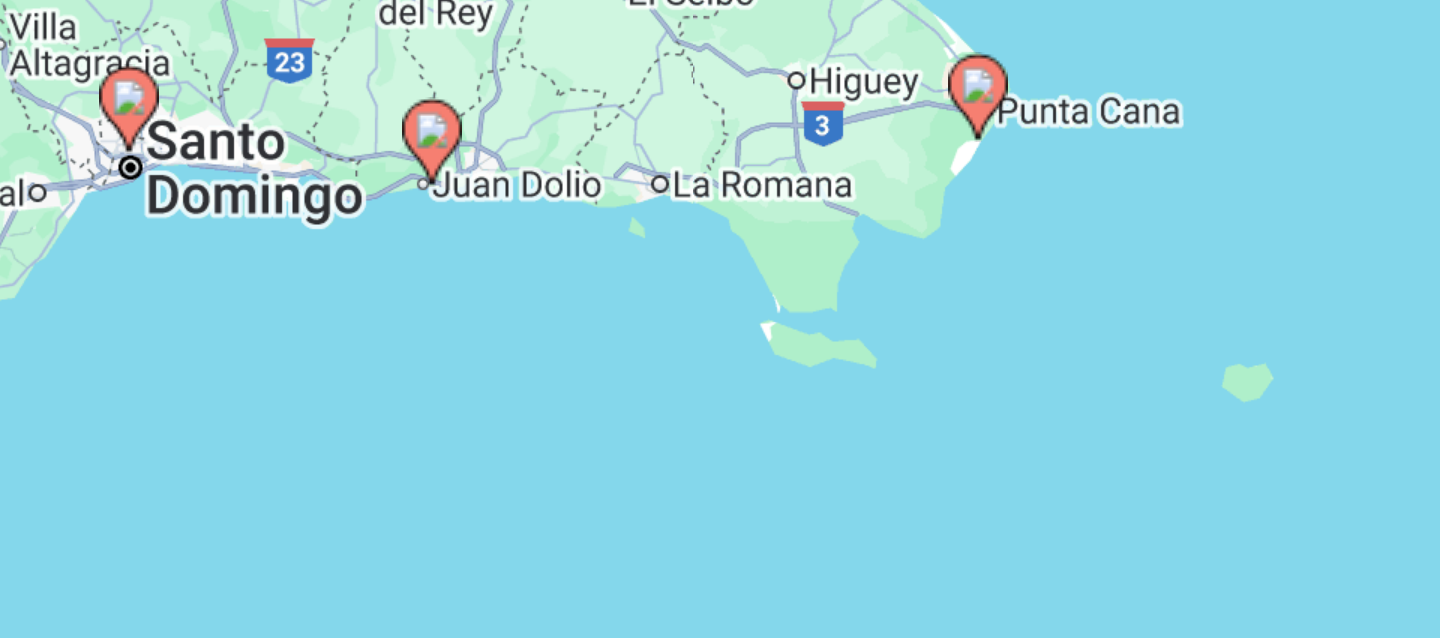 click 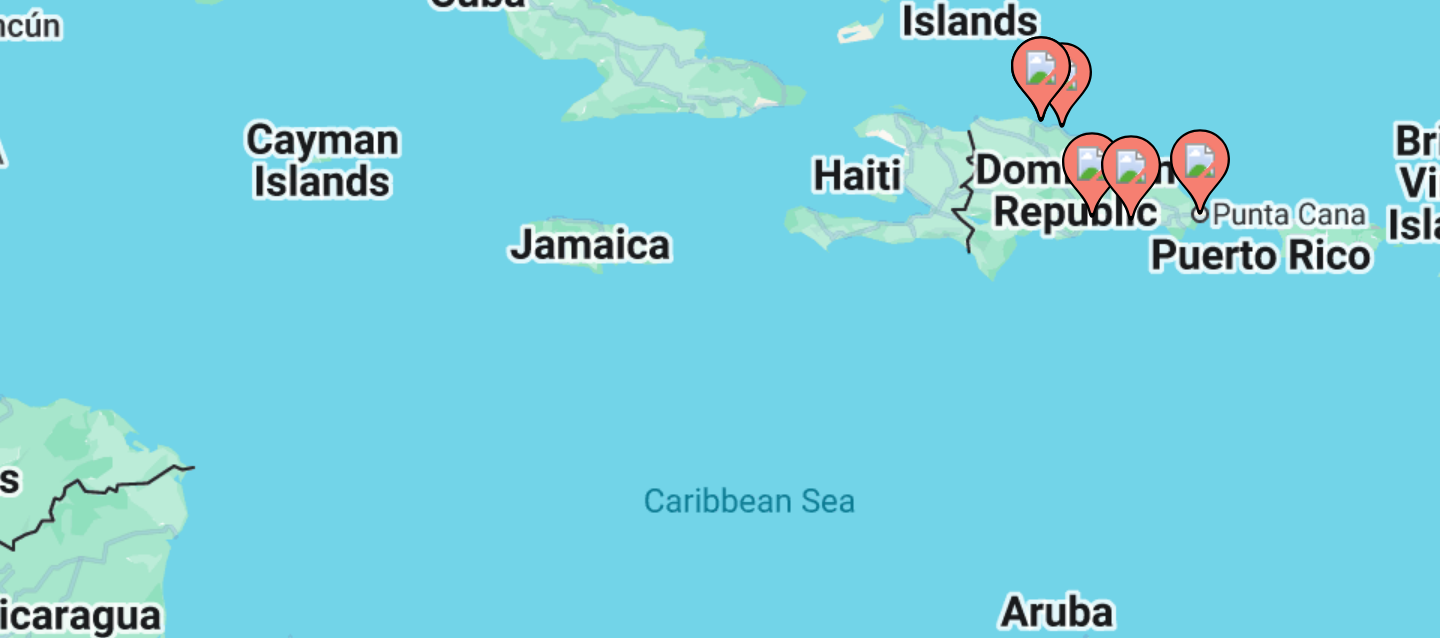 click 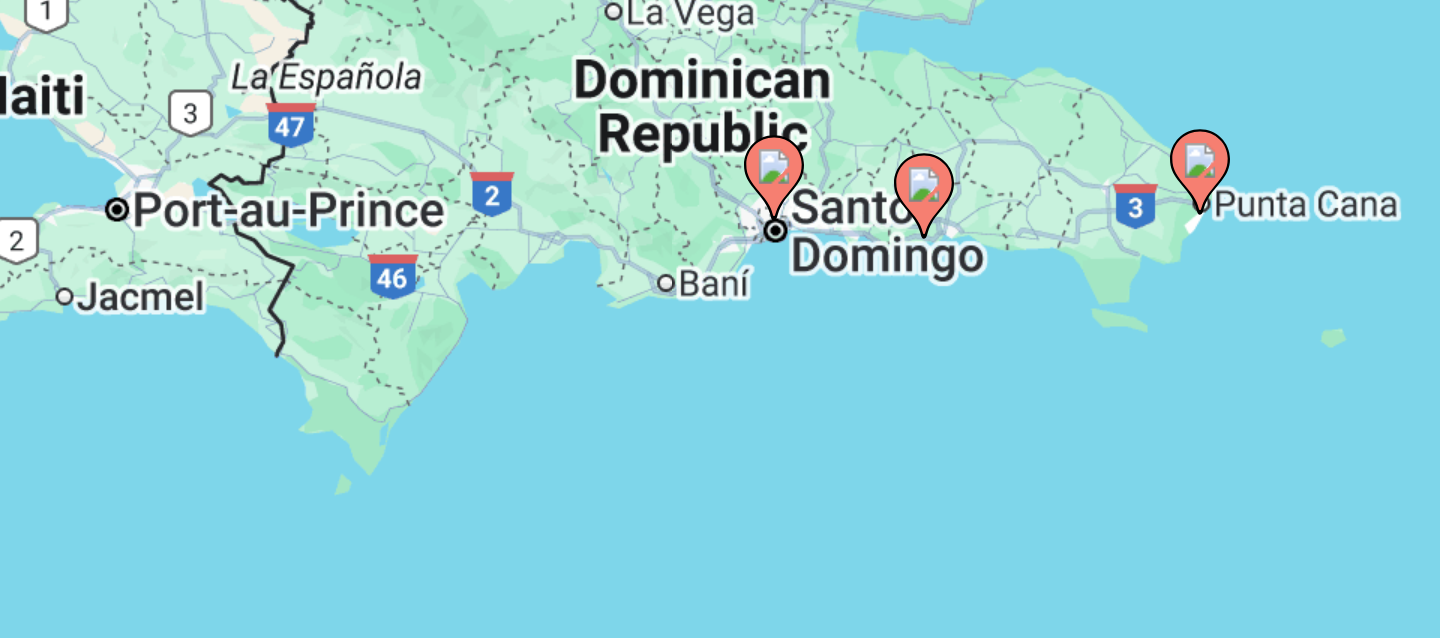 click 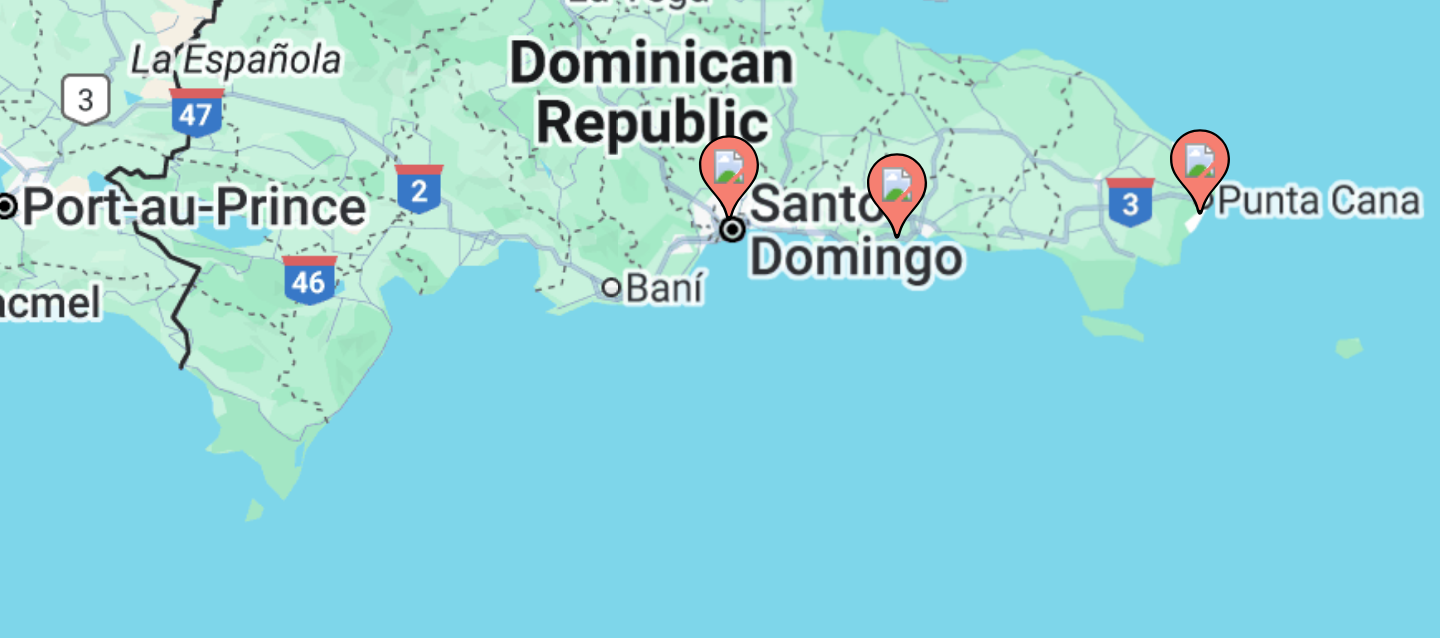 click 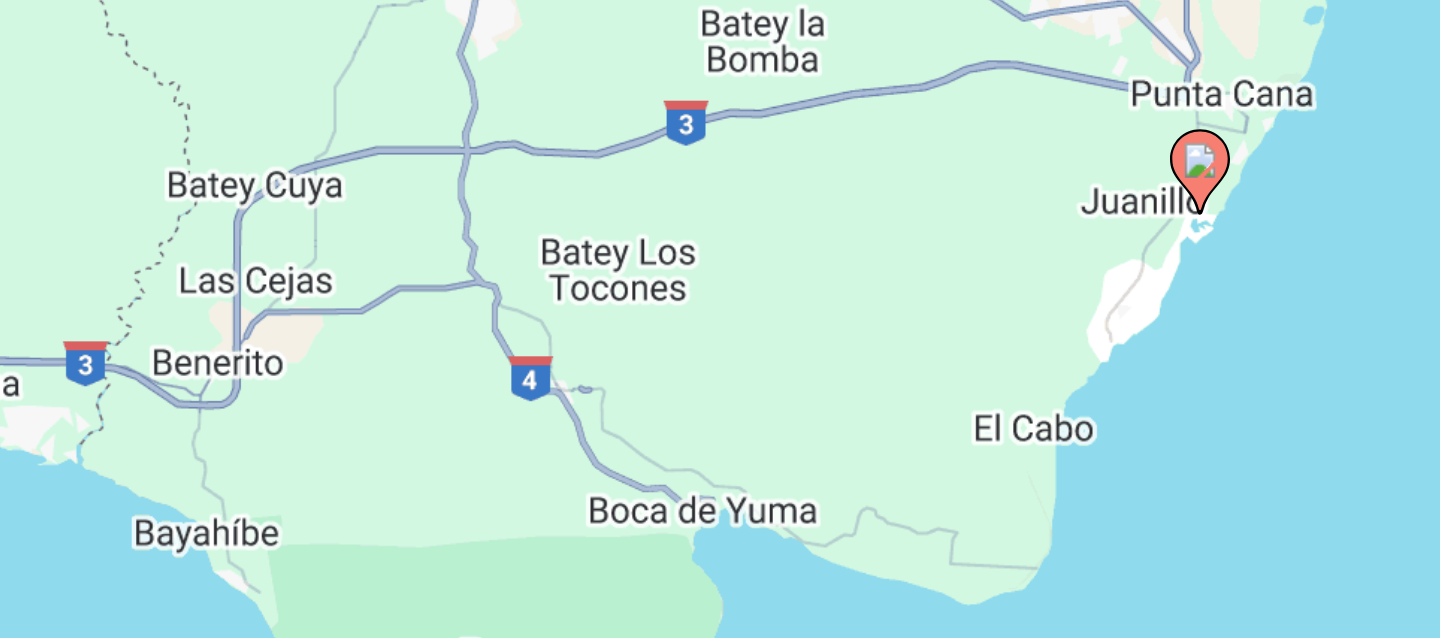 click 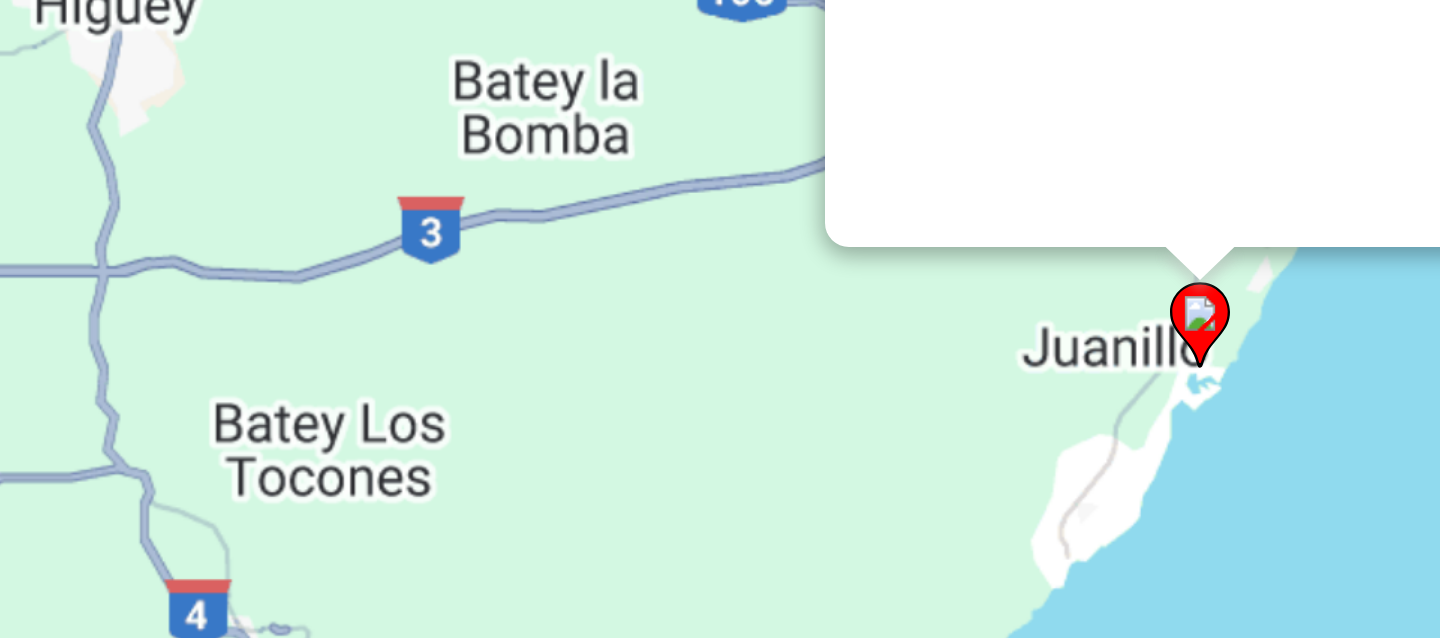 click on "To navigate, press the arrow keys. To activate drag with keyboard, press Alt + Enter. Once in keyboard drag state, use the arrow keys to move the marker. To complete the drag, press the Enter key. To cancel, press Escape." at bounding box center [1400, 307] 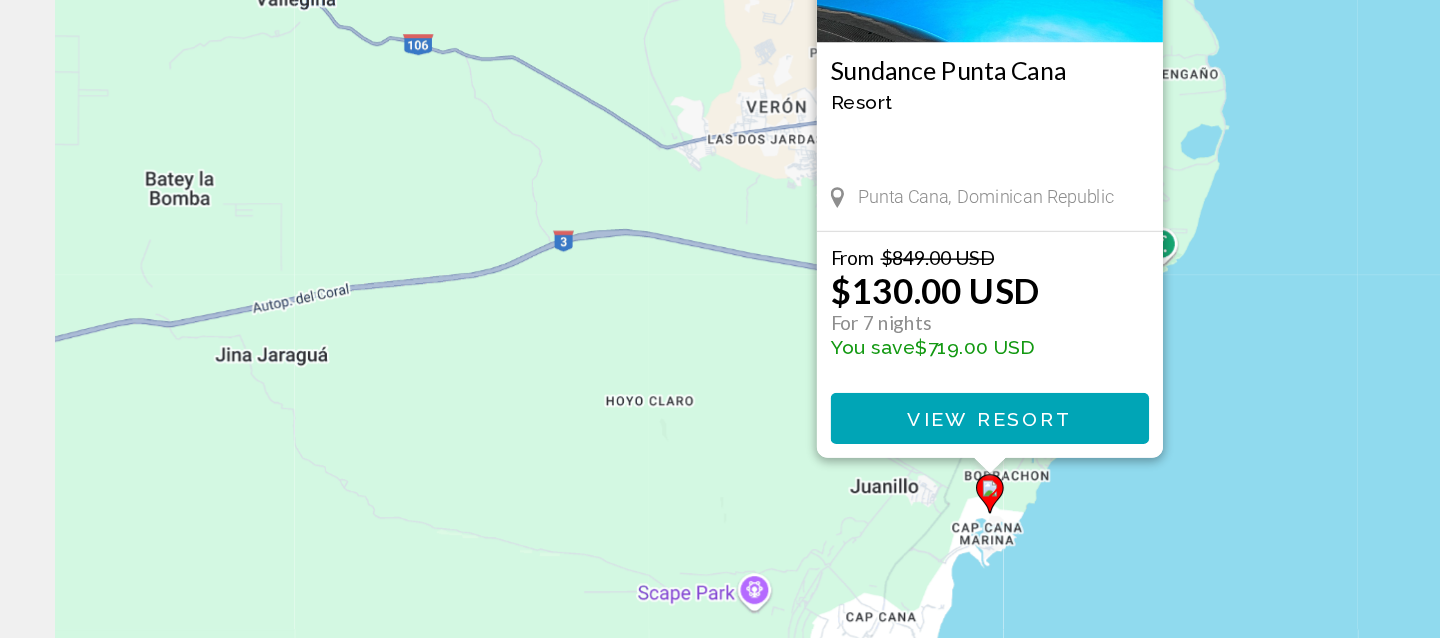scroll, scrollTop: 60, scrollLeft: 0, axis: vertical 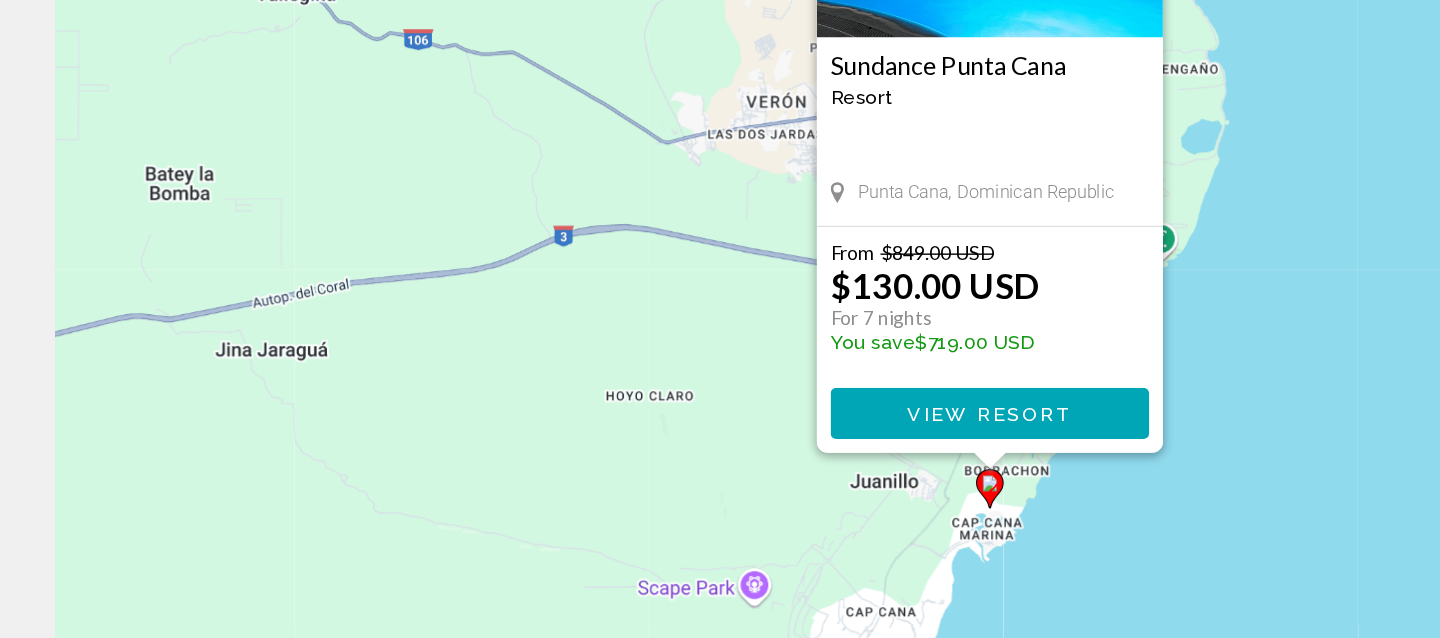click on "View Resort" at bounding box center (714, 476) 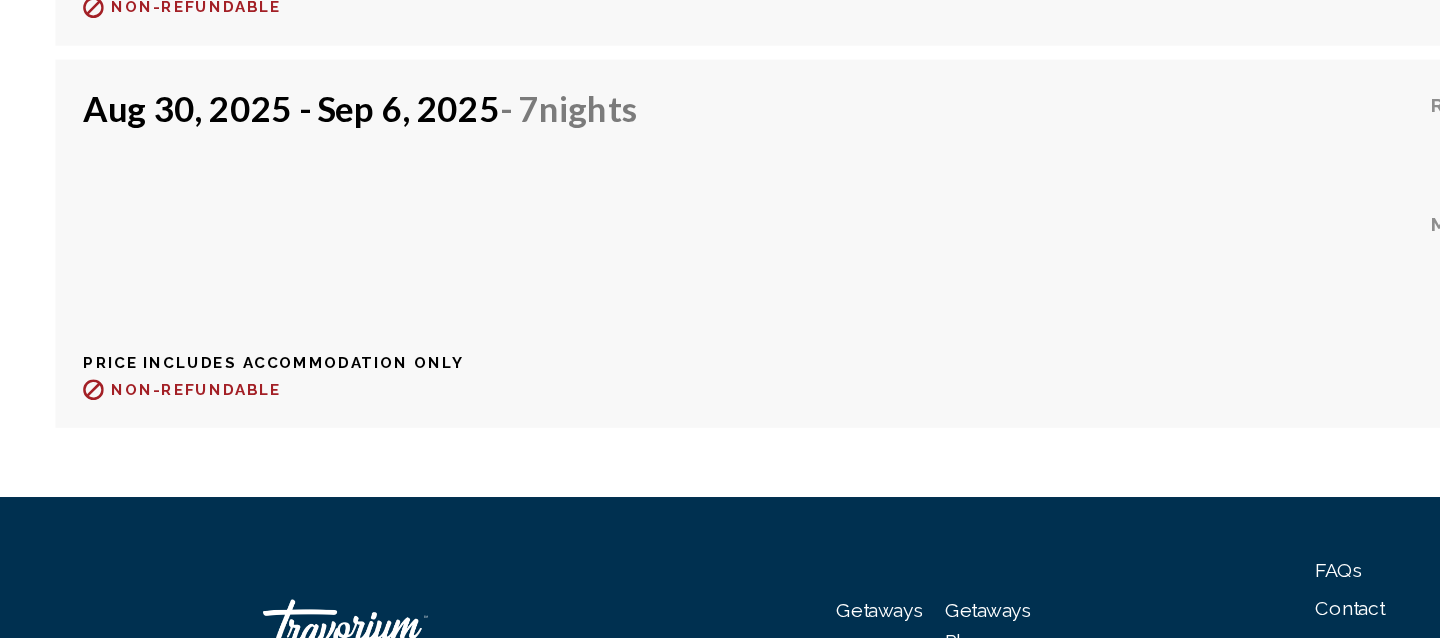 scroll, scrollTop: 3927, scrollLeft: 0, axis: vertical 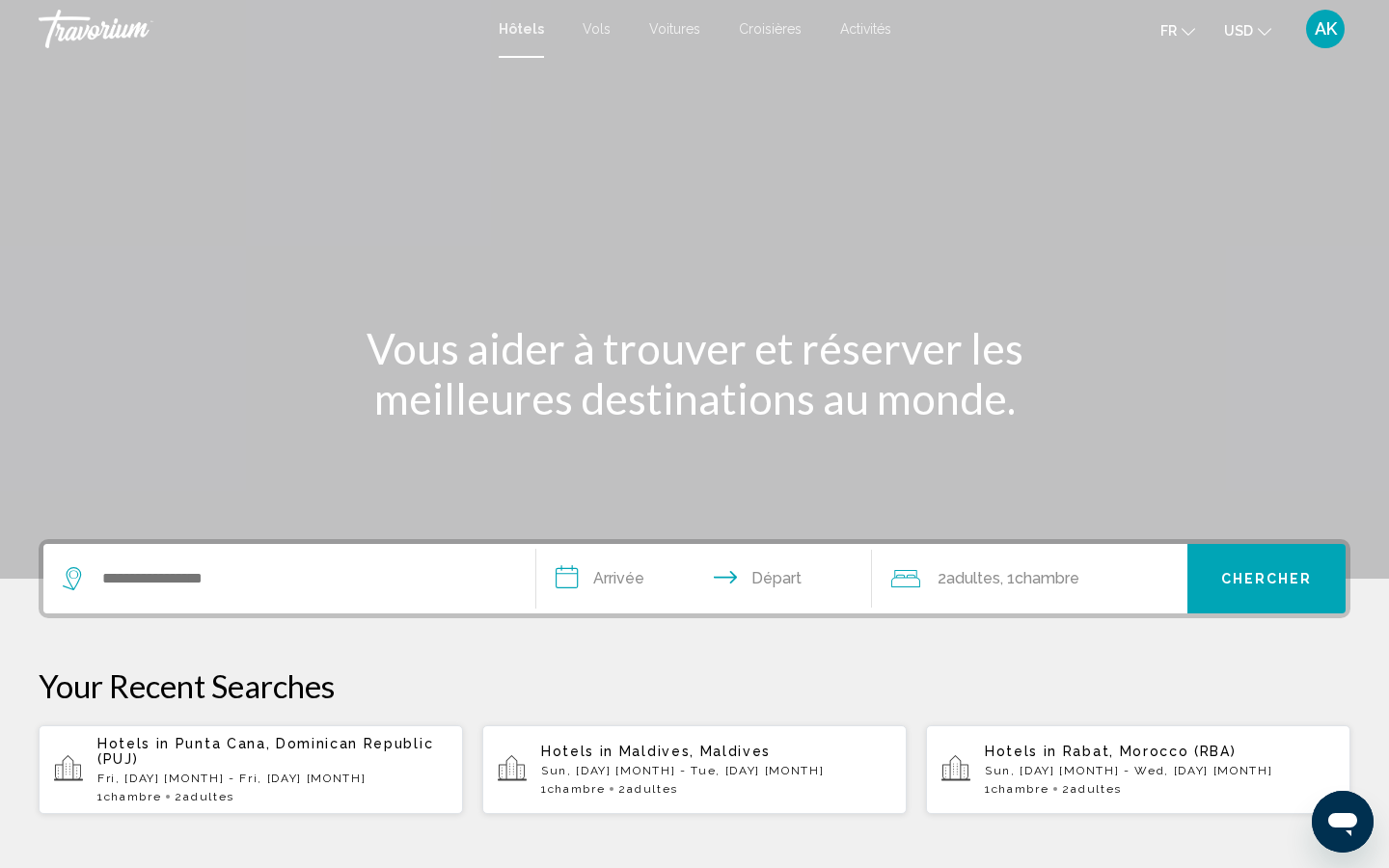 click at bounding box center (289, 579) 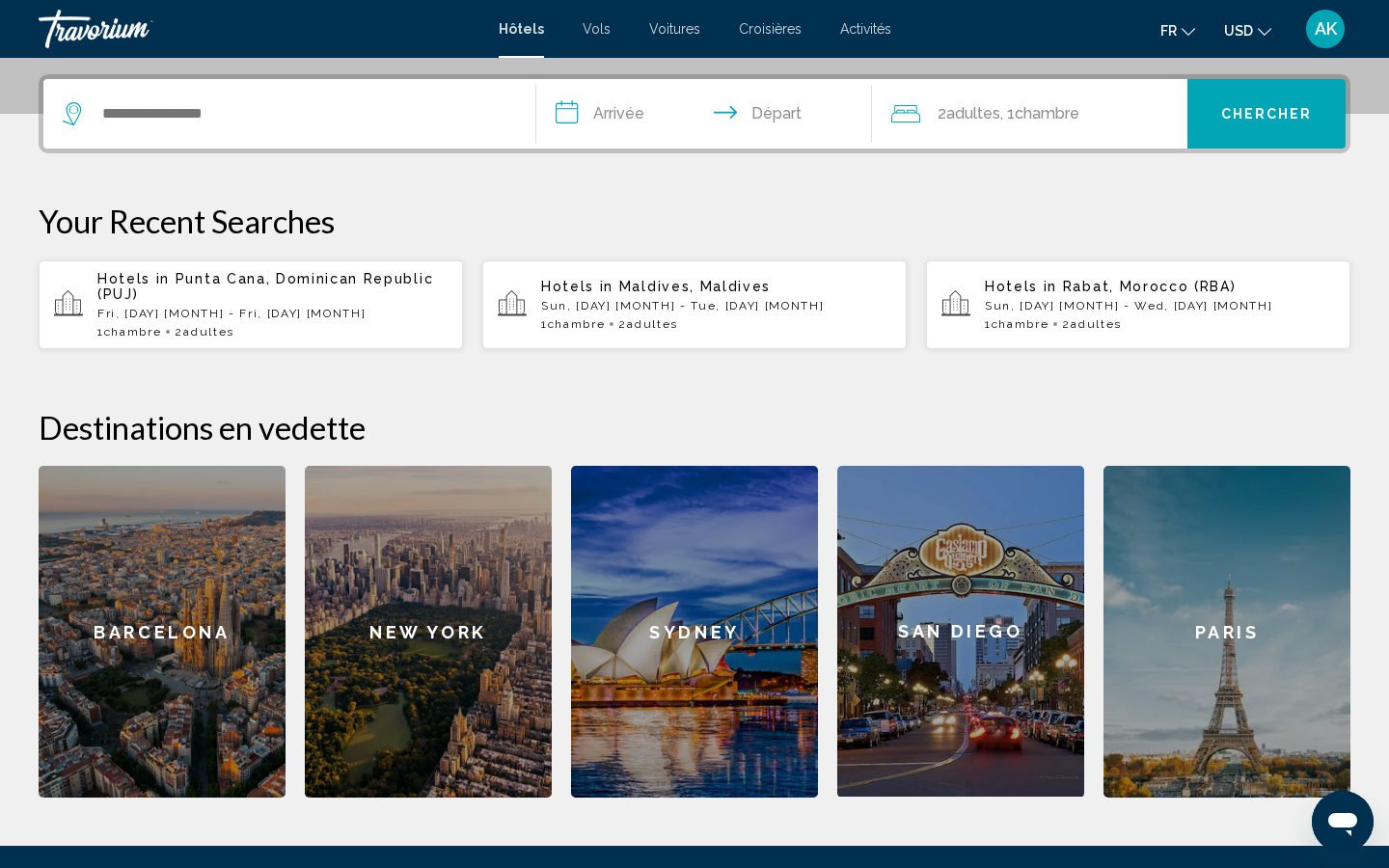 scroll, scrollTop: 476, scrollLeft: 0, axis: vertical 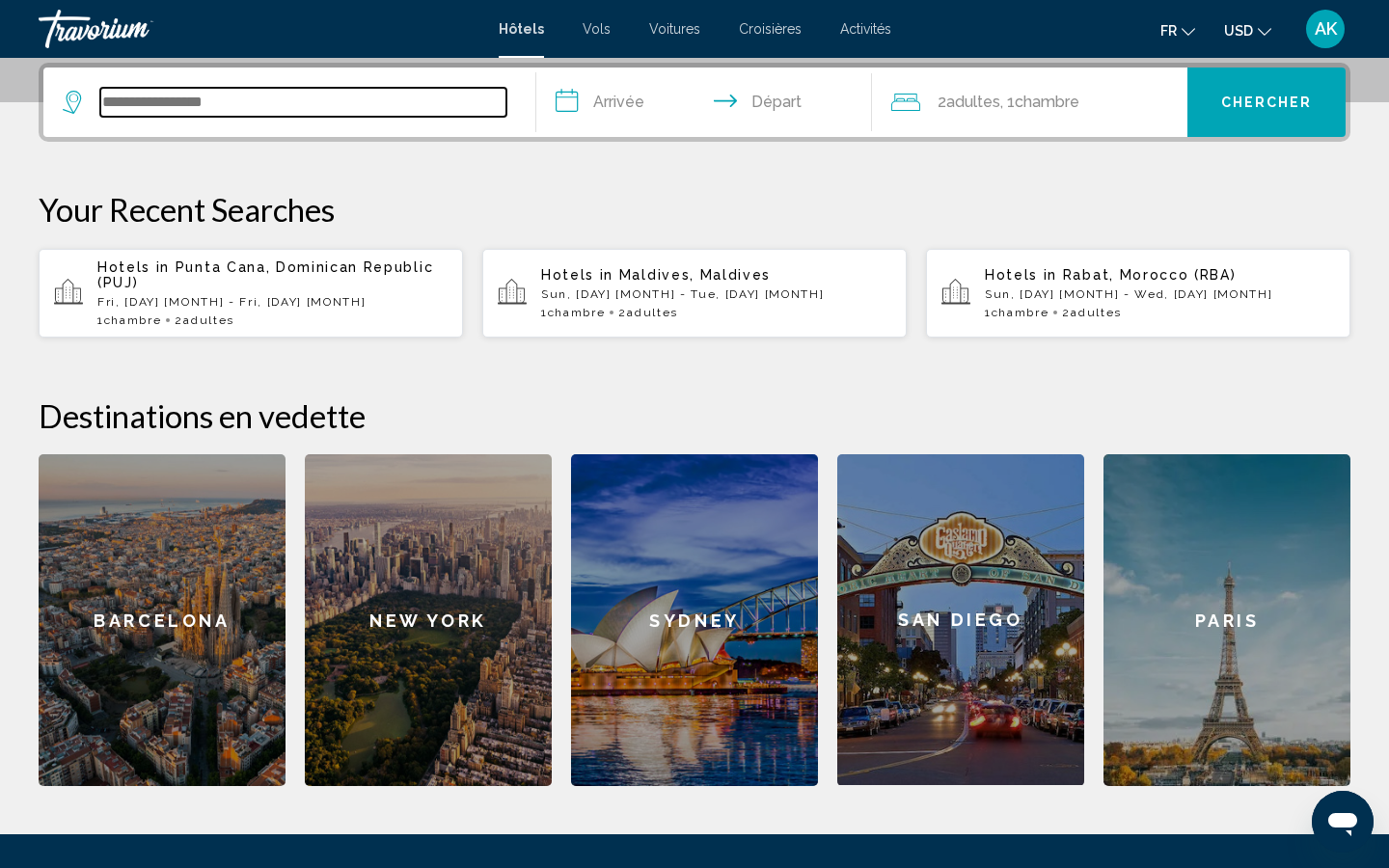 click at bounding box center [303, 102] 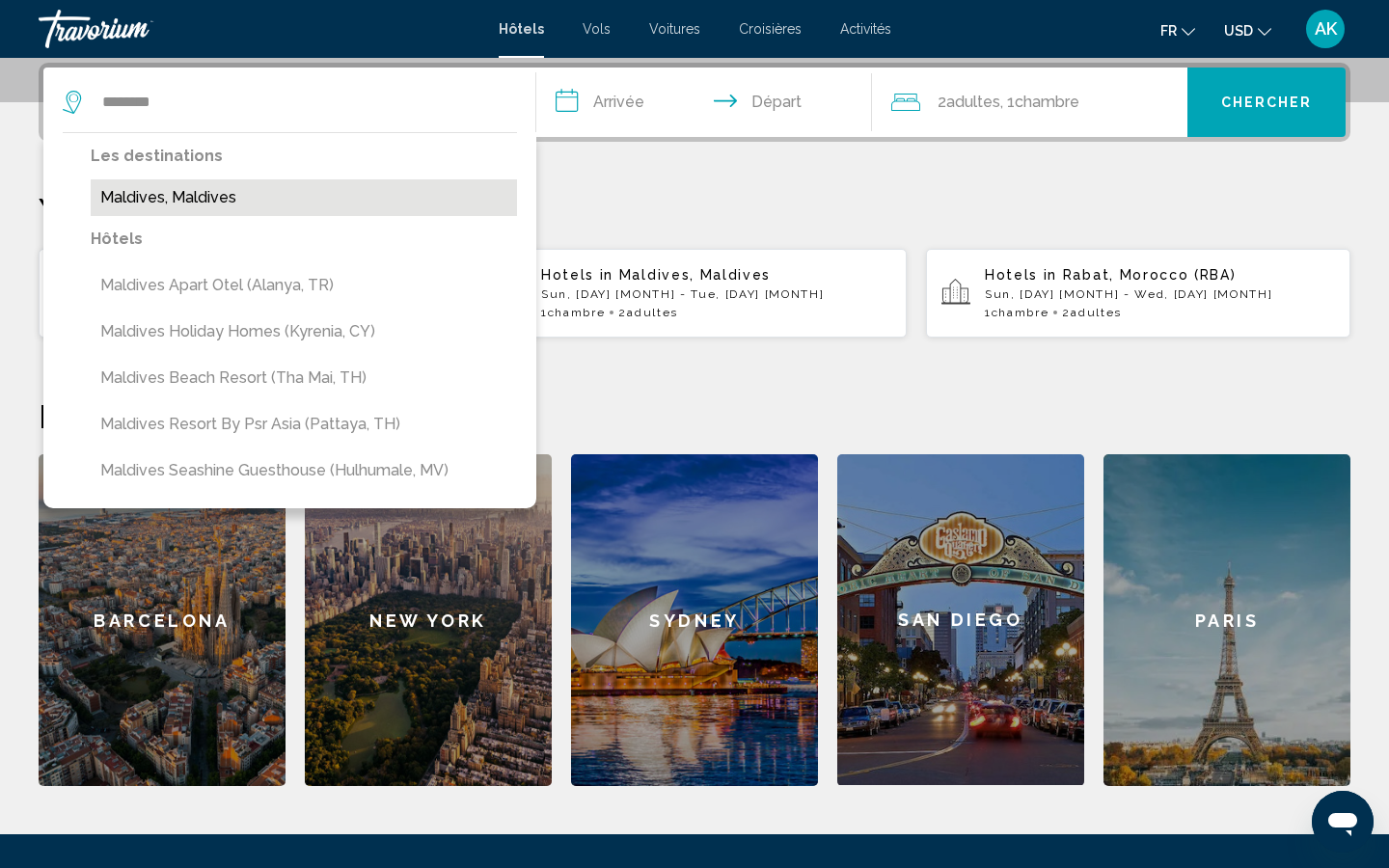 click on "Maldives, Maldives" at bounding box center (304, 198) 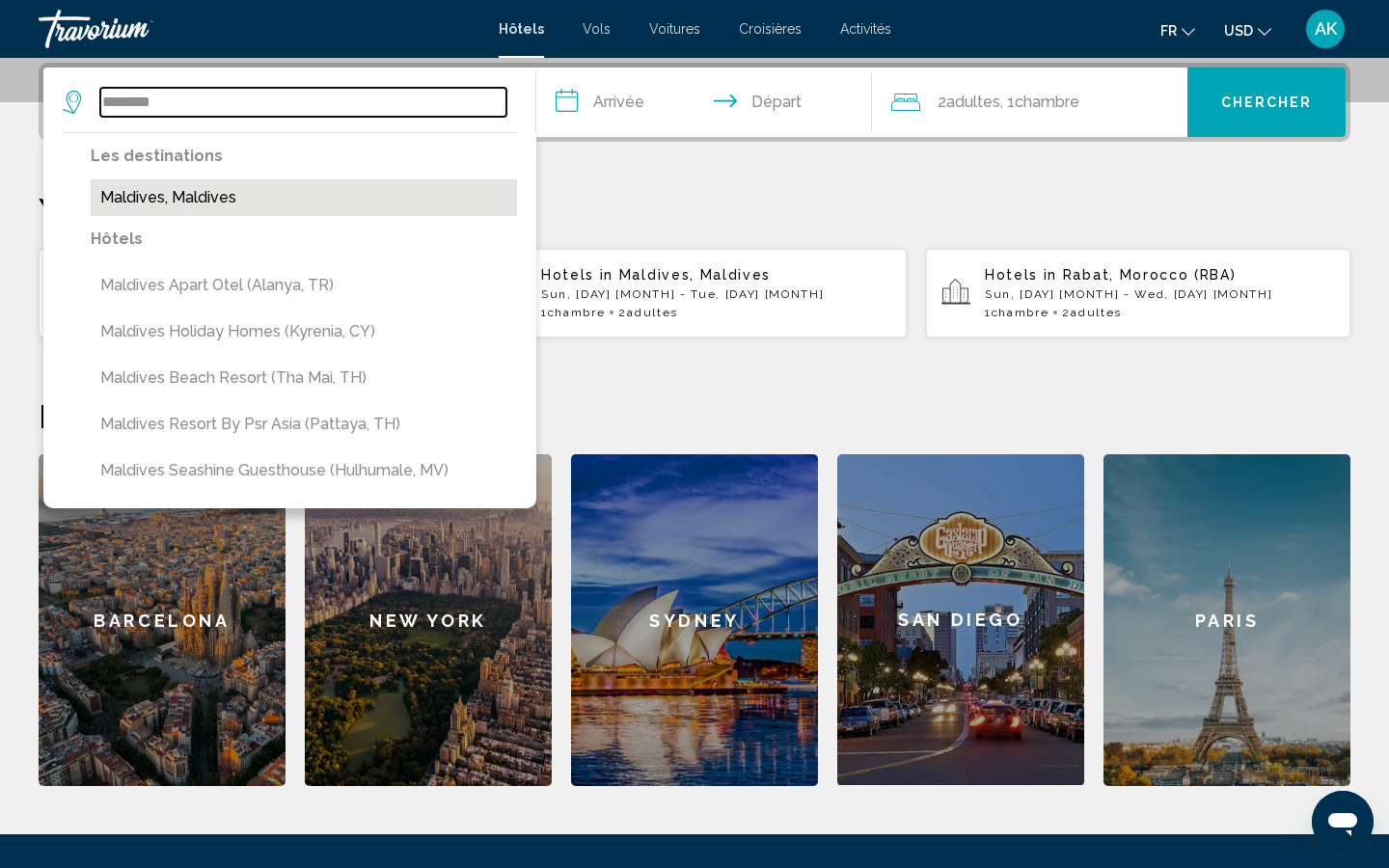 type on "**********" 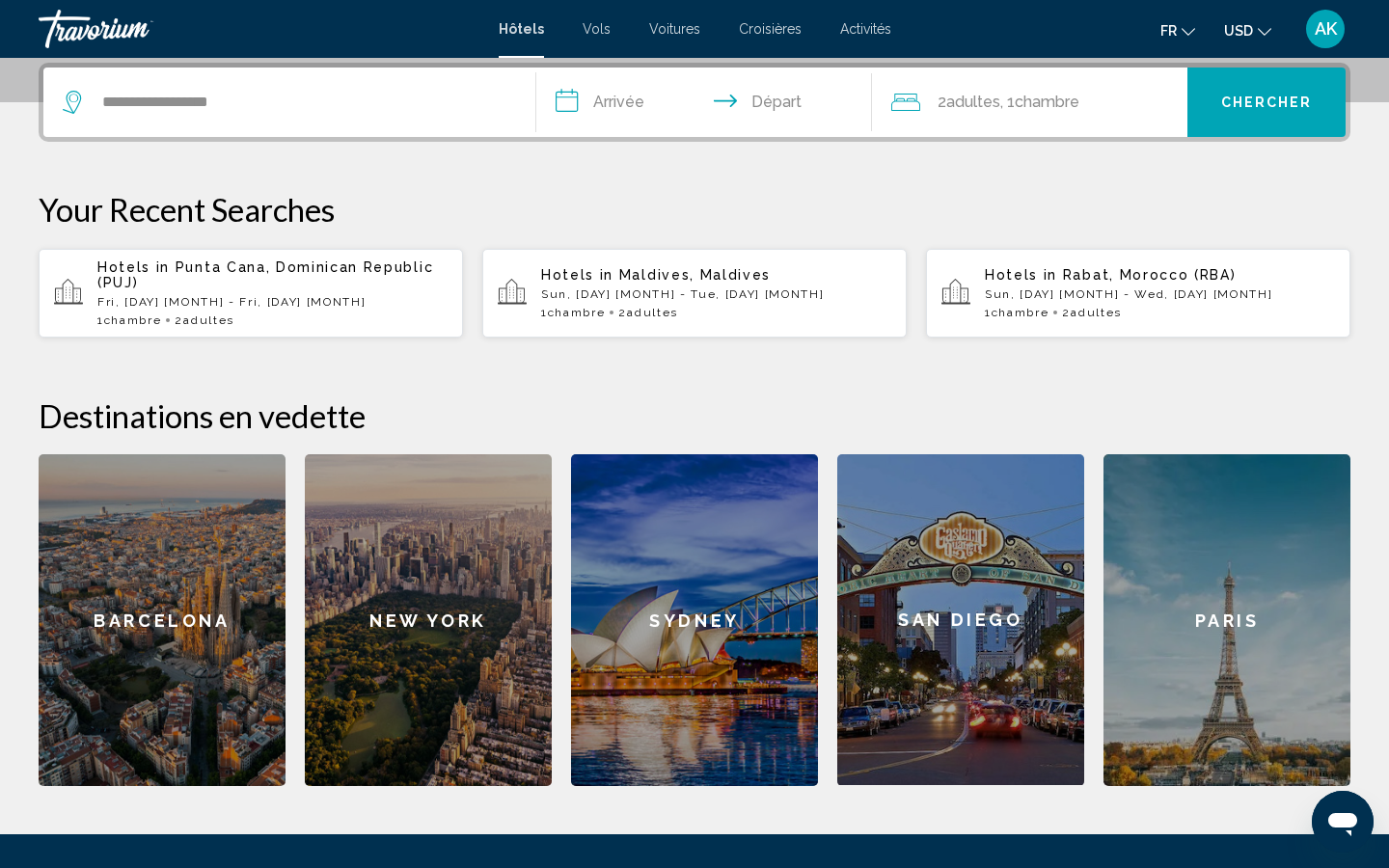 click on "**********" at bounding box center [708, 105] 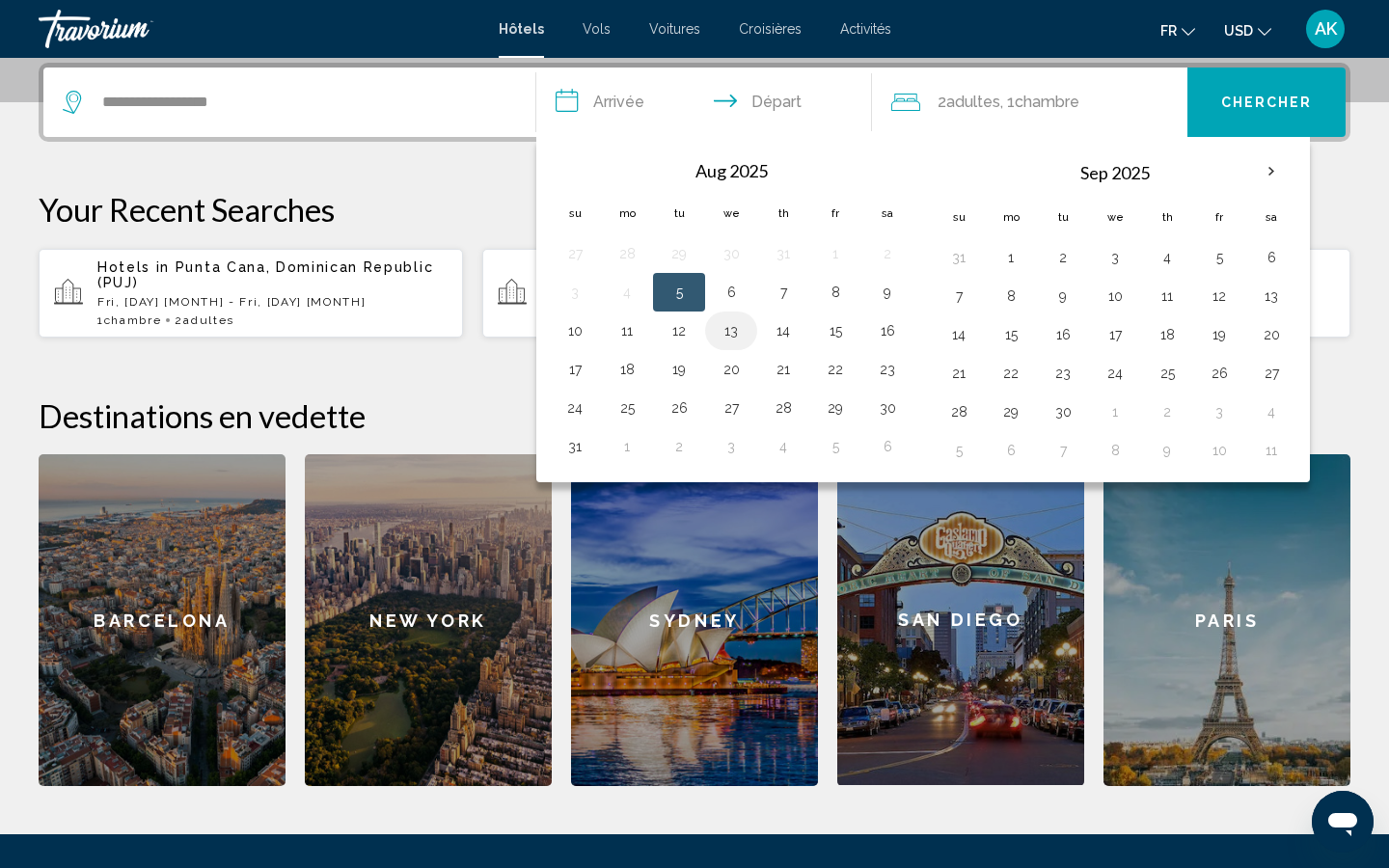 click on "13" at bounding box center (731, 331) 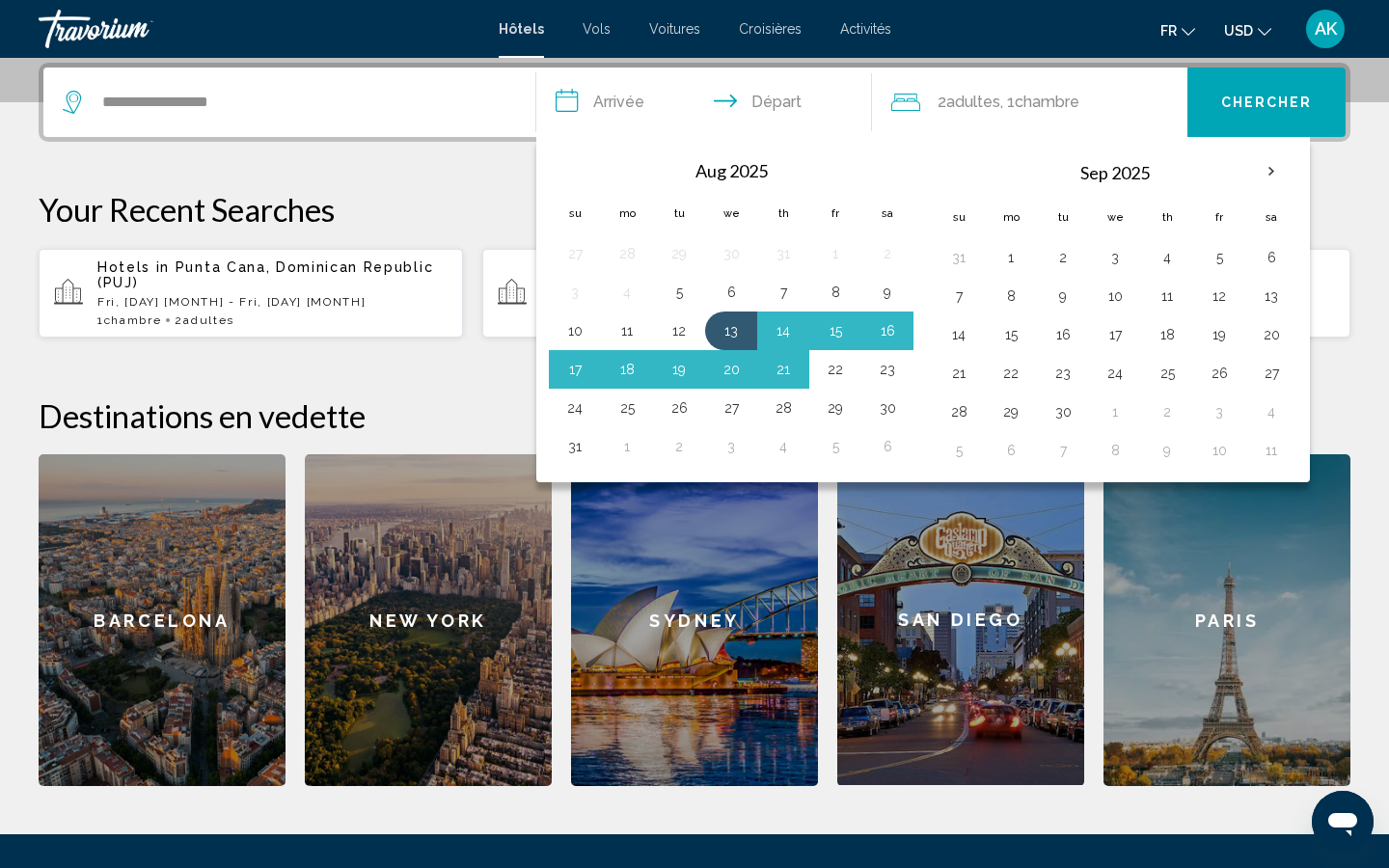 click on "22" at bounding box center (835, 369) 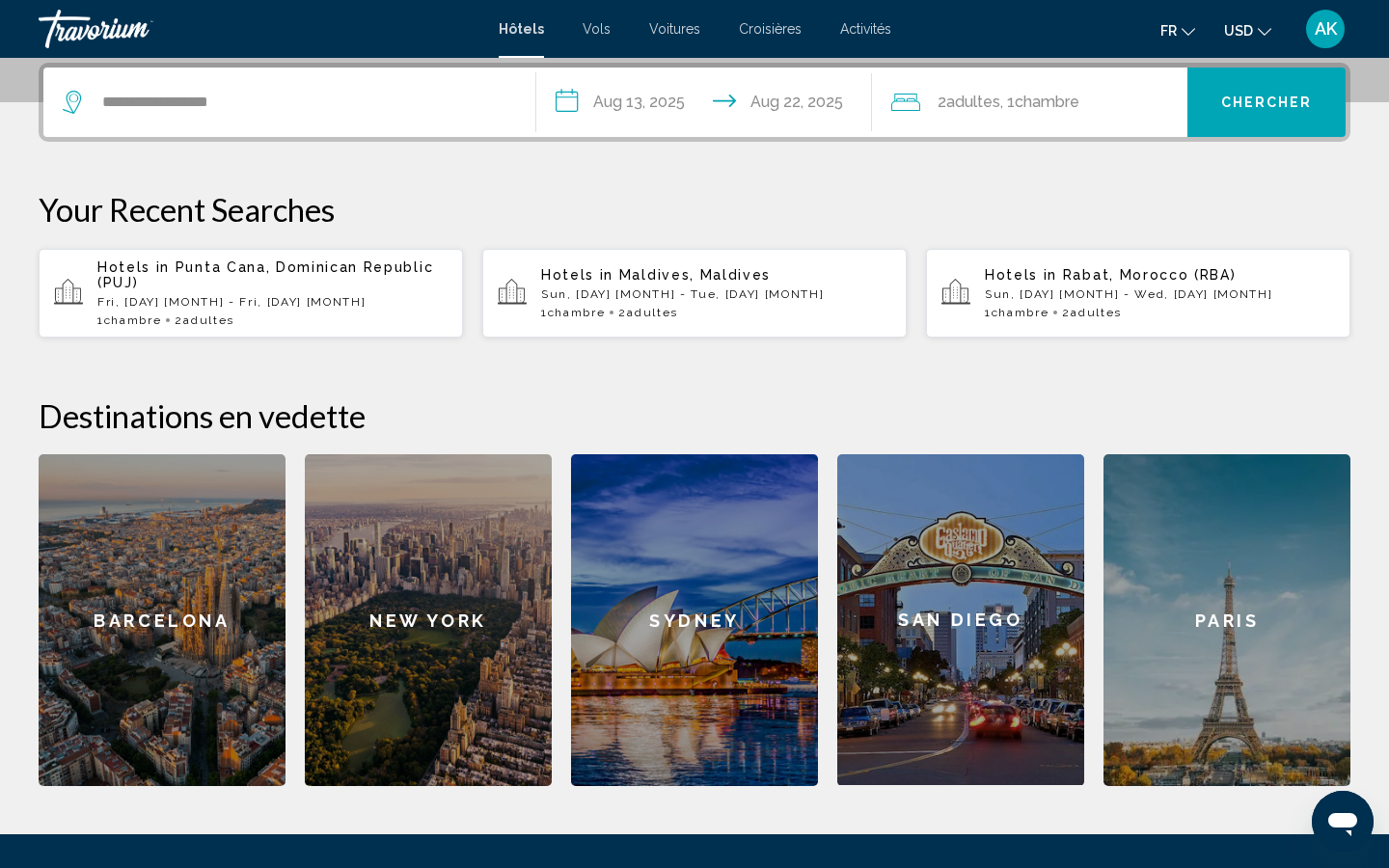 click on "Chercher" at bounding box center (1266, 102) 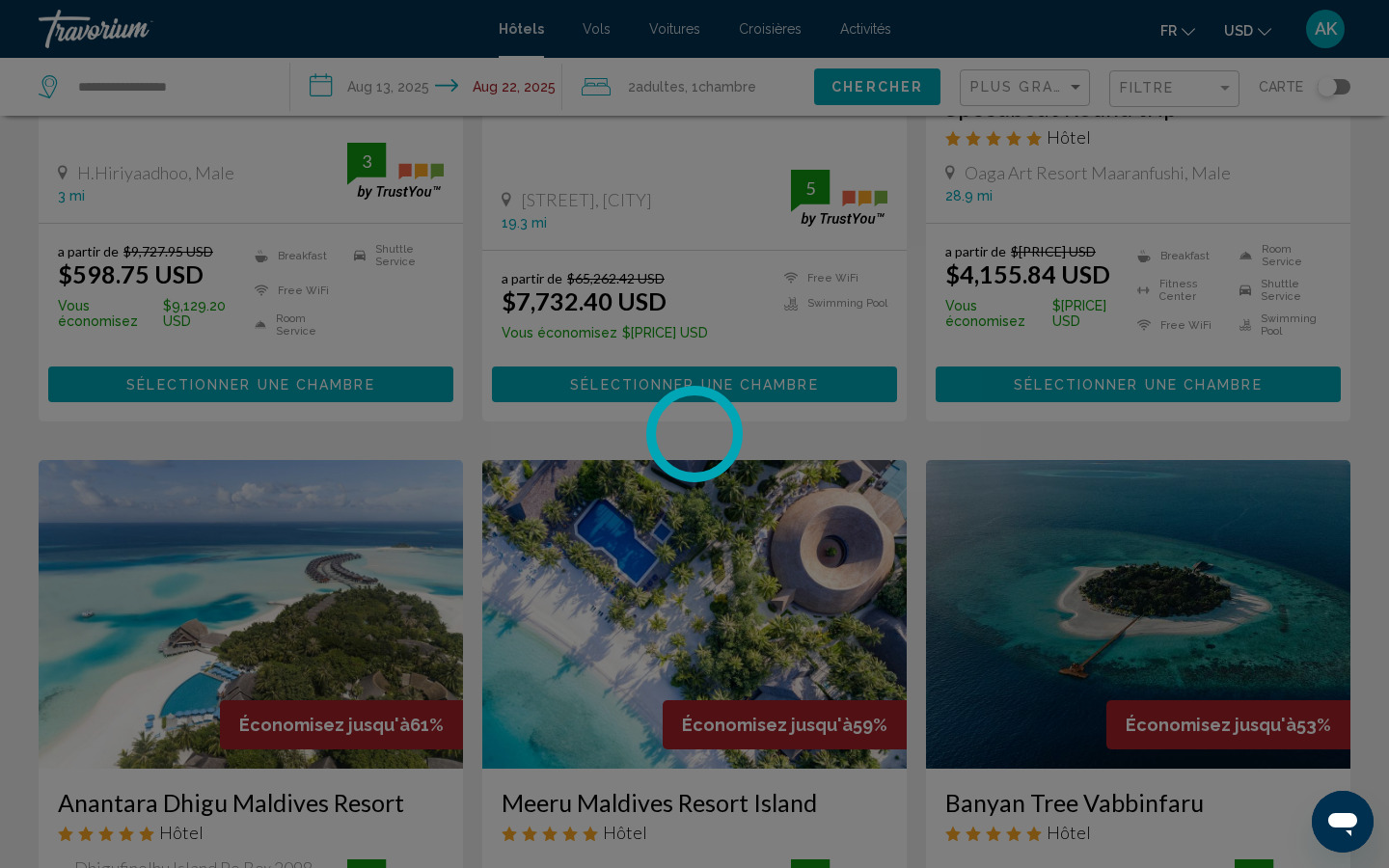 scroll, scrollTop: 0, scrollLeft: 0, axis: both 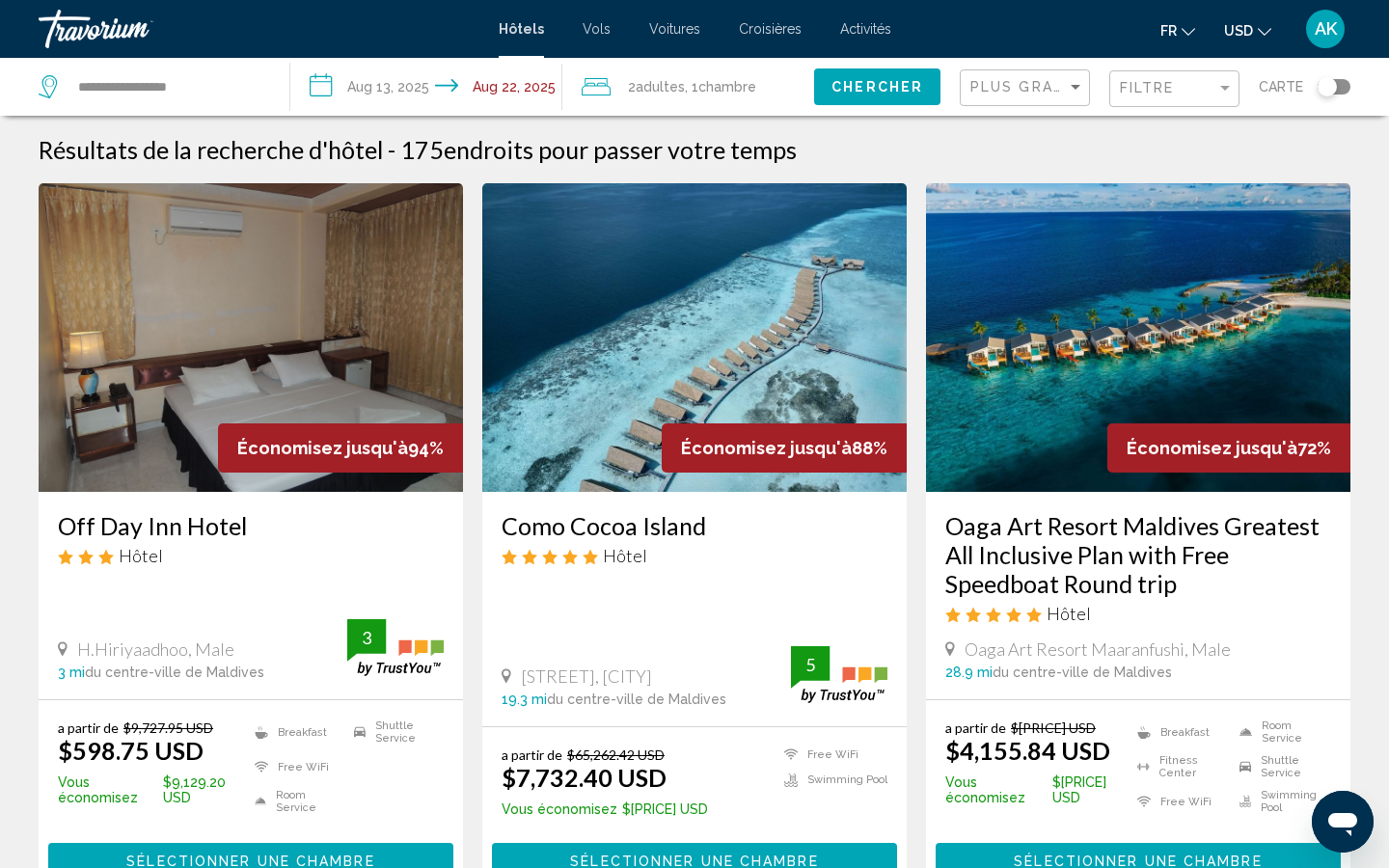 click on "USD
USD ($) MXN (Mex$) CAD (Can$) GBP (£) EUR (€) AUD (A$) NZD (NZ$) CNY (CN¥)" 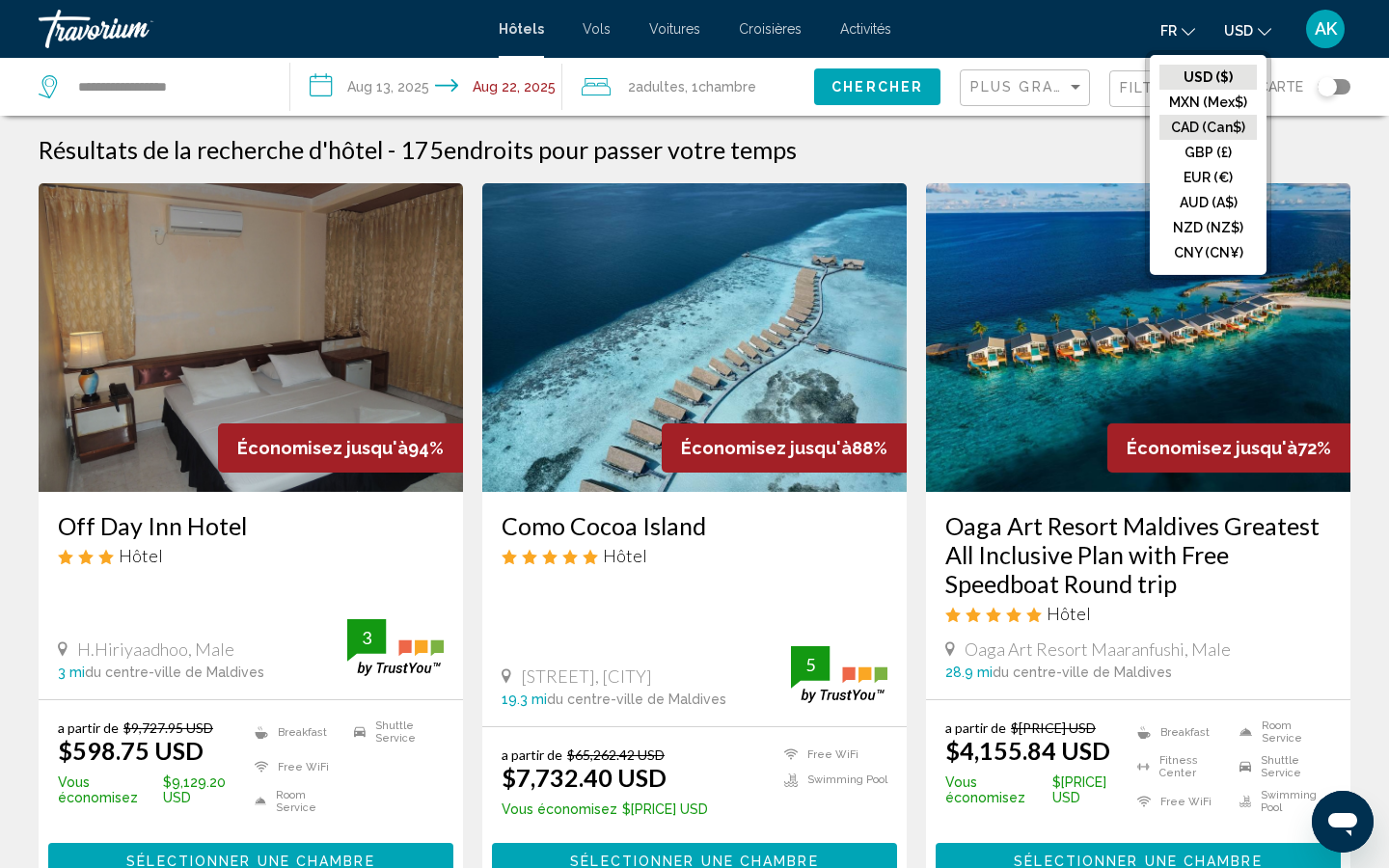 click on "CAD (Can$)" 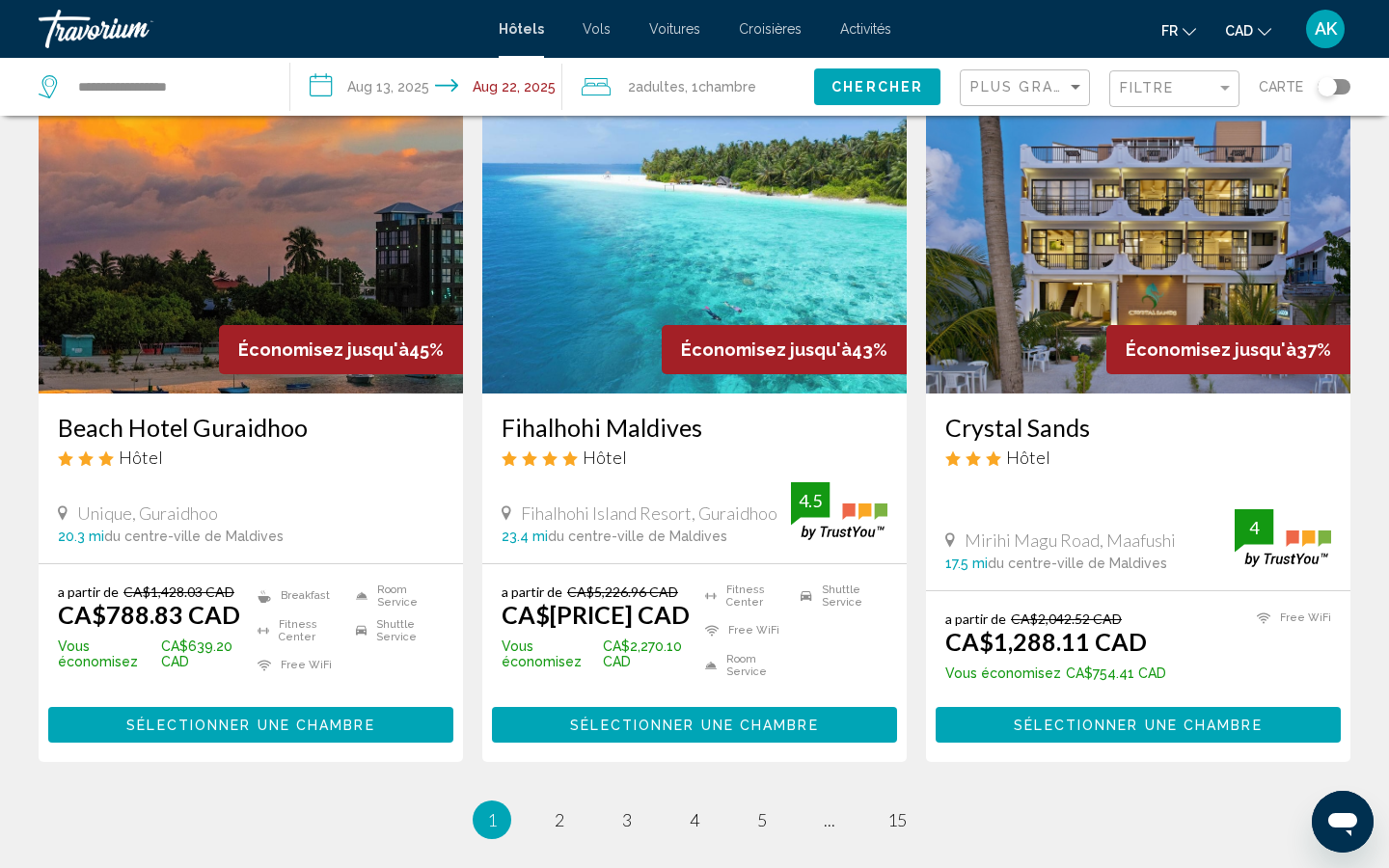 scroll, scrollTop: 2339, scrollLeft: 0, axis: vertical 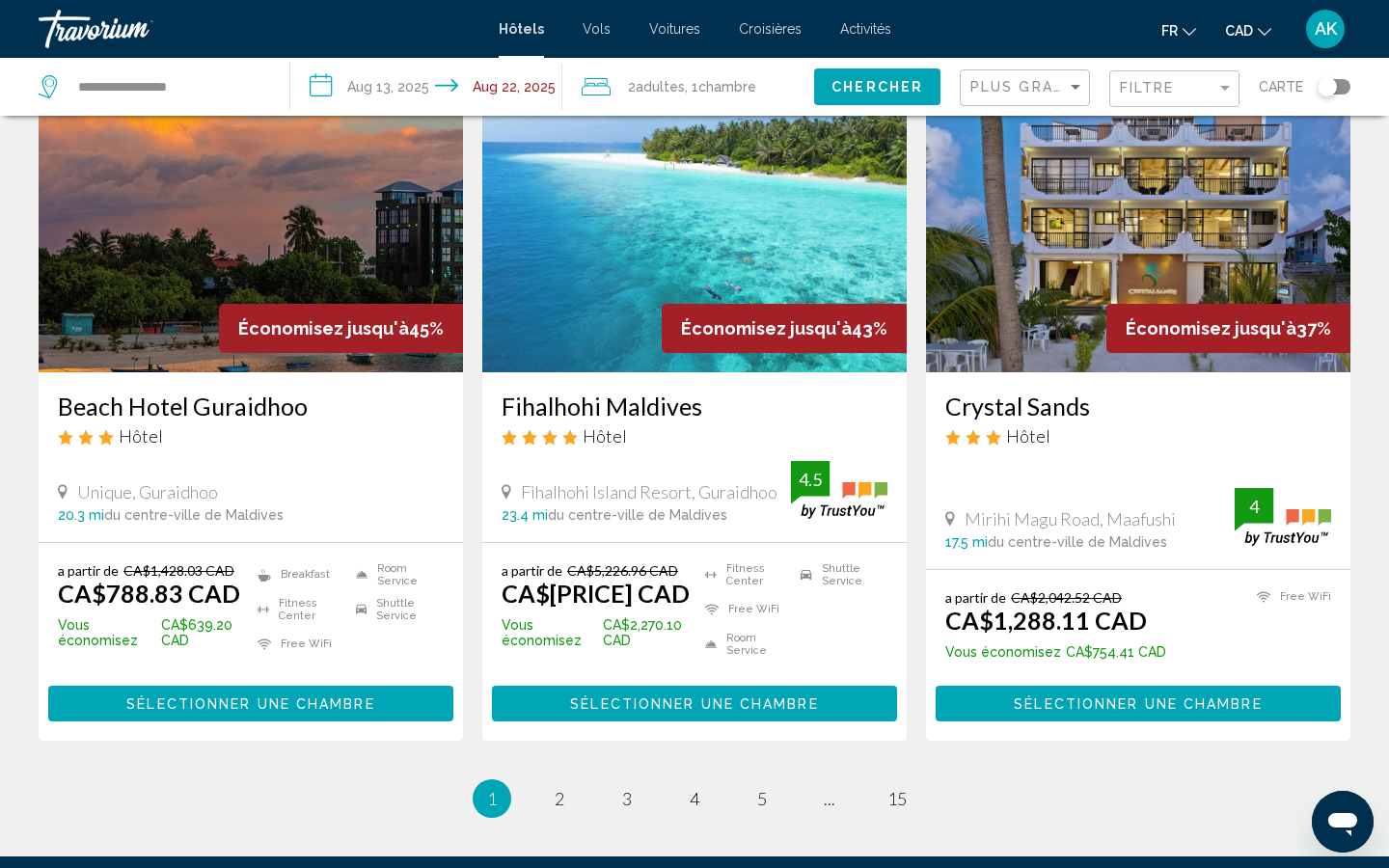 click on "Sélectionner une chambre" at bounding box center (694, 703) 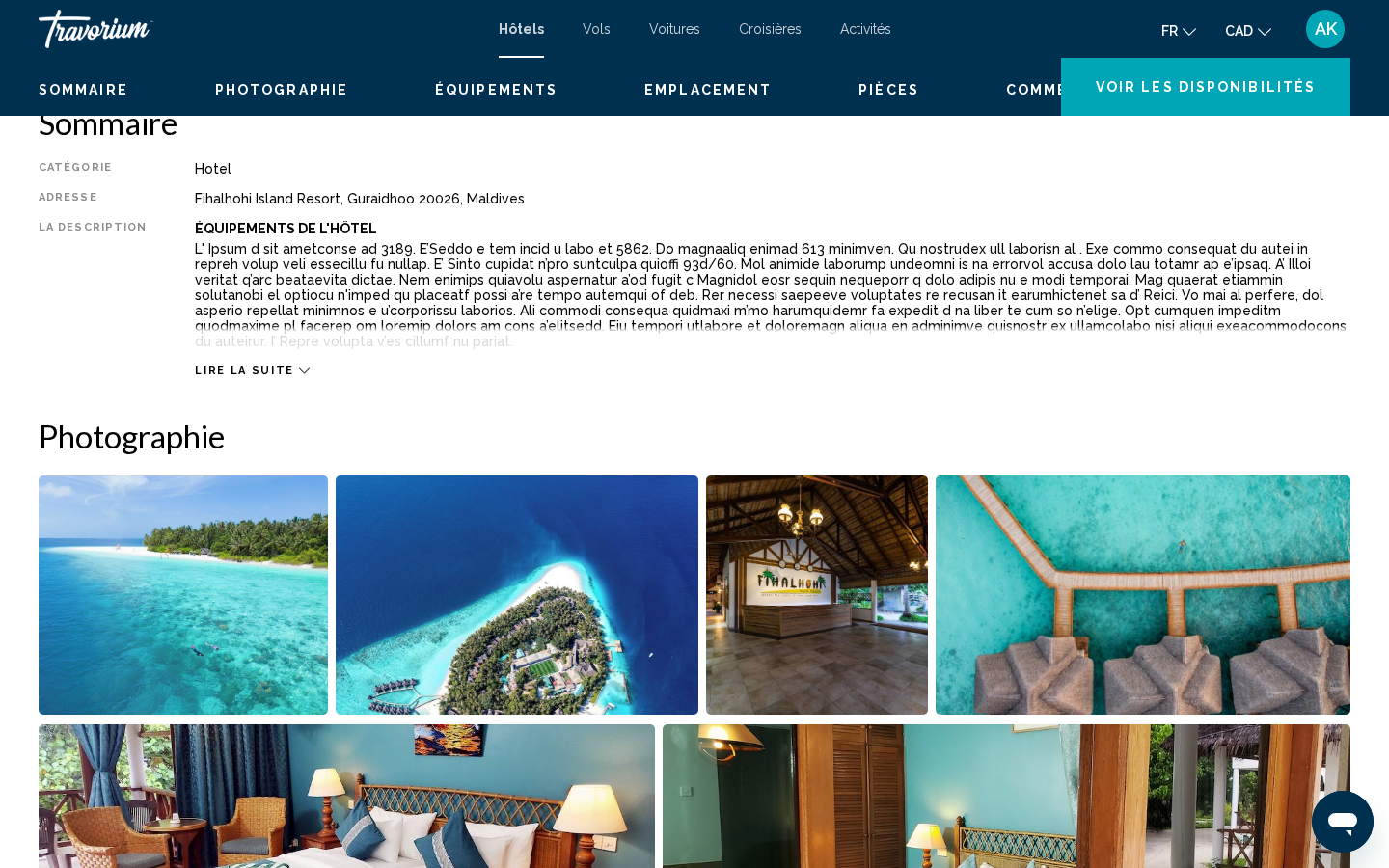 scroll, scrollTop: 0, scrollLeft: 0, axis: both 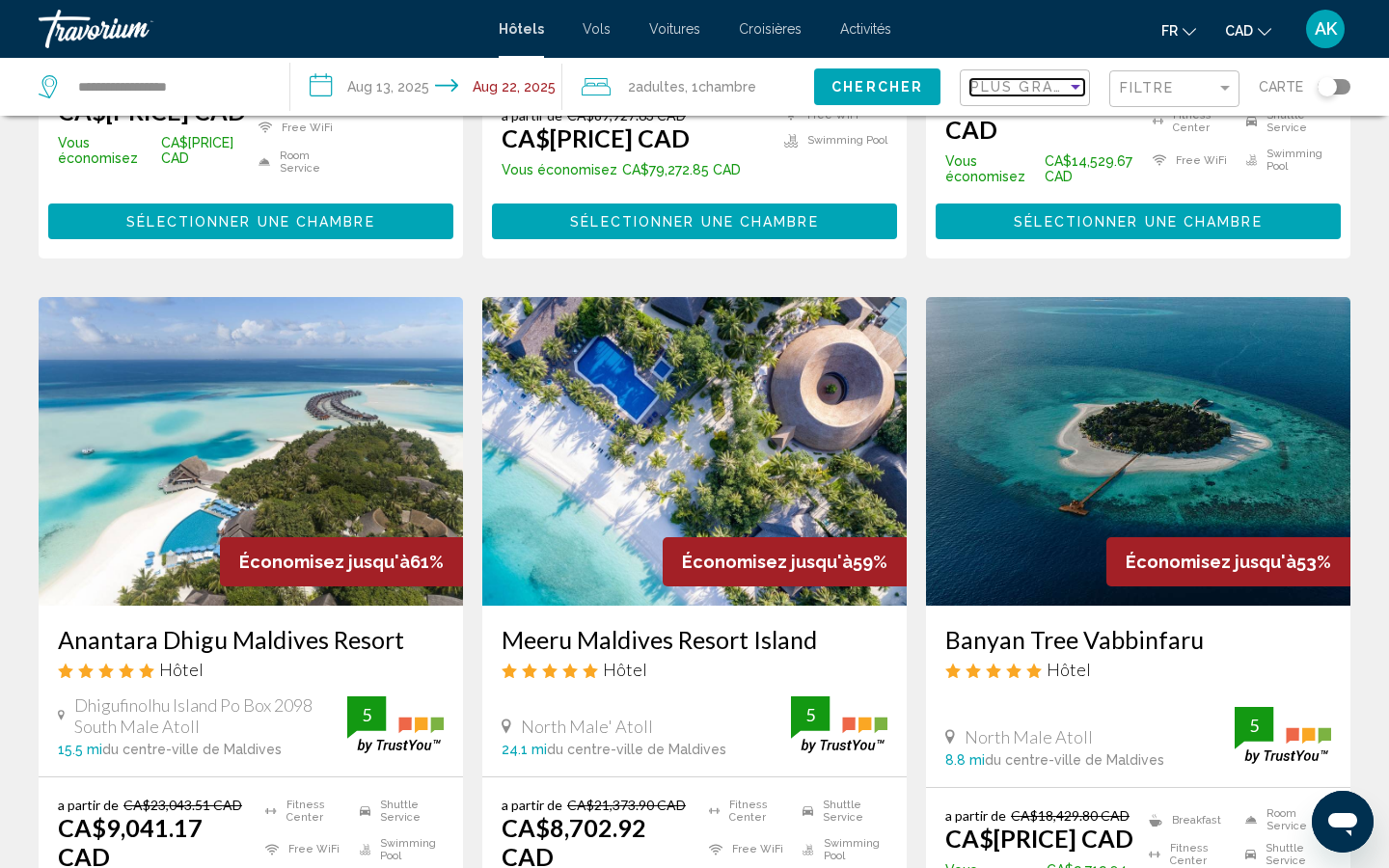 click on "Plus grandes économies" at bounding box center (1085, 87) 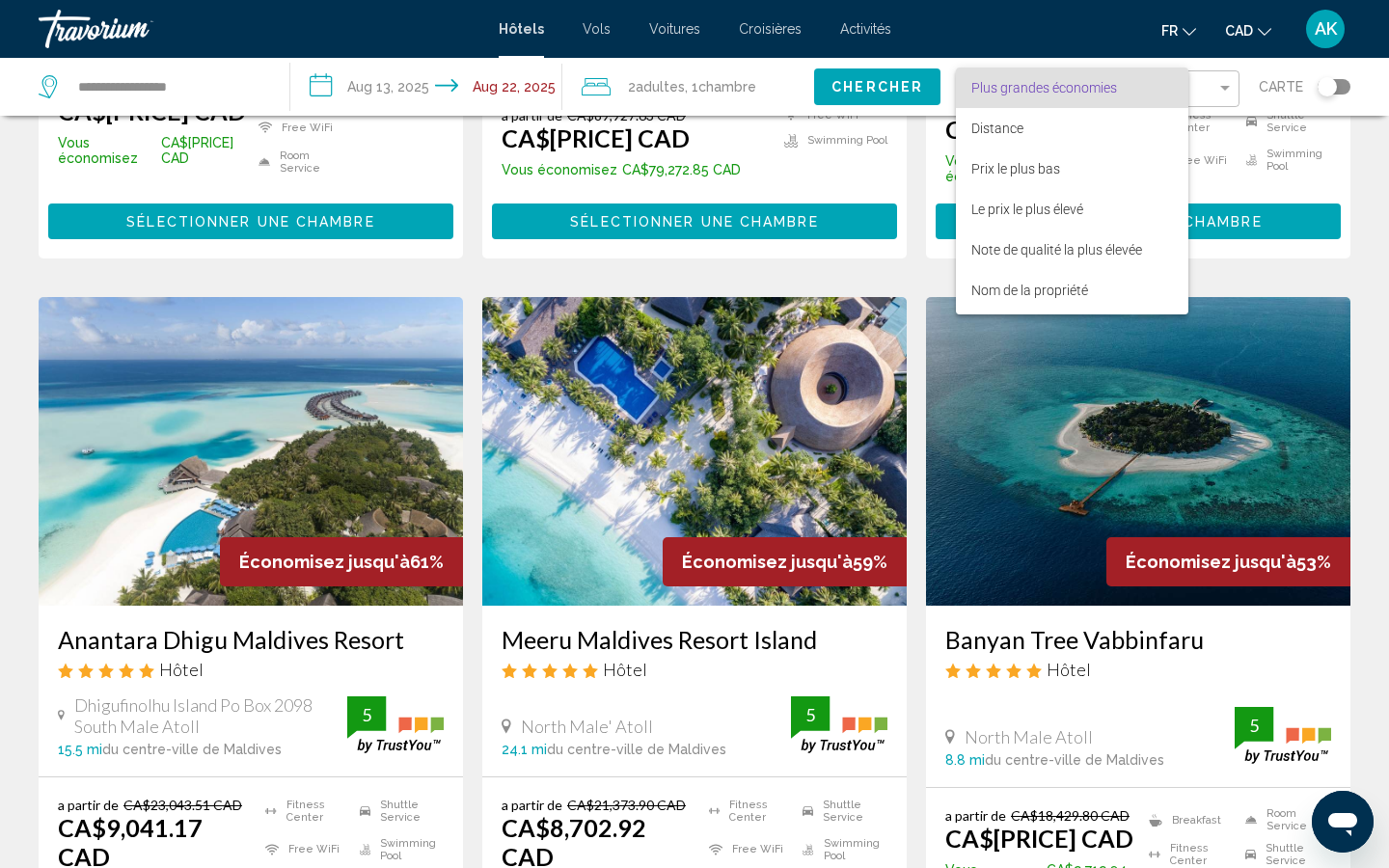 click on "Plus grandes économies" at bounding box center [1072, 88] 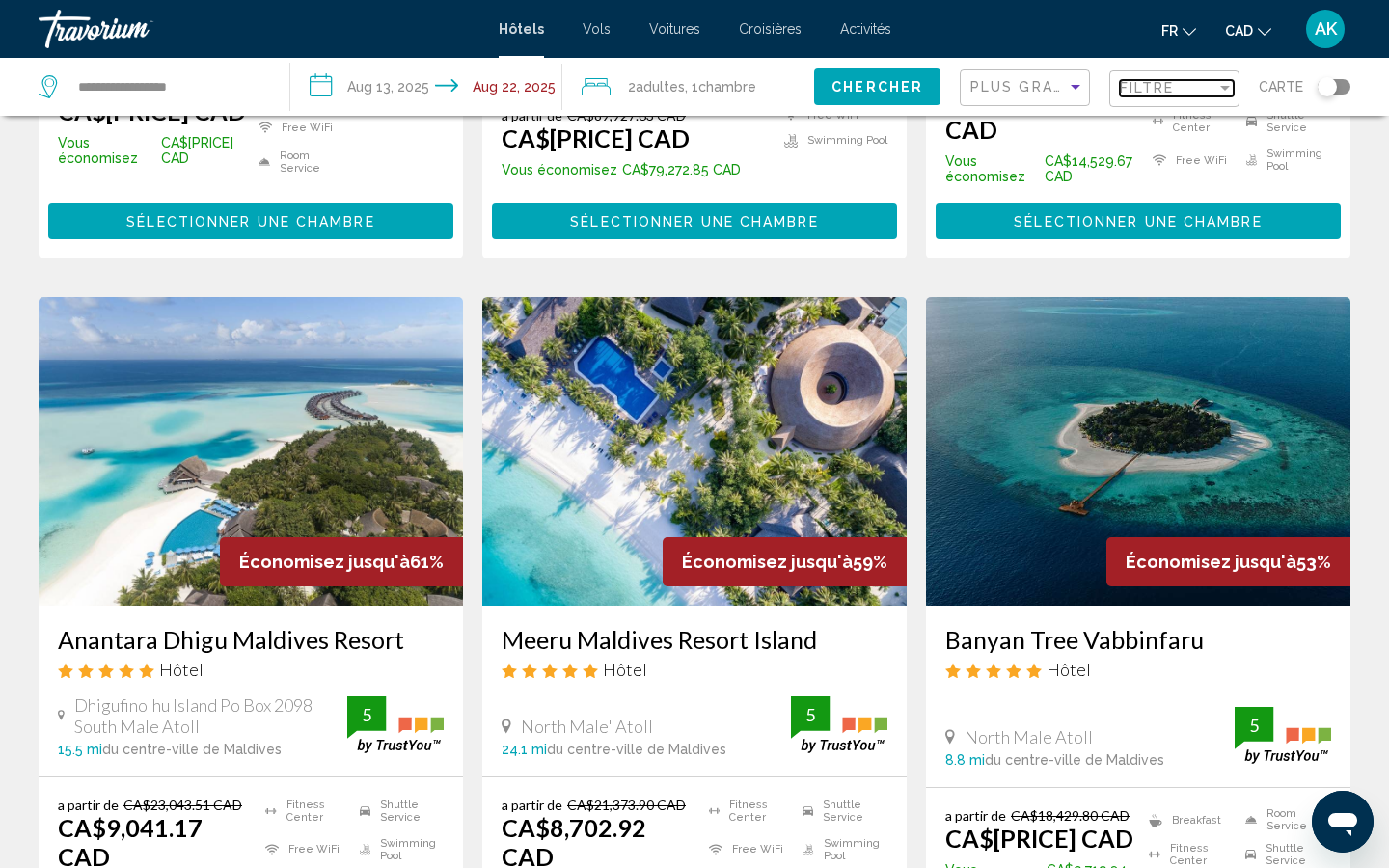 click on "Filtre" at bounding box center (1147, 88) 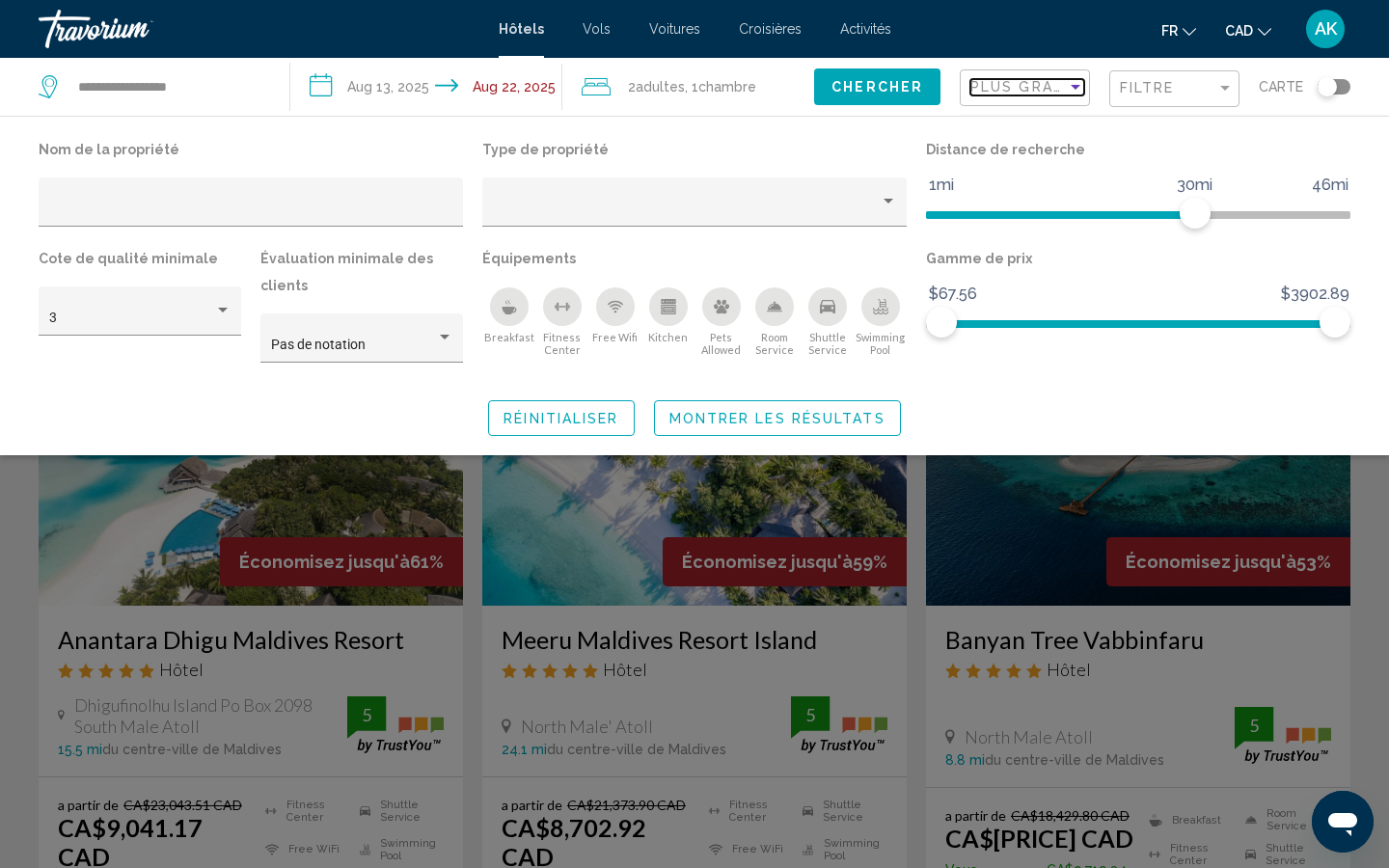 click on "Plus grandes économies" at bounding box center [1085, 87] 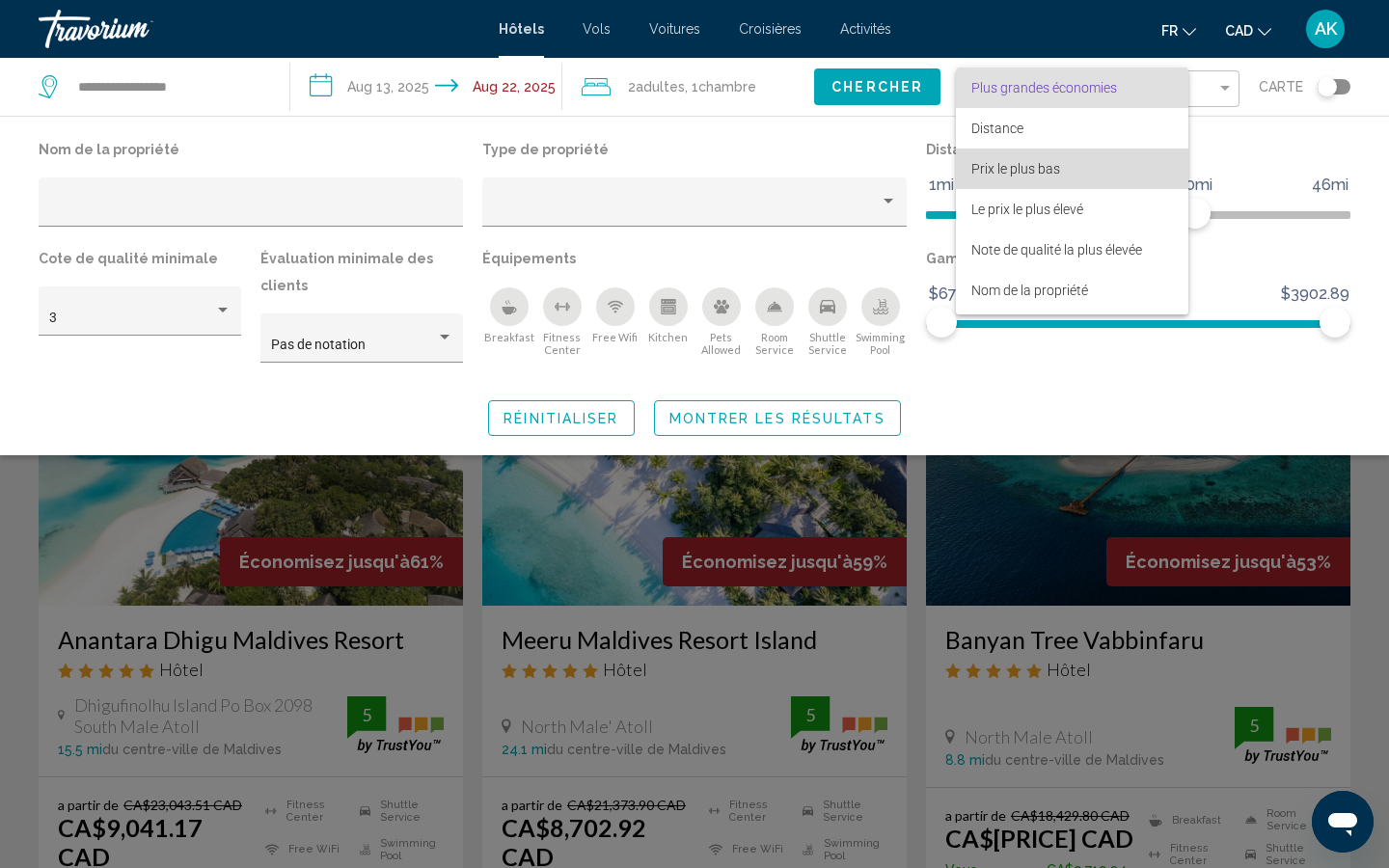 click on "Prix le plus bas" at bounding box center [1072, 169] 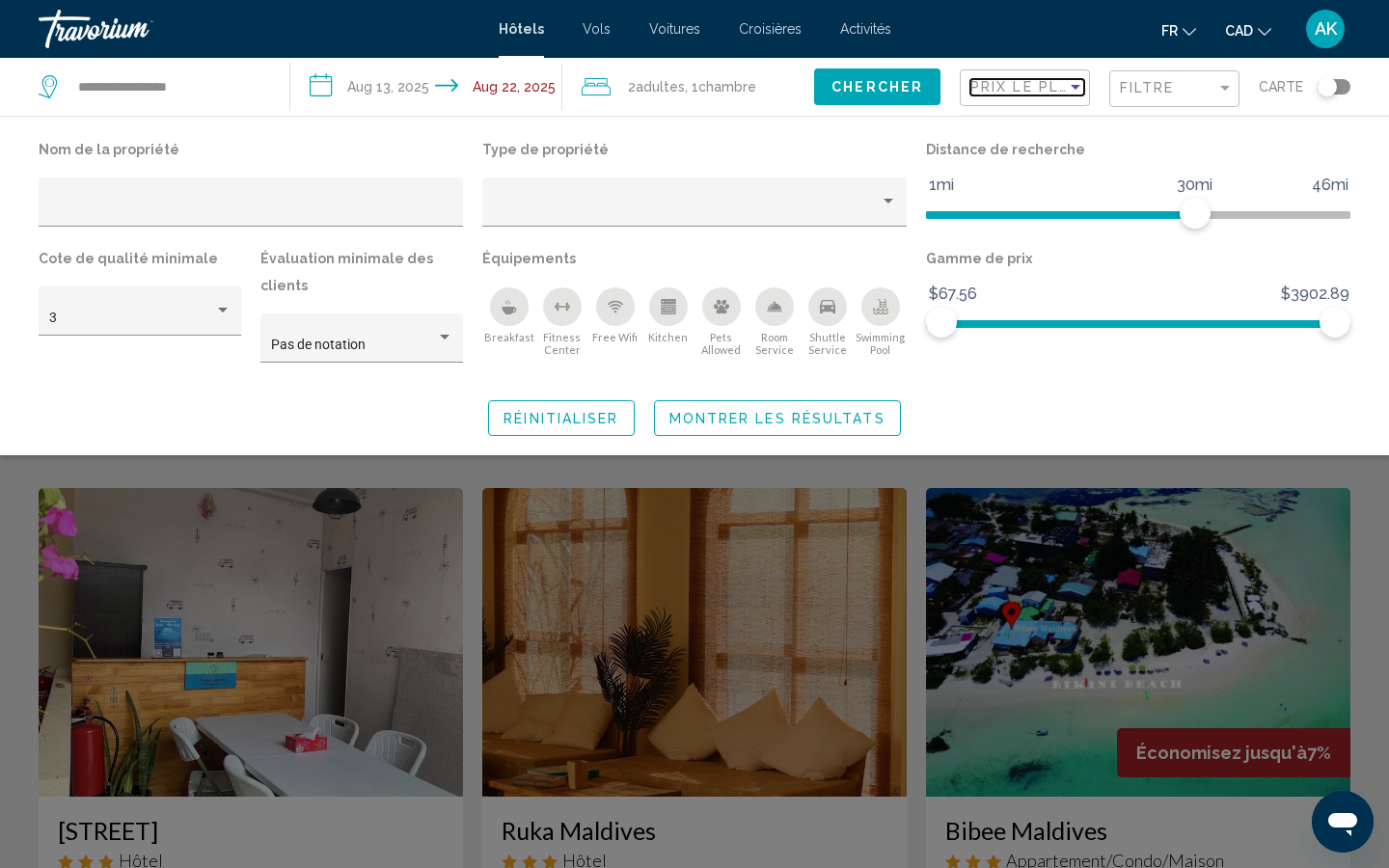 scroll, scrollTop: 0, scrollLeft: 0, axis: both 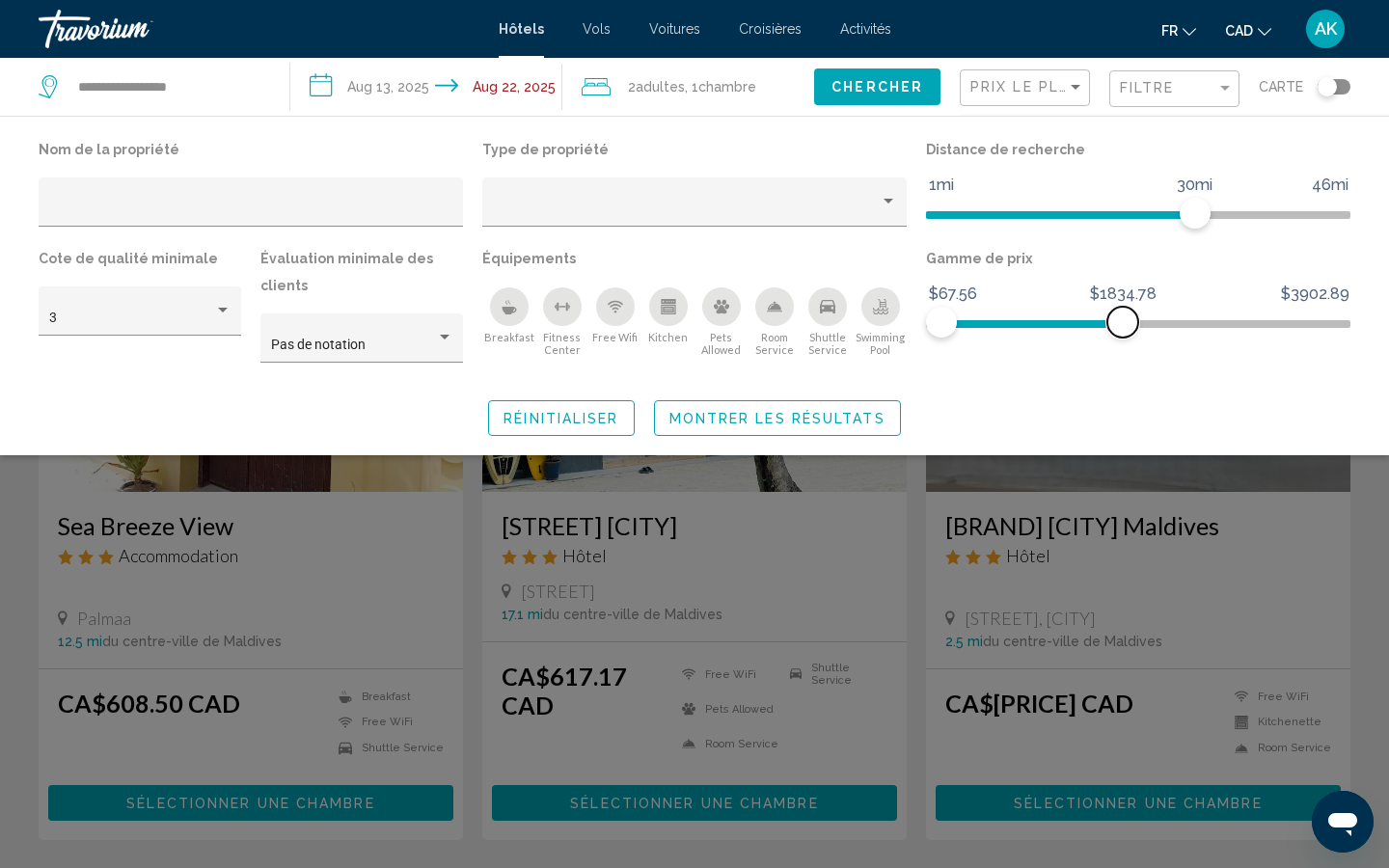drag, startPoint x: 1326, startPoint y: 324, endPoint x: 1123, endPoint y: 328, distance: 203.03941 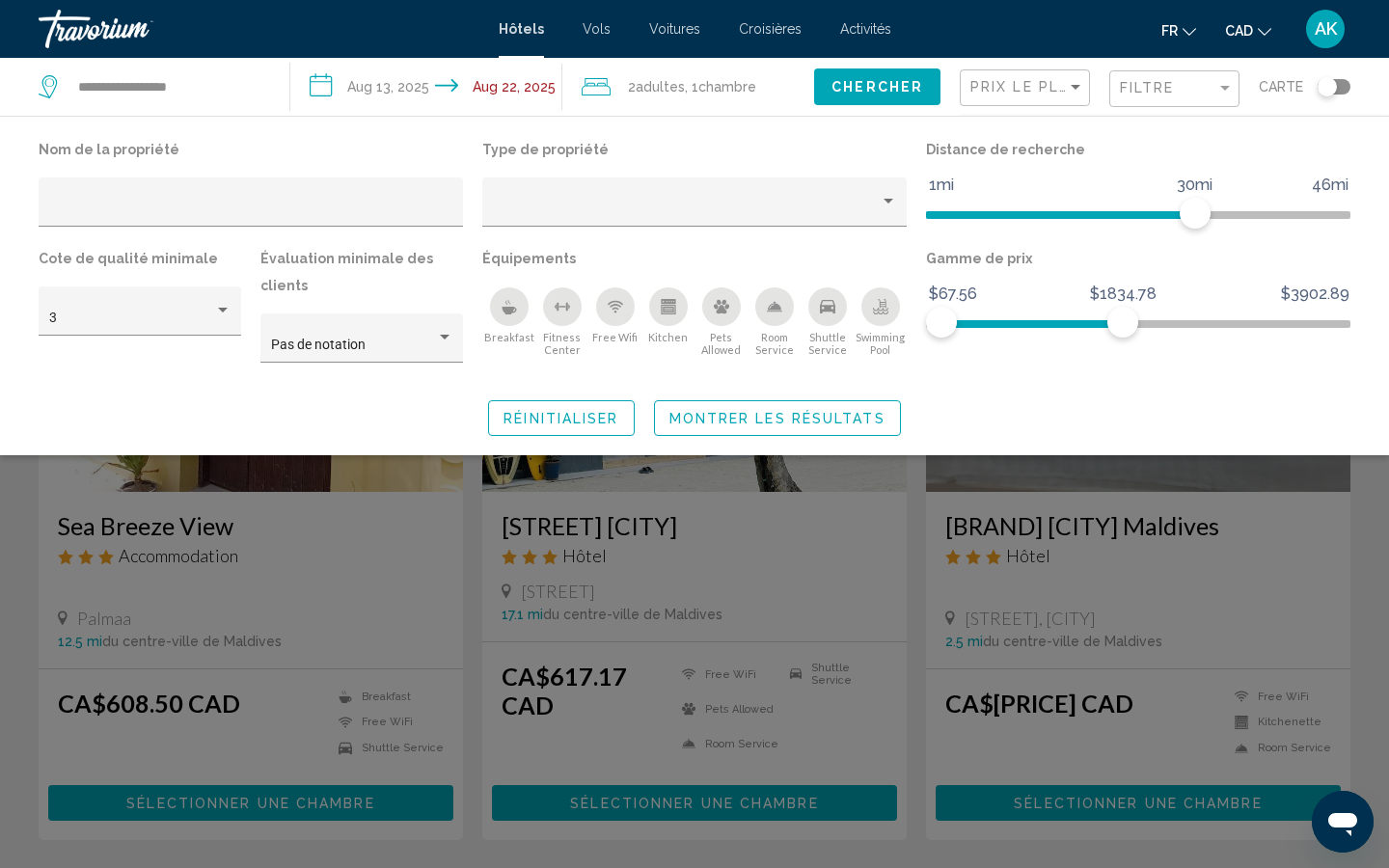click 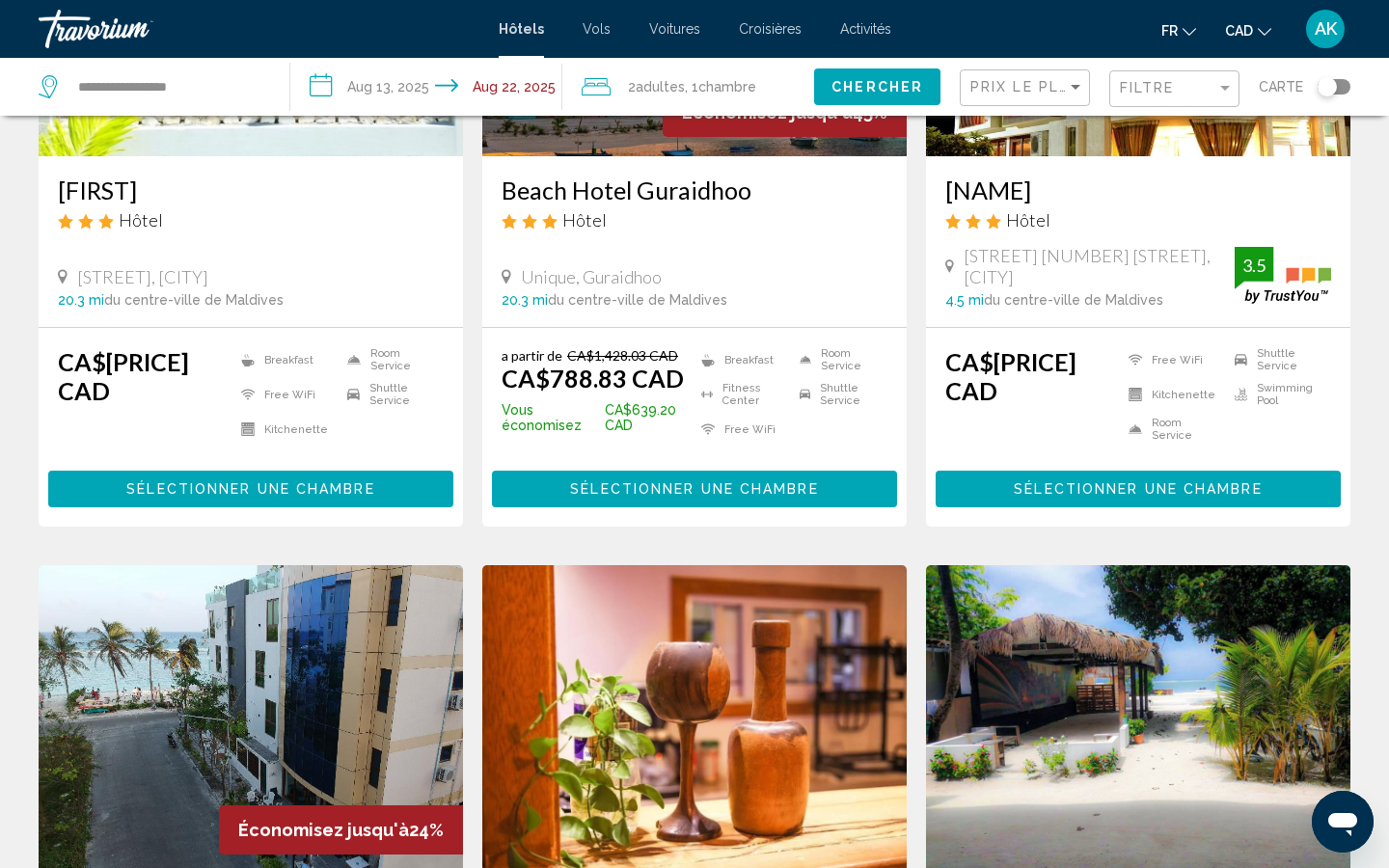scroll, scrollTop: 851, scrollLeft: 0, axis: vertical 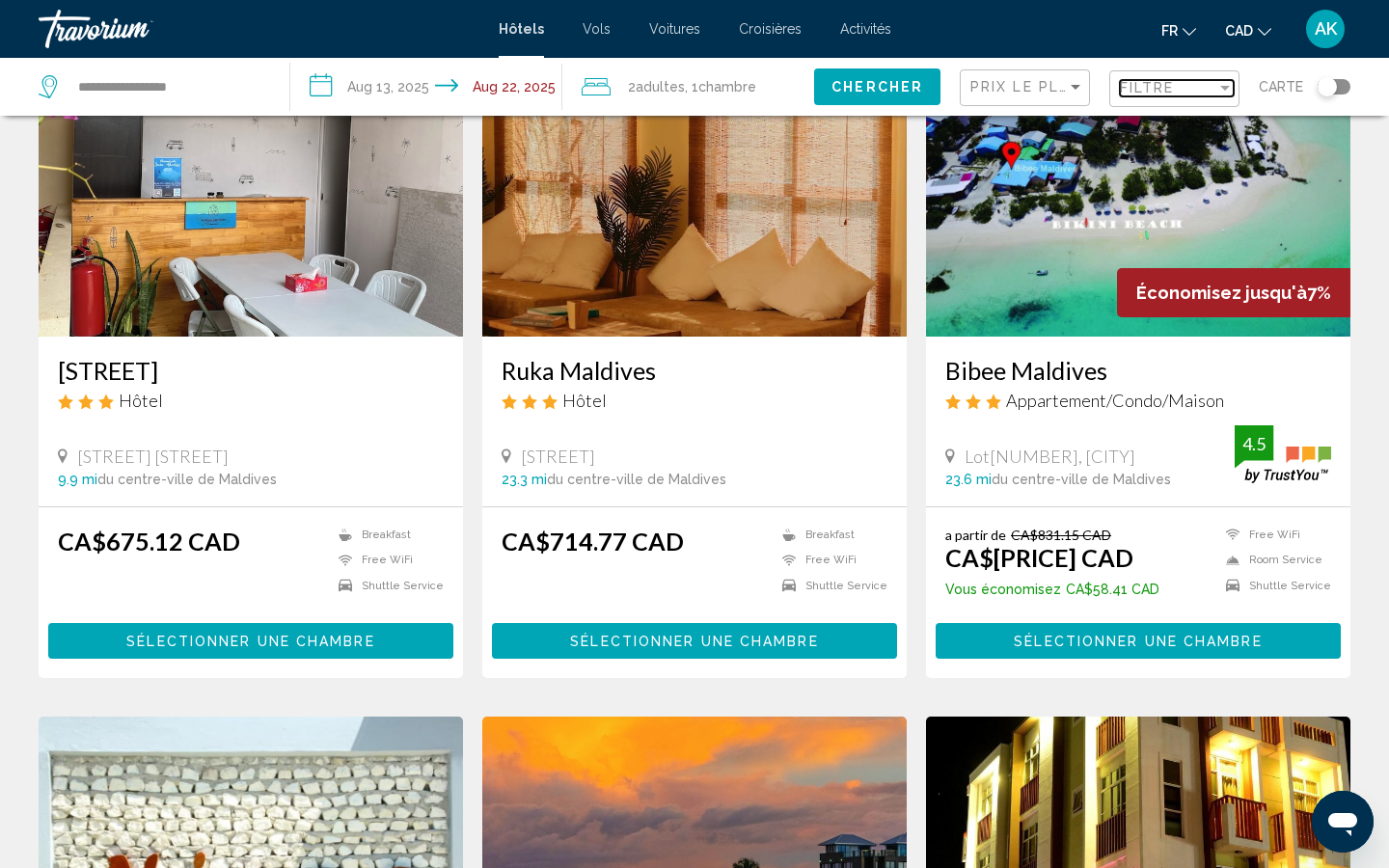 click on "Filtre" at bounding box center (1147, 88) 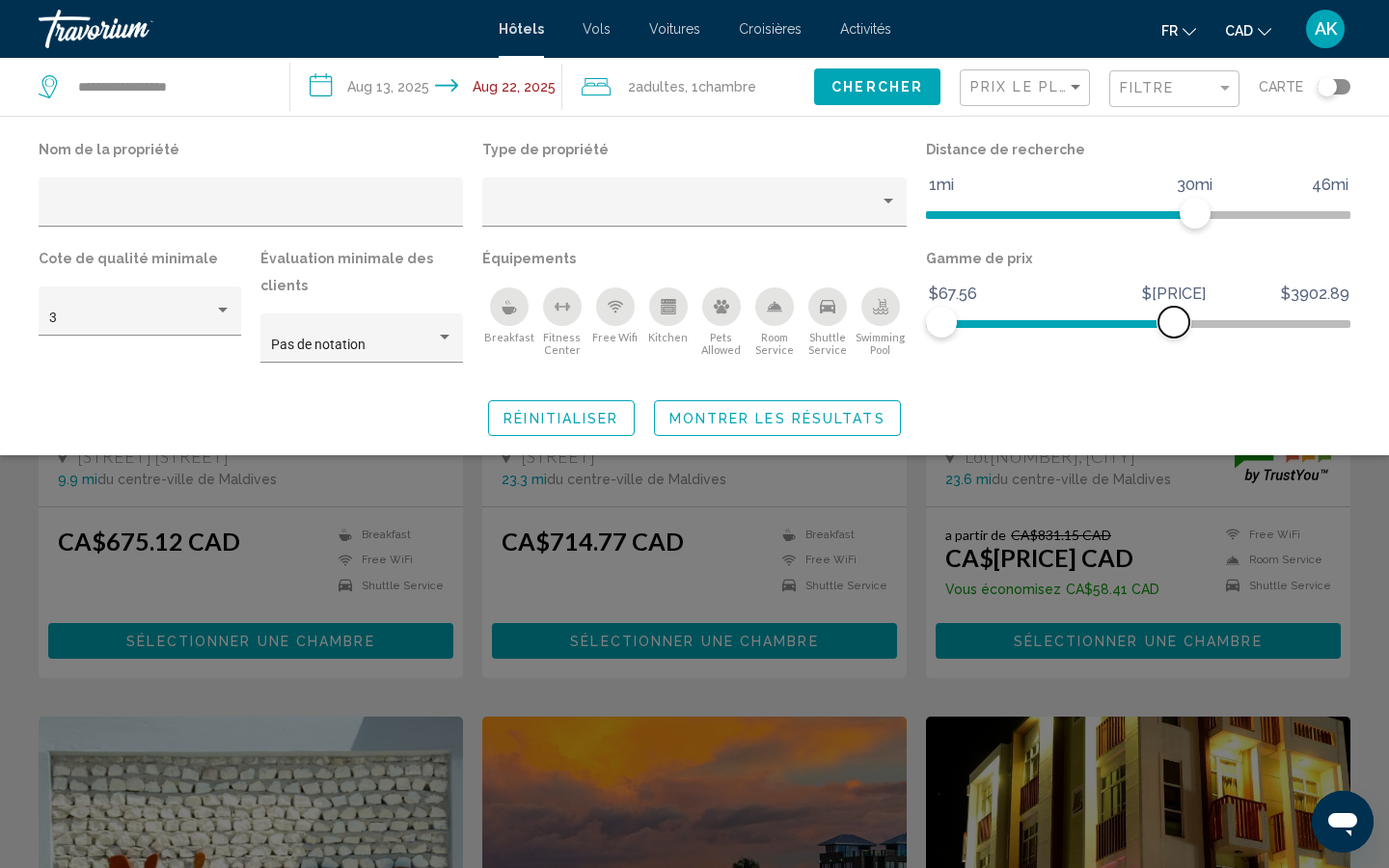 drag, startPoint x: 1160, startPoint y: 324, endPoint x: 1174, endPoint y: 325, distance: 14.035669 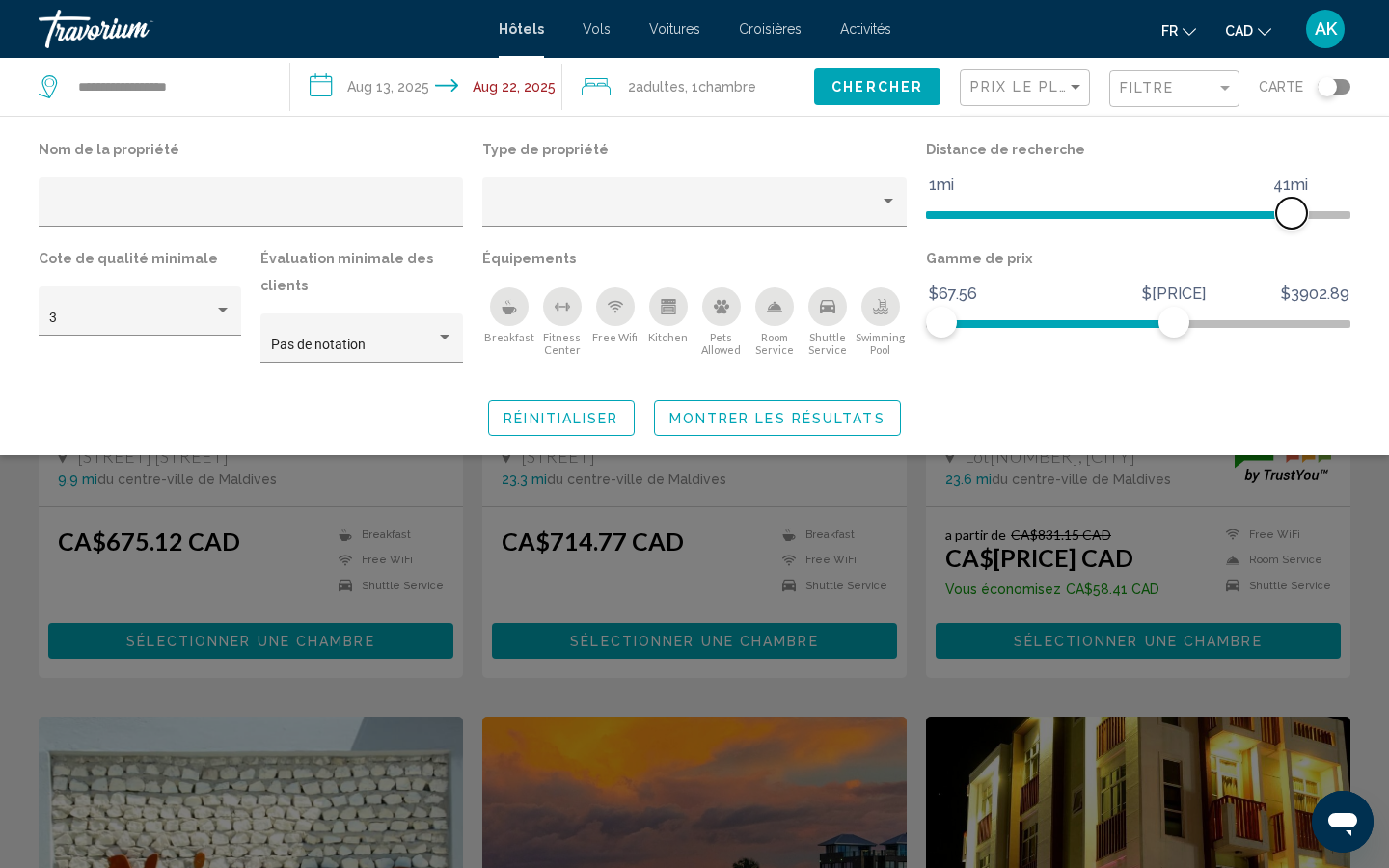 drag, startPoint x: 1185, startPoint y: 208, endPoint x: 1362, endPoint y: 207, distance: 177.00282 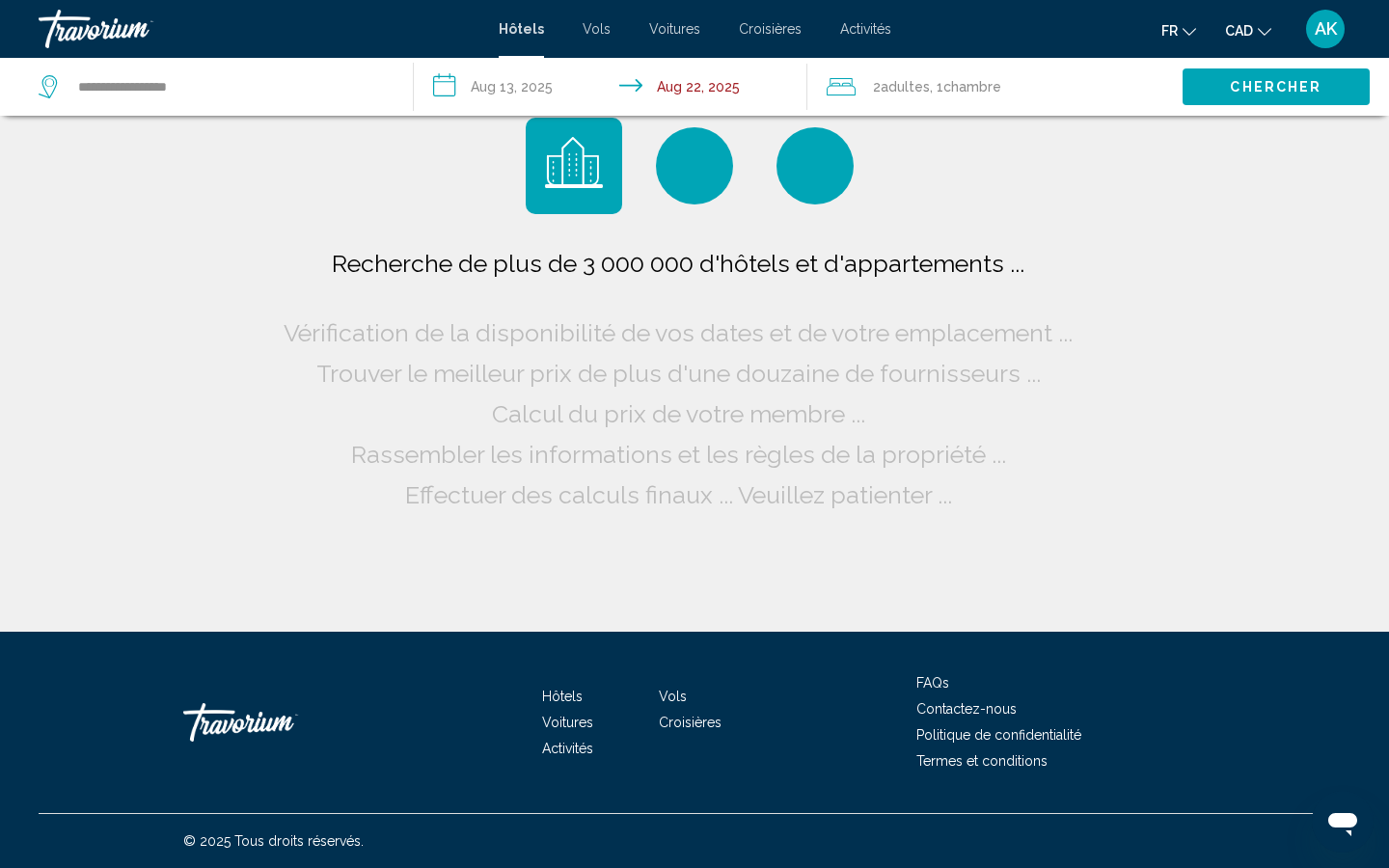 scroll, scrollTop: 0, scrollLeft: 0, axis: both 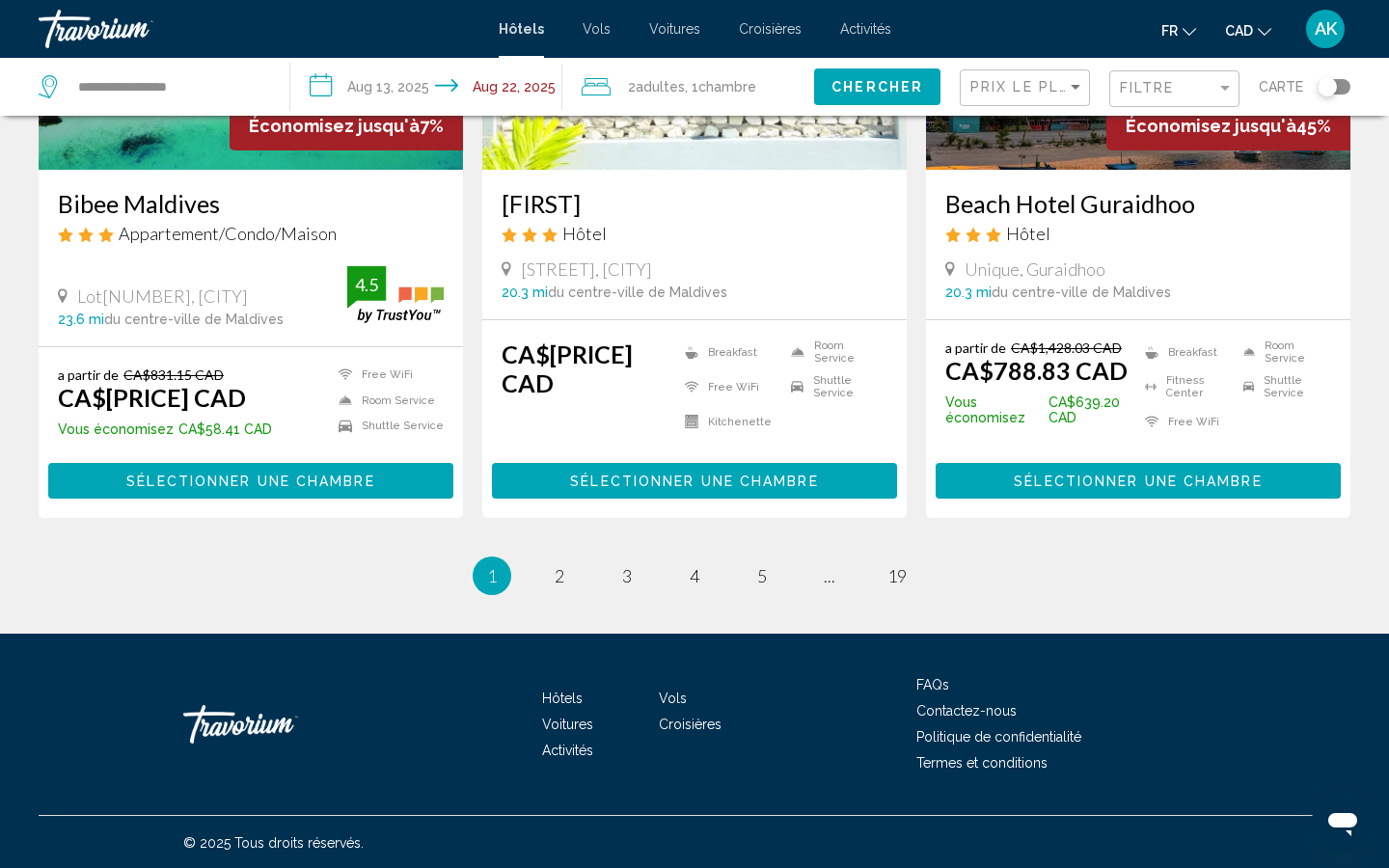 click on "page  3" at bounding box center (627, 576) 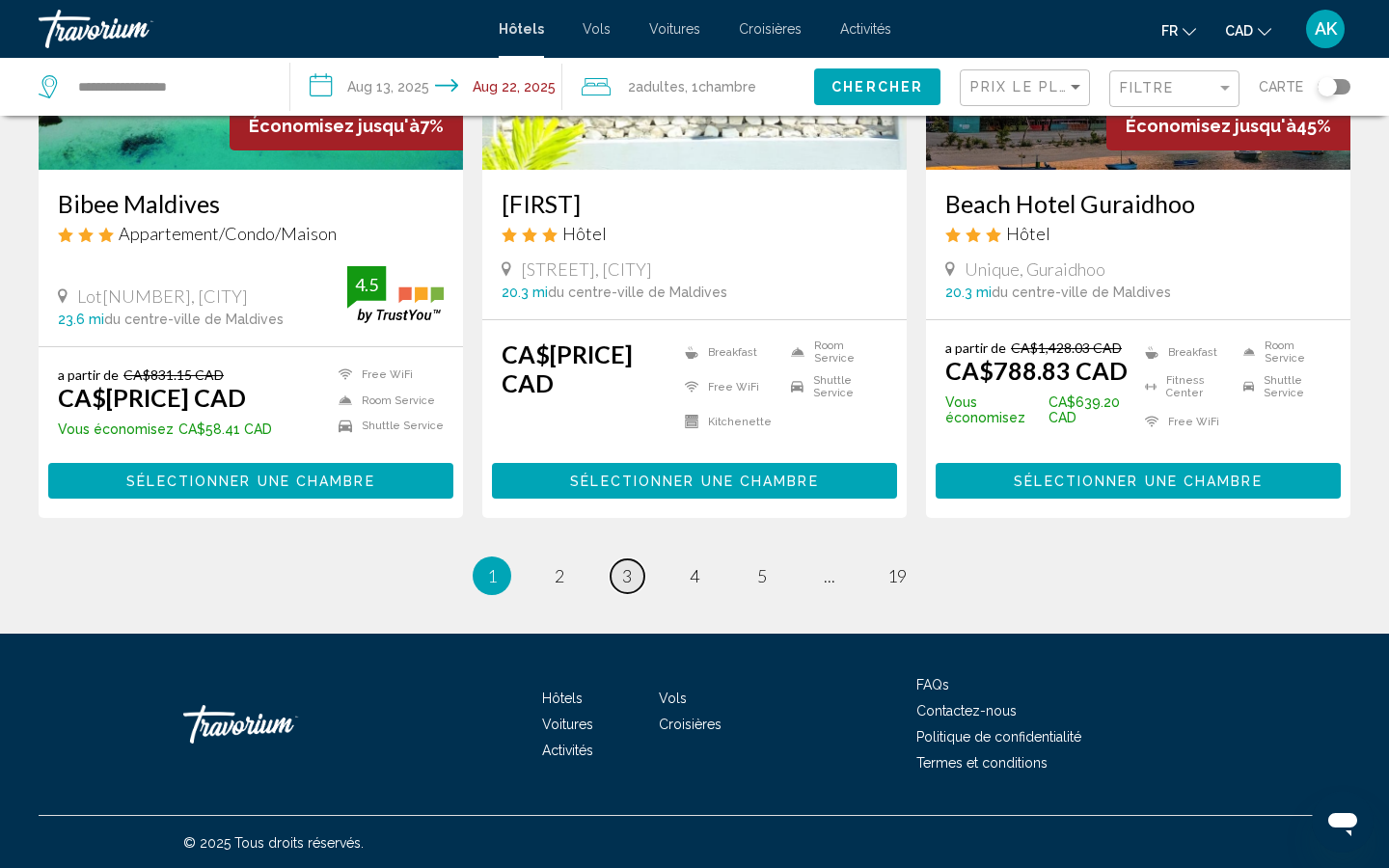 click on "3" at bounding box center [627, 576] 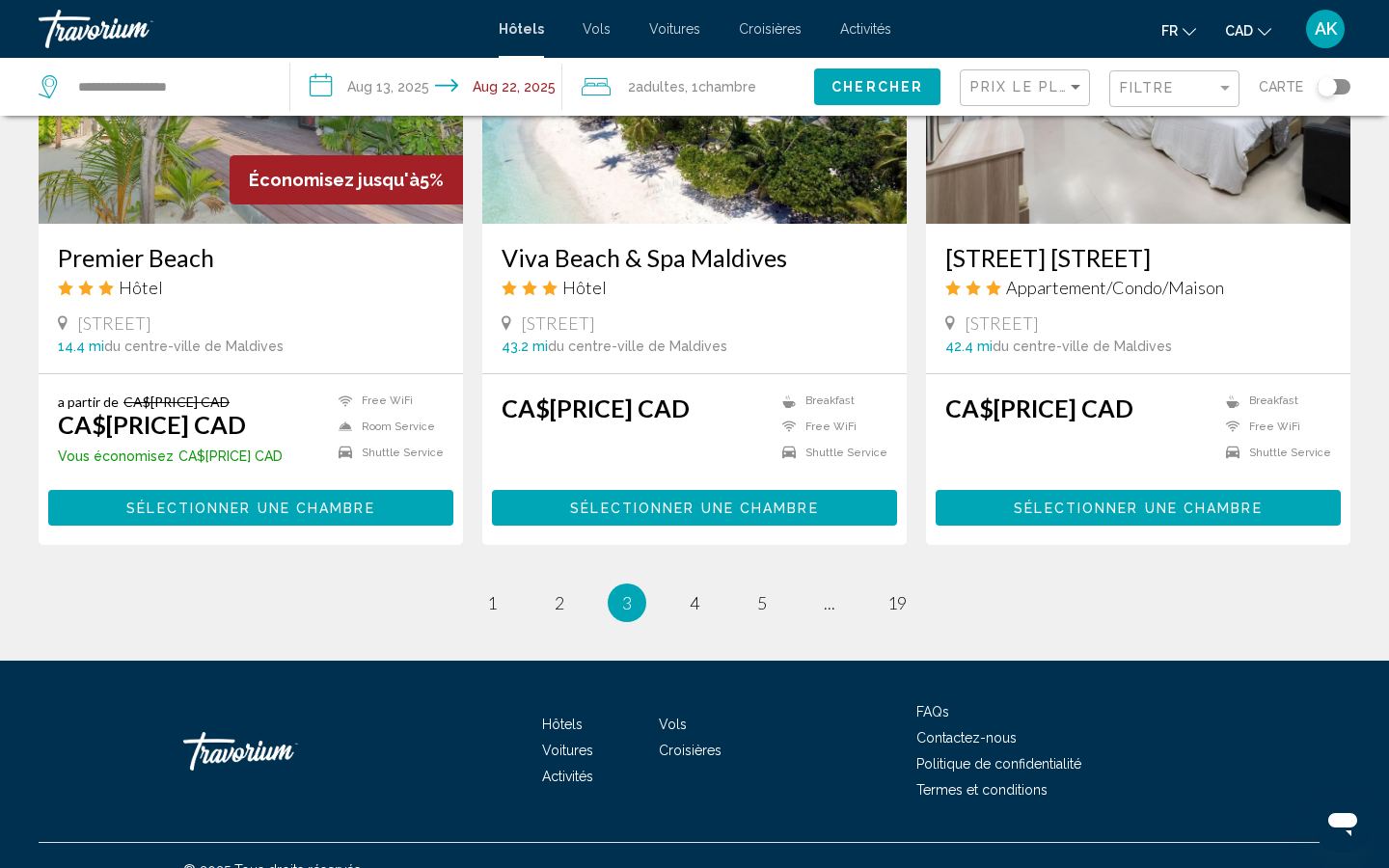 scroll, scrollTop: 2369, scrollLeft: 0, axis: vertical 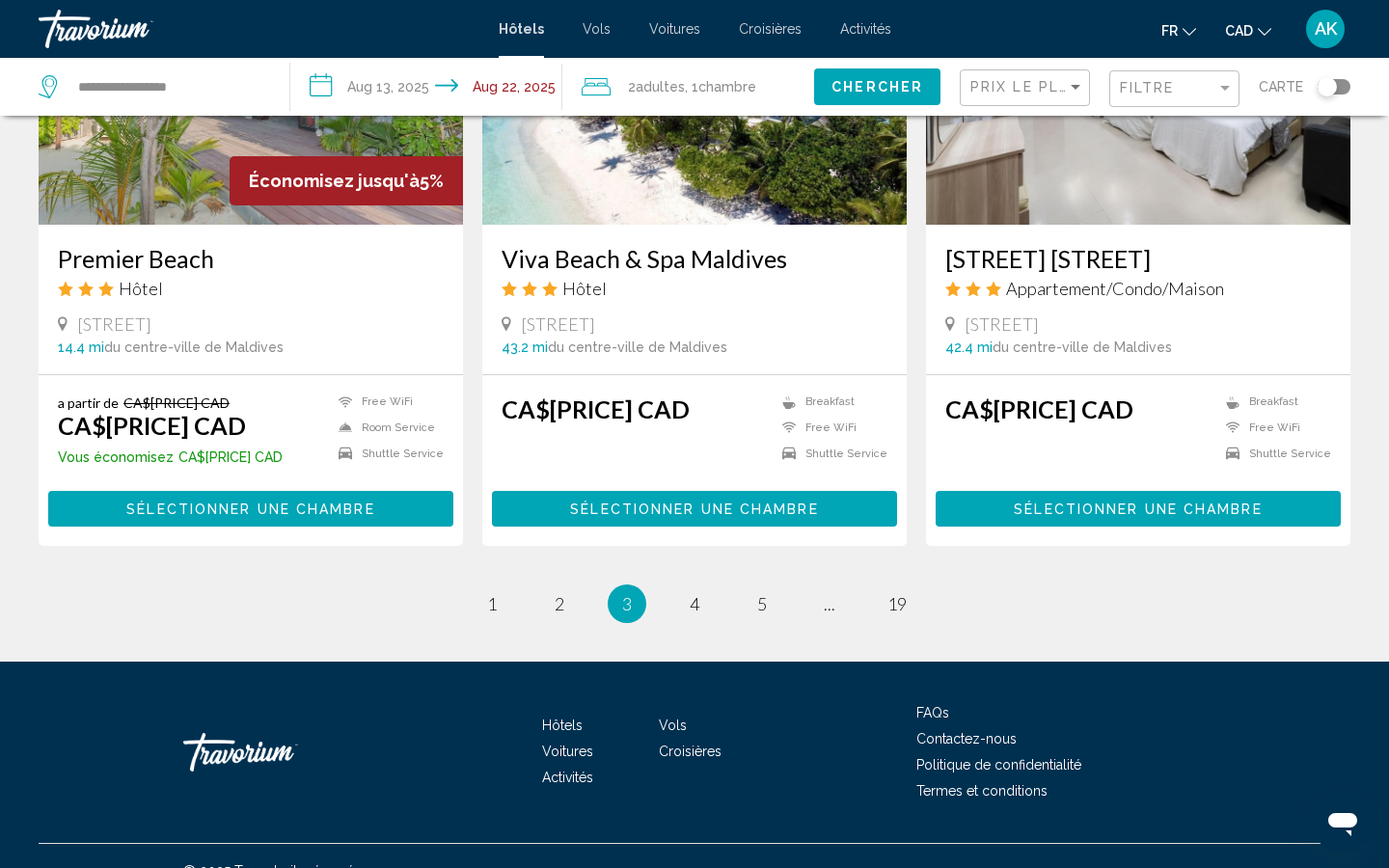 click on "3 / 19  page  1 page  2 You're on page  3 page  4 page  5 page  ... page  19" at bounding box center [694, 604] 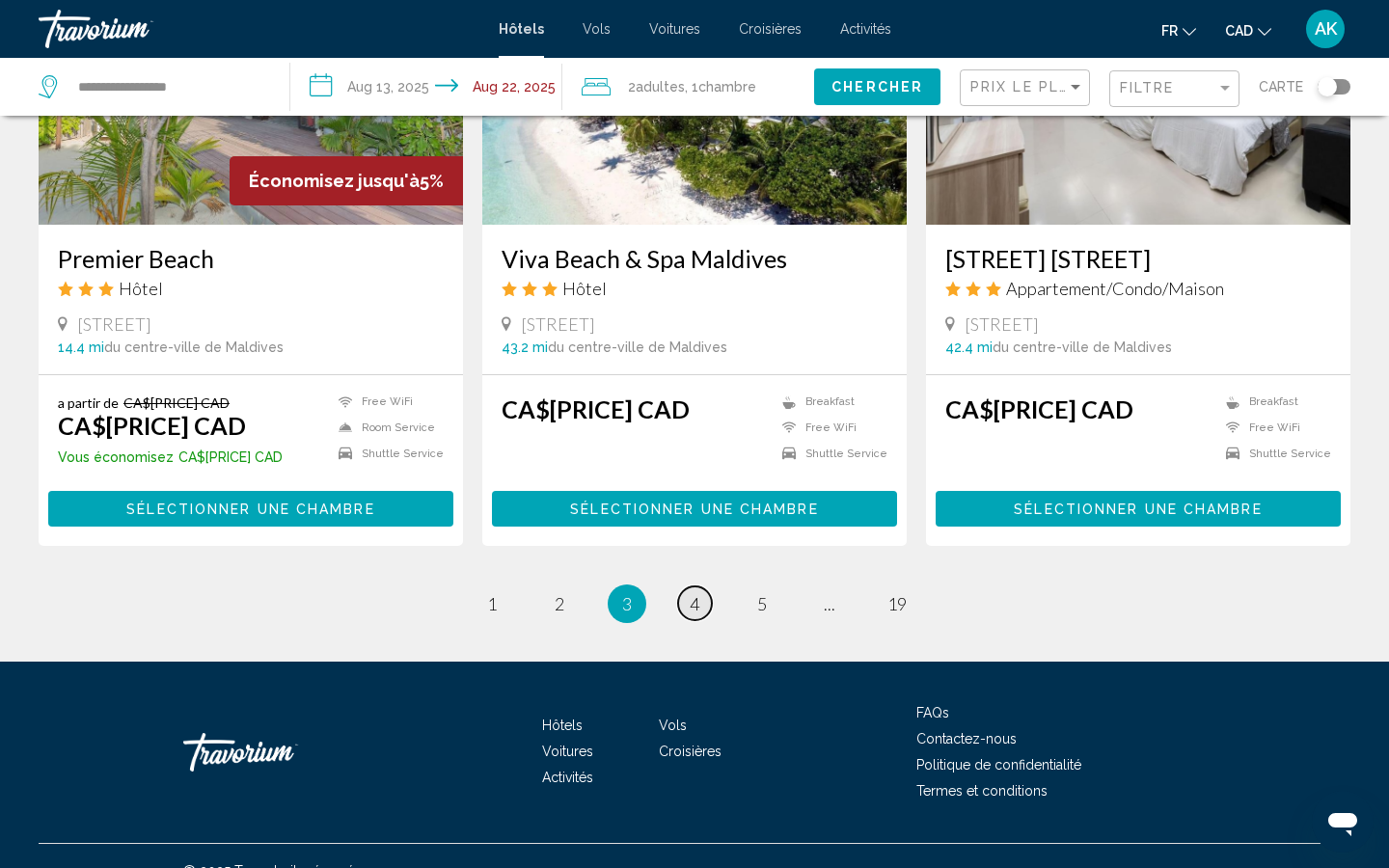 click on "4" at bounding box center (694, 604) 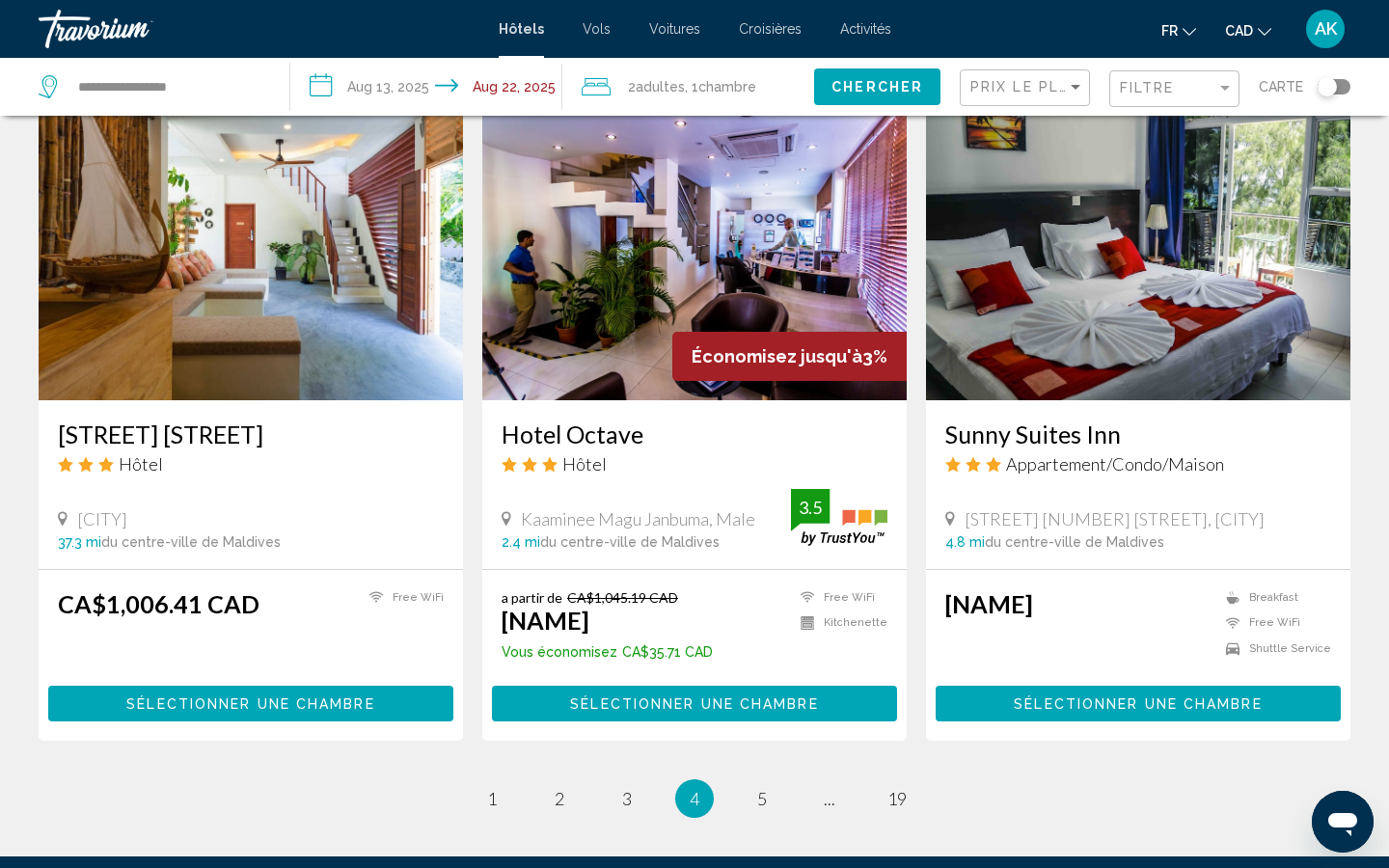 scroll, scrollTop: 2395, scrollLeft: 0, axis: vertical 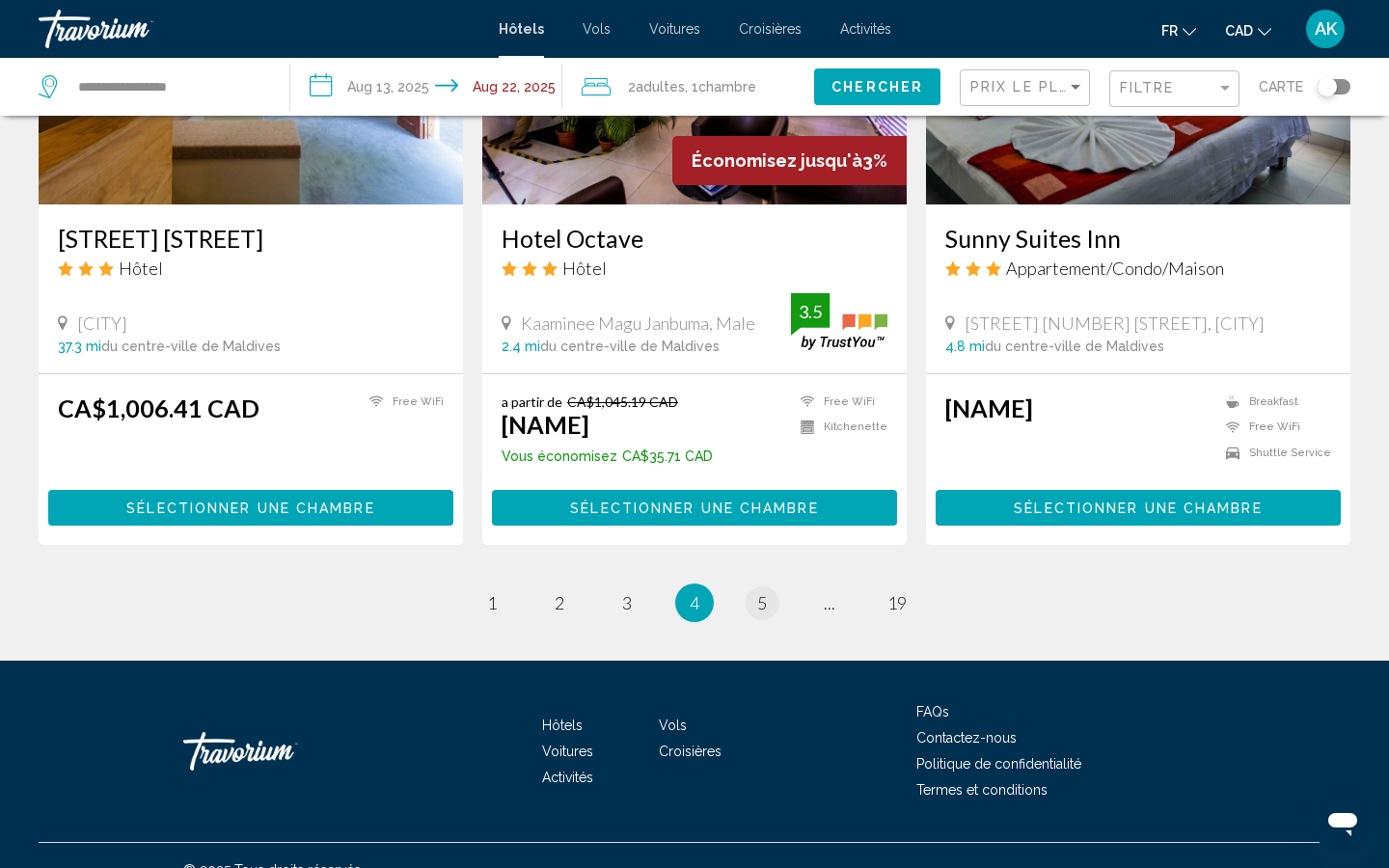 click on "page  5" at bounding box center (762, 603) 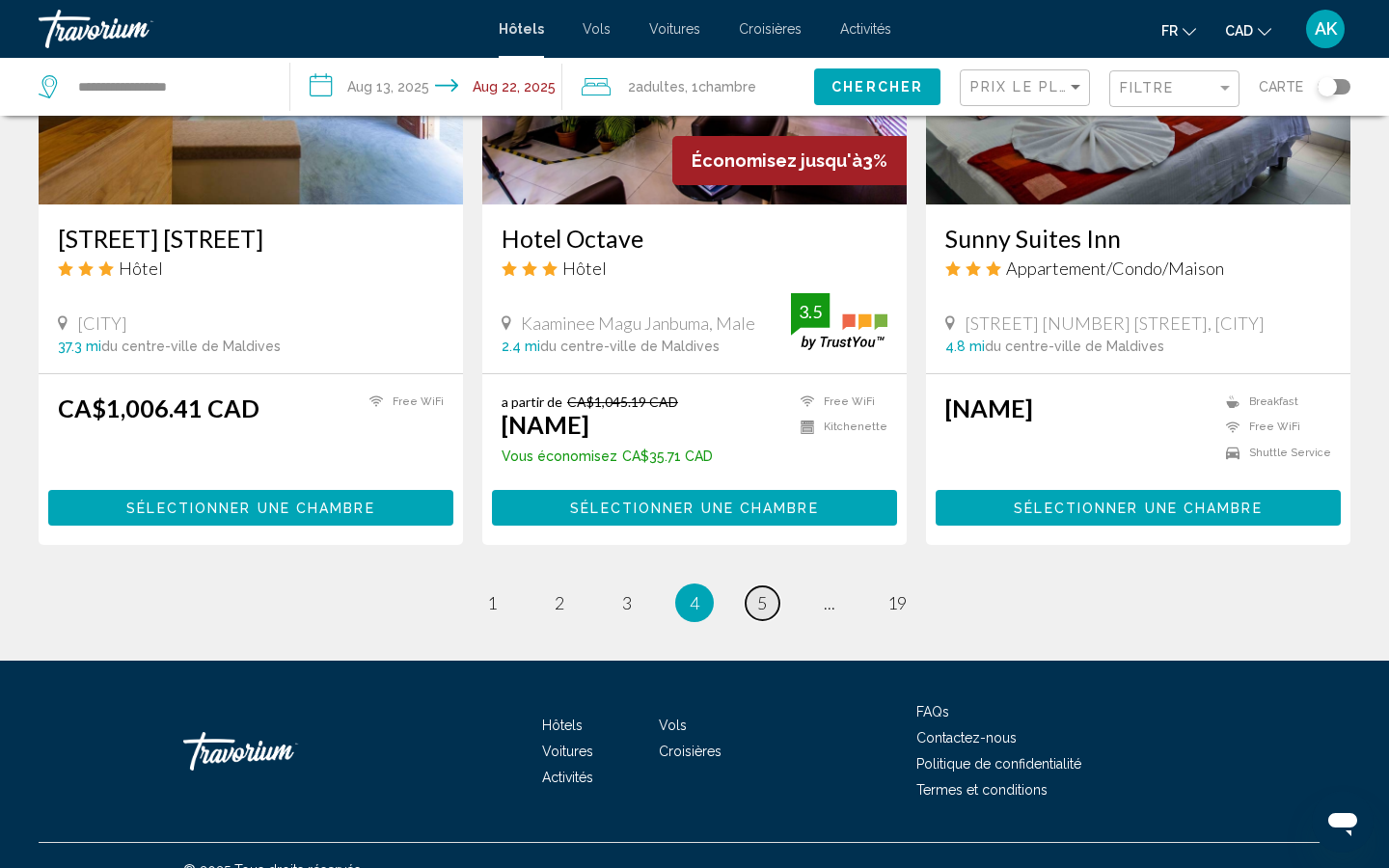 click on "page  5" at bounding box center [762, 603] 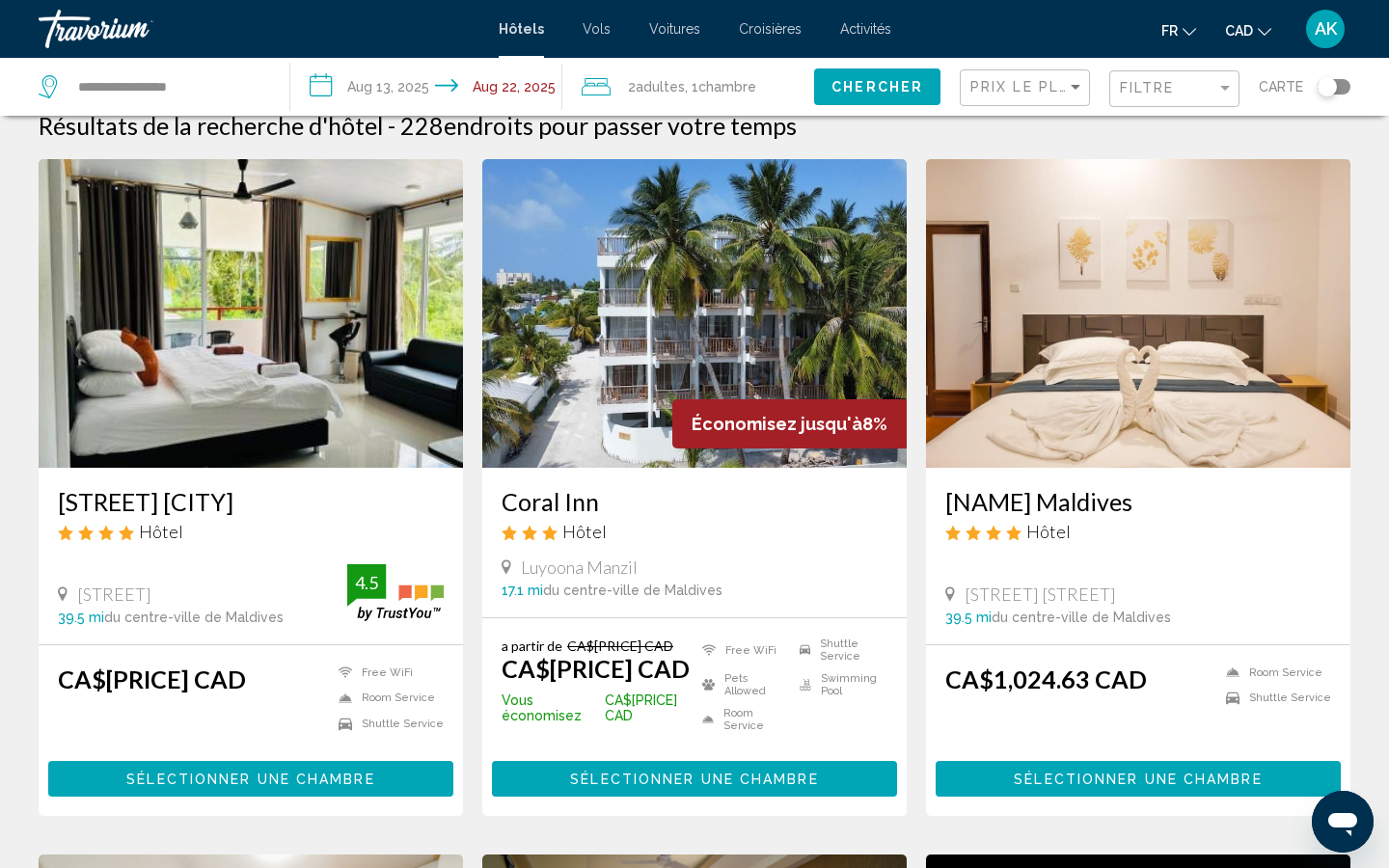 scroll, scrollTop: 0, scrollLeft: 0, axis: both 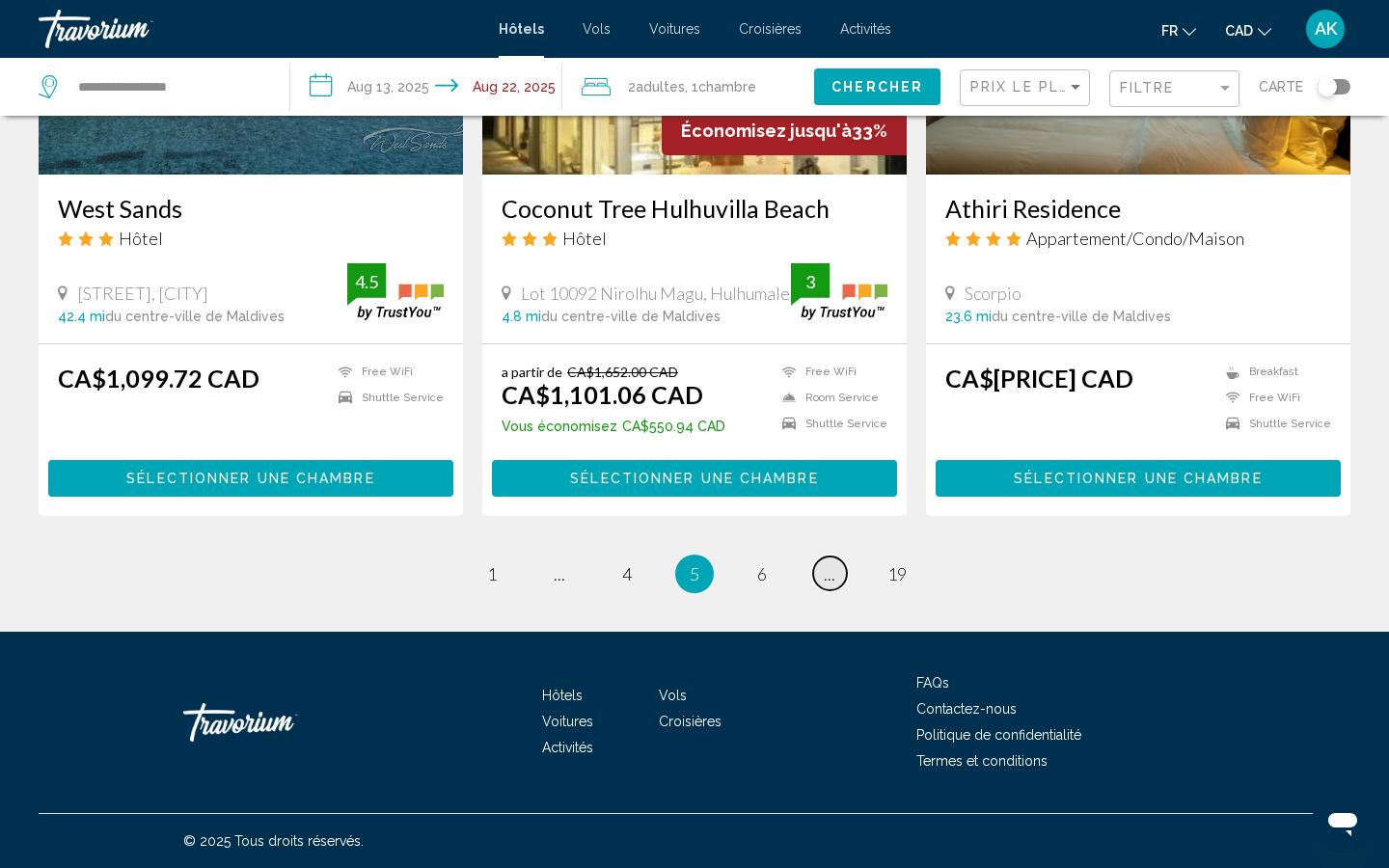 click on "page  ..." at bounding box center (830, 573) 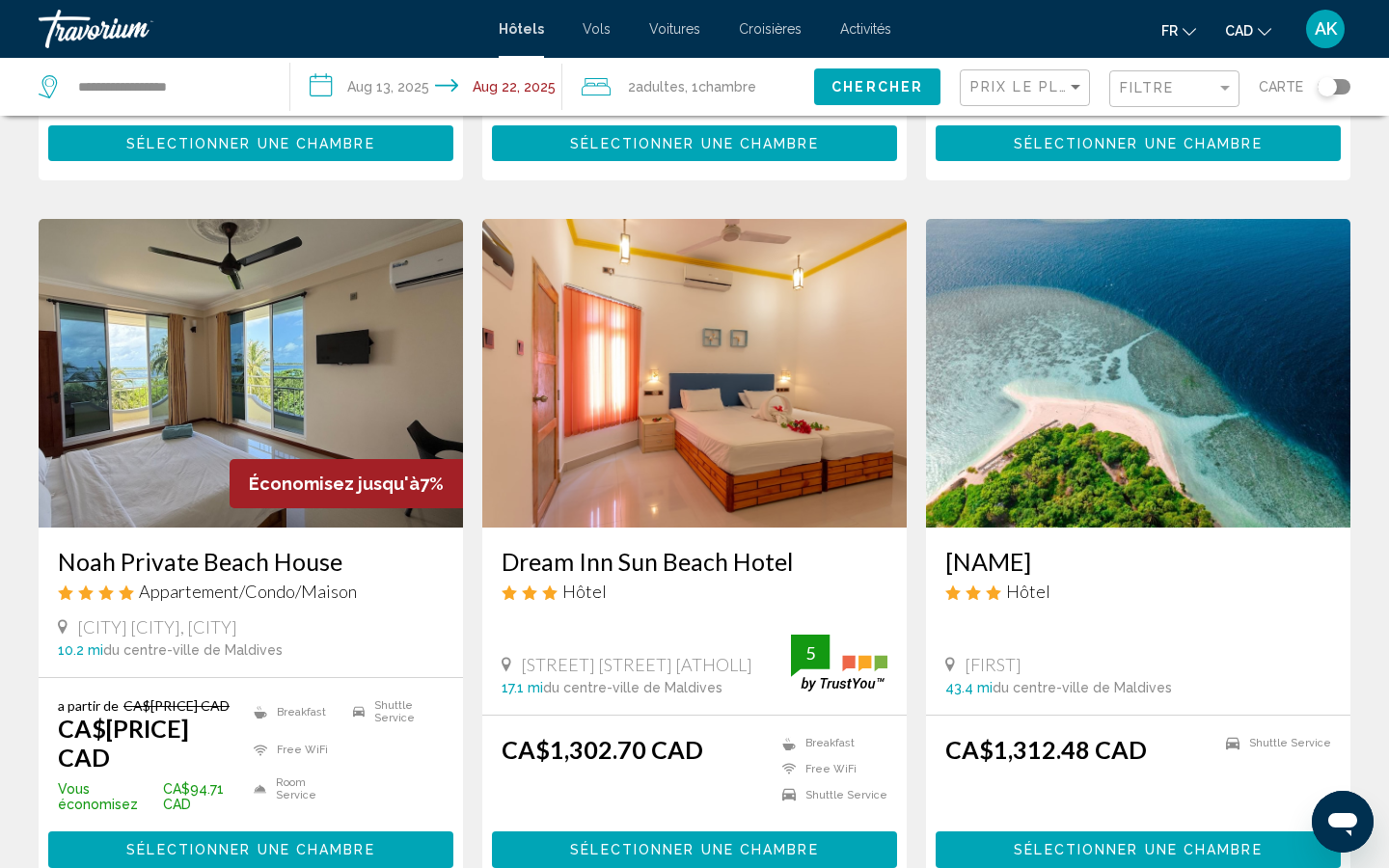 scroll, scrollTop: 2462, scrollLeft: 0, axis: vertical 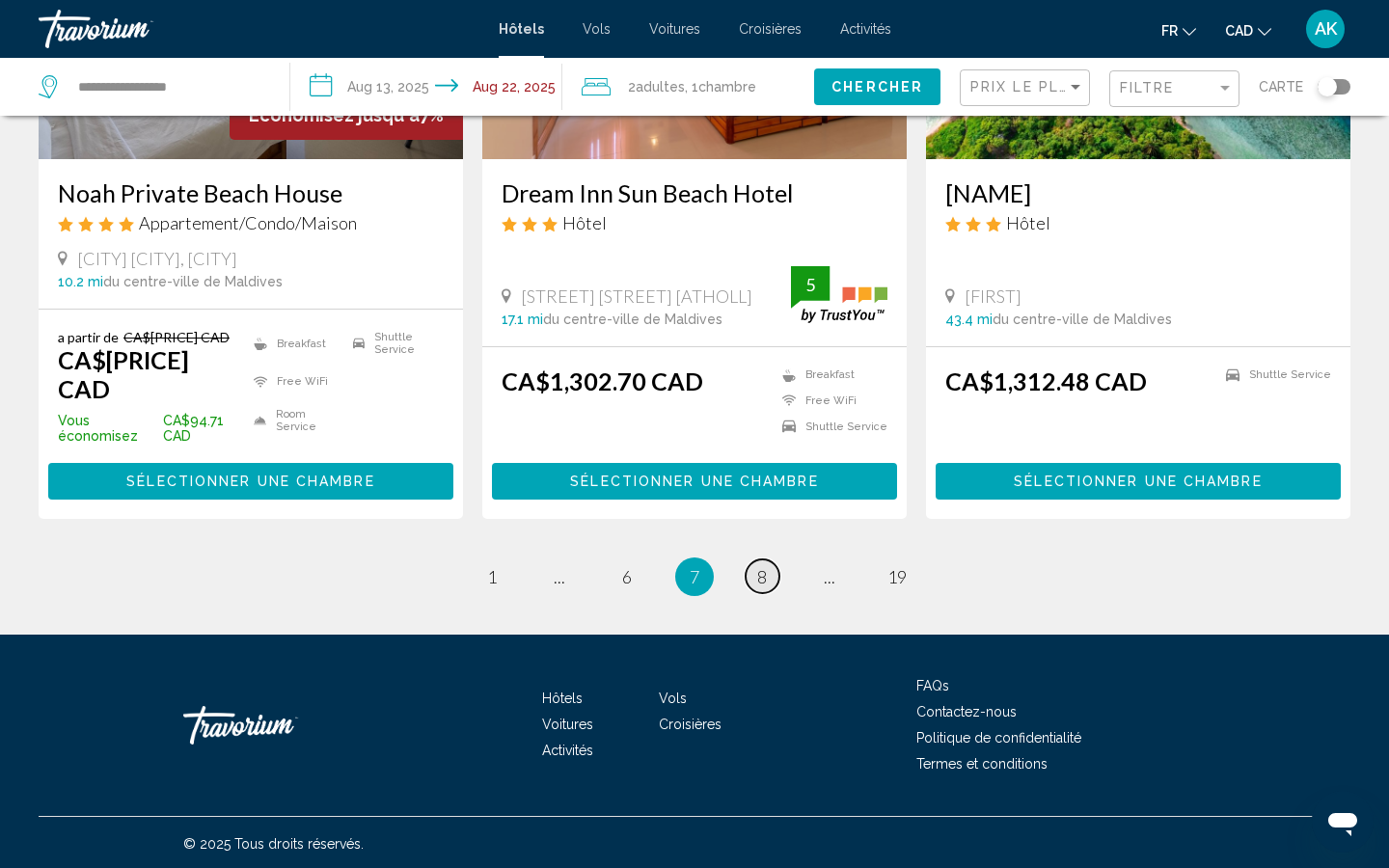 click on "page  8" at bounding box center [762, 576] 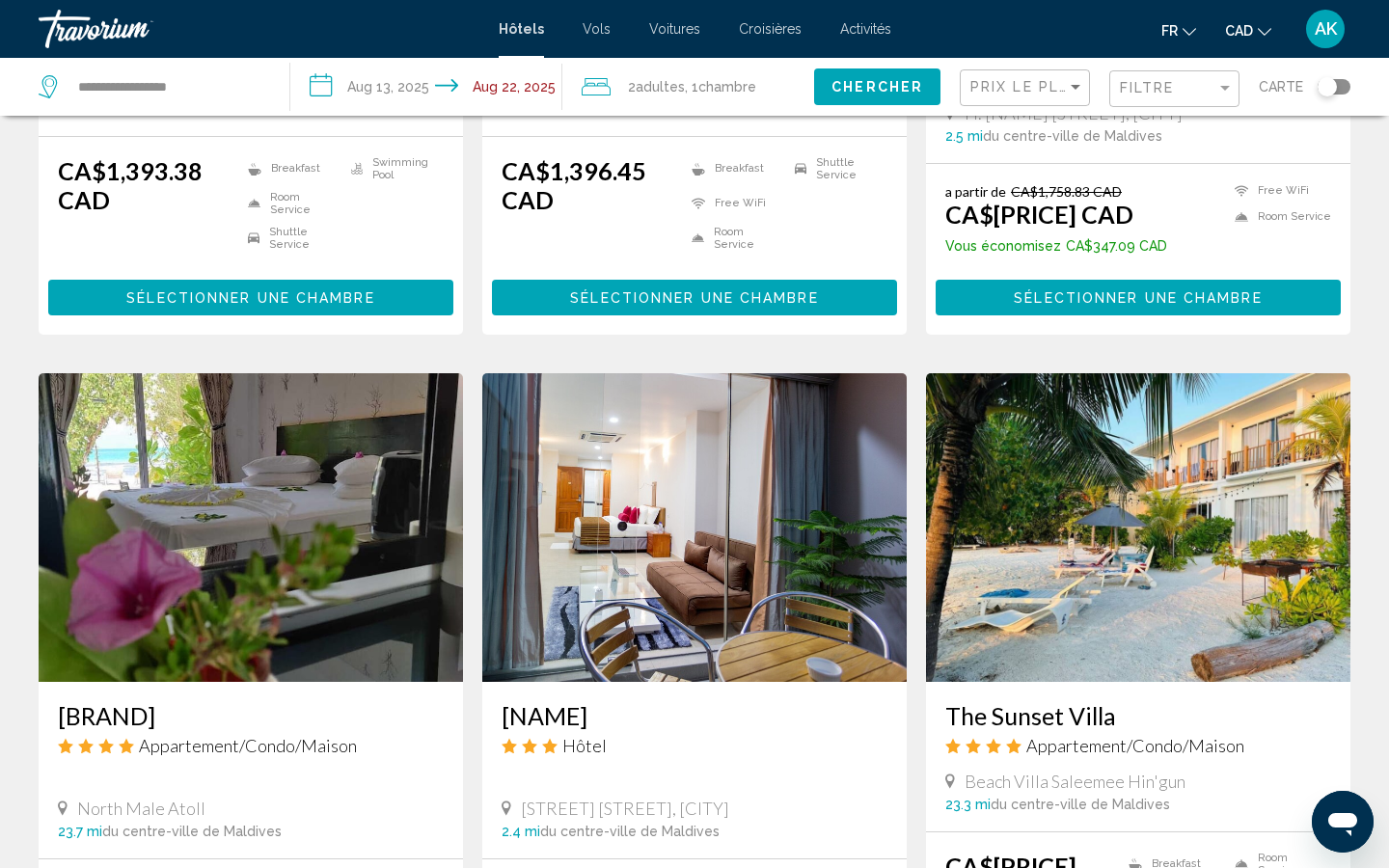 scroll, scrollTop: 2520, scrollLeft: 0, axis: vertical 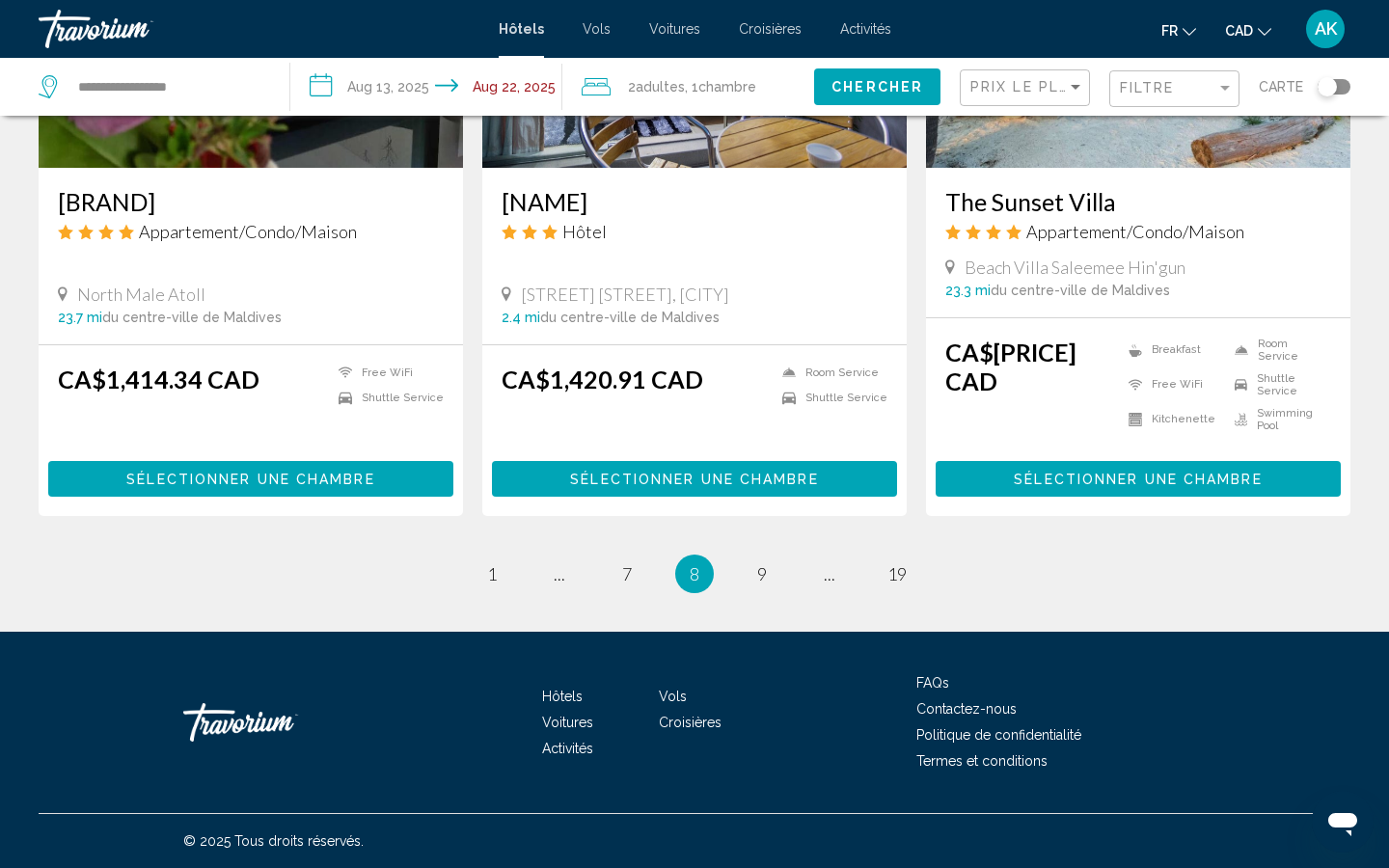 click on "page  ..." at bounding box center (830, 574) 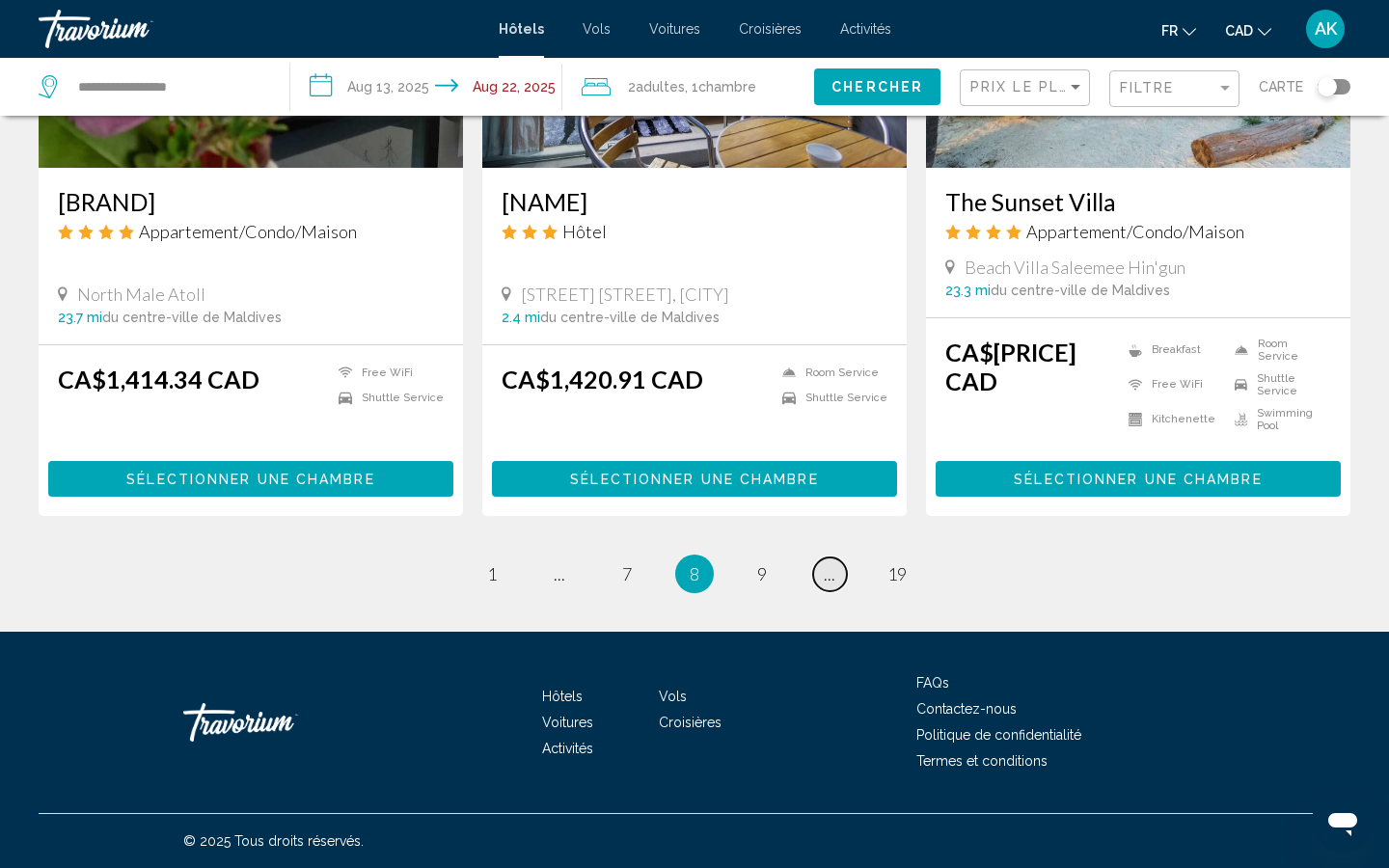 click on "..." at bounding box center (830, 574) 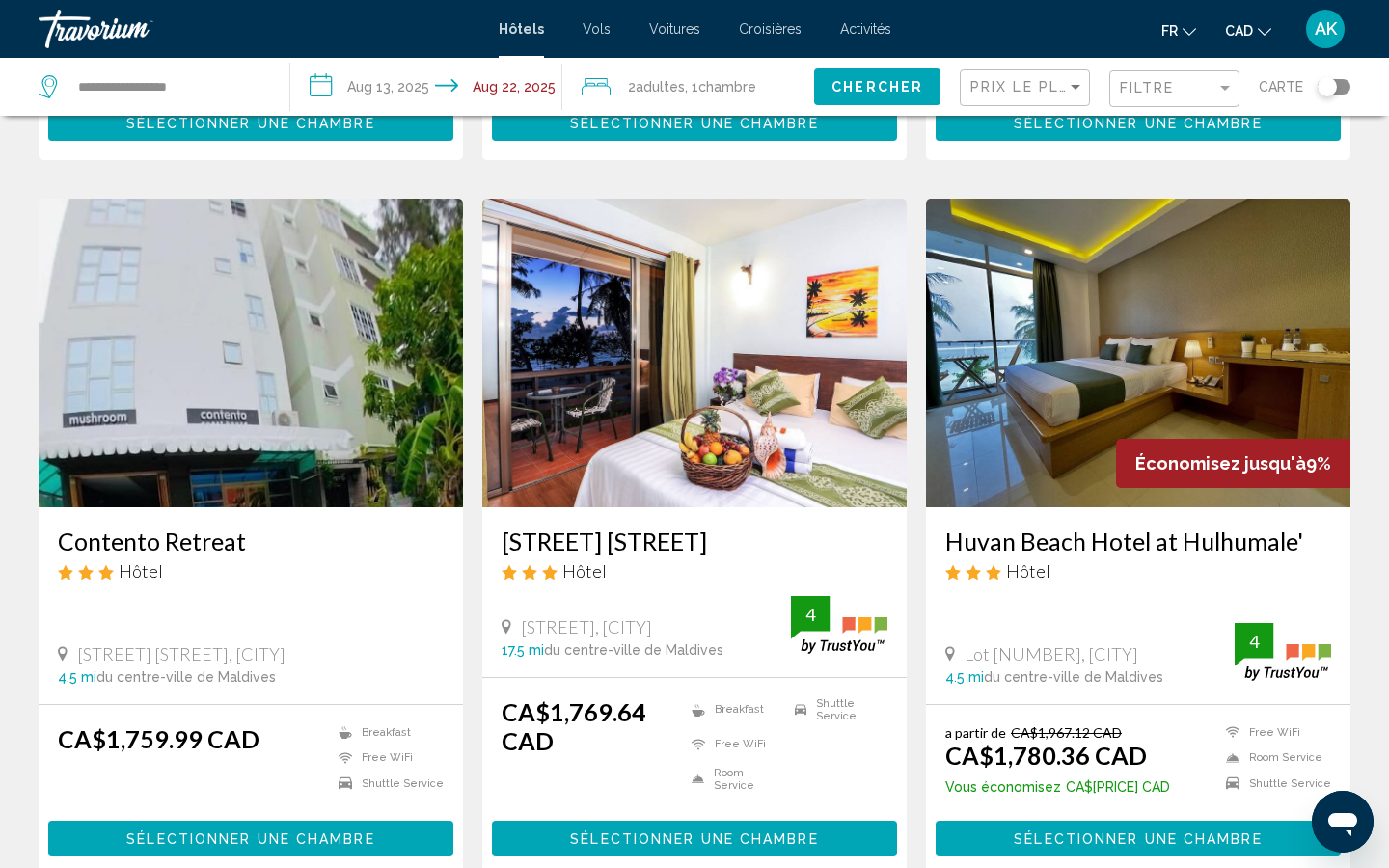 scroll, scrollTop: 2549, scrollLeft: 0, axis: vertical 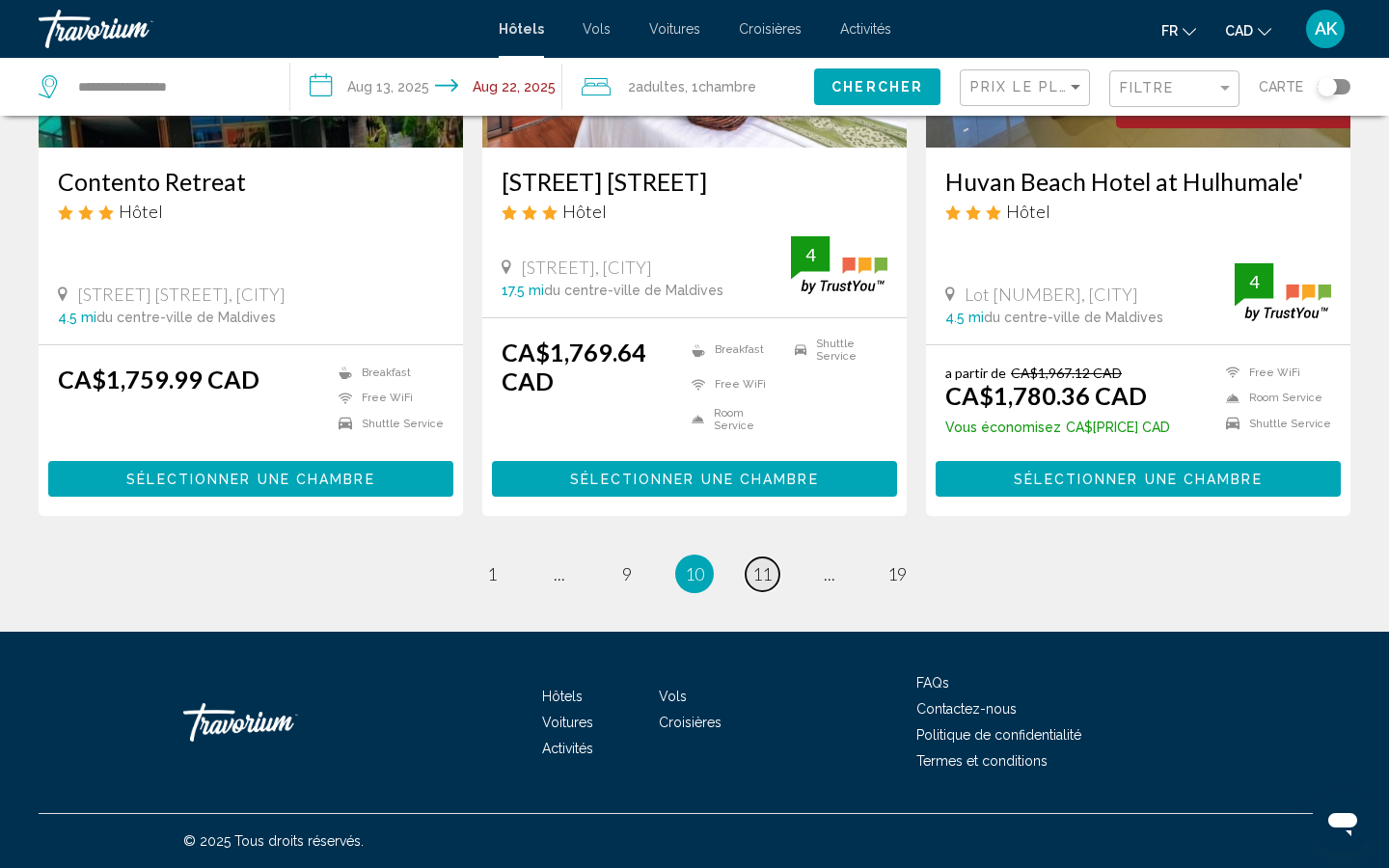click on "page  11" at bounding box center [762, 574] 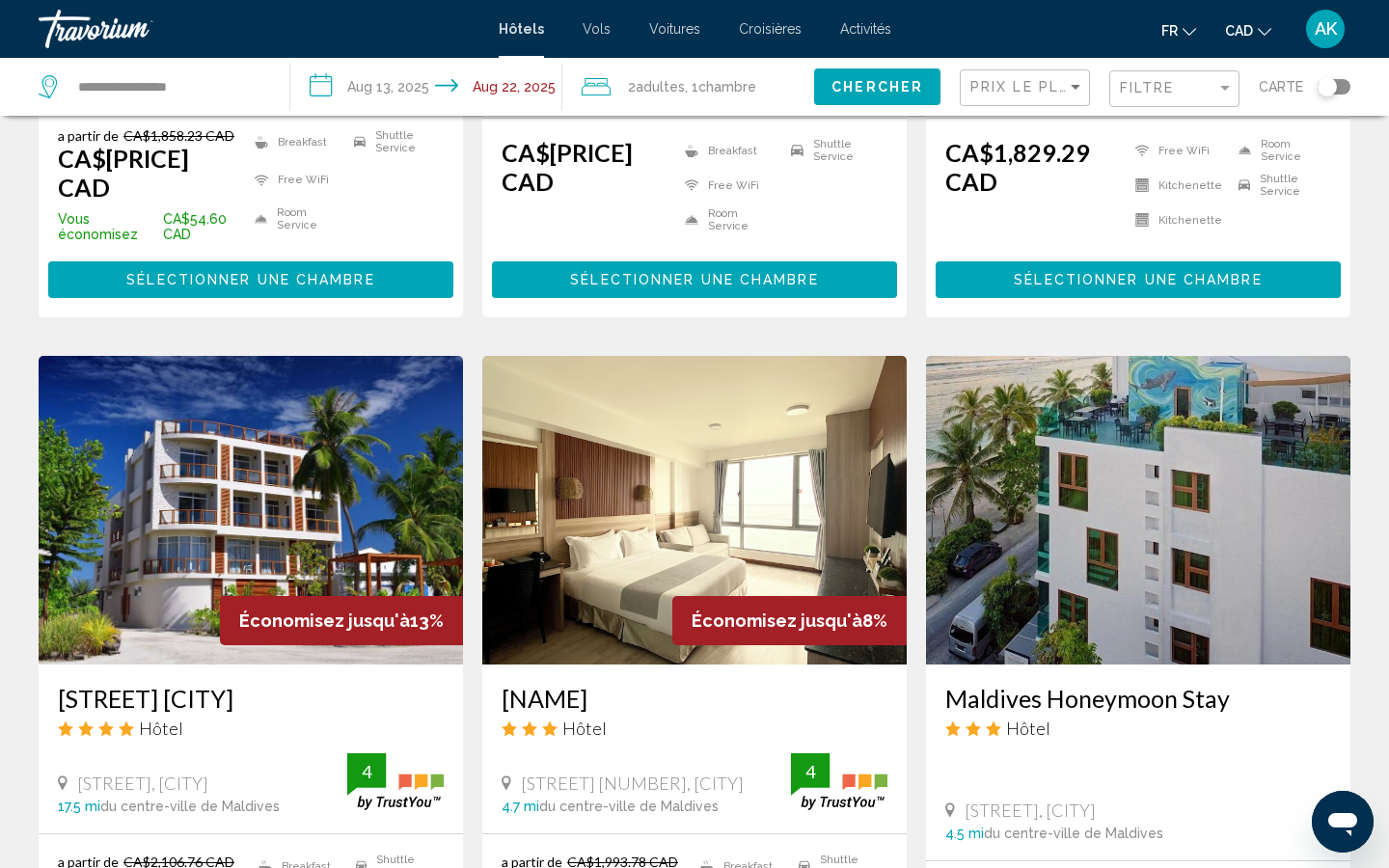scroll, scrollTop: 0, scrollLeft: 0, axis: both 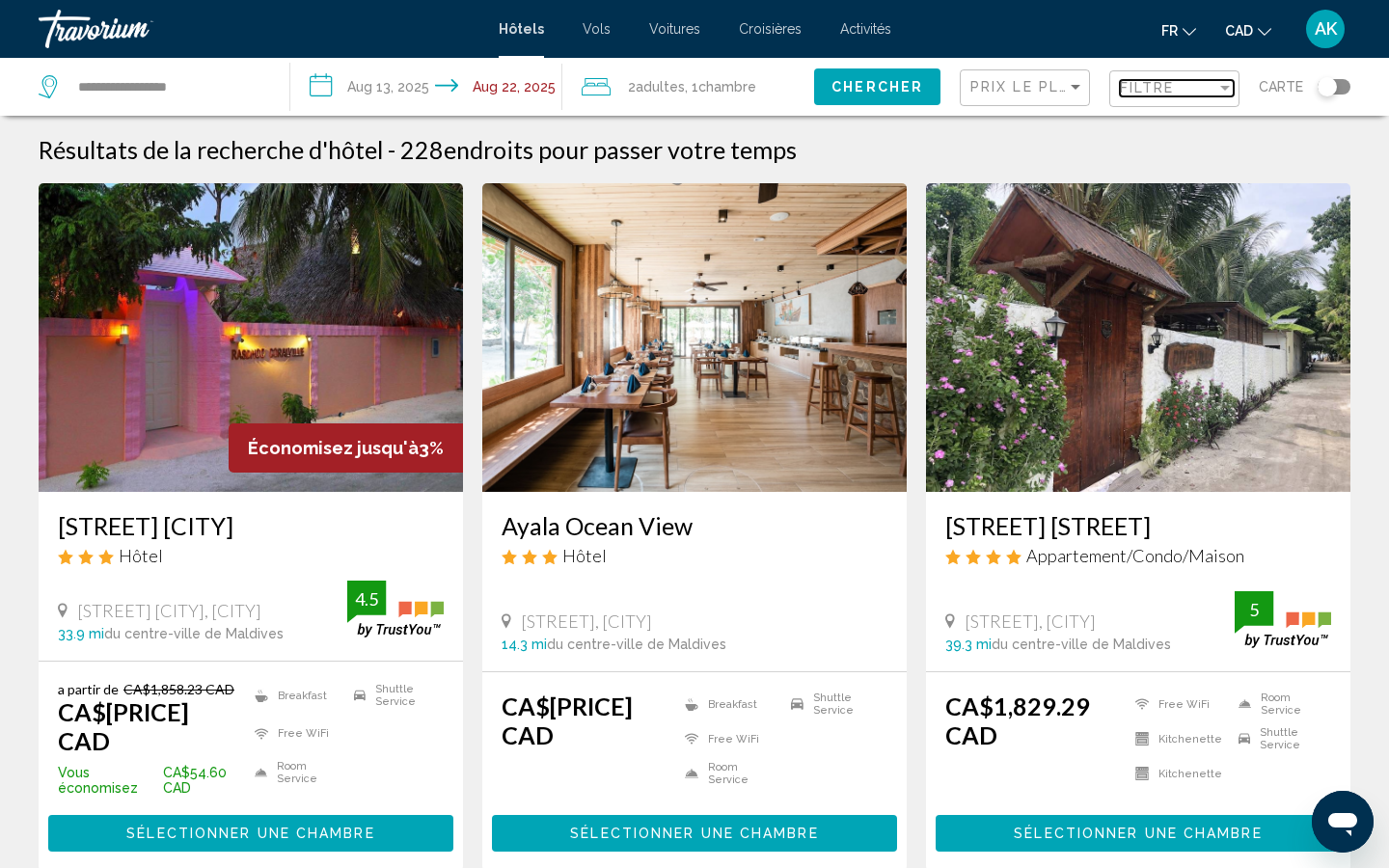 click on "Filtre" at bounding box center [1147, 88] 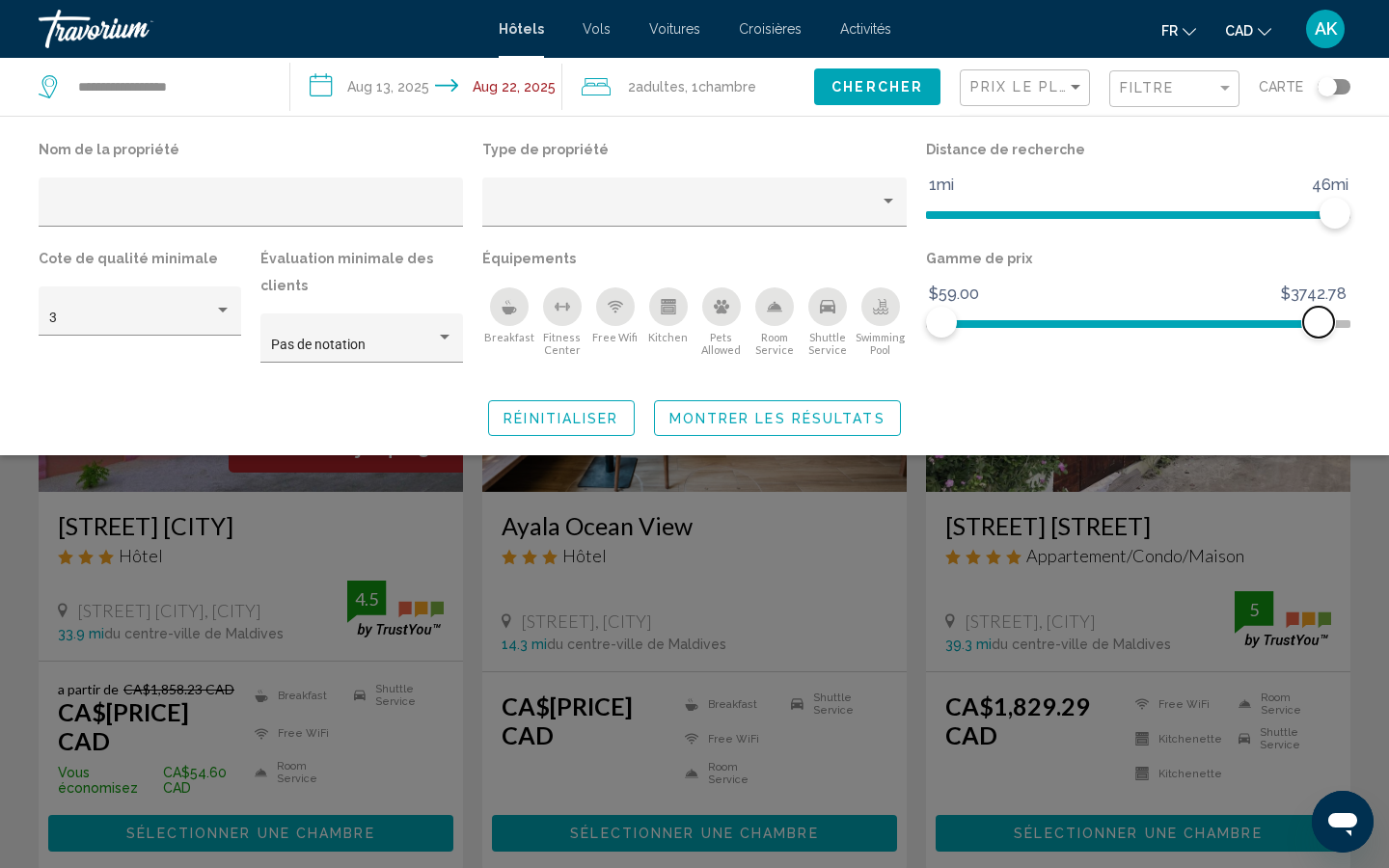 click on "[PRICE] [PRICE] [PRICE] [PRICE]" 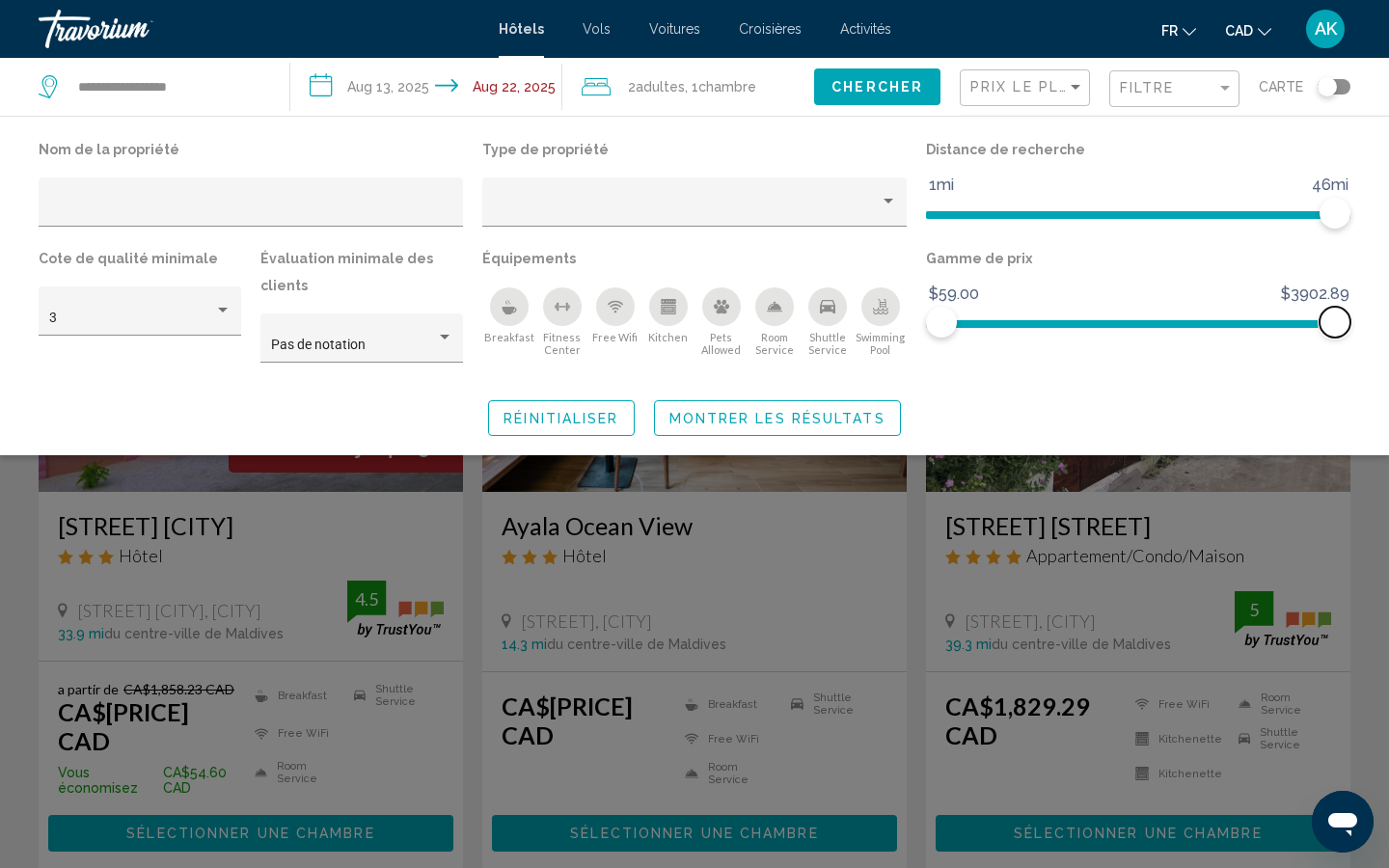 drag, startPoint x: 1324, startPoint y: 318, endPoint x: 1352, endPoint y: 311, distance: 28.861739 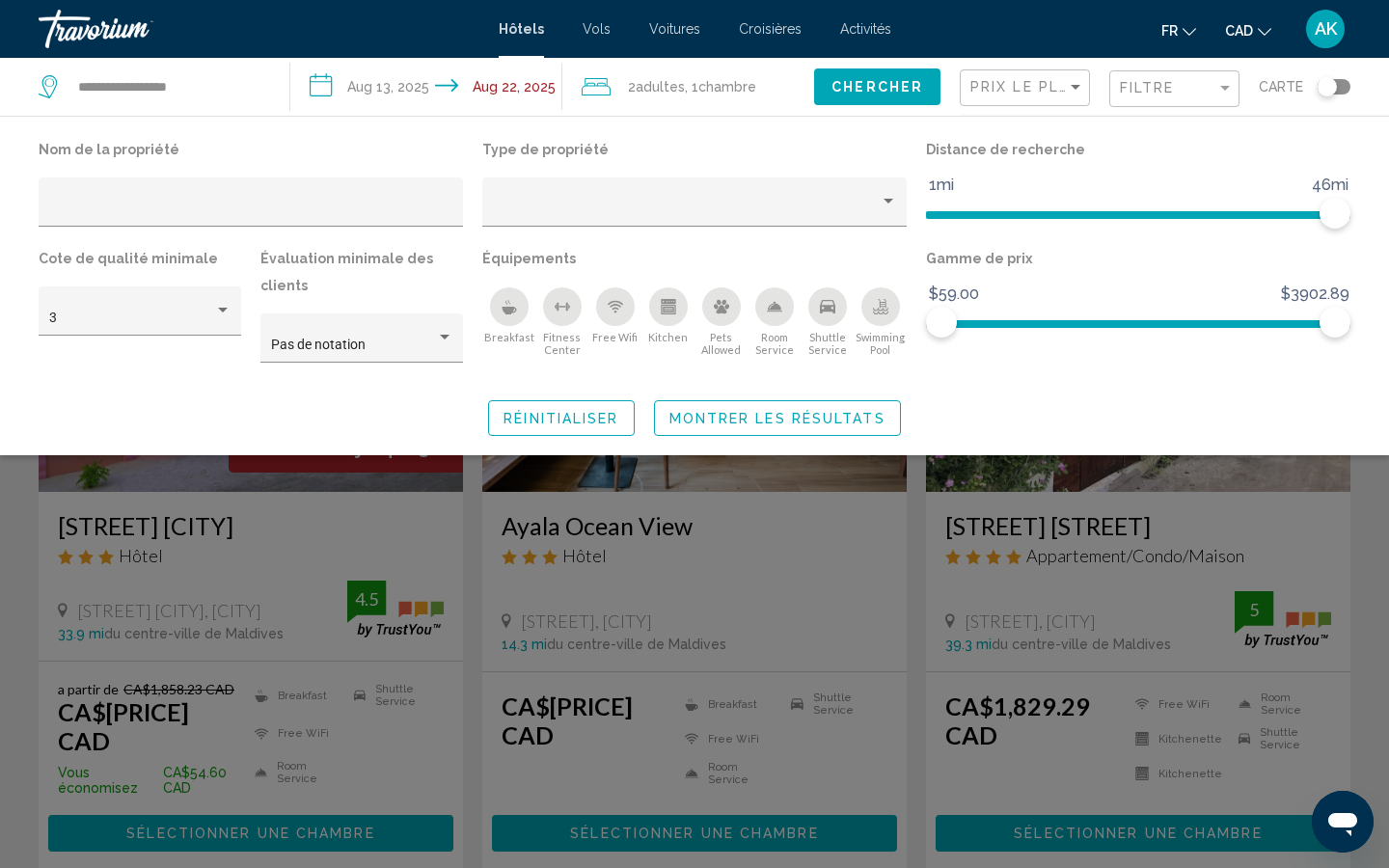 click 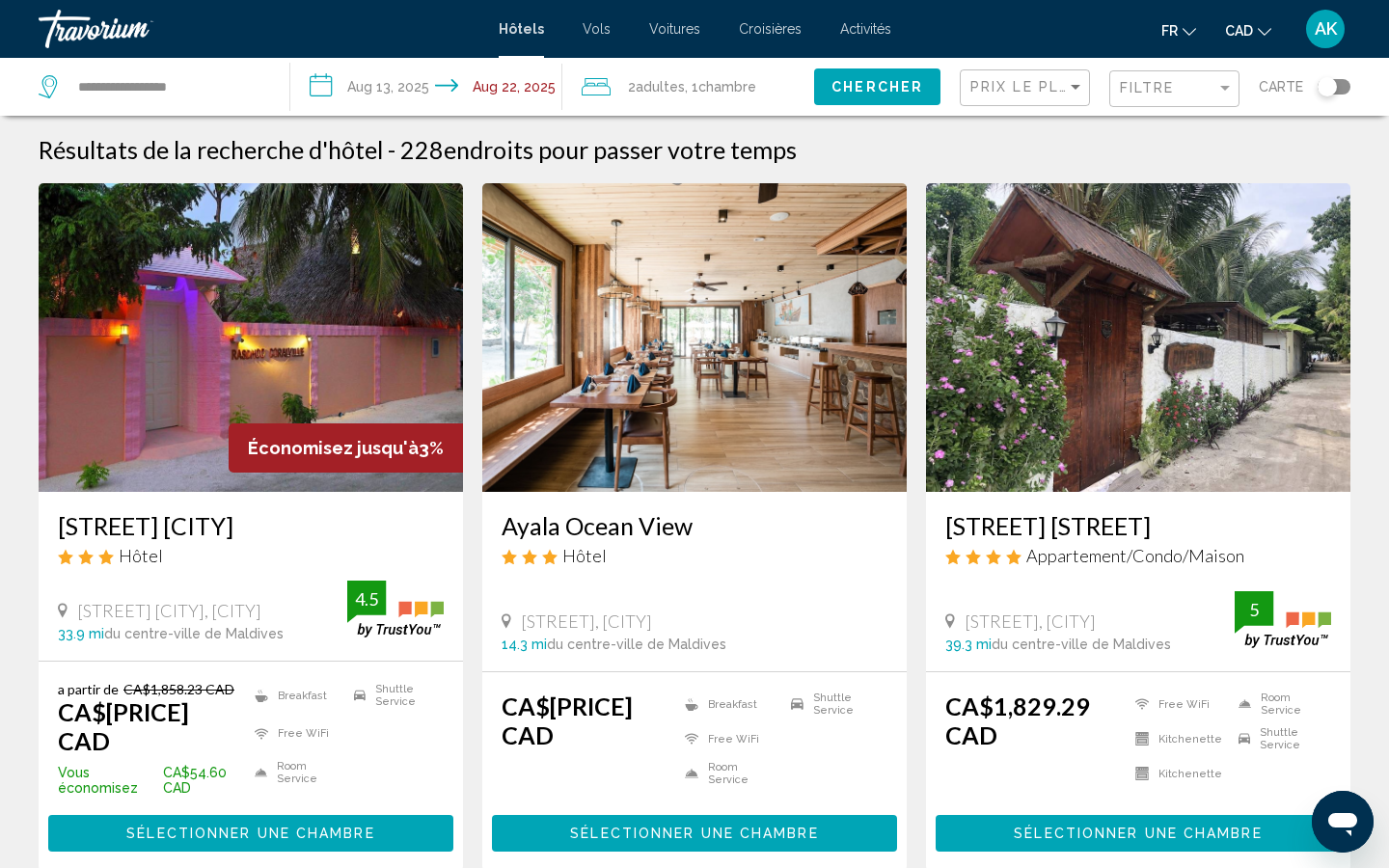 click on "Filtre" 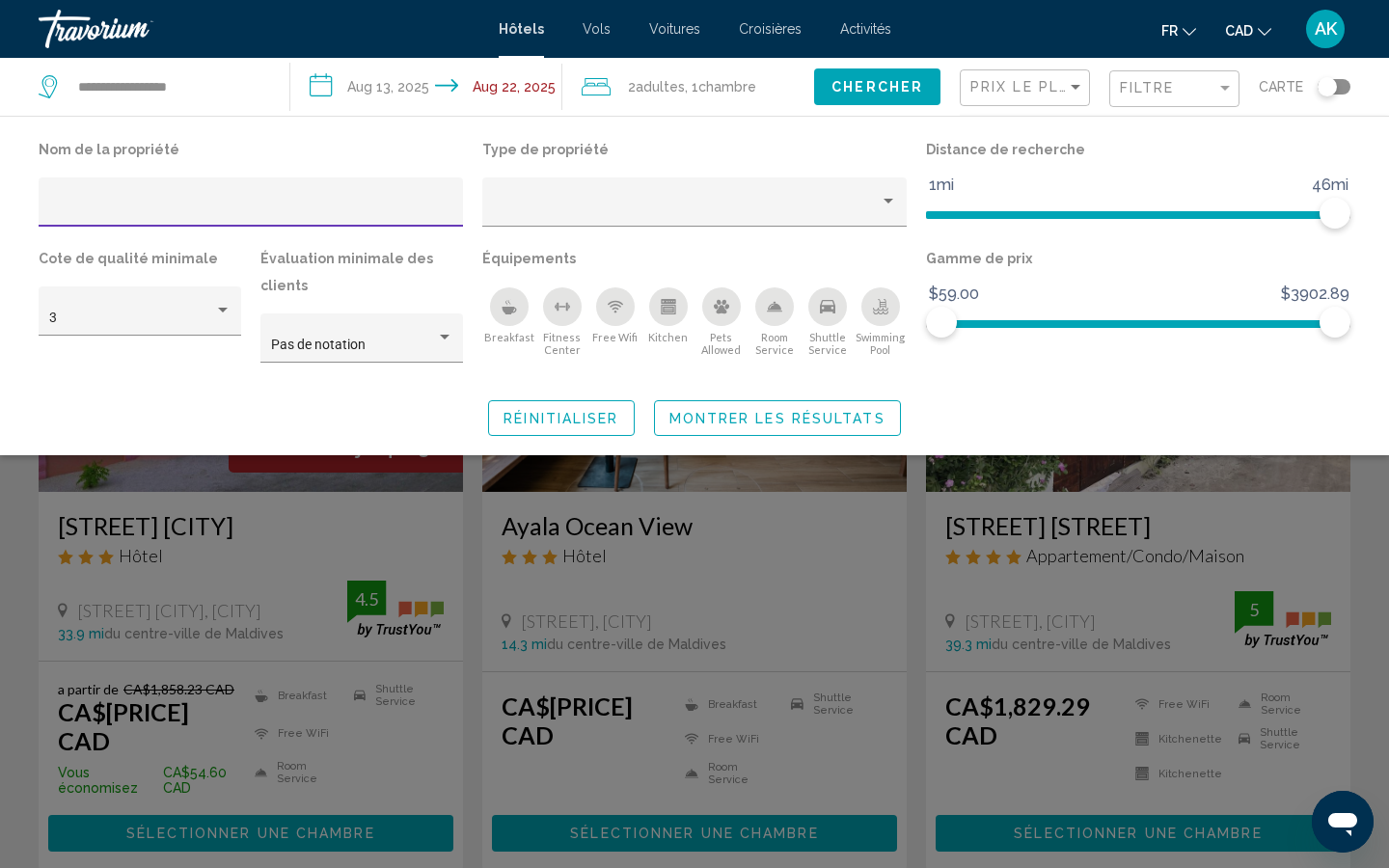 click on "Prix le plus bas" 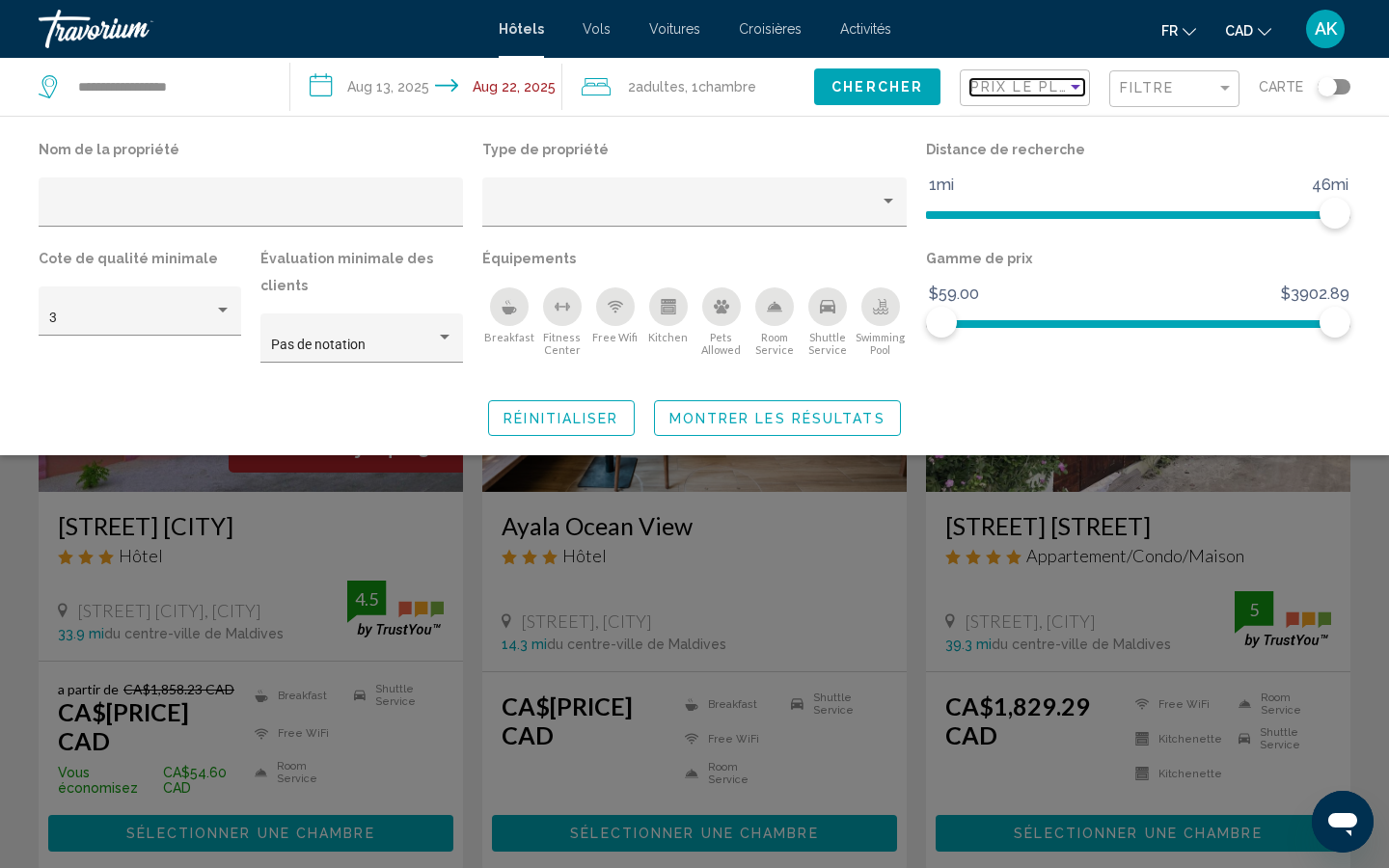 click on "Prix le plus bas" at bounding box center (1045, 87) 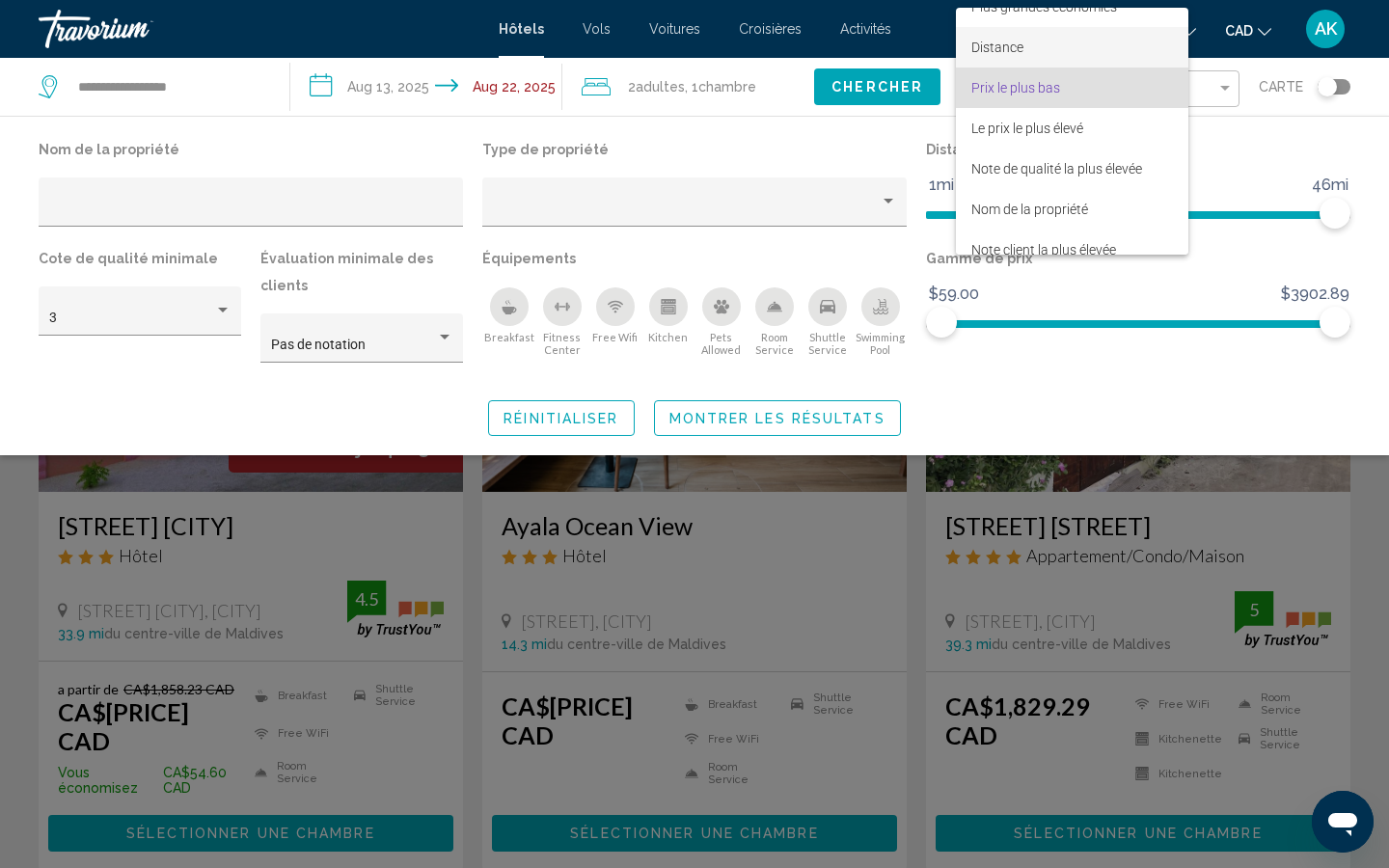 scroll, scrollTop: 0, scrollLeft: 0, axis: both 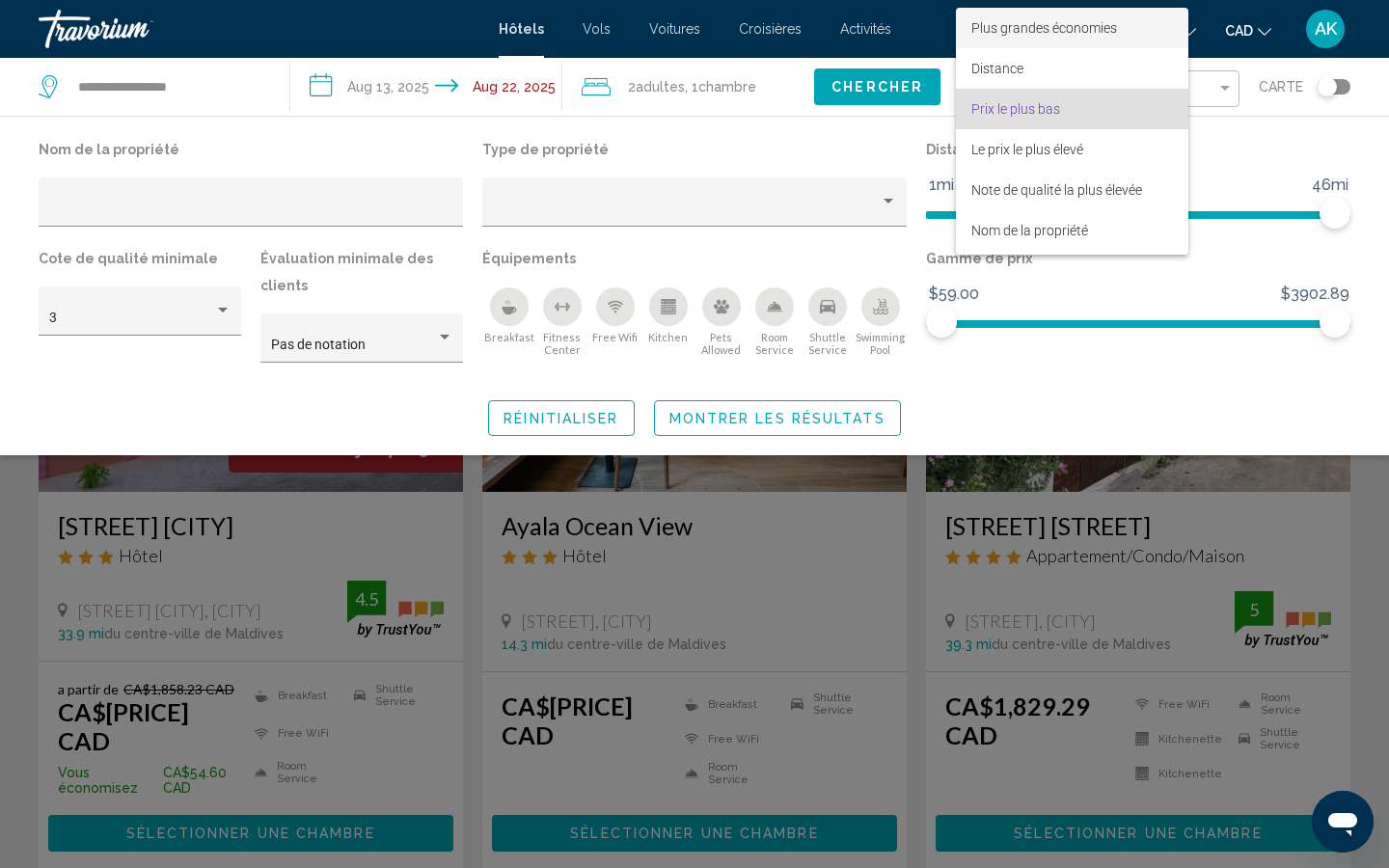 click on "Plus grandes économies" at bounding box center [1072, 28] 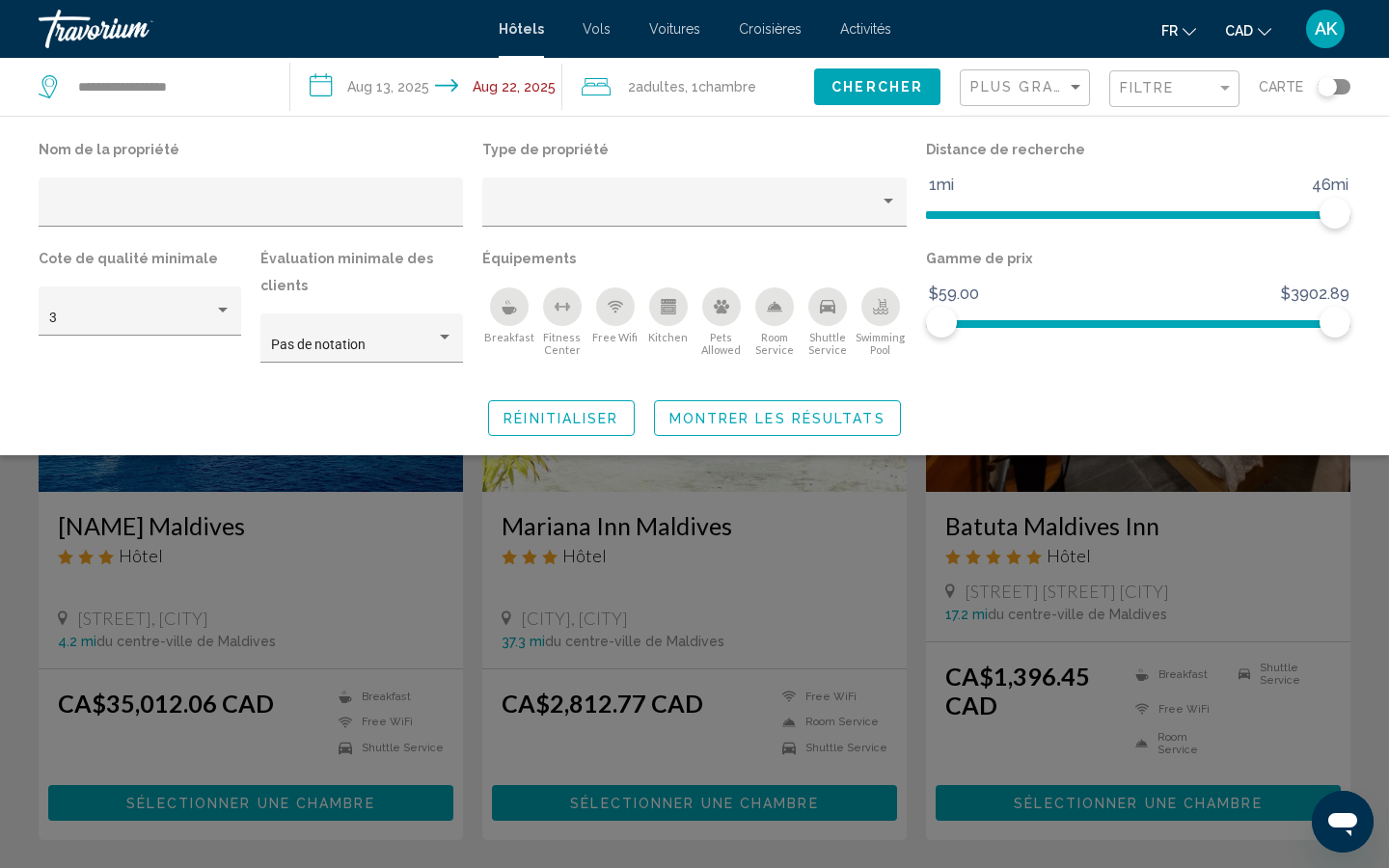 click 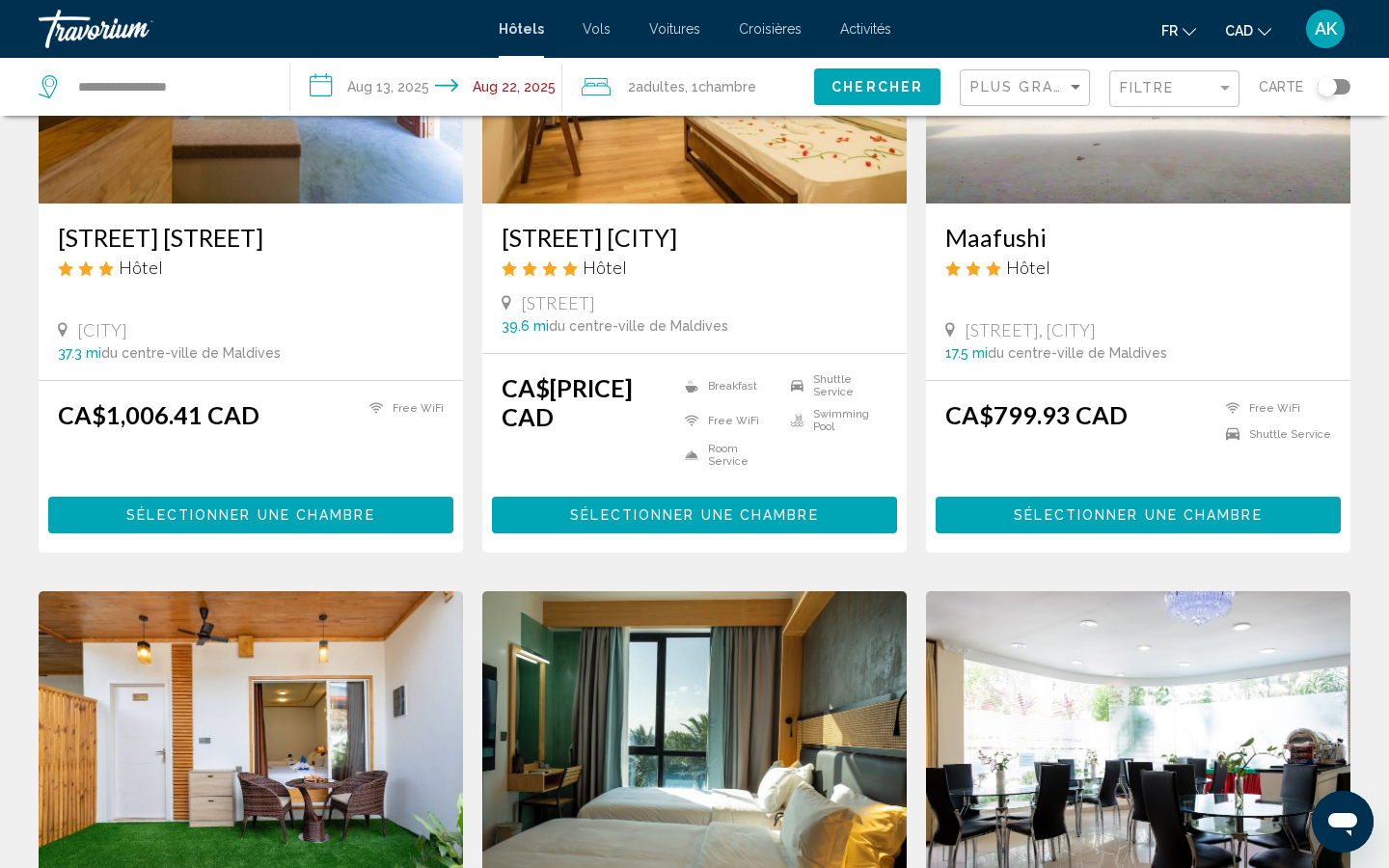scroll, scrollTop: 1804, scrollLeft: 0, axis: vertical 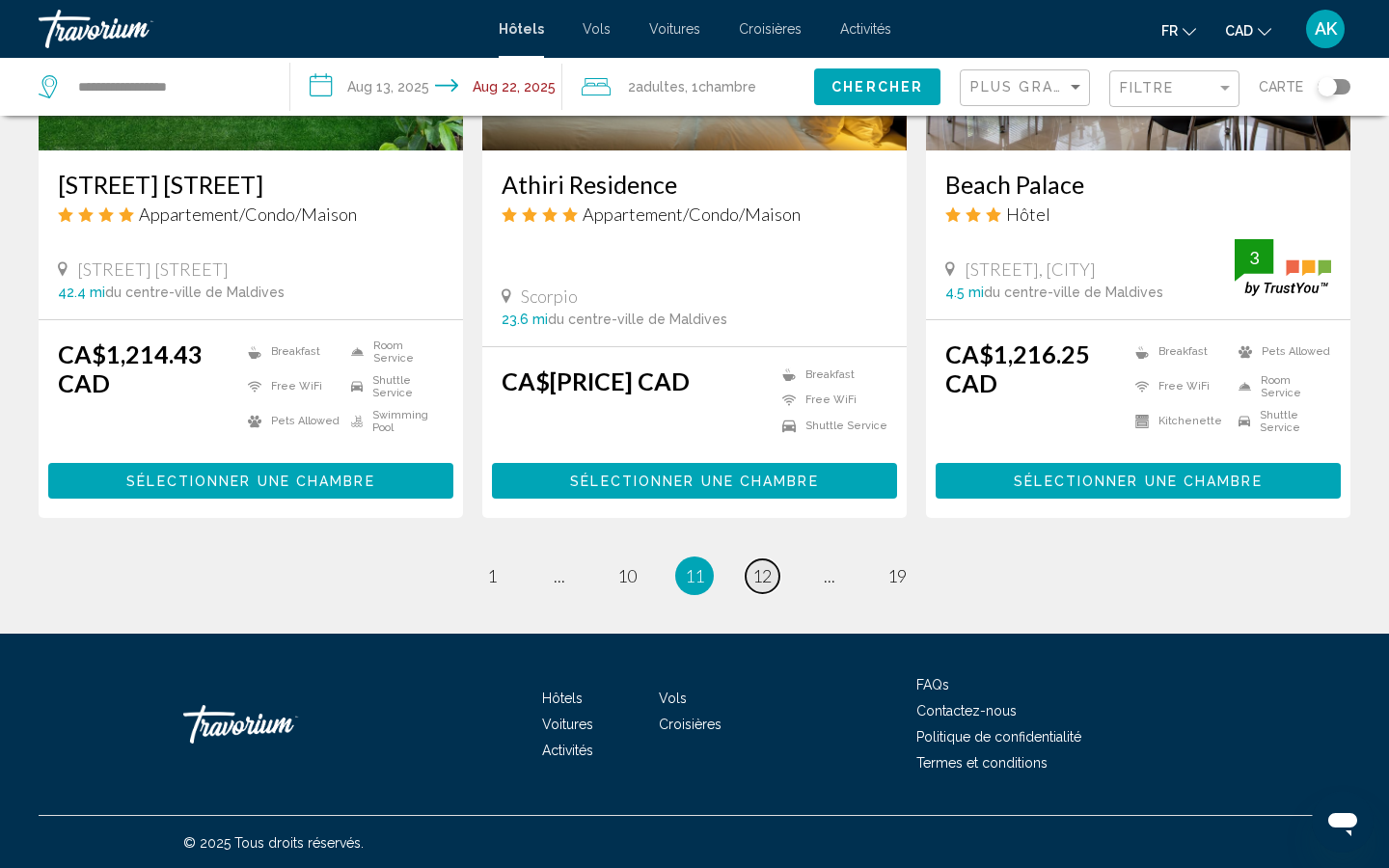 click on "page  12" at bounding box center (762, 576) 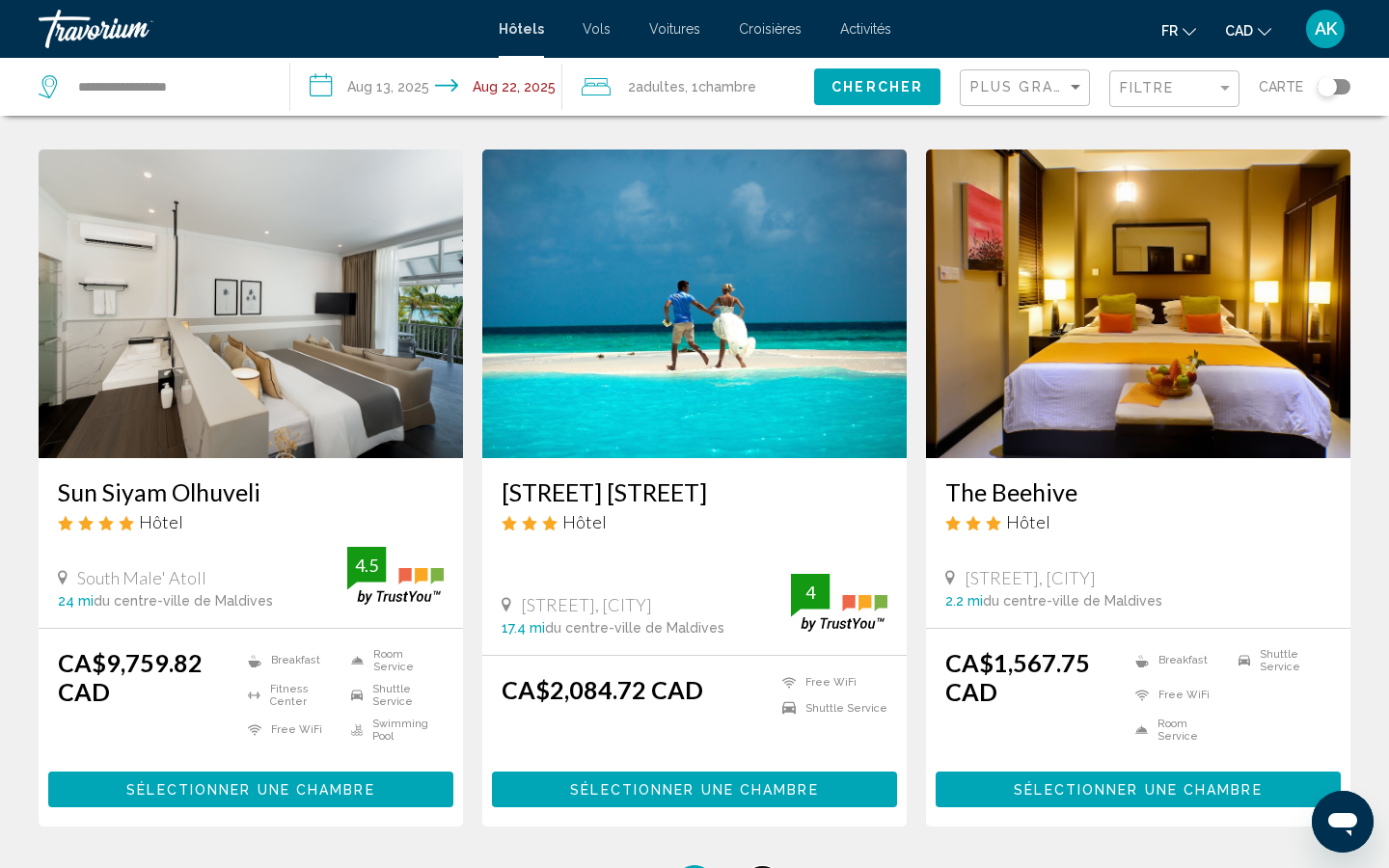 scroll, scrollTop: 2316, scrollLeft: 0, axis: vertical 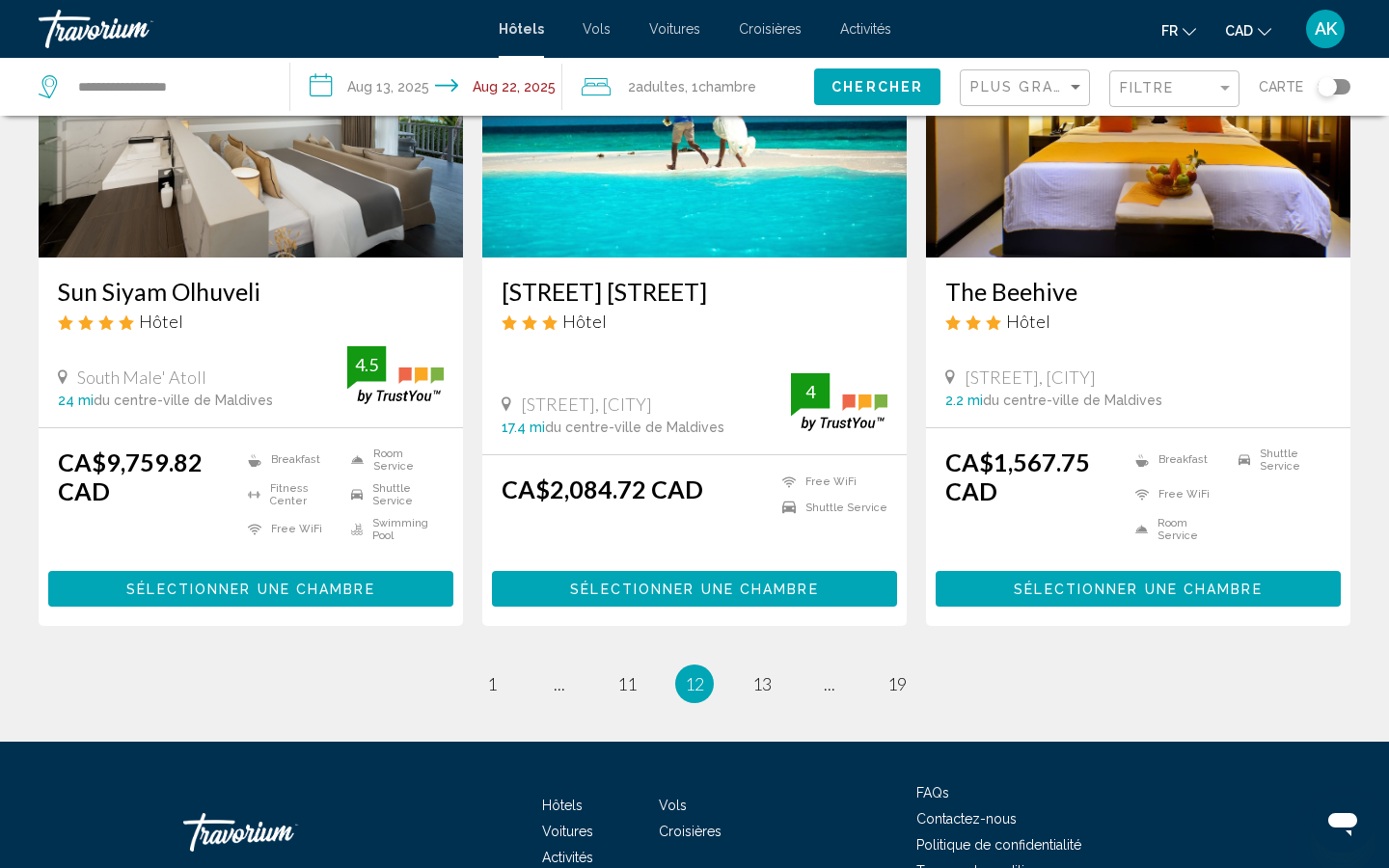 click at bounding box center (694, 103) 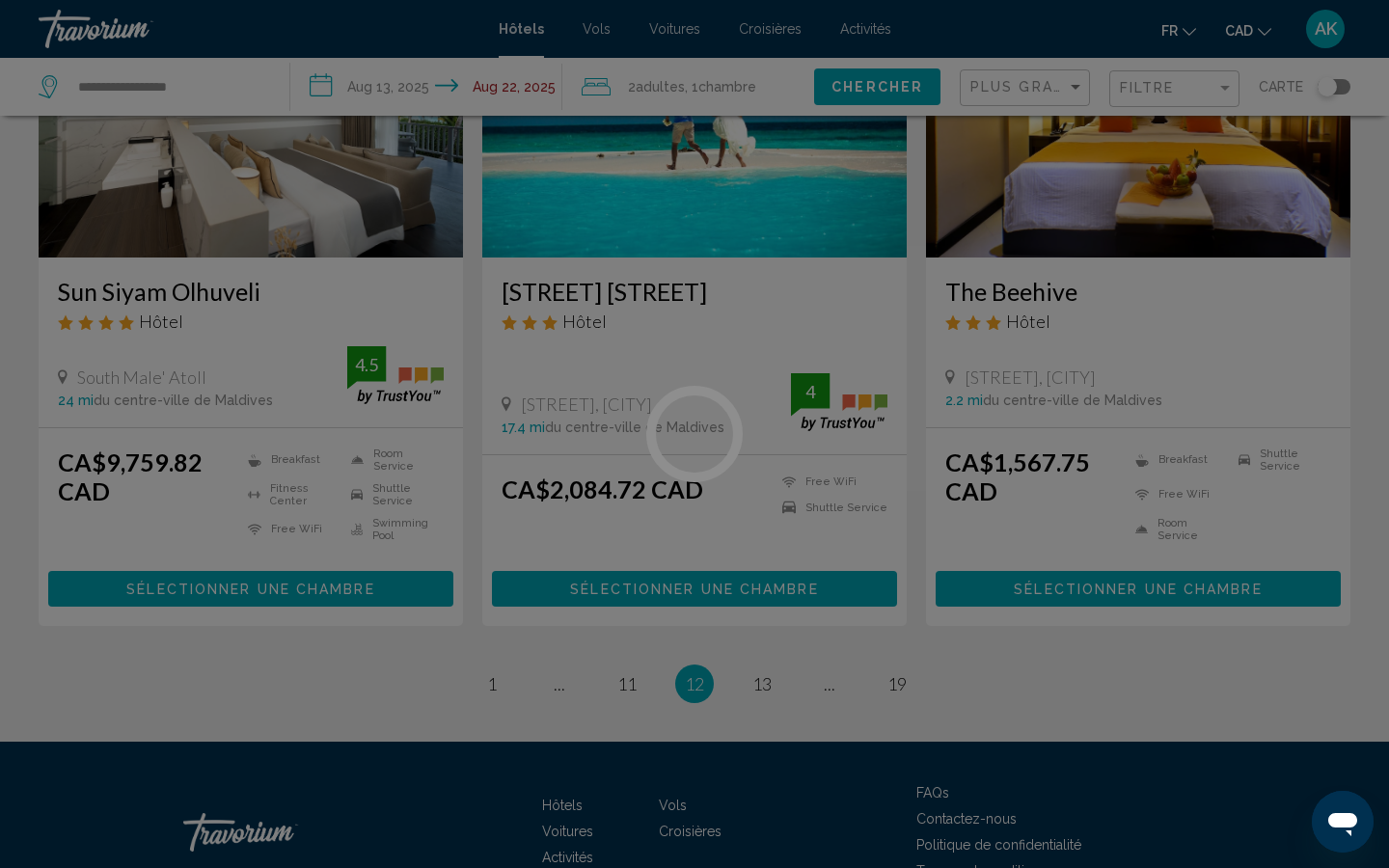 scroll, scrollTop: 0, scrollLeft: 0, axis: both 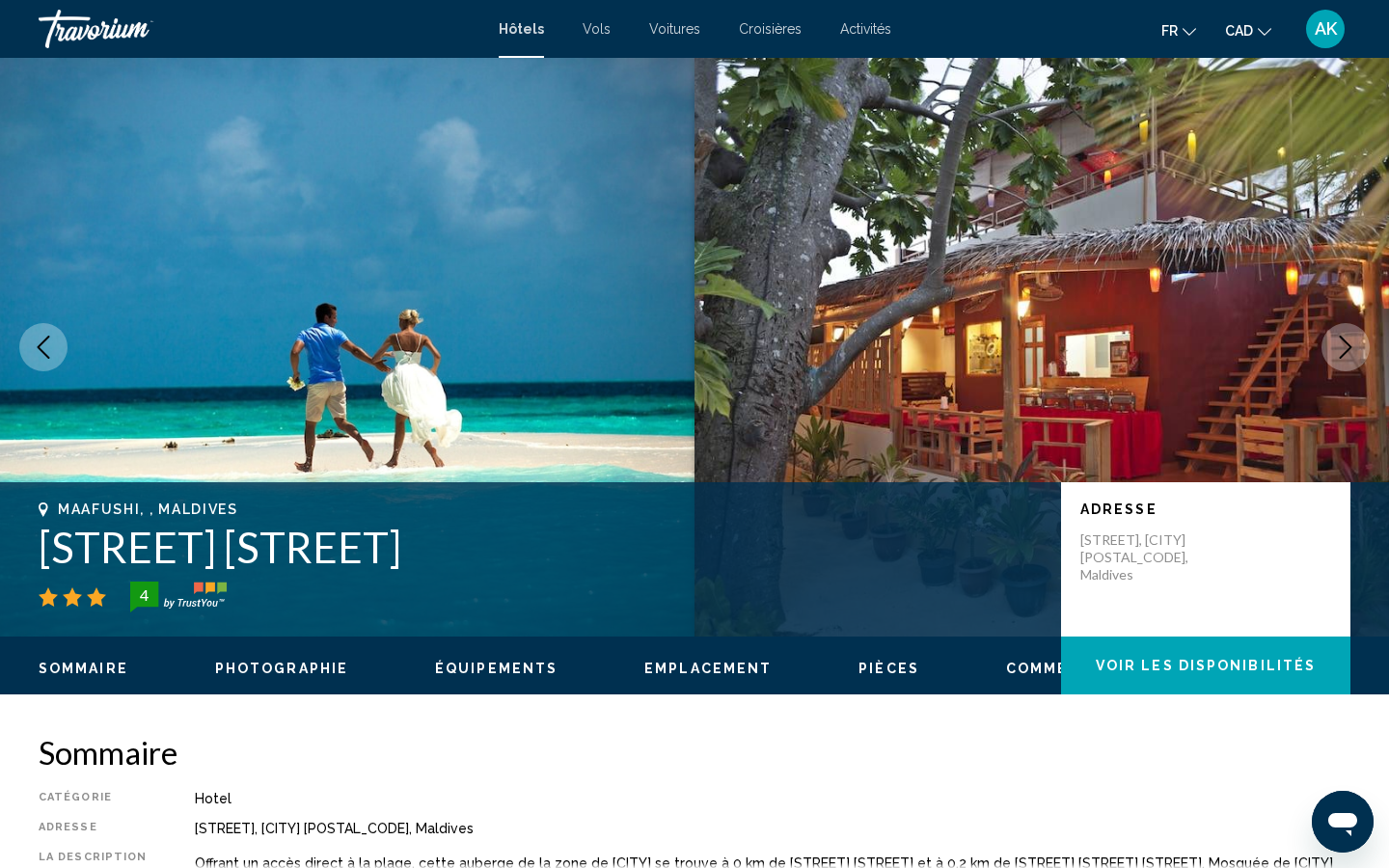 click at bounding box center (1346, 347) 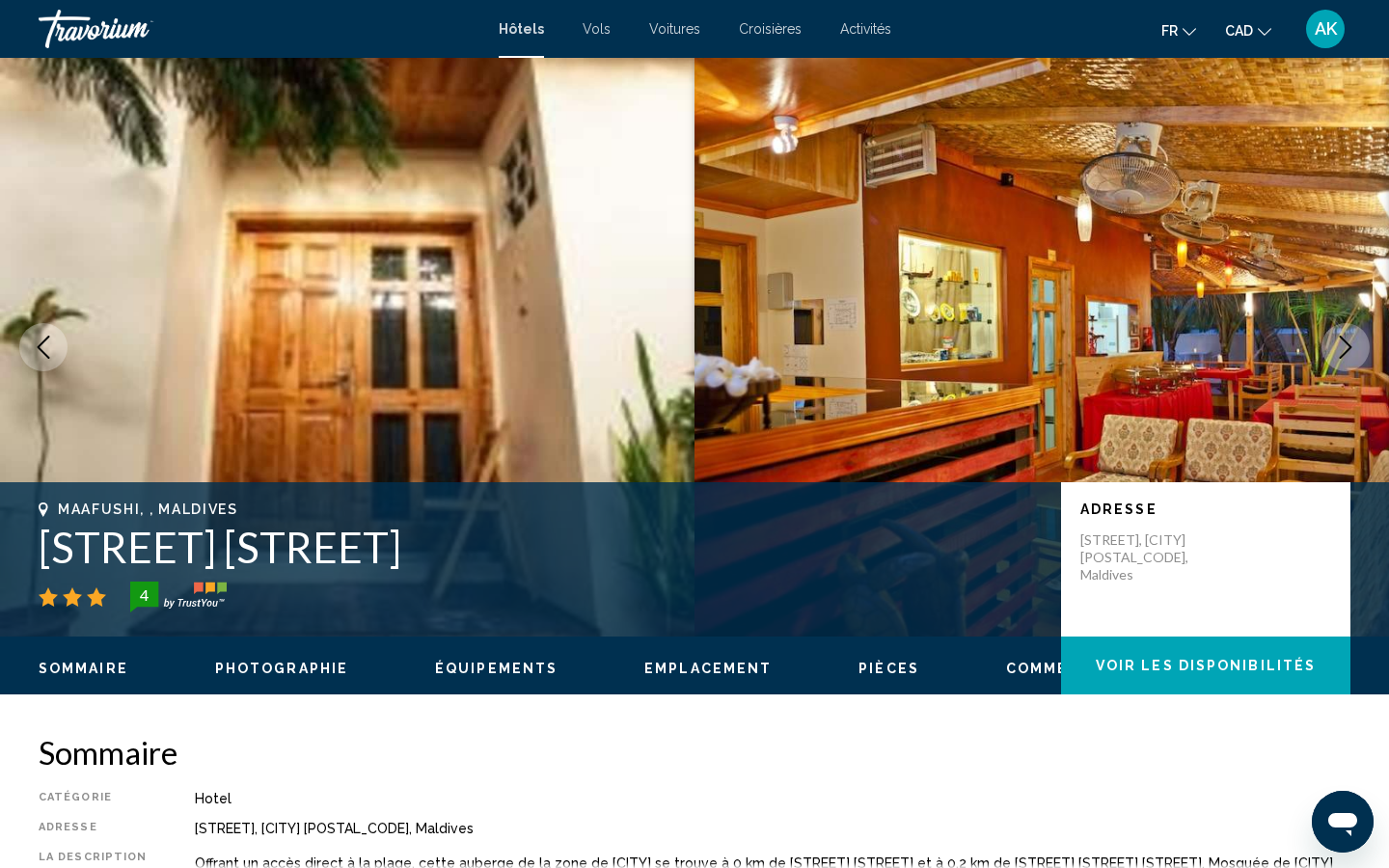 click at bounding box center [1346, 347] 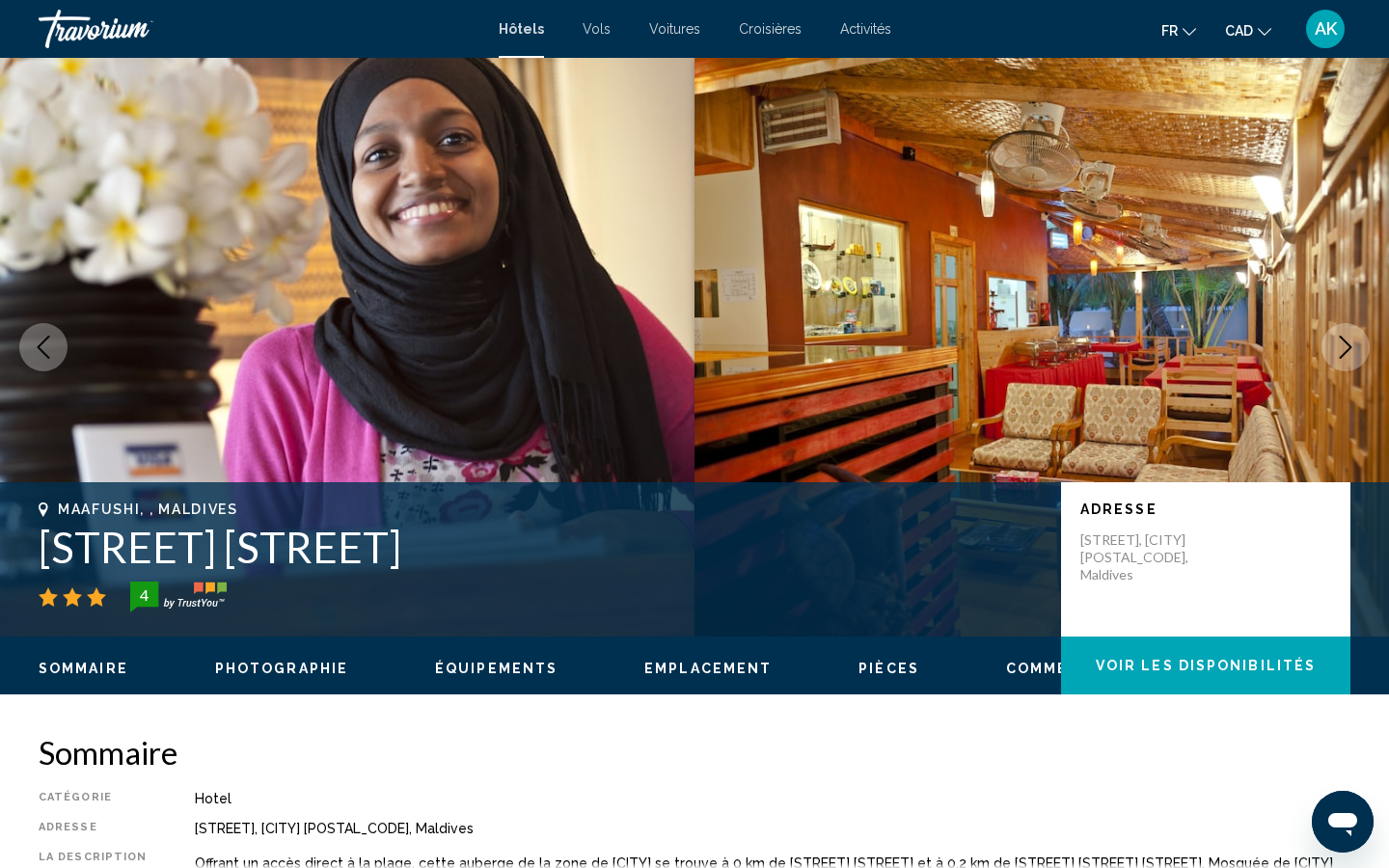 click at bounding box center [1346, 347] 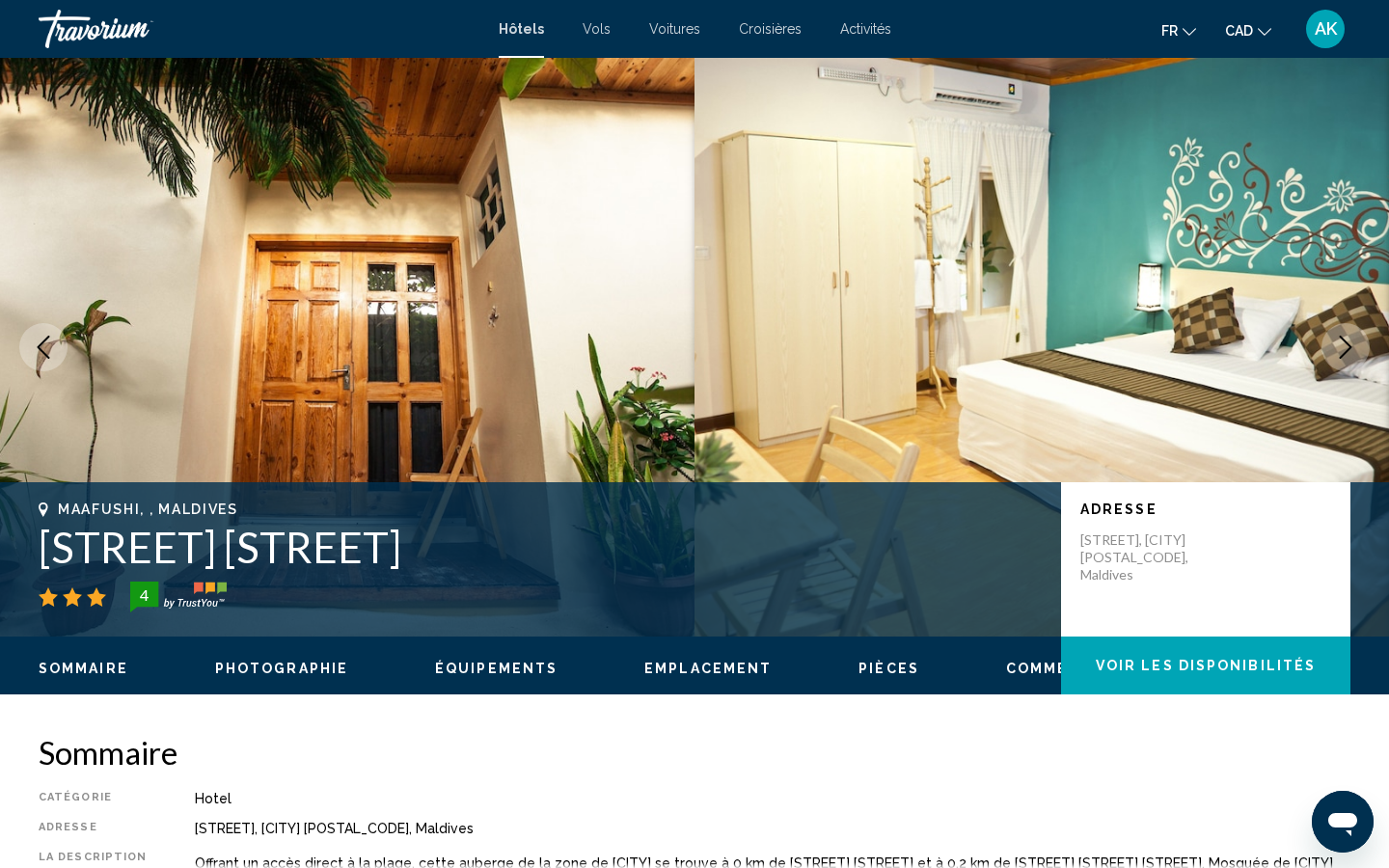 click at bounding box center (1346, 347) 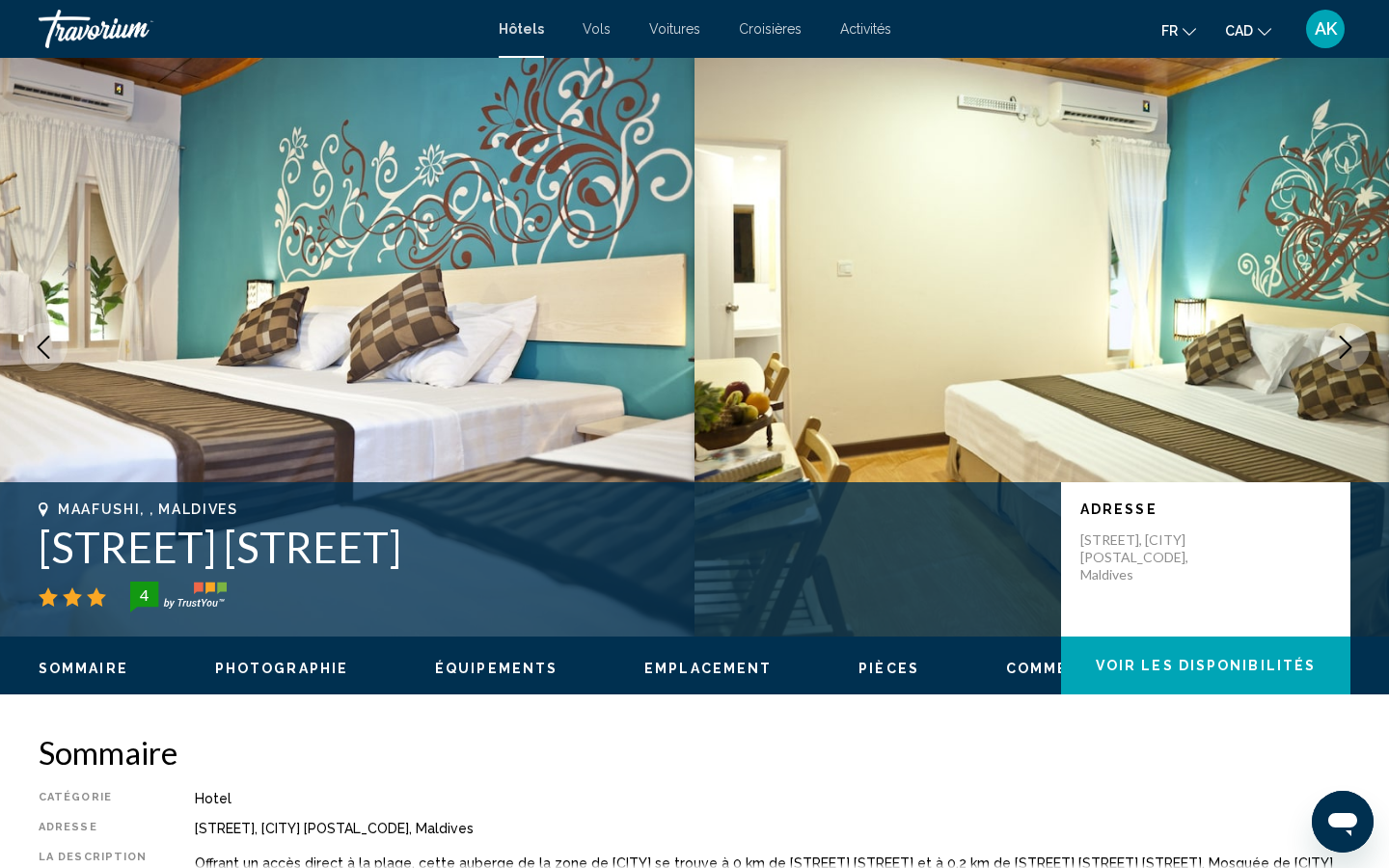 click at bounding box center [1346, 347] 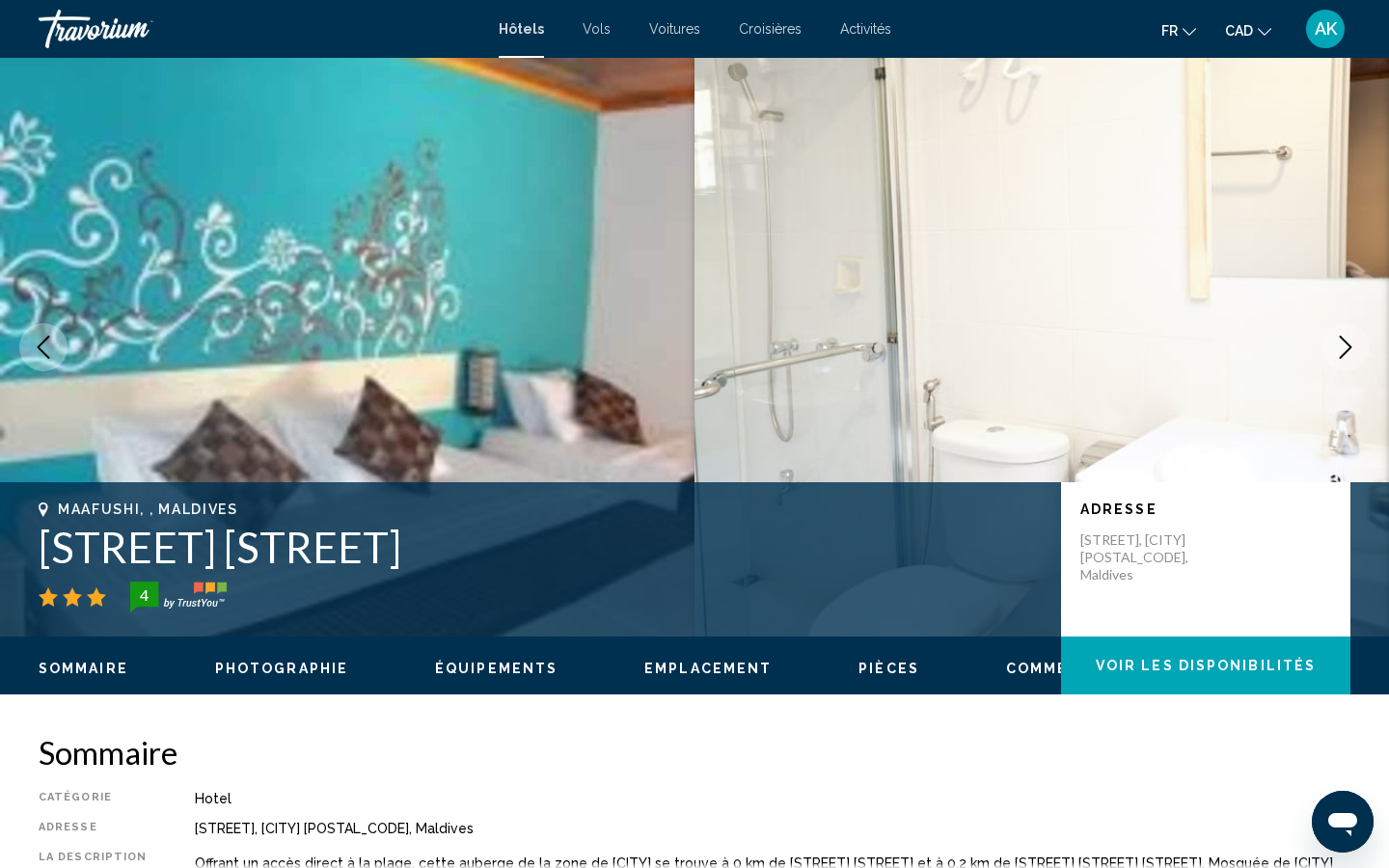 click at bounding box center [1346, 347] 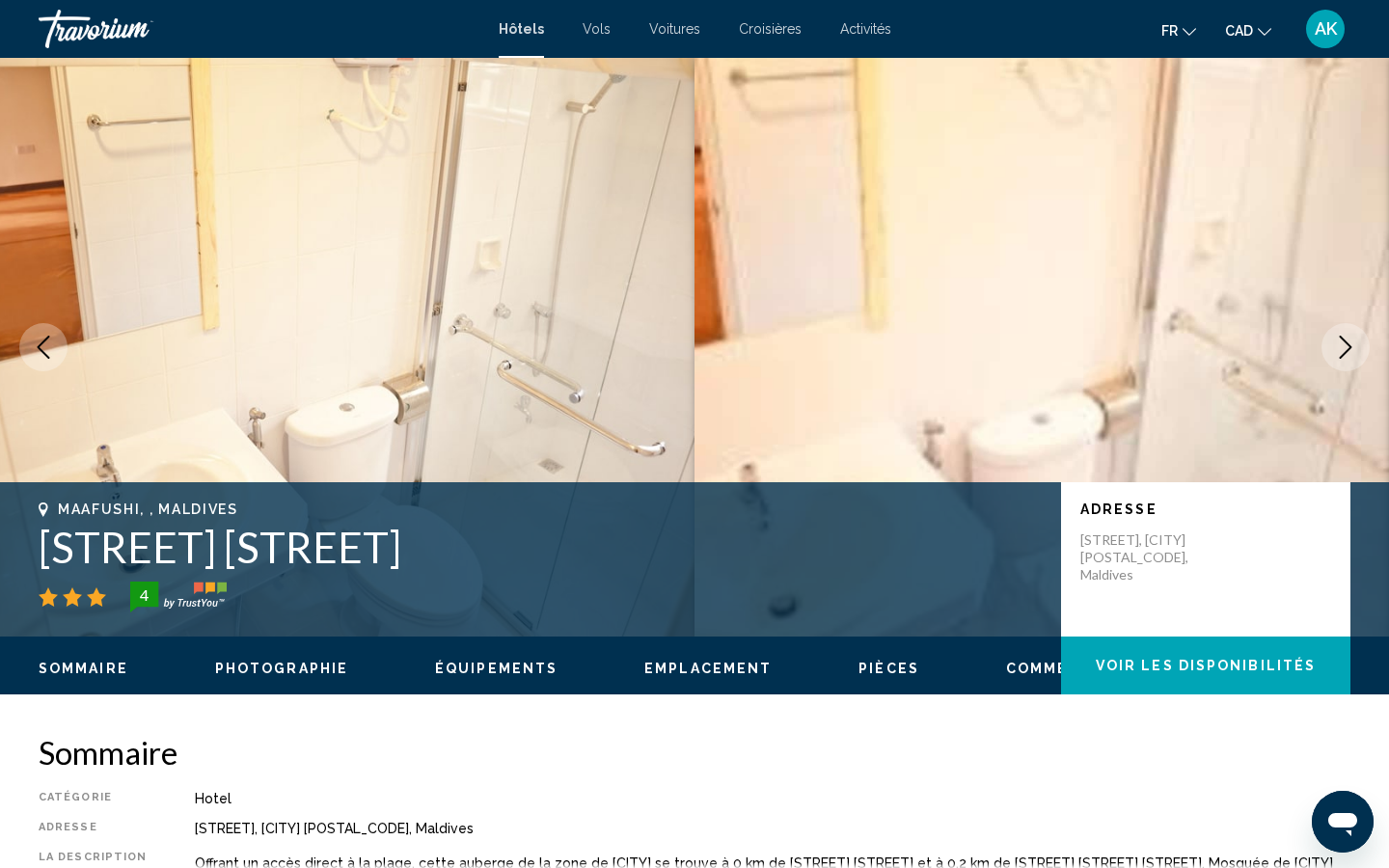 click at bounding box center [1346, 347] 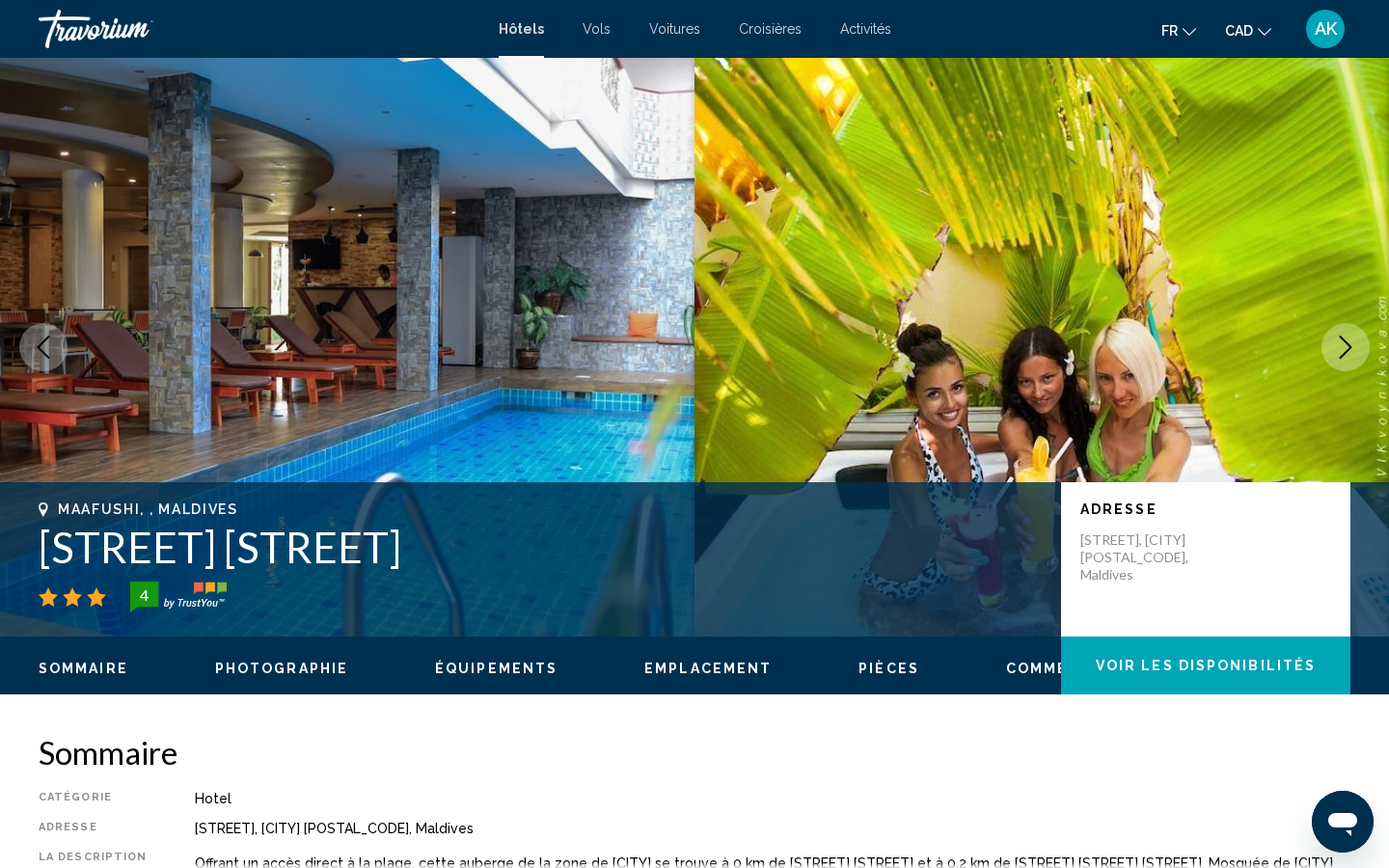 click at bounding box center (1346, 347) 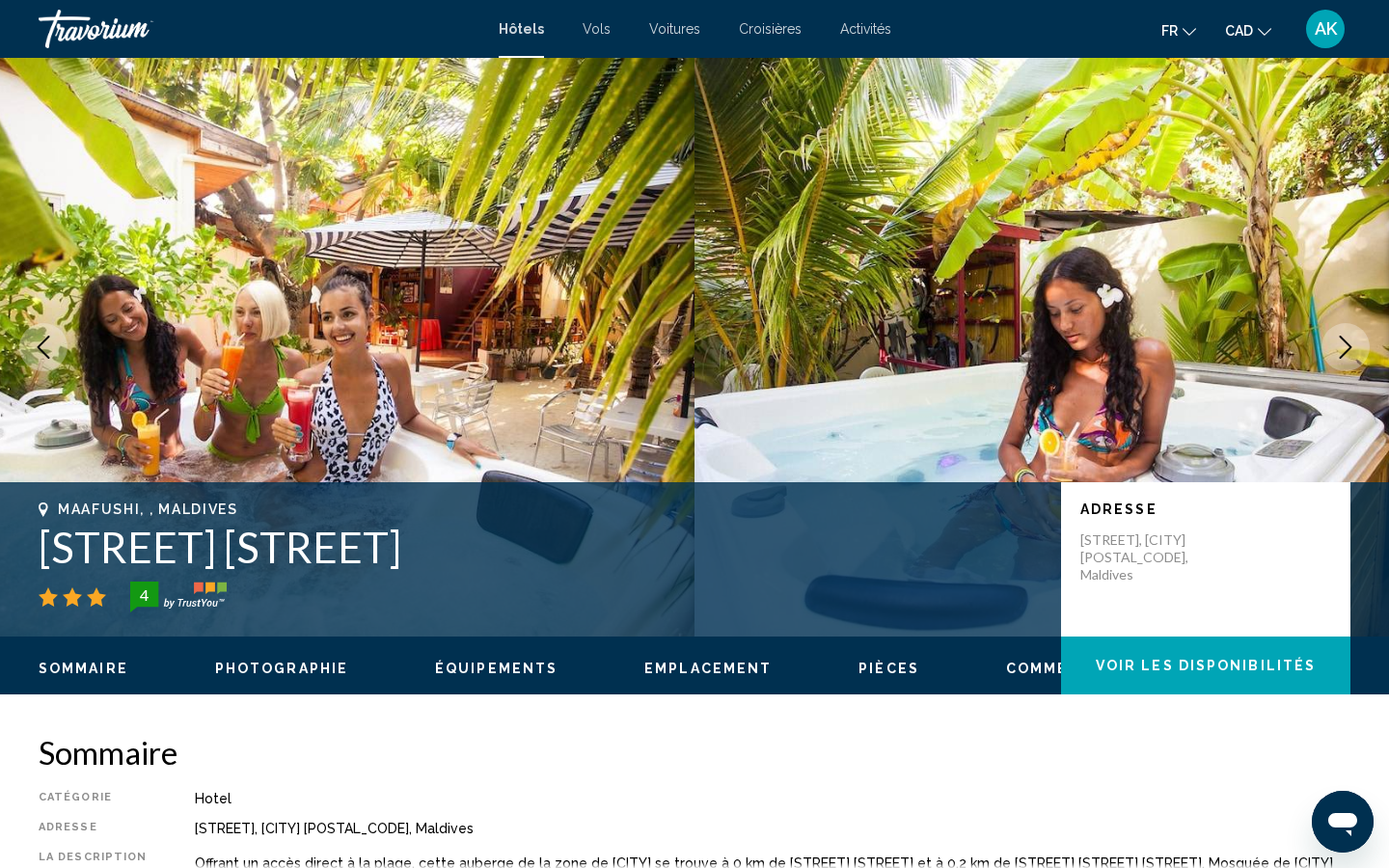 click at bounding box center (1346, 347) 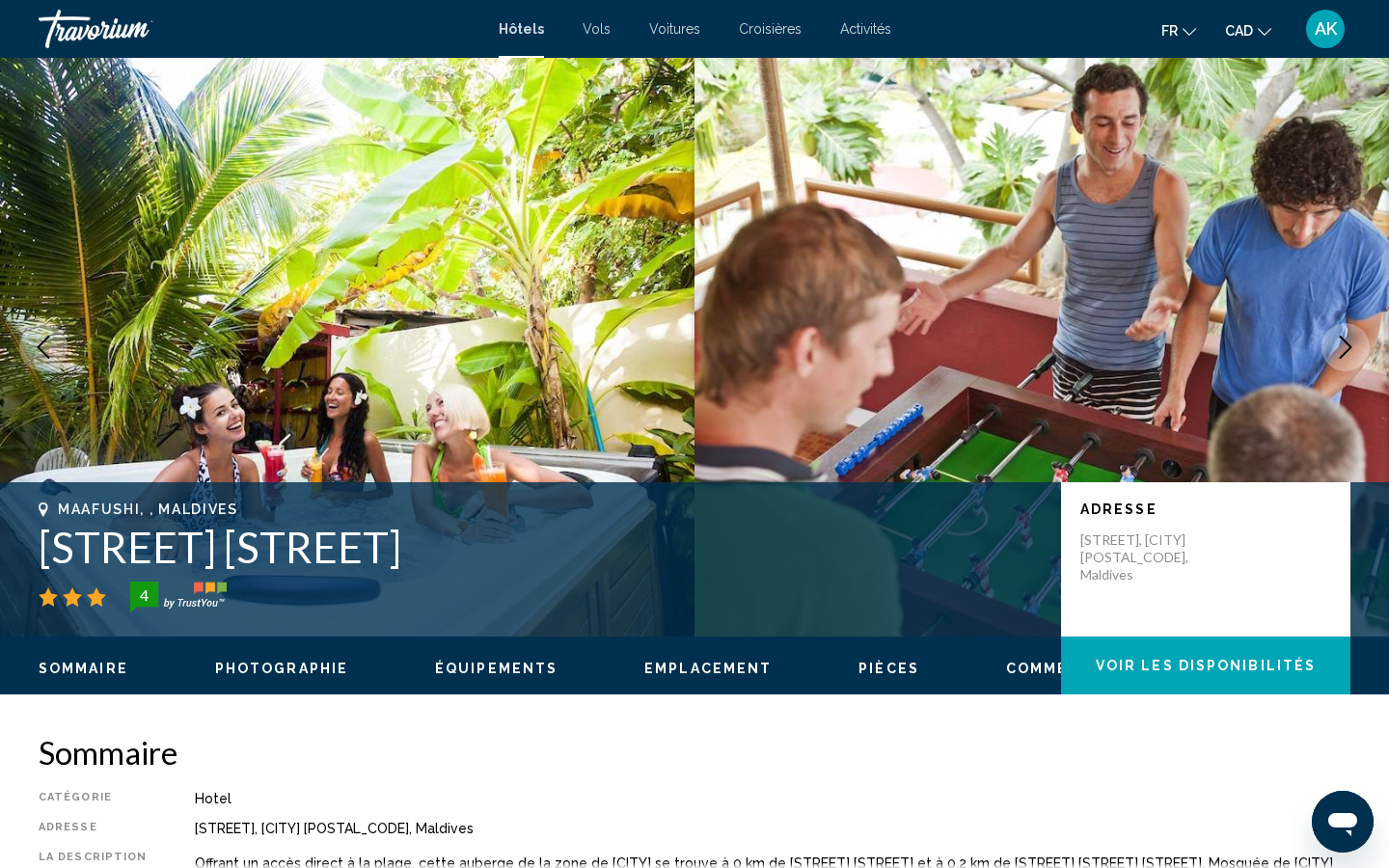 click at bounding box center [1346, 347] 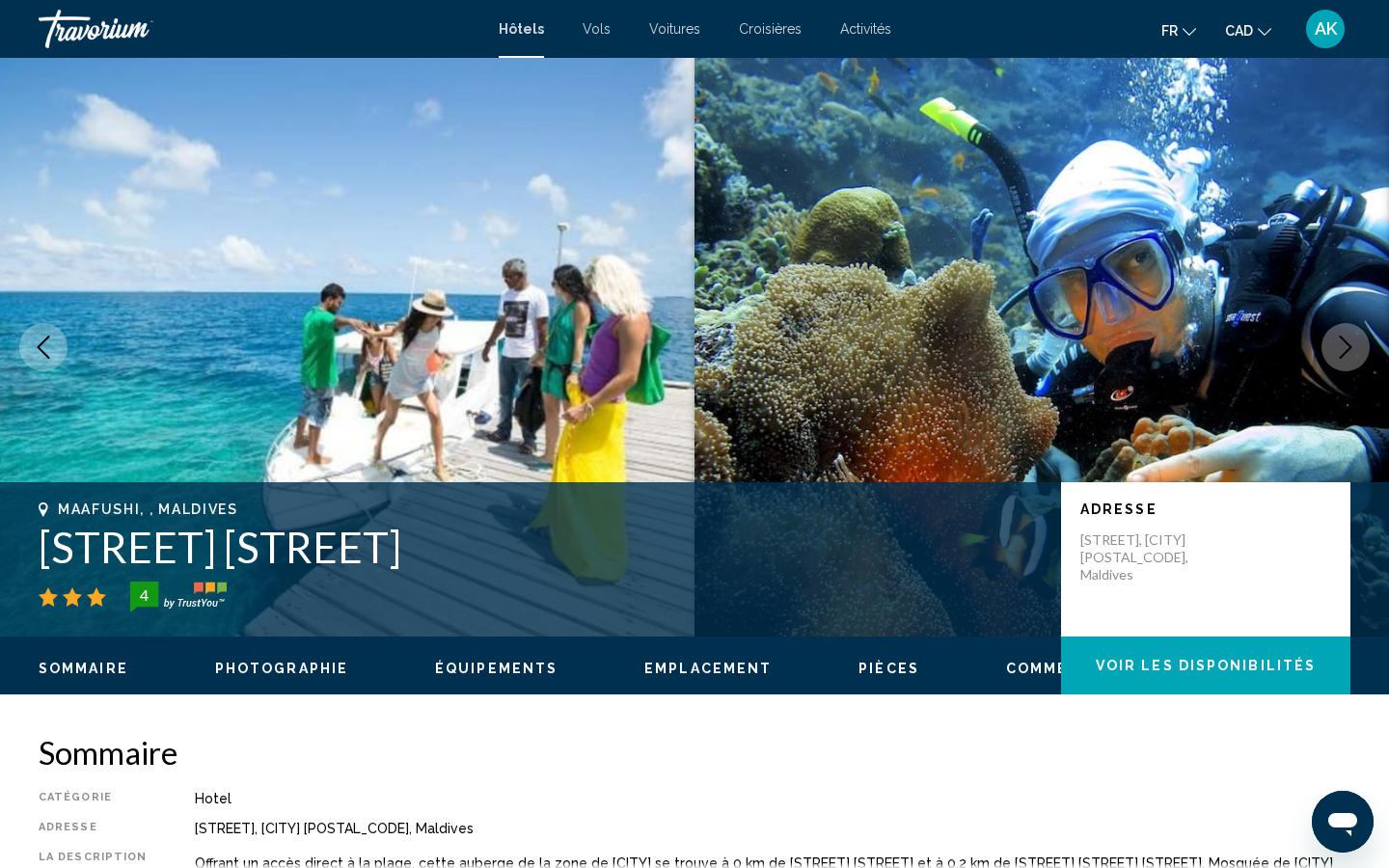 click at bounding box center (1346, 347) 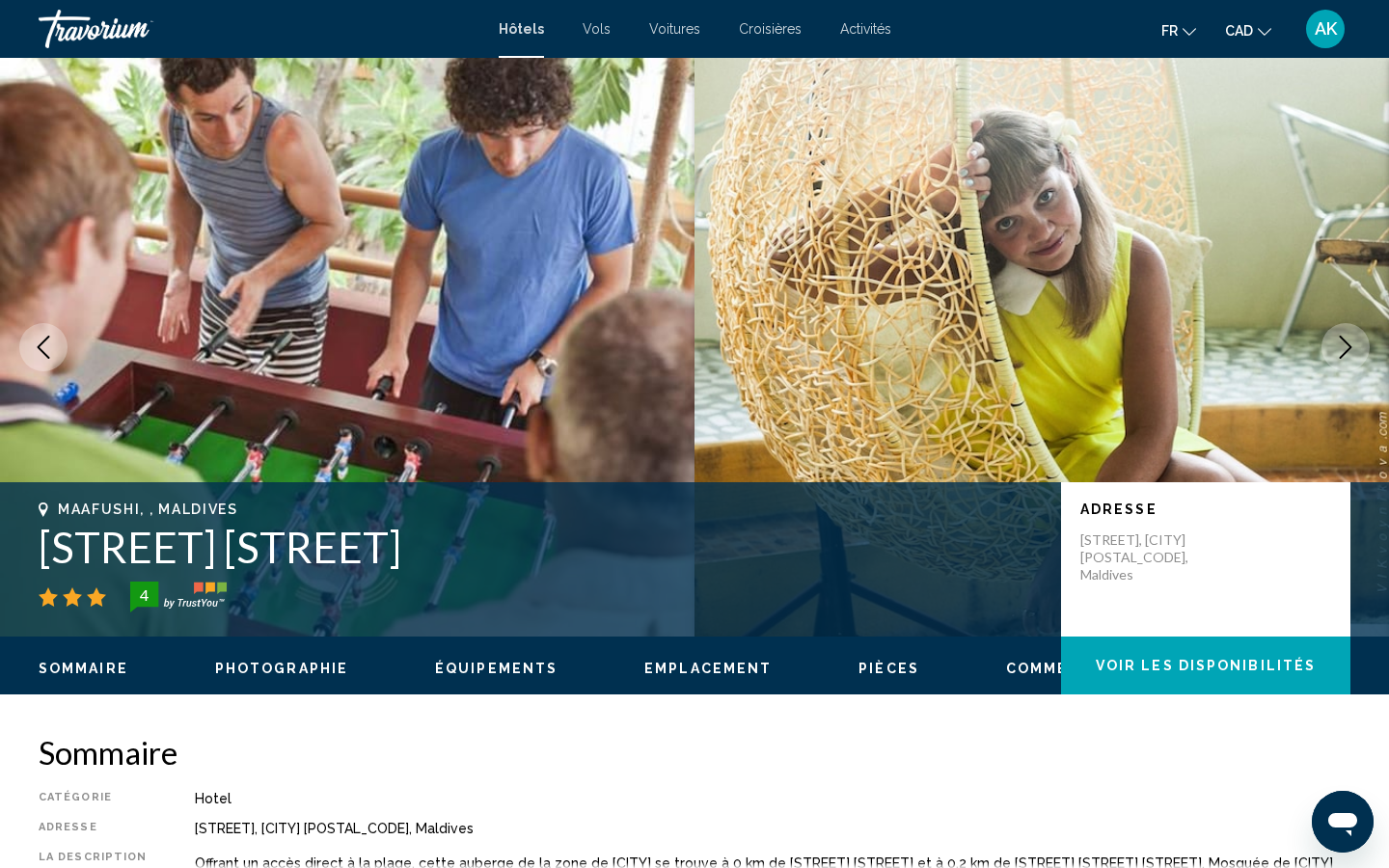 click at bounding box center (1346, 347) 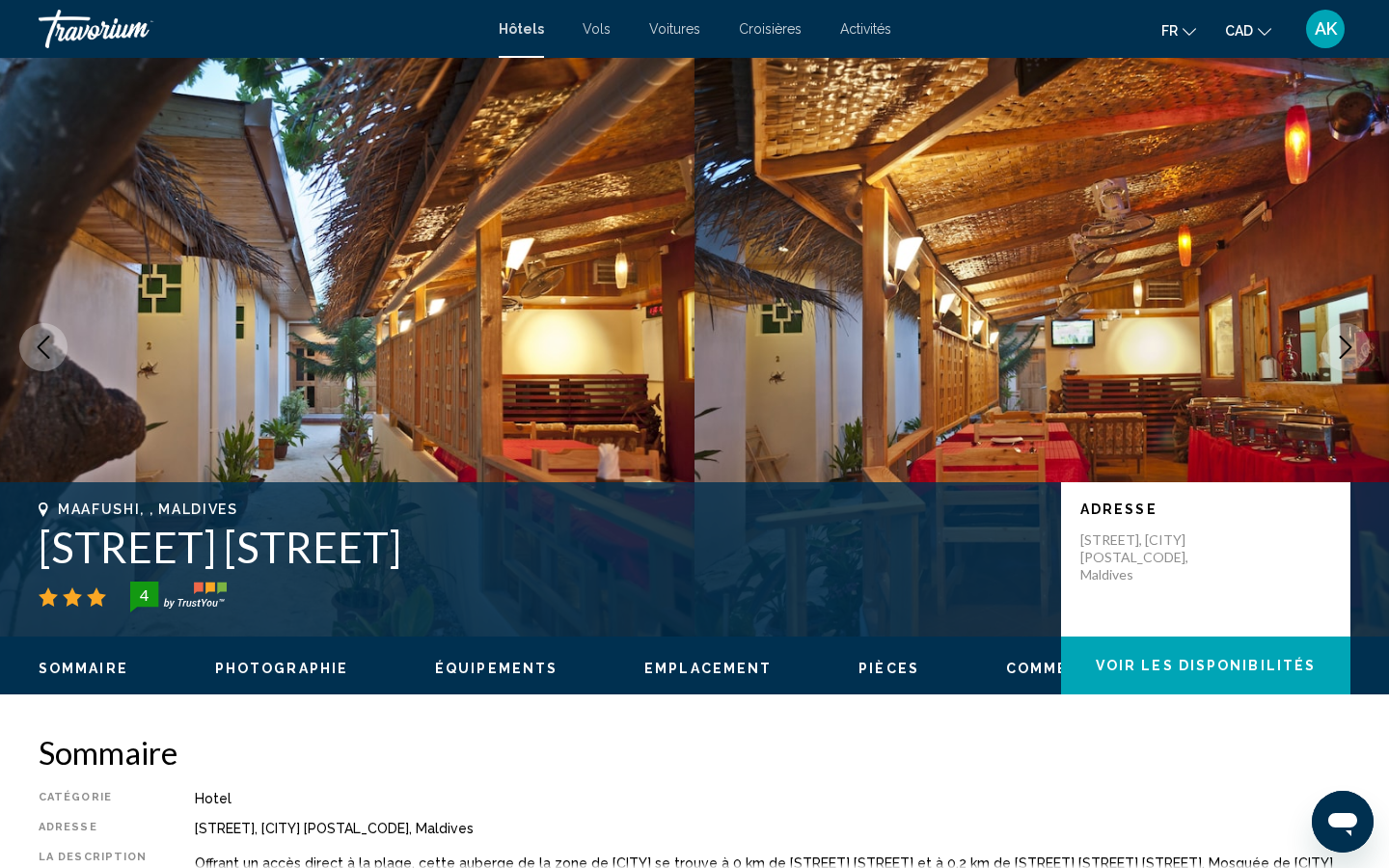 click at bounding box center (1346, 347) 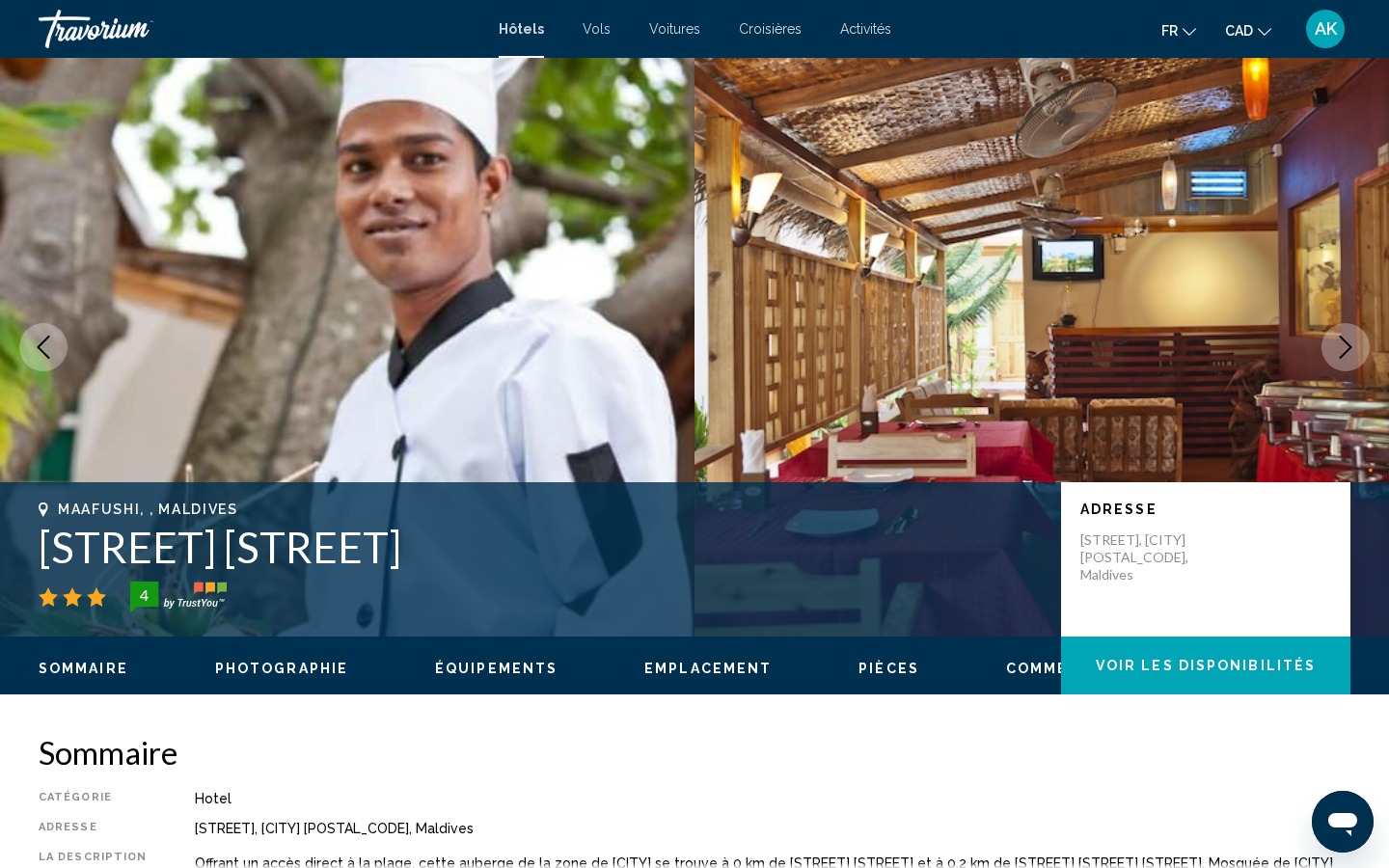 click at bounding box center (1346, 347) 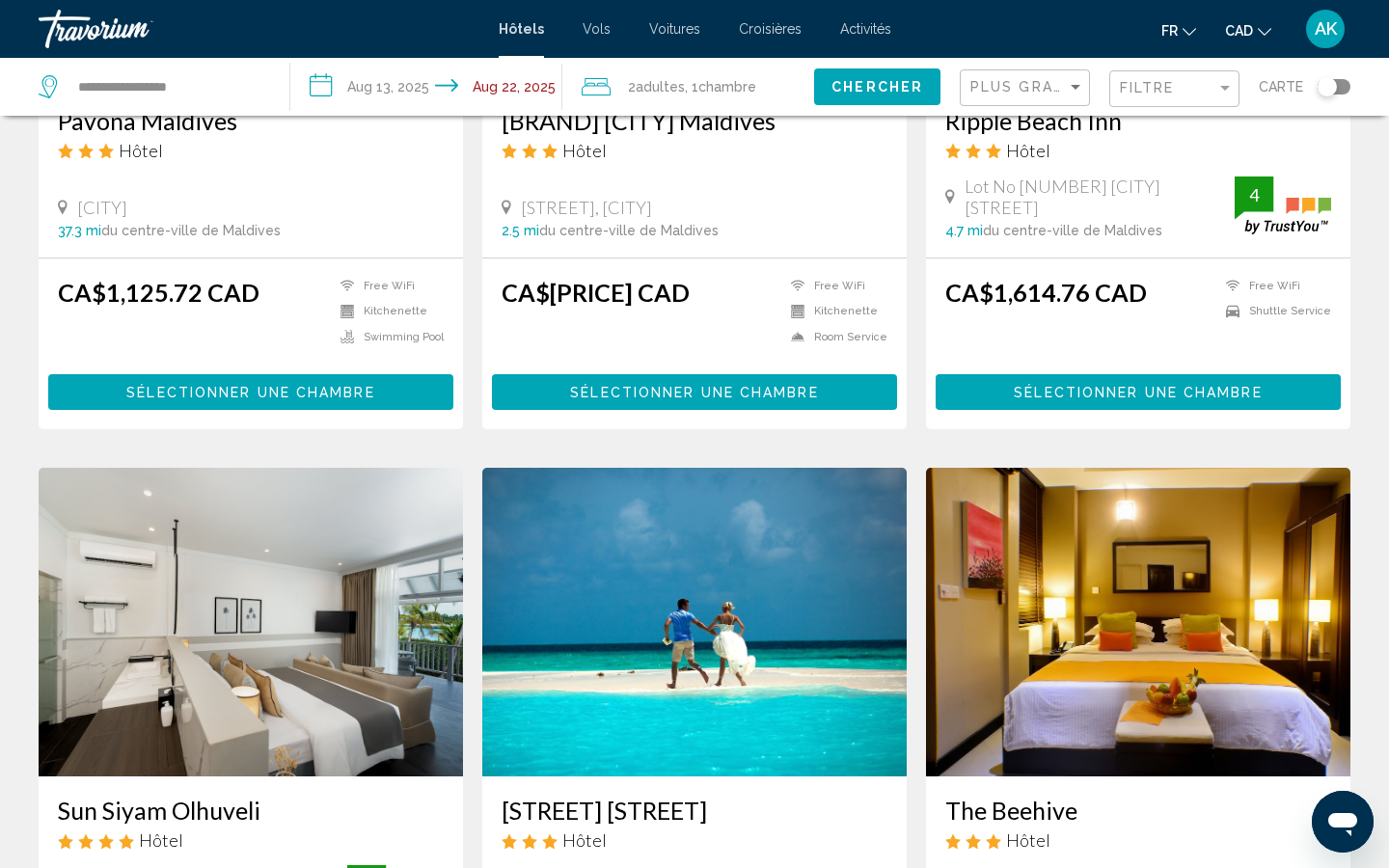scroll, scrollTop: 2424, scrollLeft: 0, axis: vertical 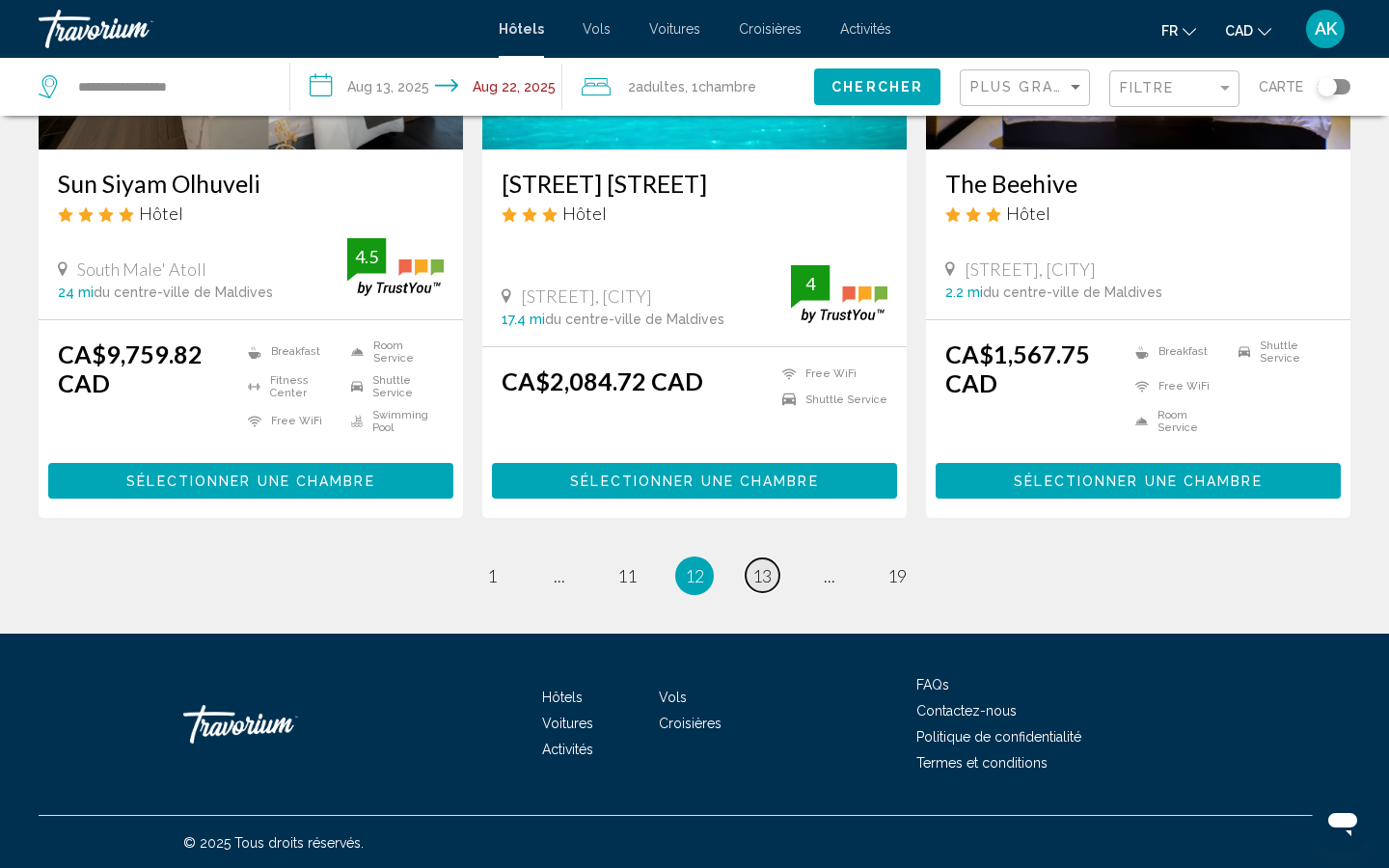 click on "13" at bounding box center [762, 576] 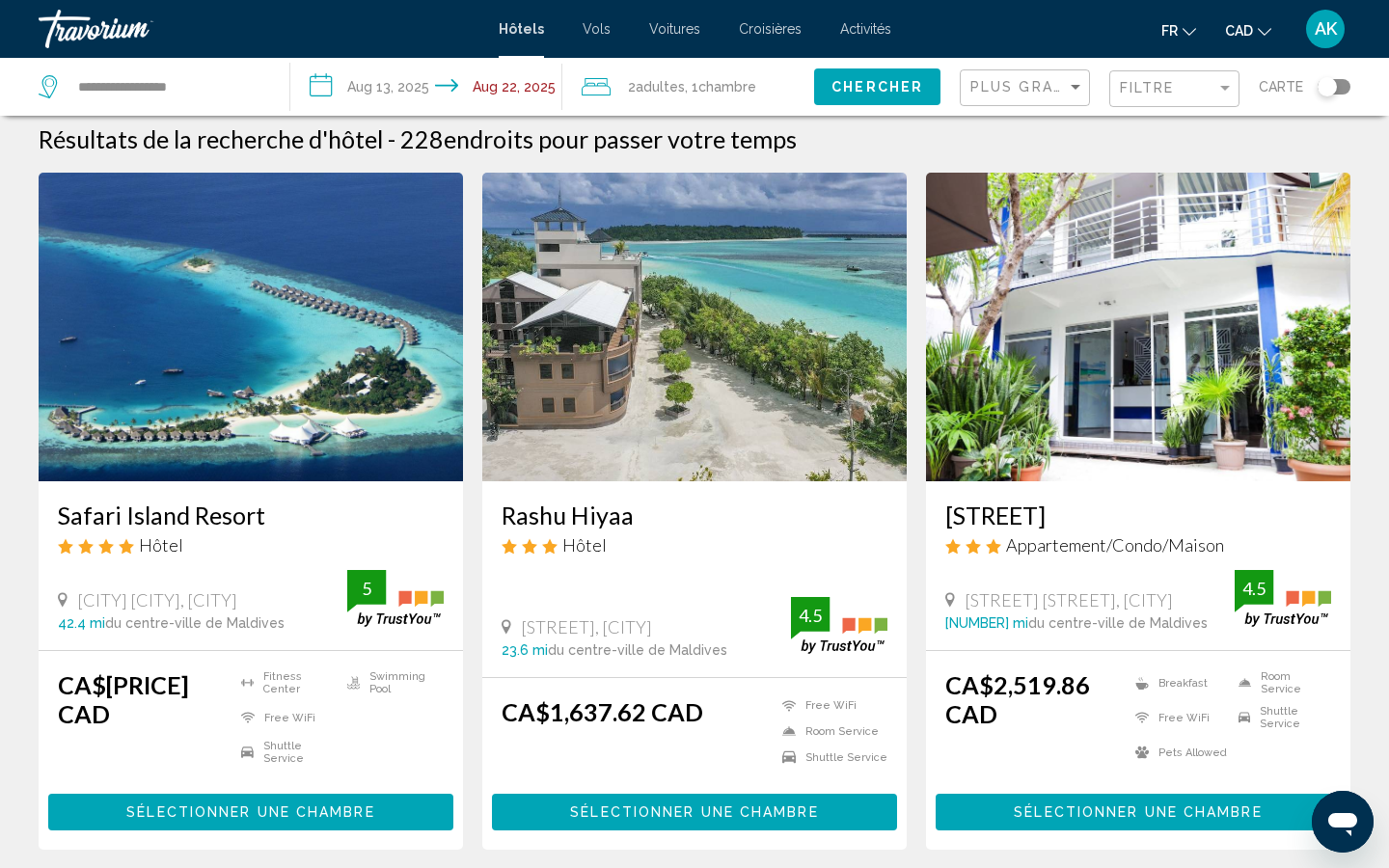 scroll, scrollTop: 0, scrollLeft: 0, axis: both 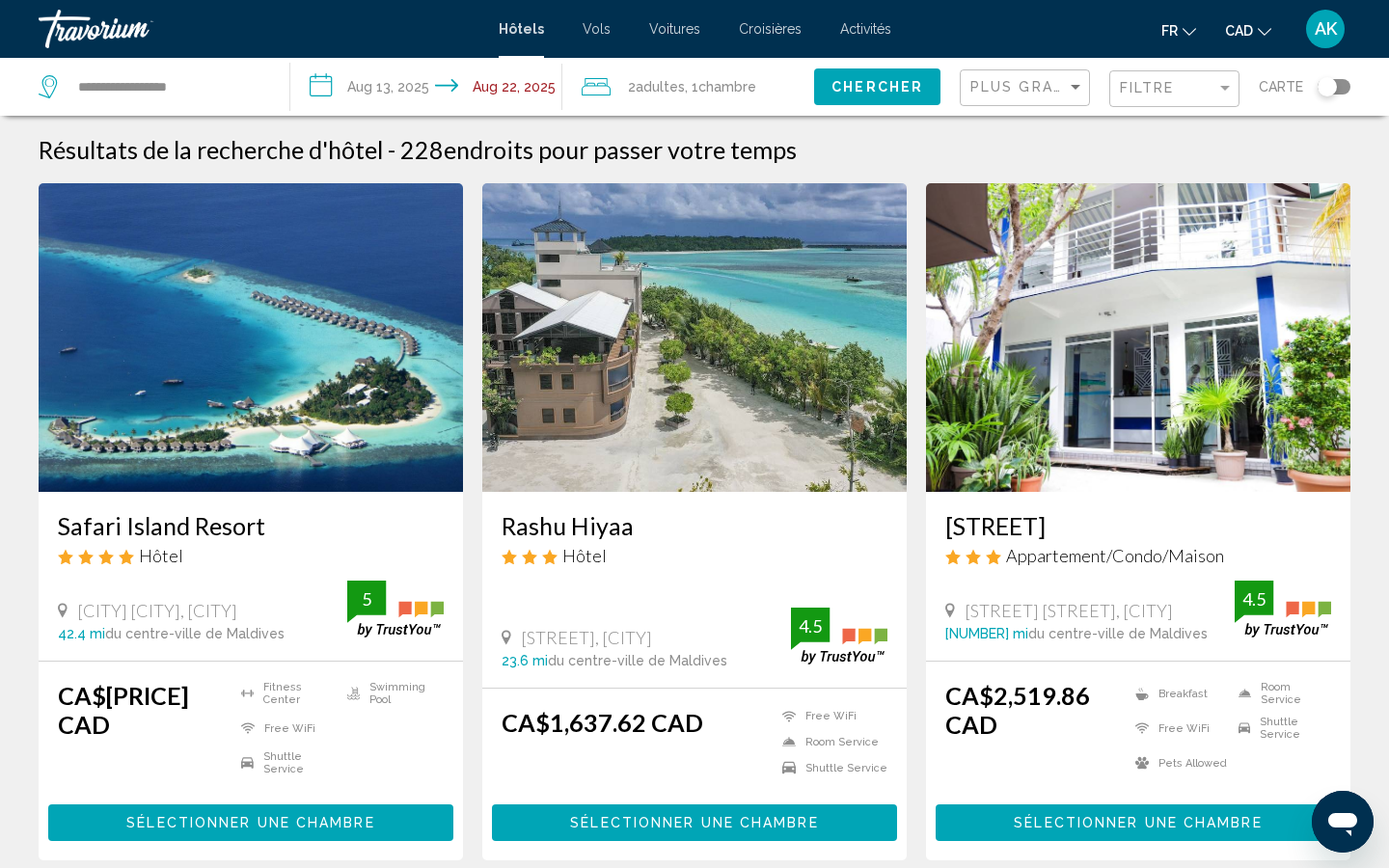 click at bounding box center [251, 338] 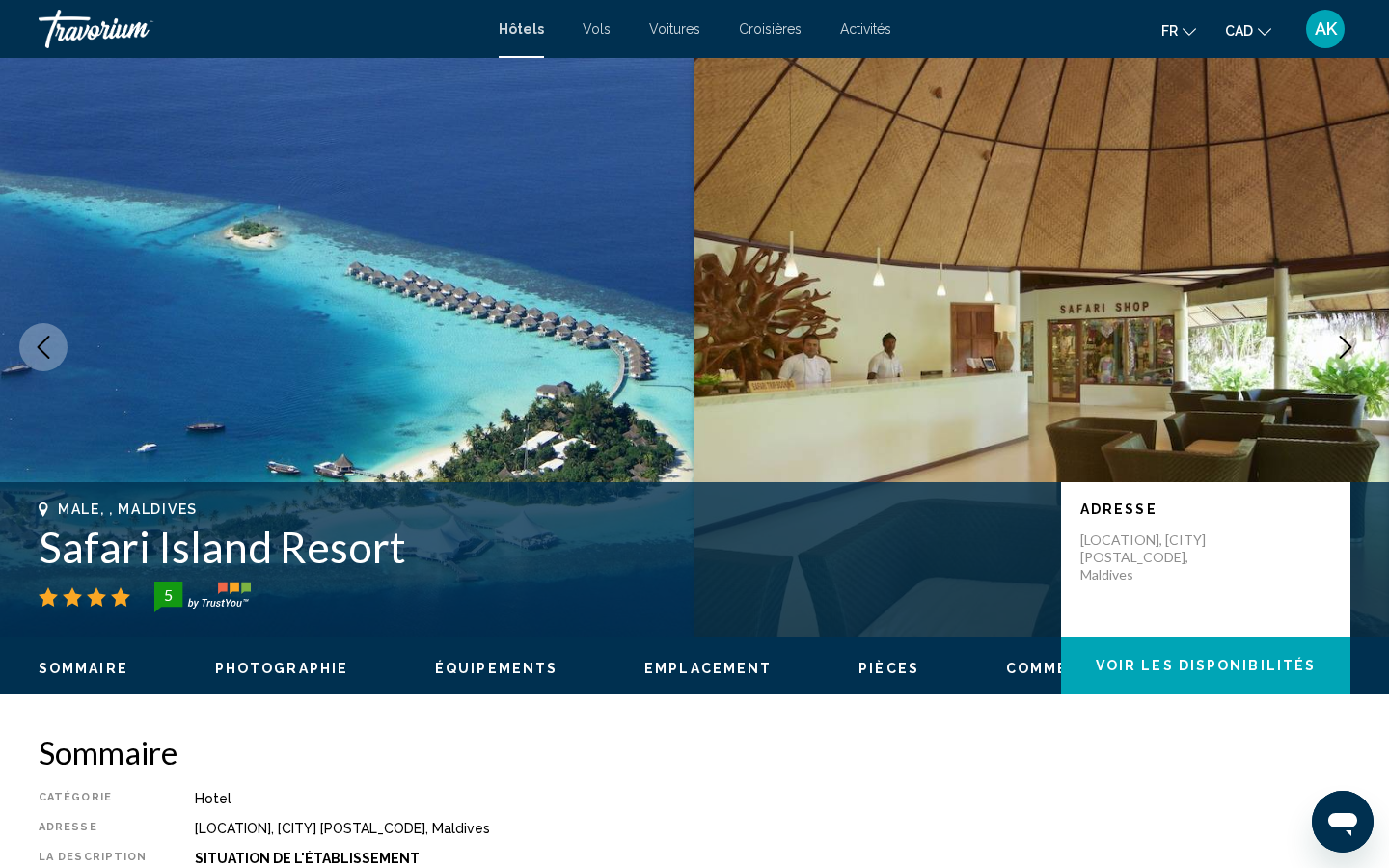 click 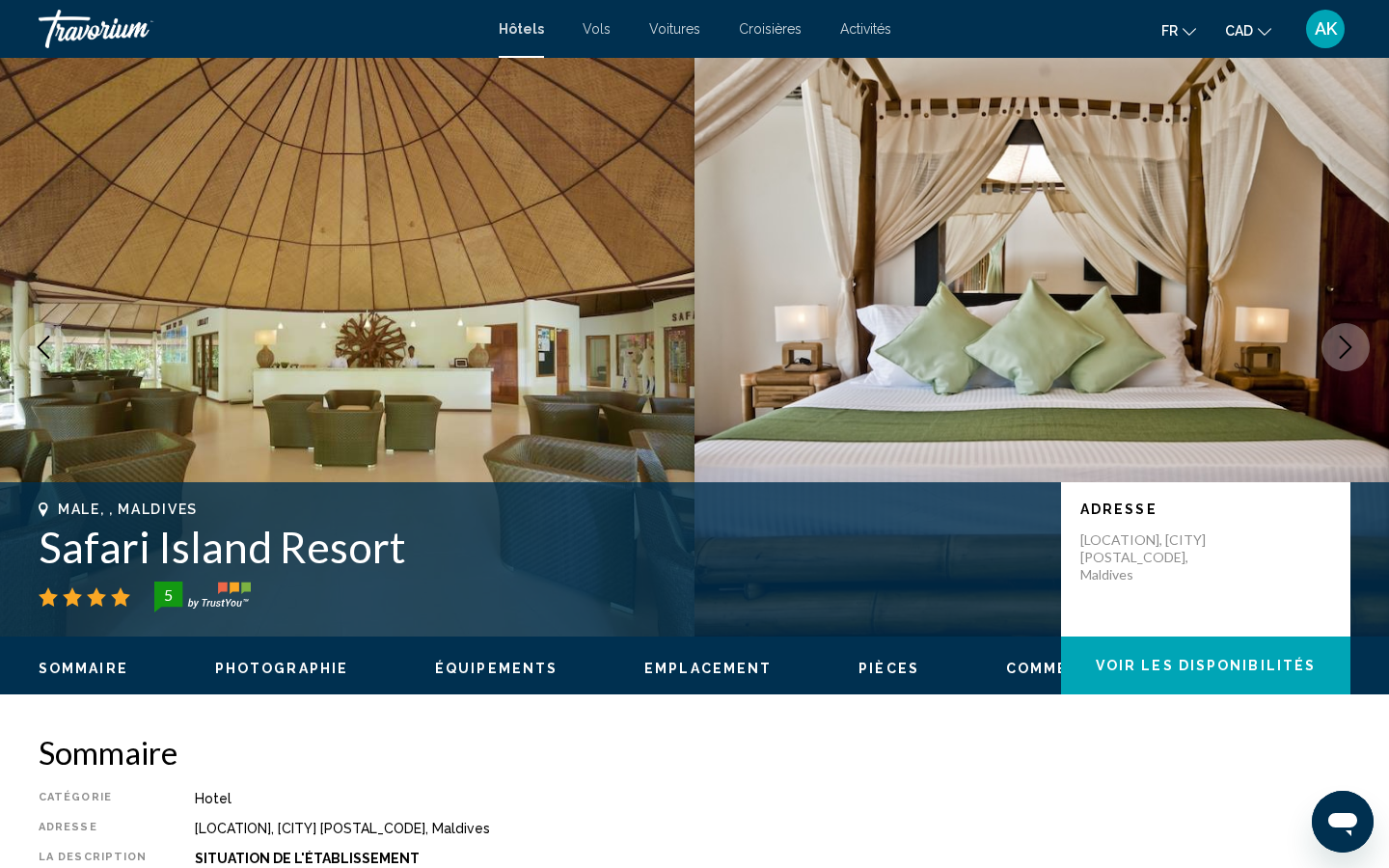 click 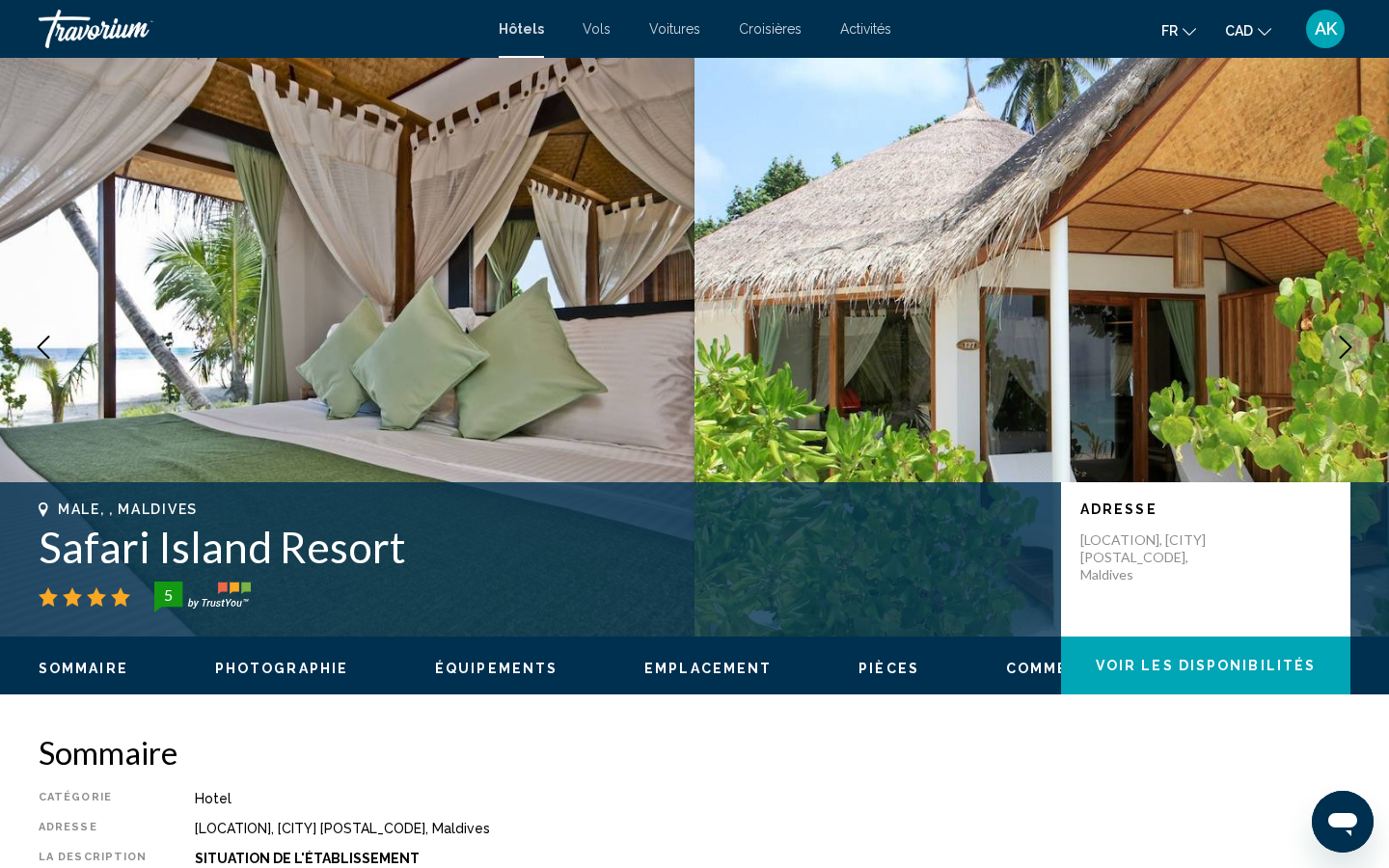 click 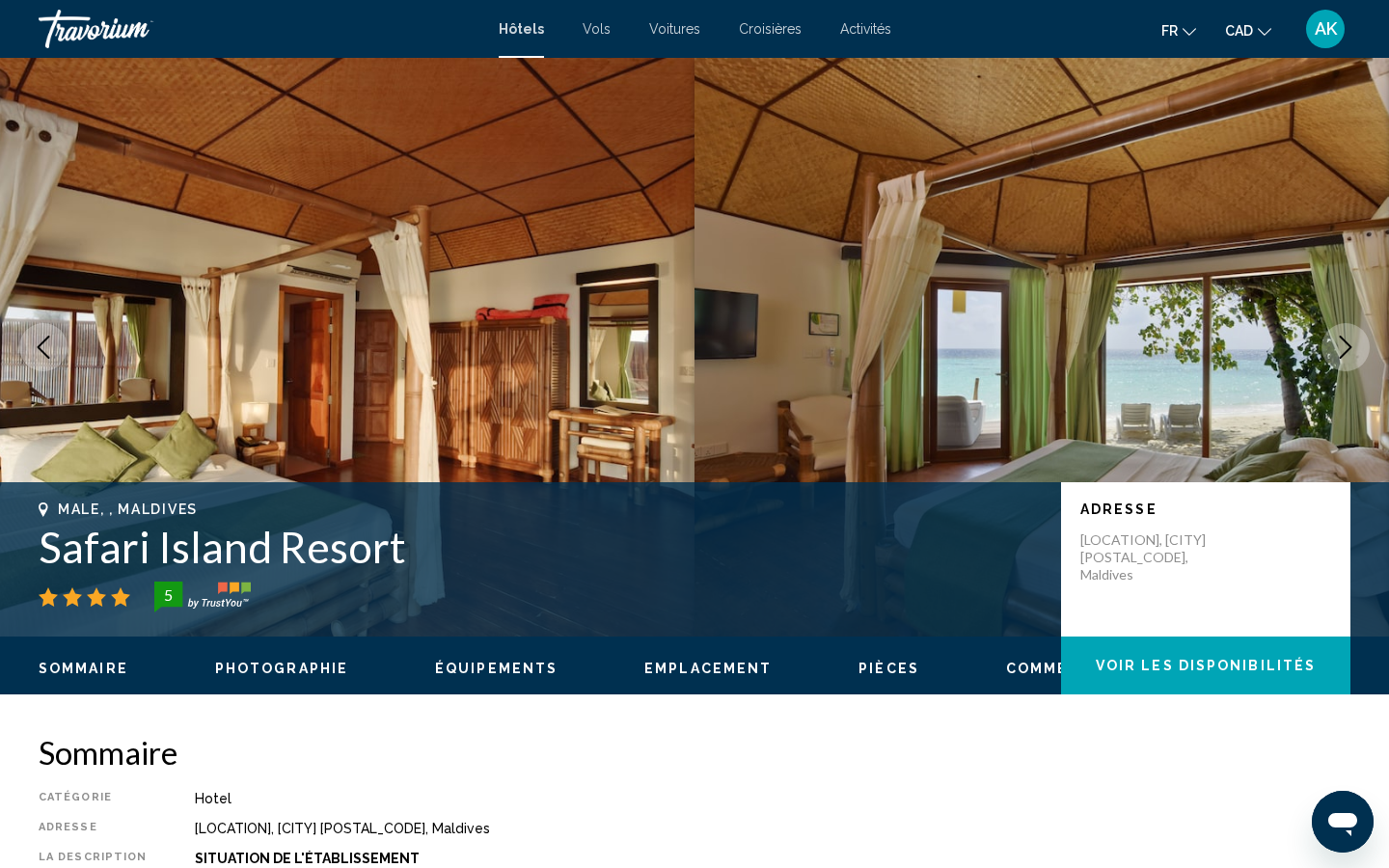 click 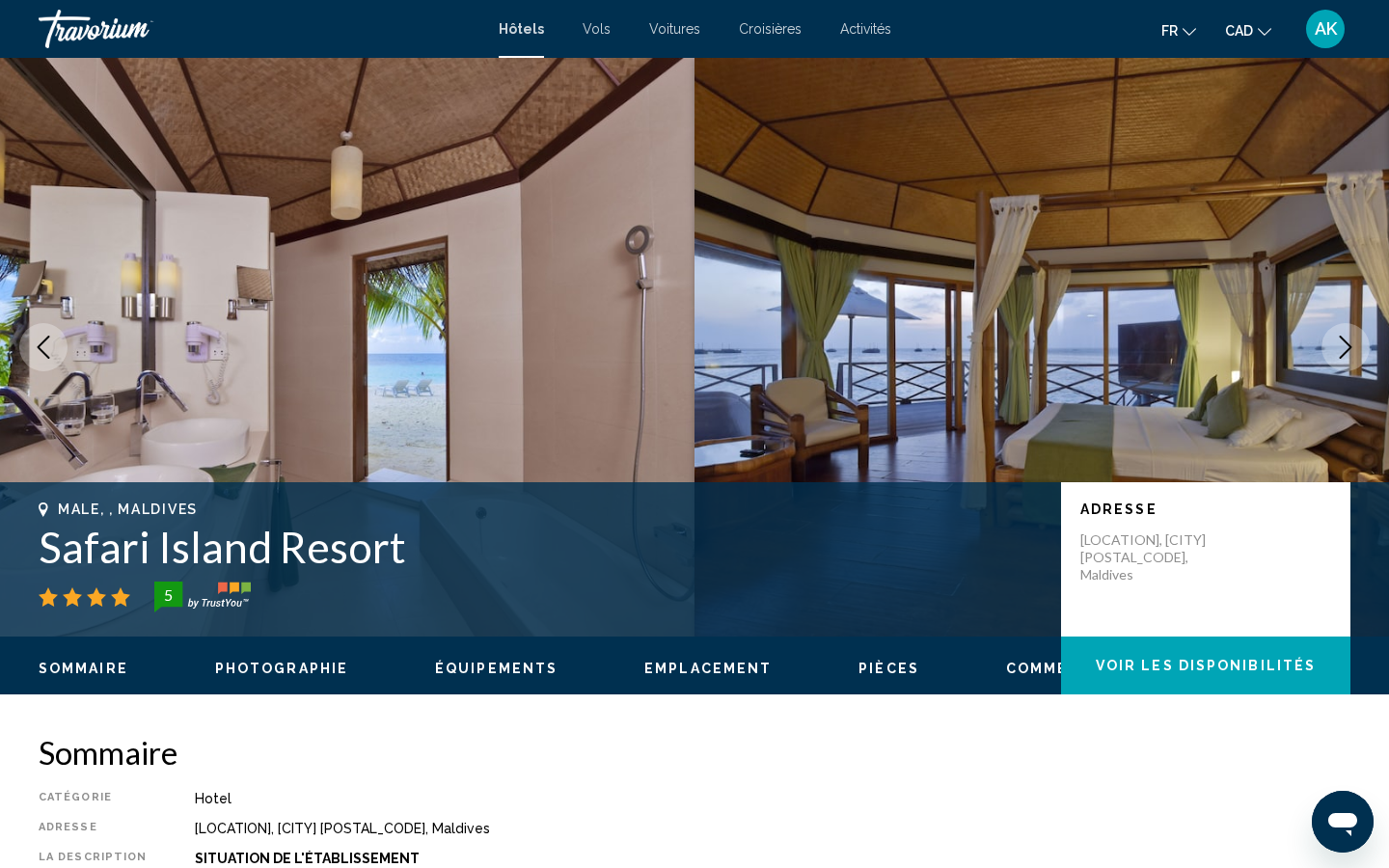 click 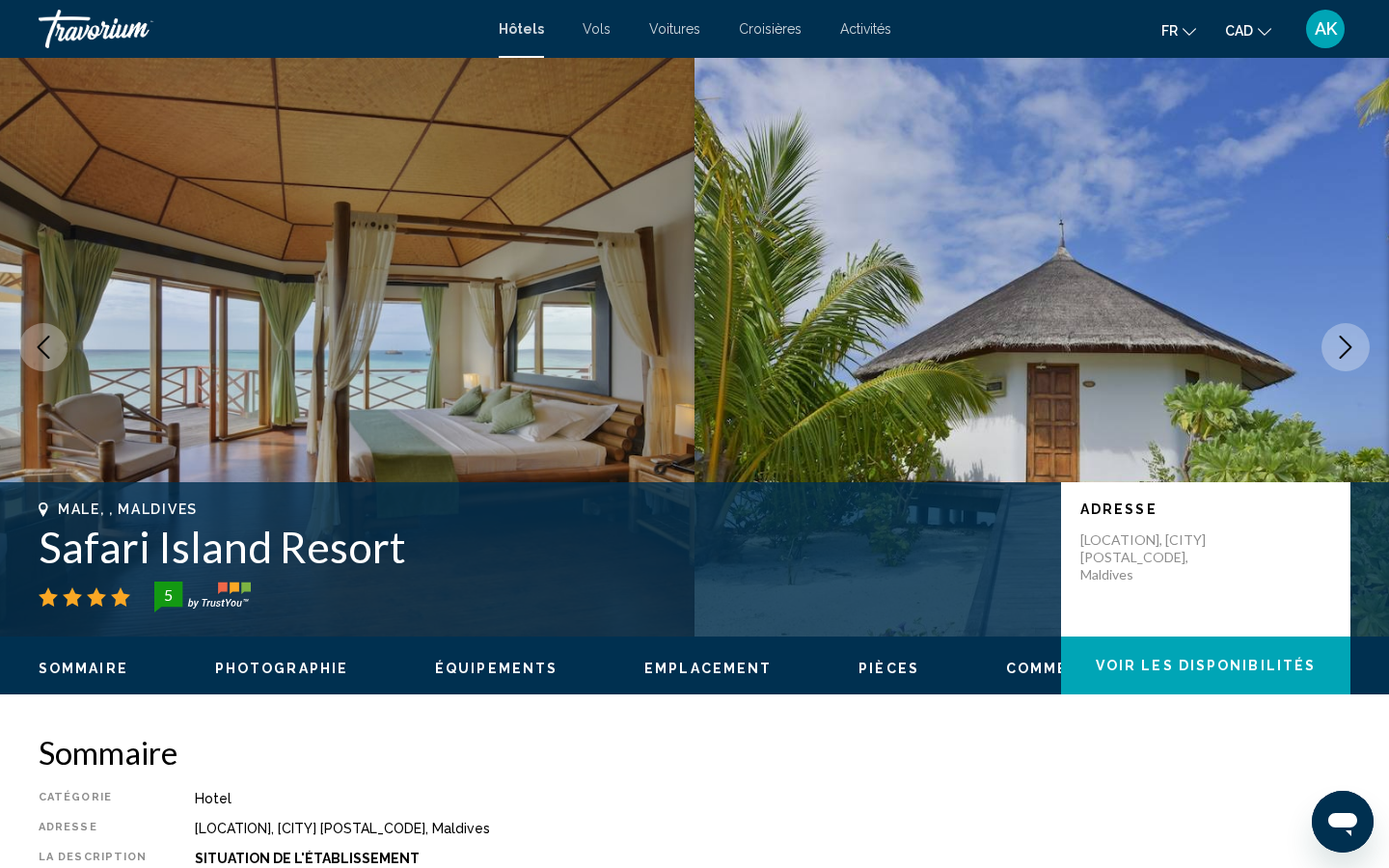 click 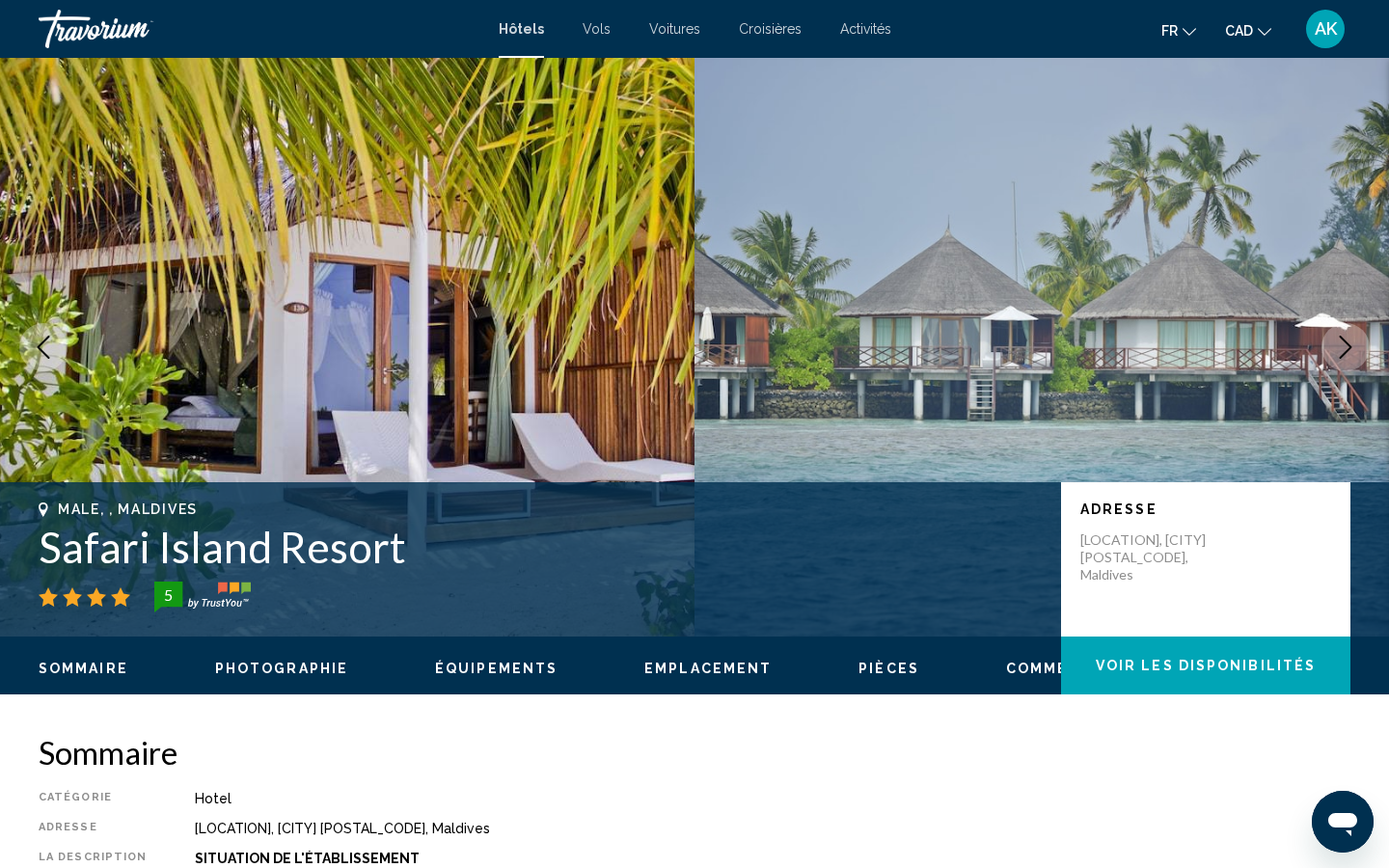 click 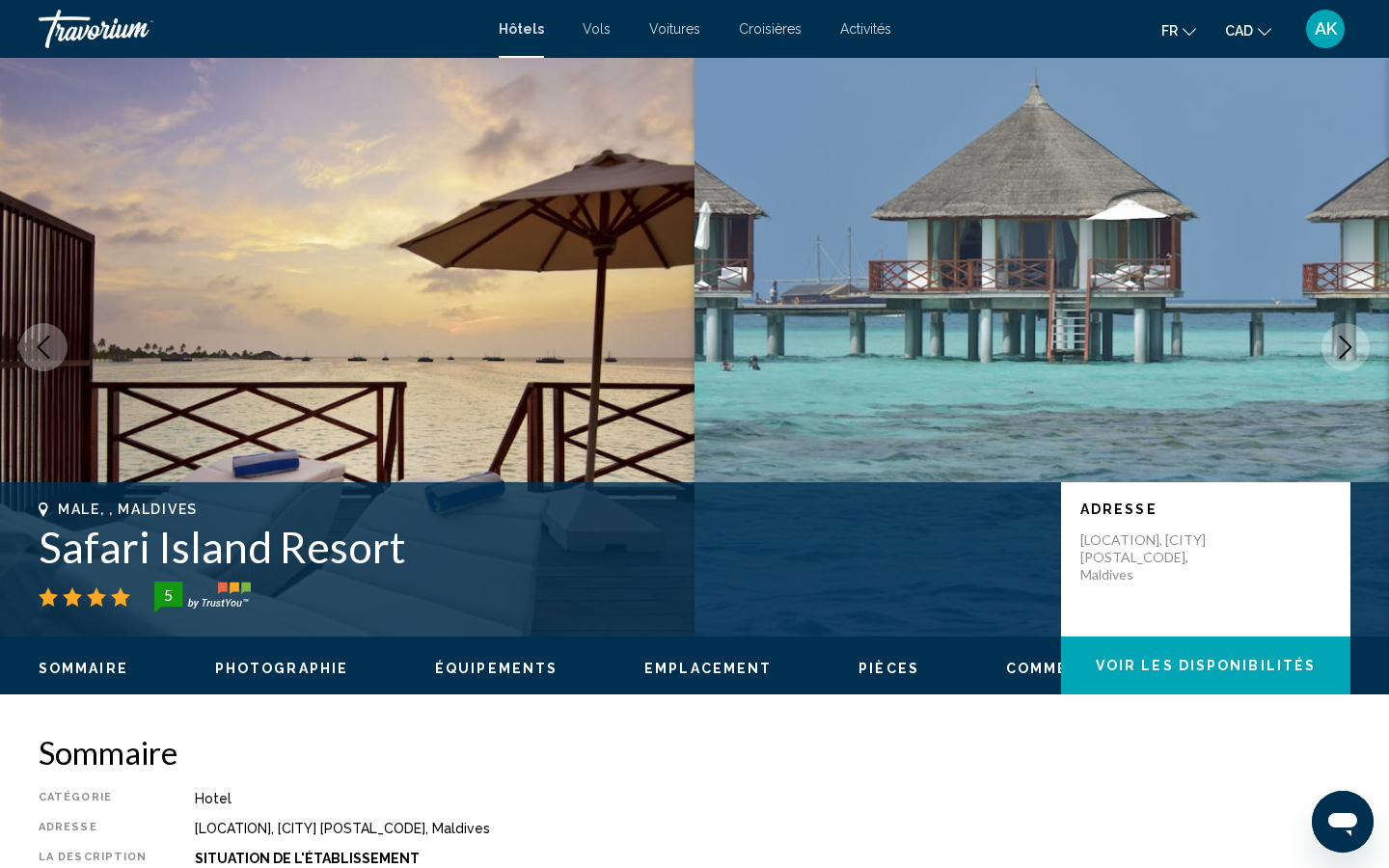 click 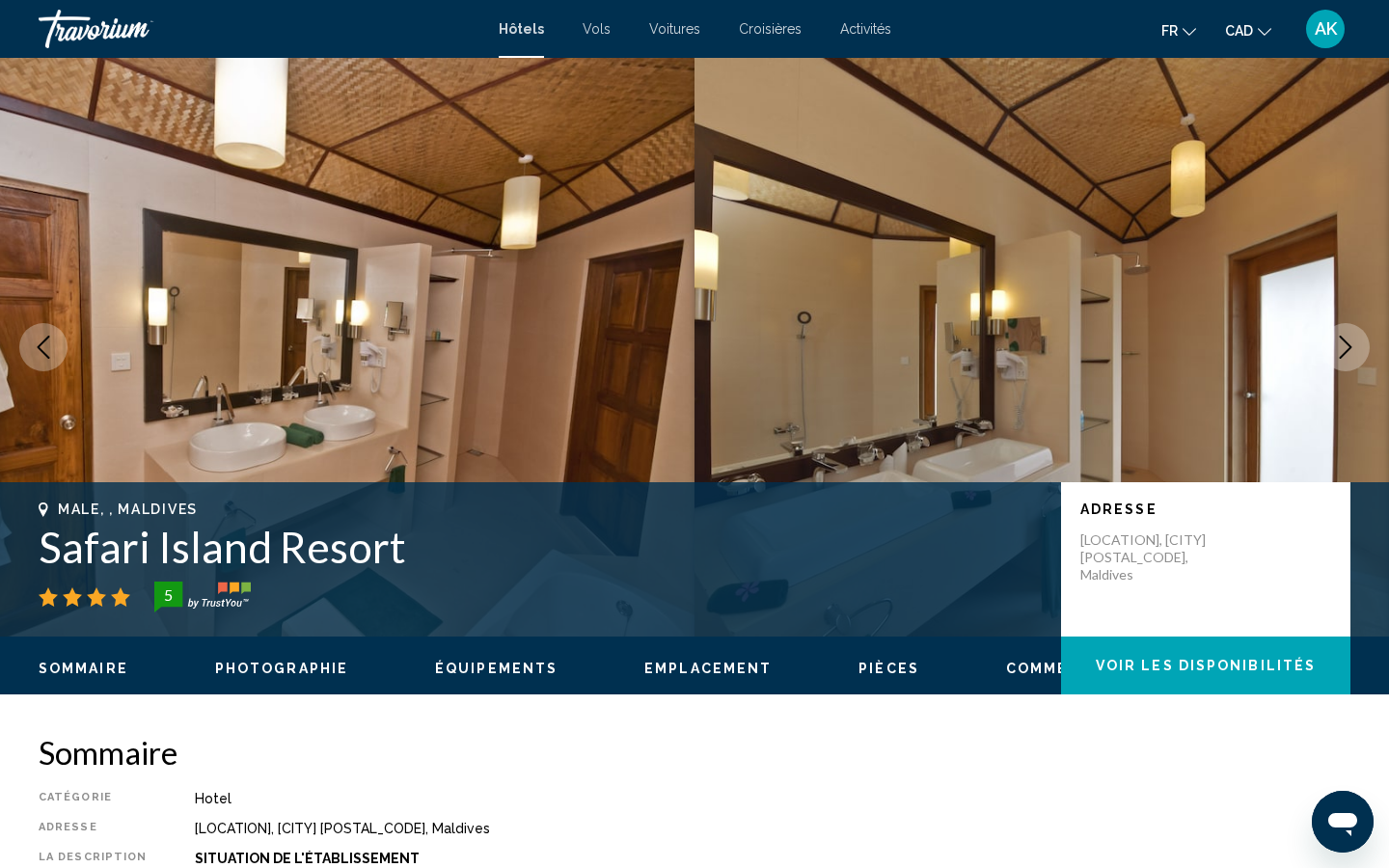 click 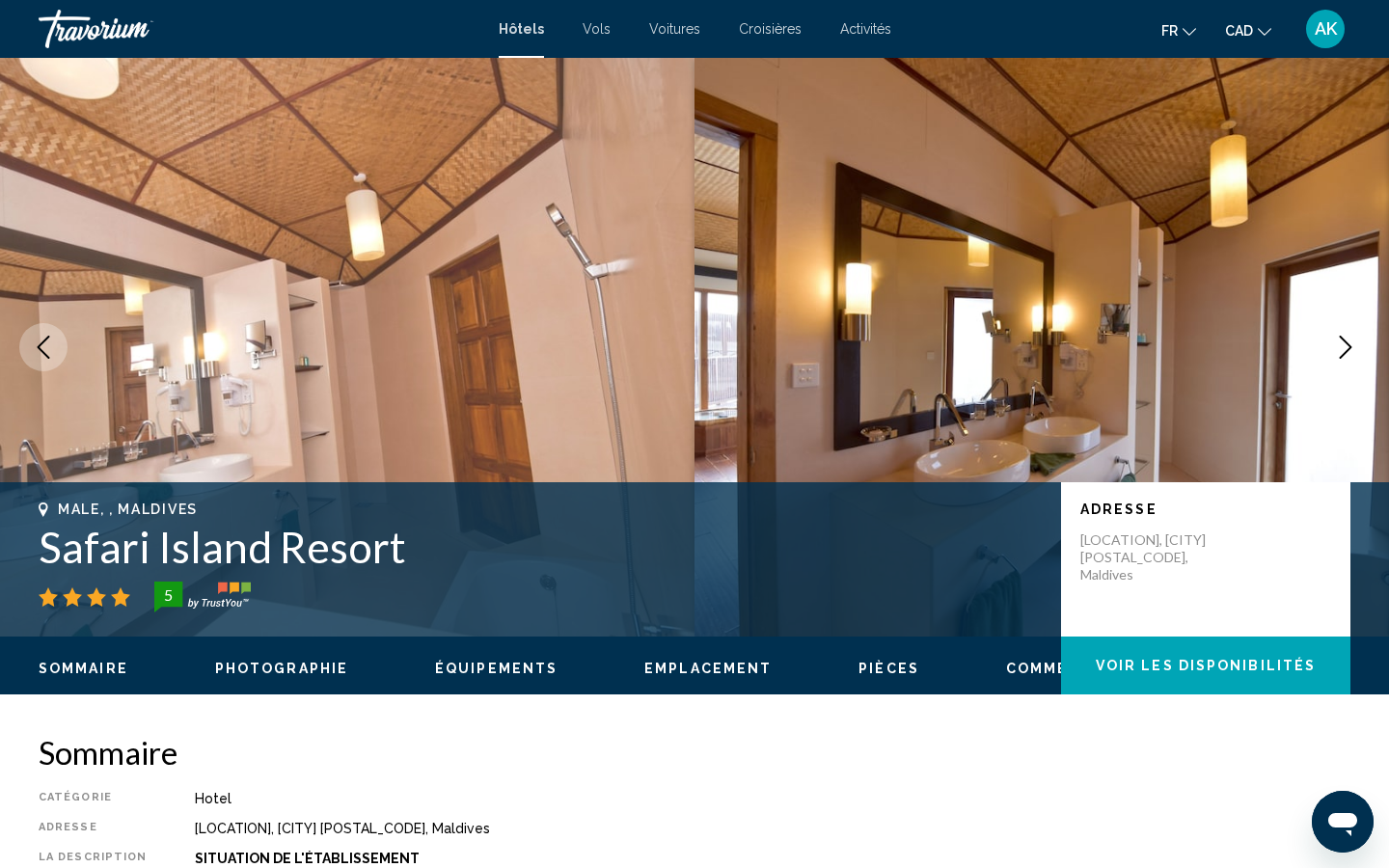 click 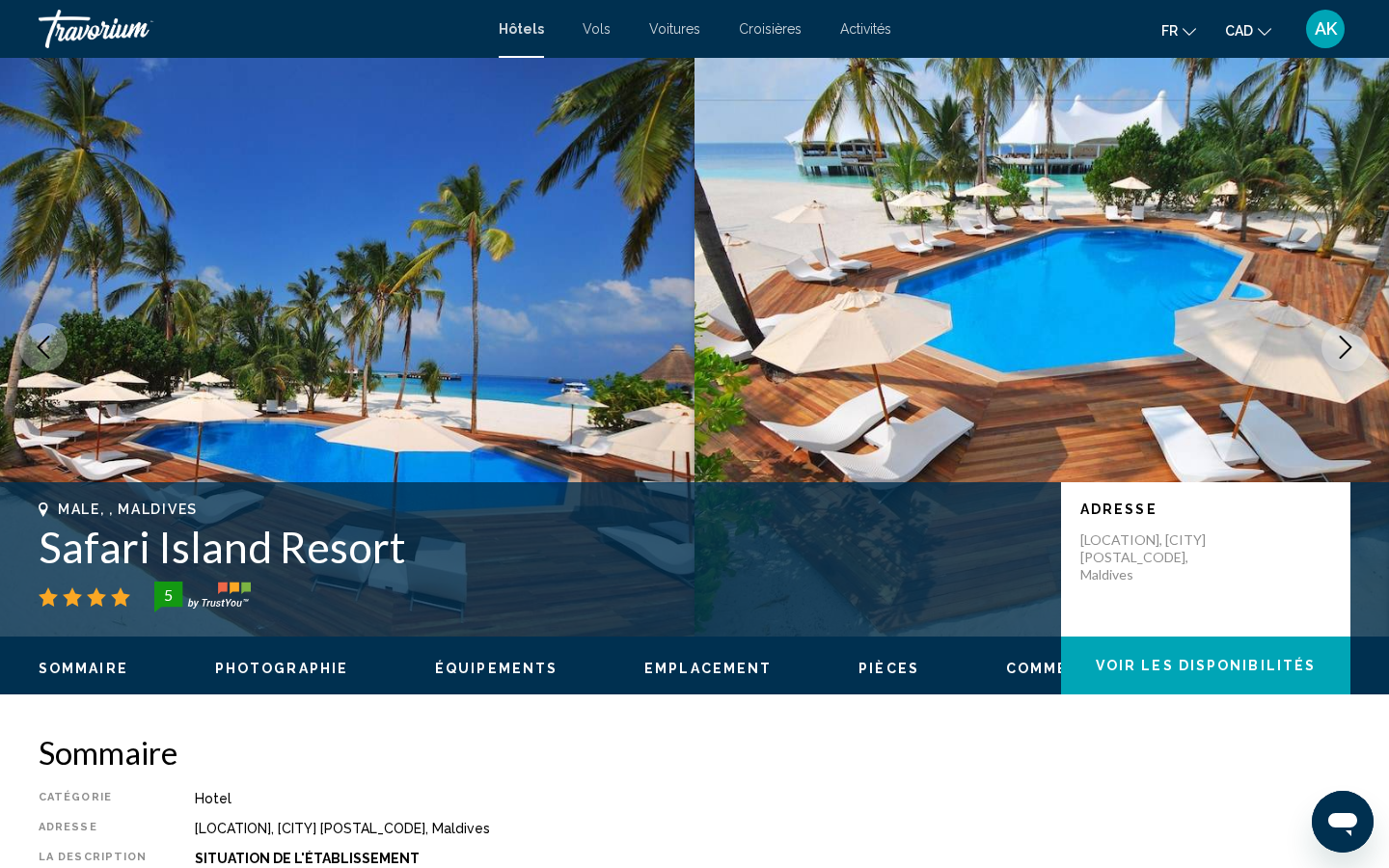 click 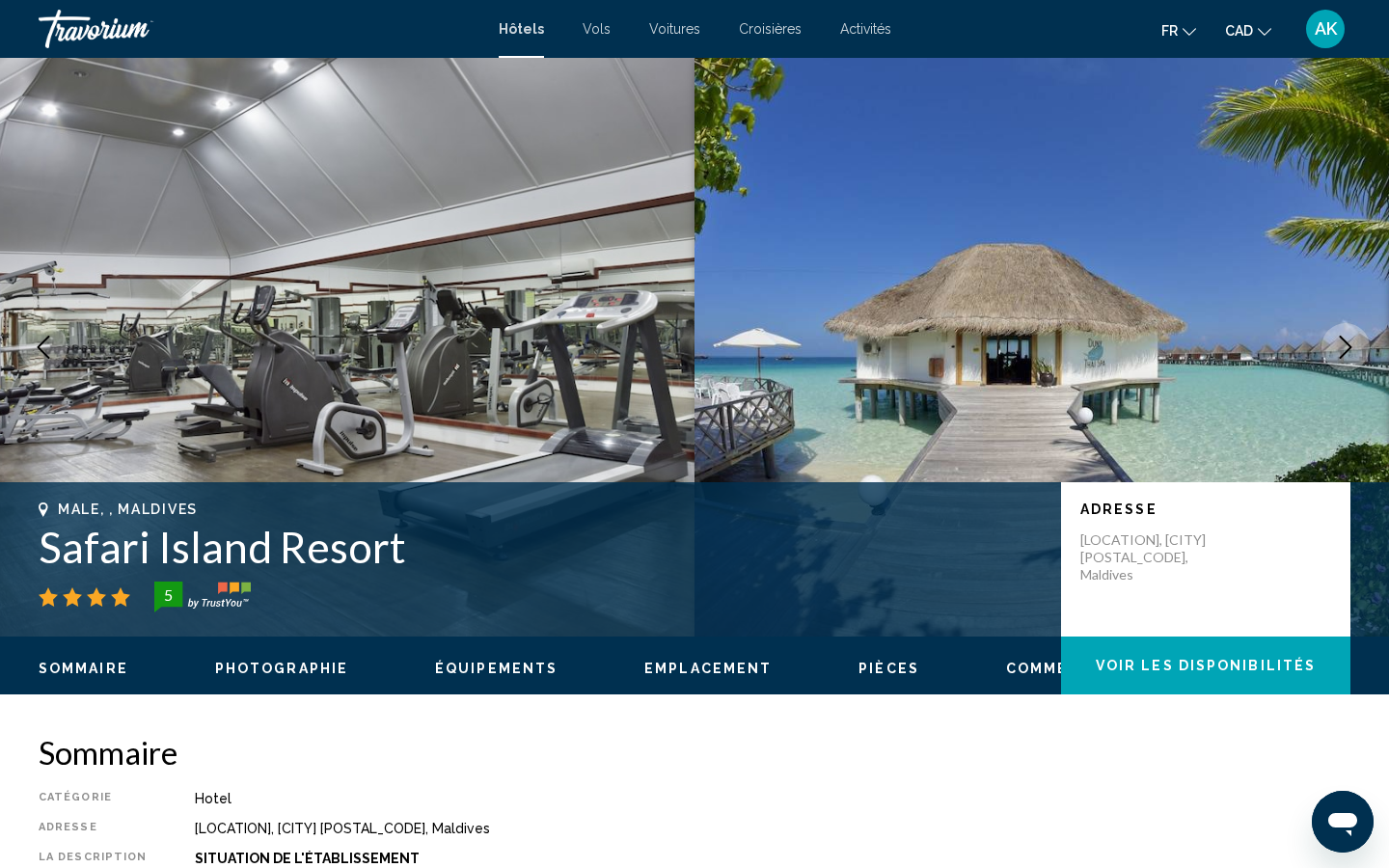 click 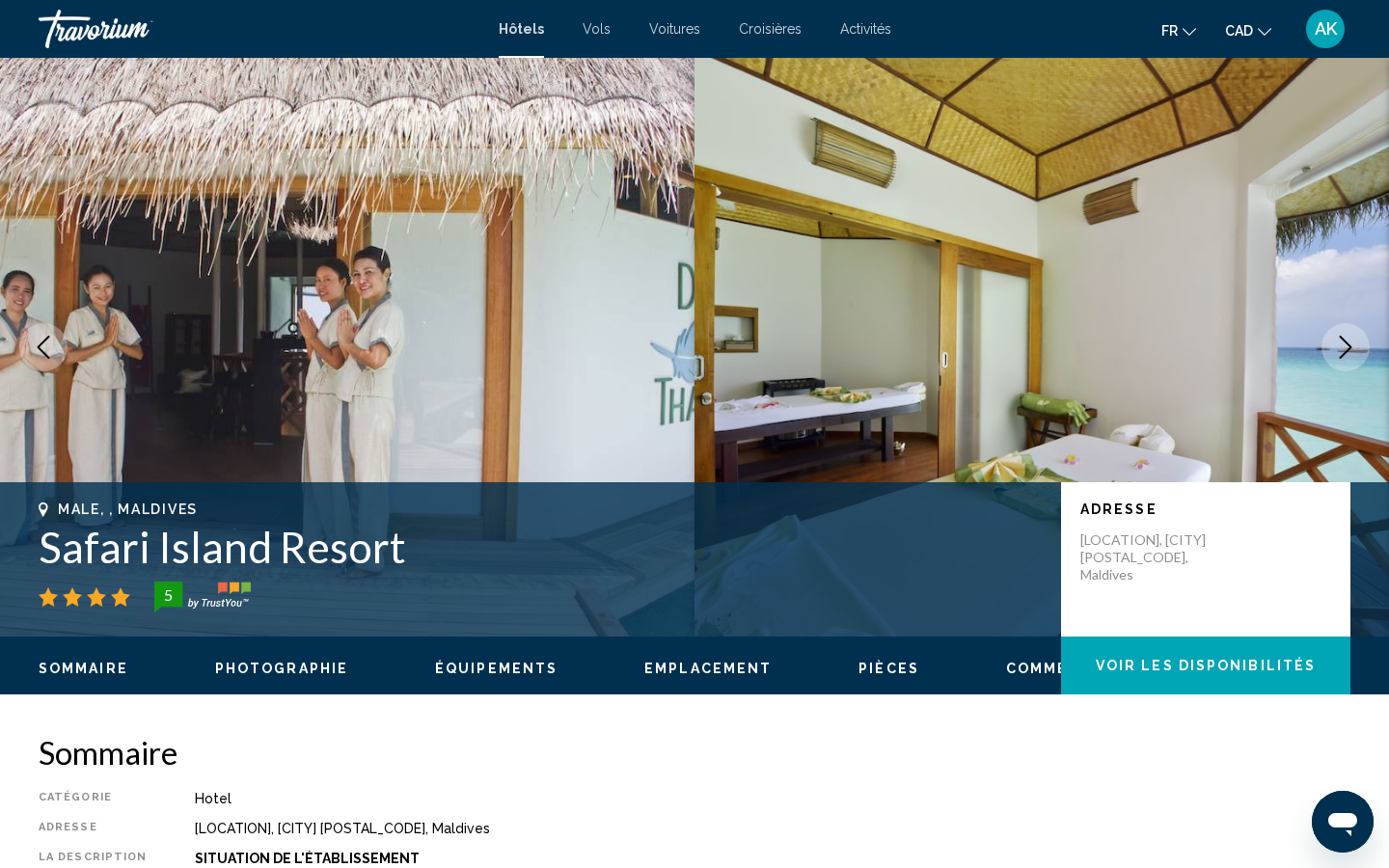 click 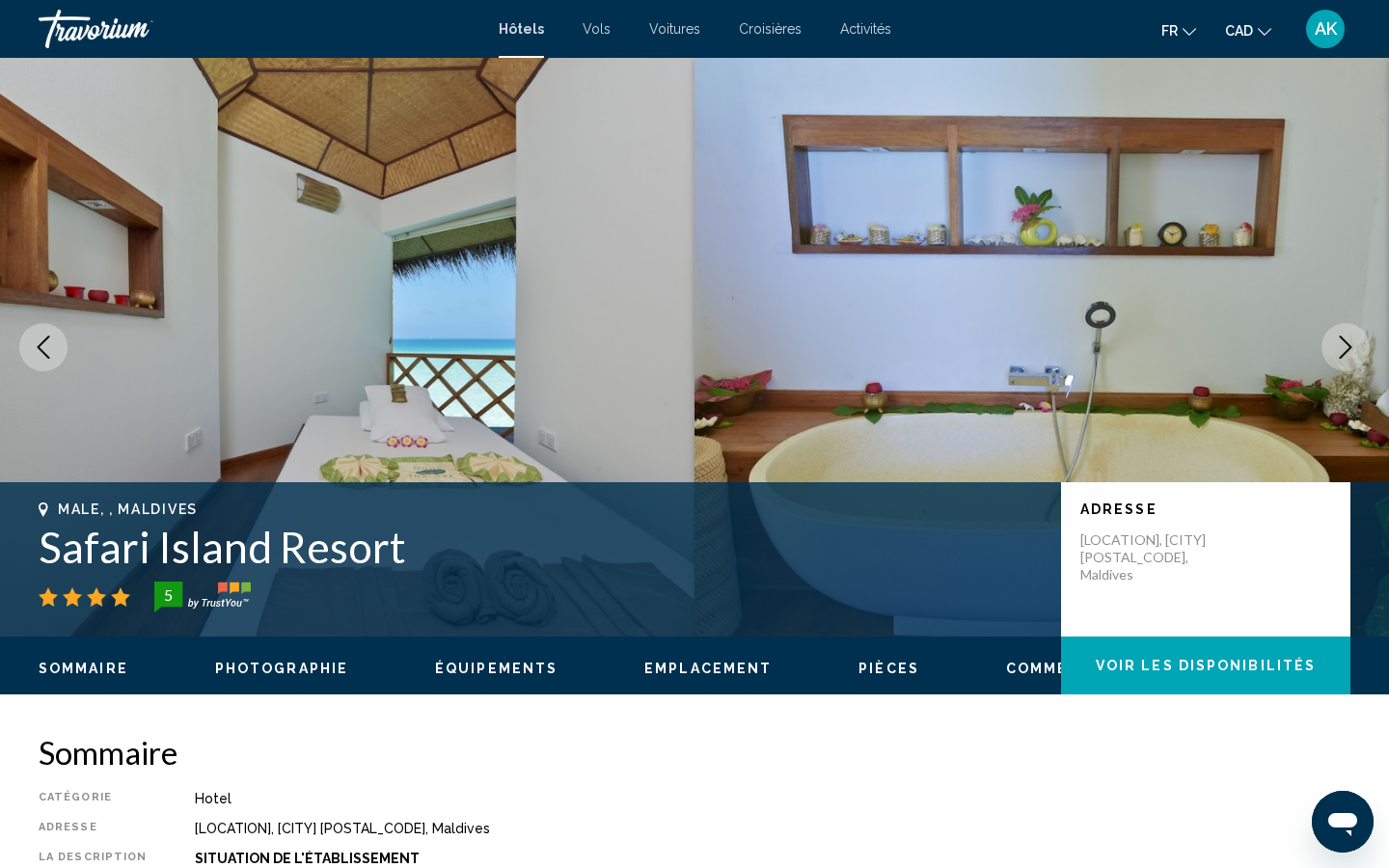click 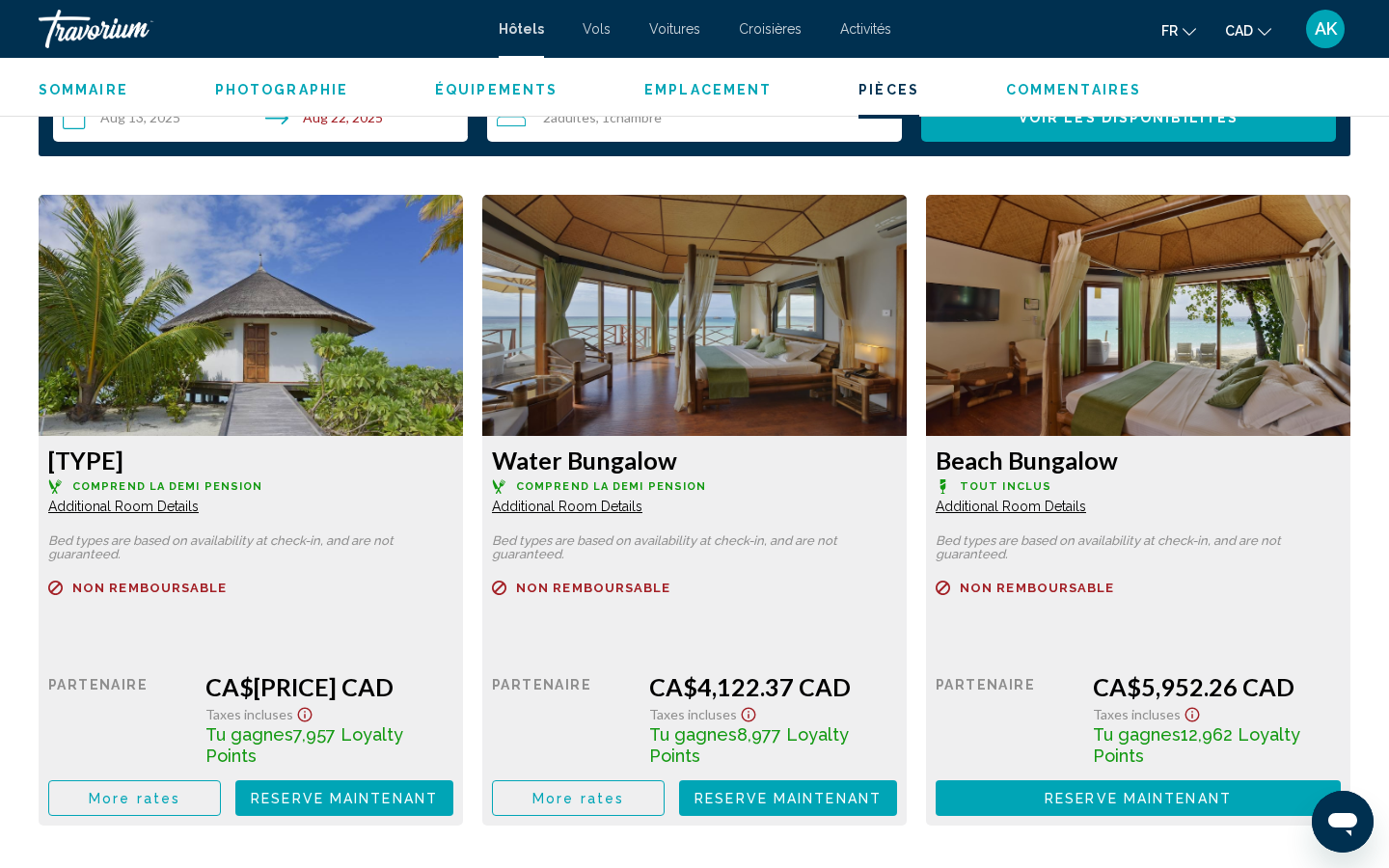 scroll, scrollTop: 2576, scrollLeft: 0, axis: vertical 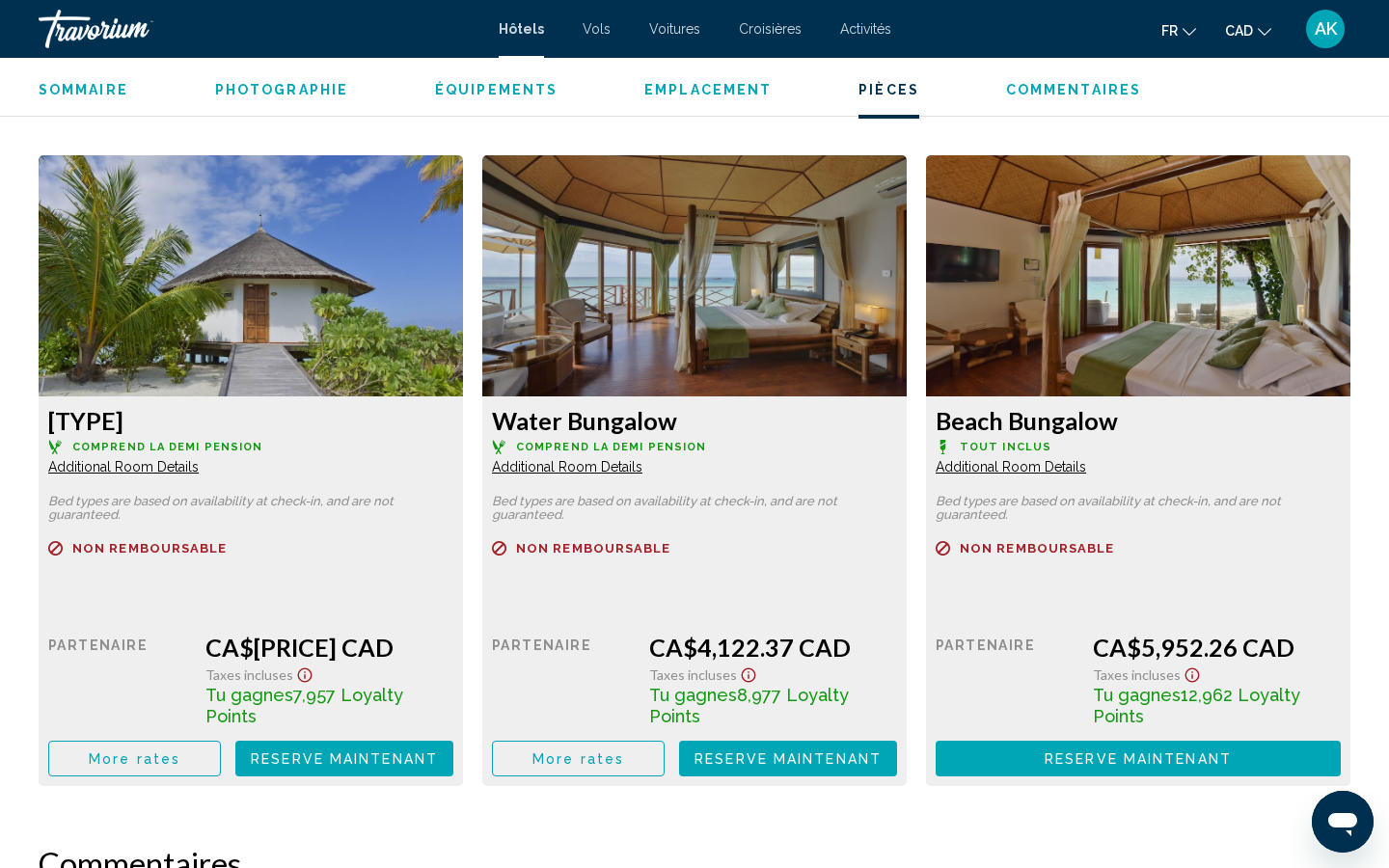 click at bounding box center (251, 276) 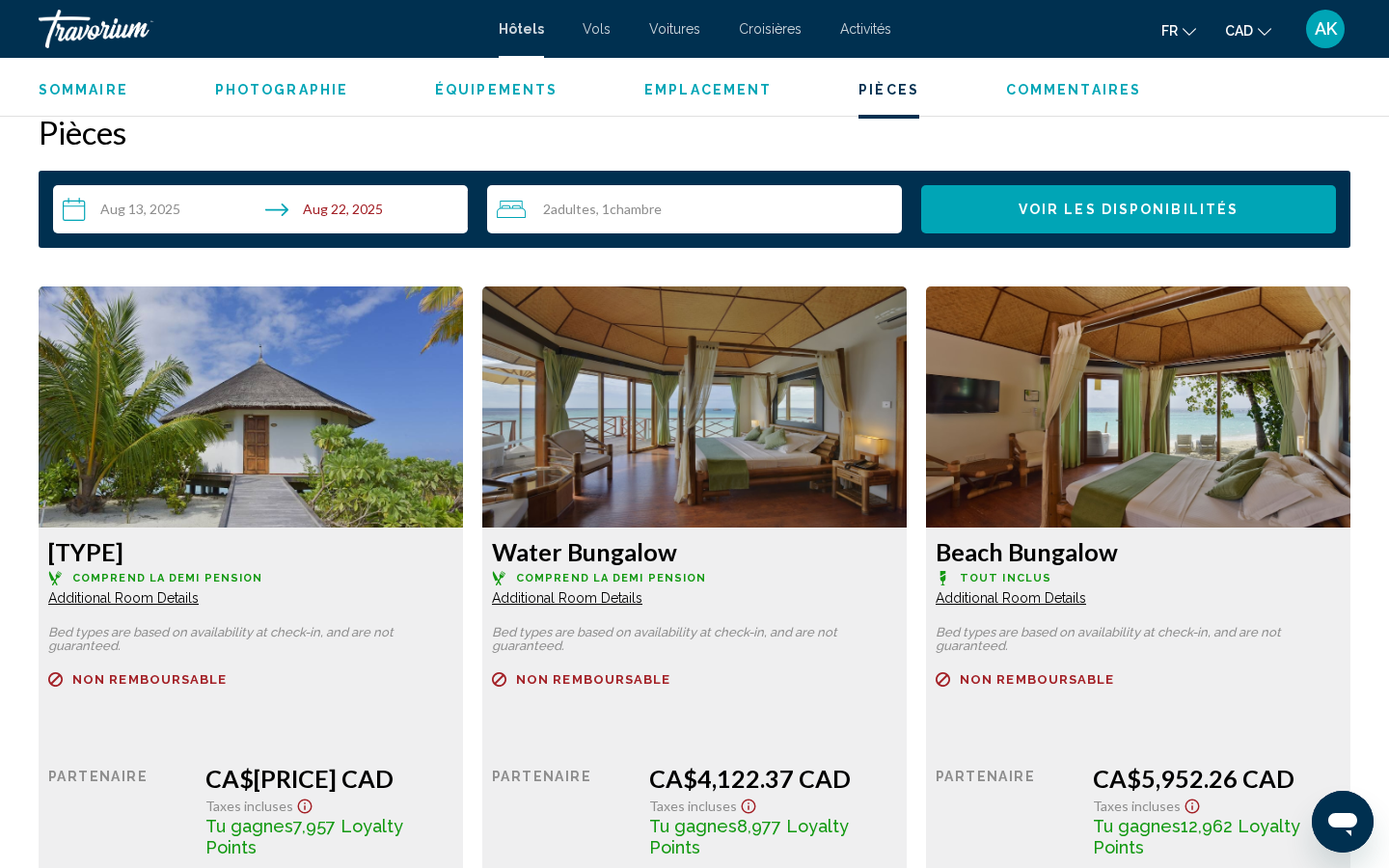 scroll, scrollTop: 2475, scrollLeft: 0, axis: vertical 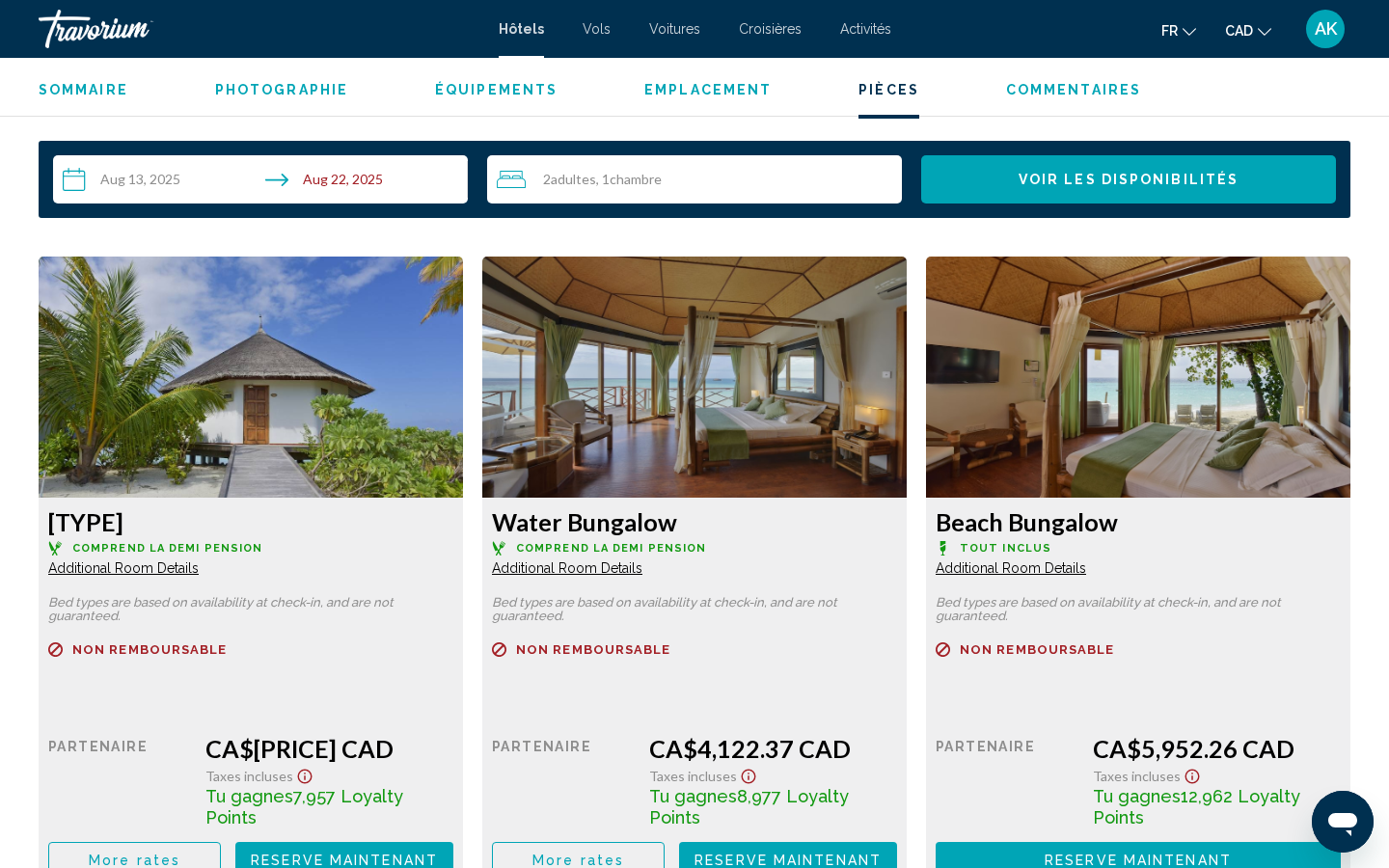click on "Additional Room Details" at bounding box center [123, 568] 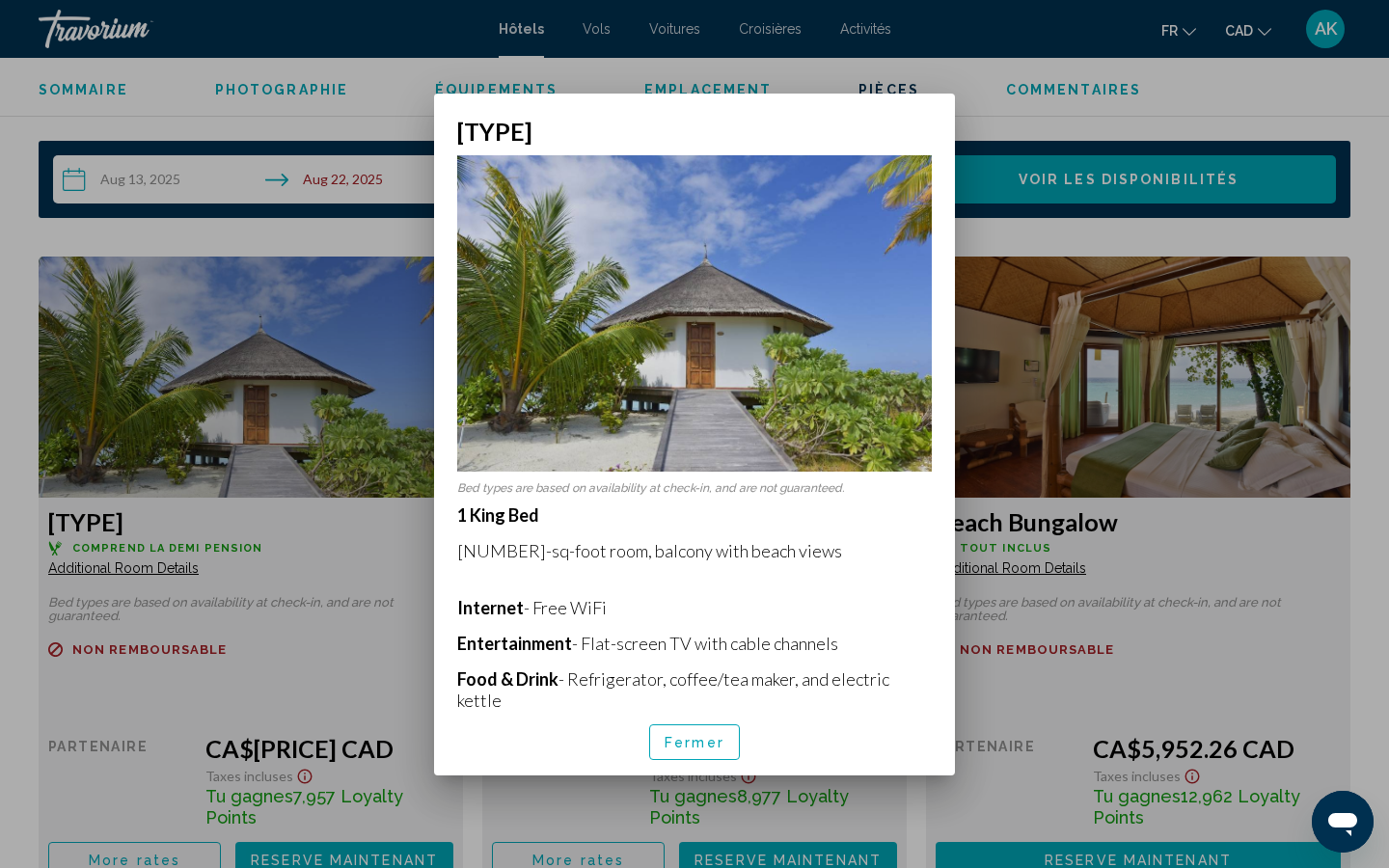 scroll, scrollTop: 0, scrollLeft: 0, axis: both 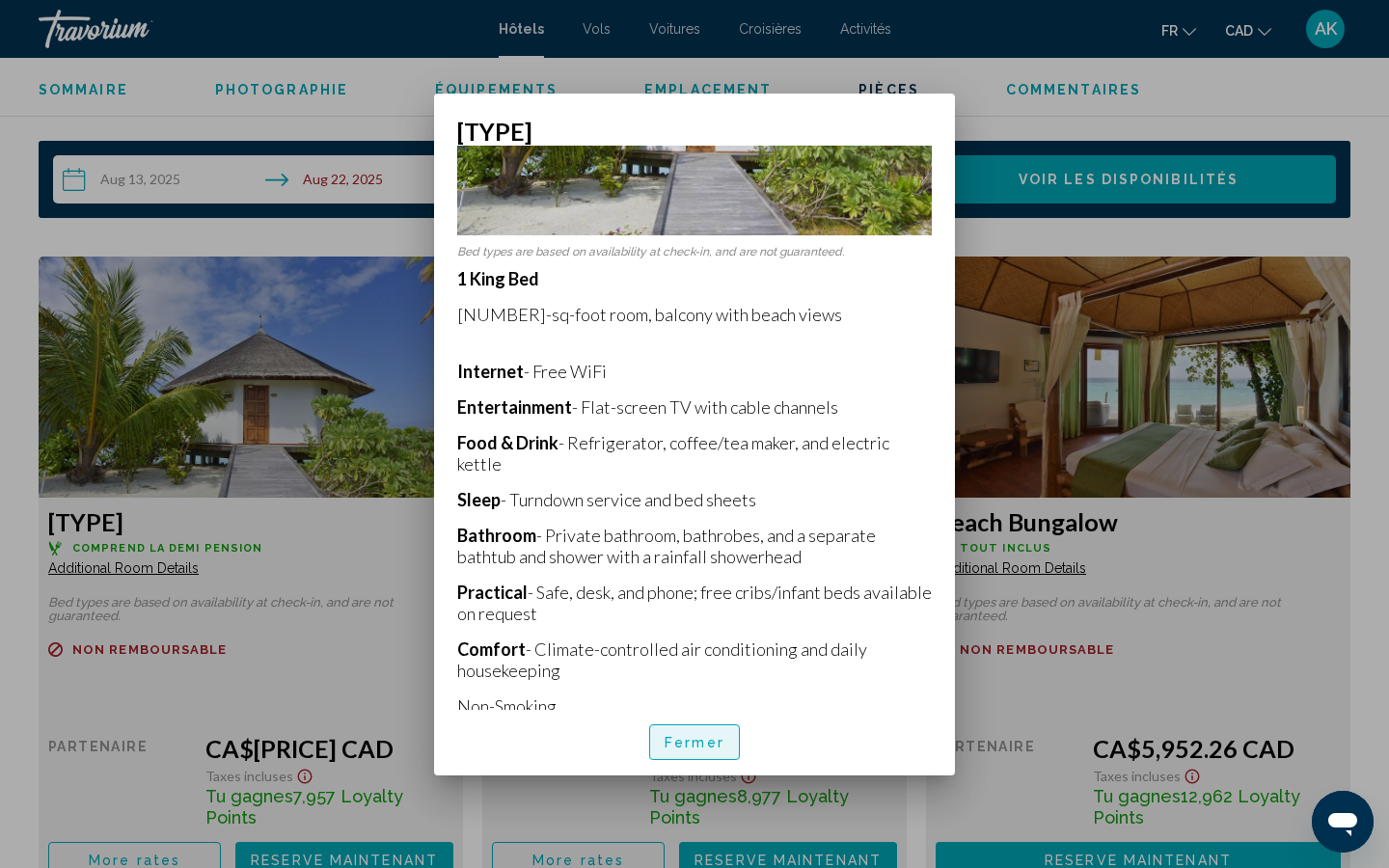 click on "Fermer" at bounding box center [694, 742] 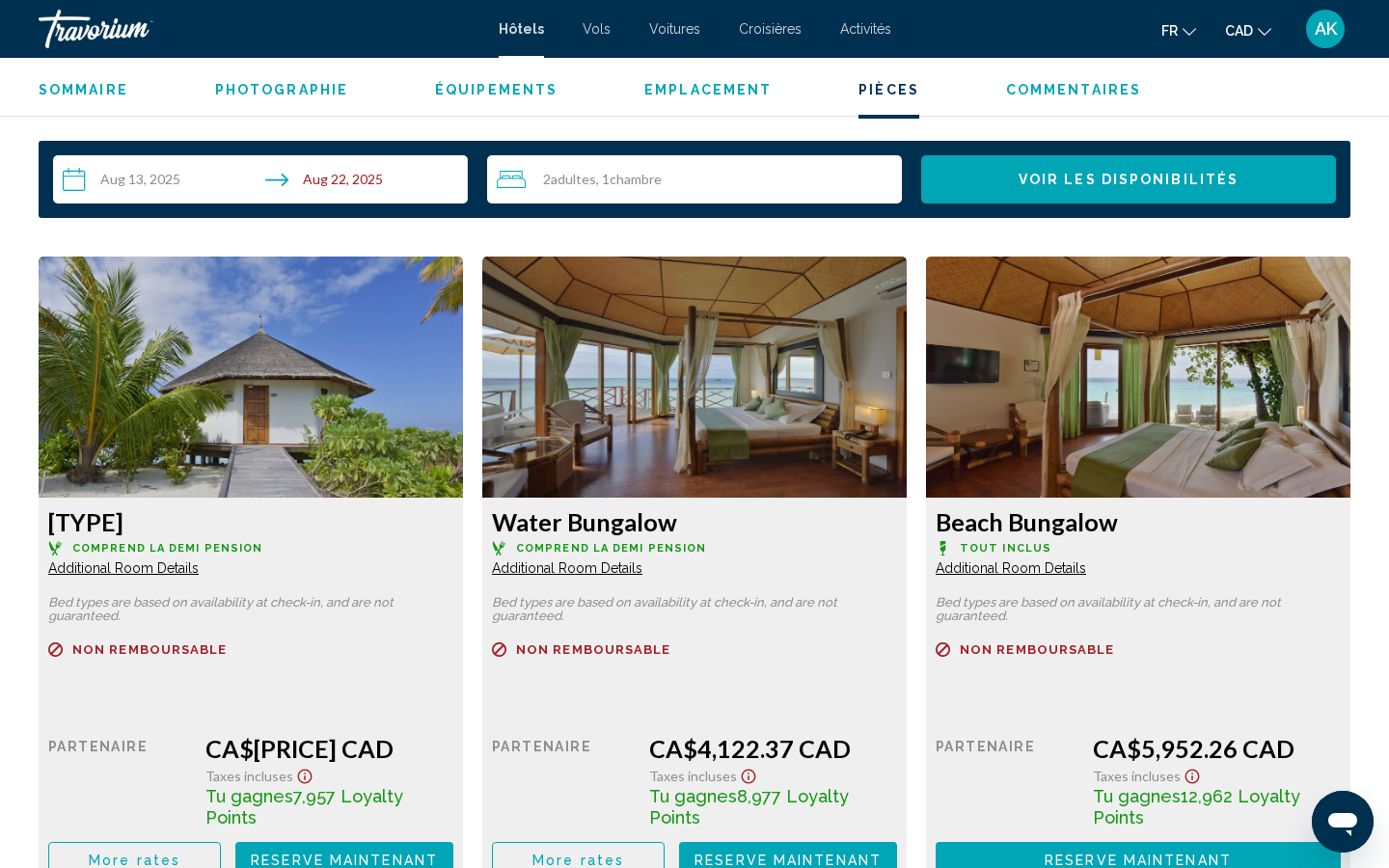 click at bounding box center (251, 377) 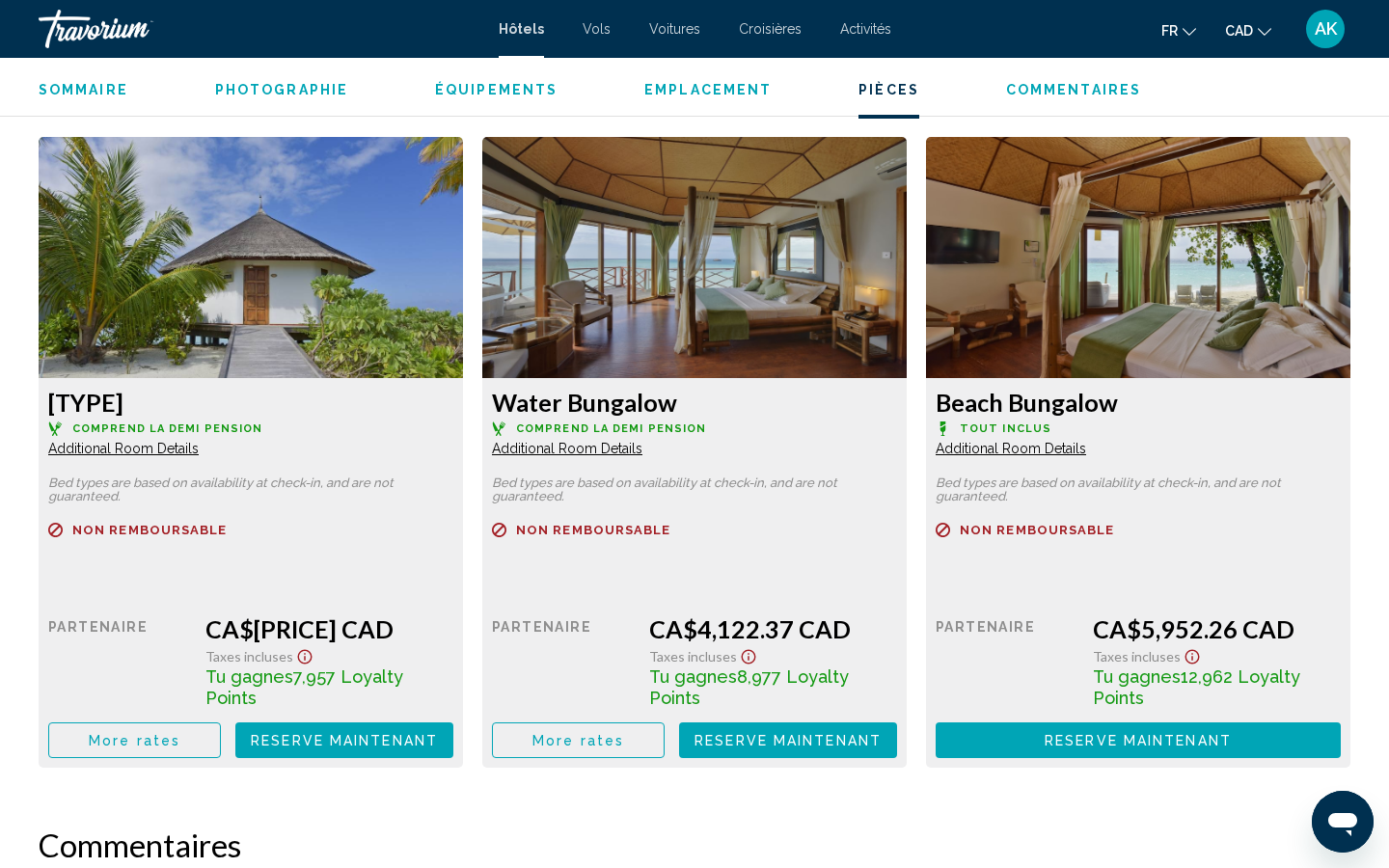 scroll, scrollTop: 2582, scrollLeft: 0, axis: vertical 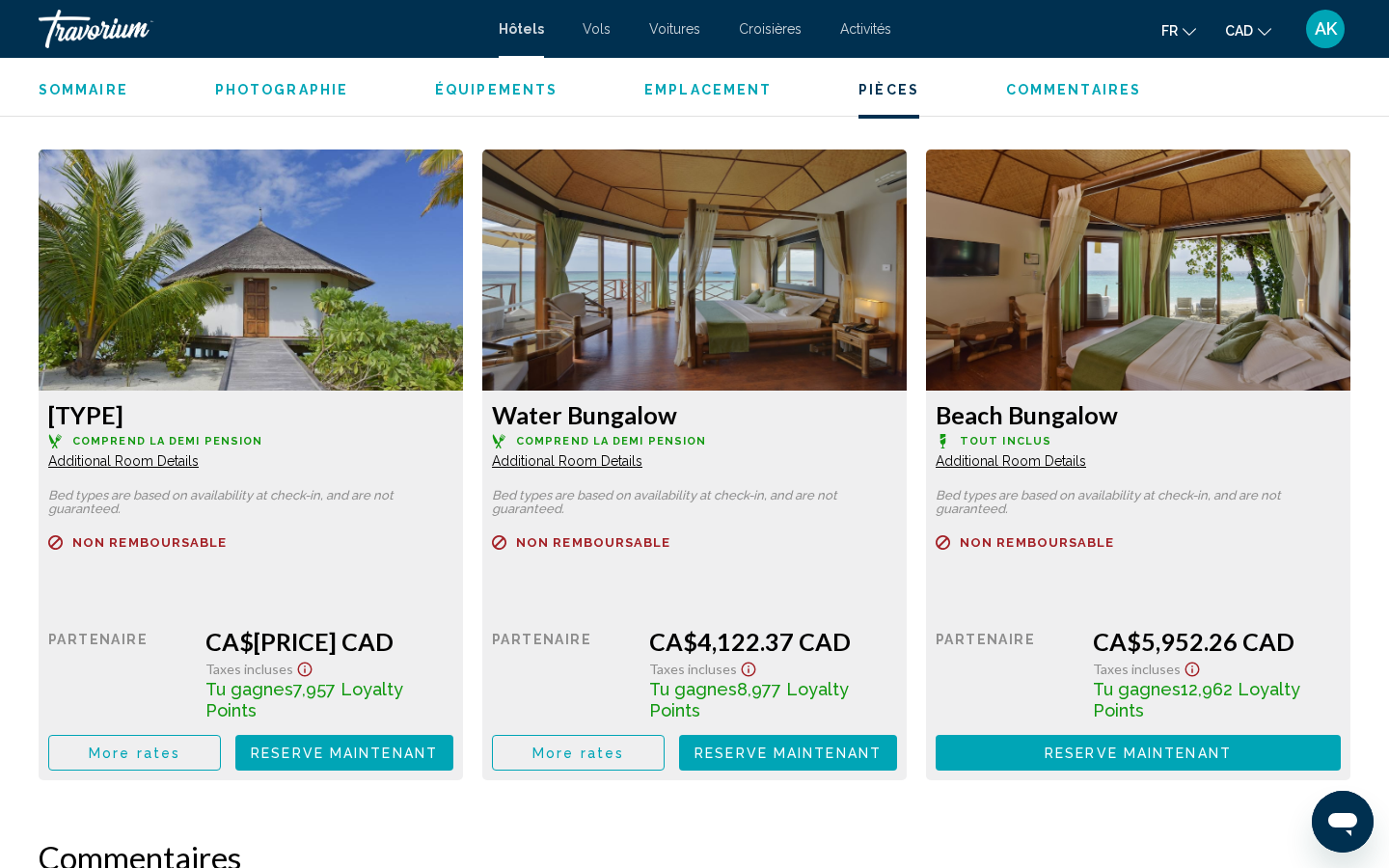 click on "Additional Room Details" at bounding box center [123, 461] 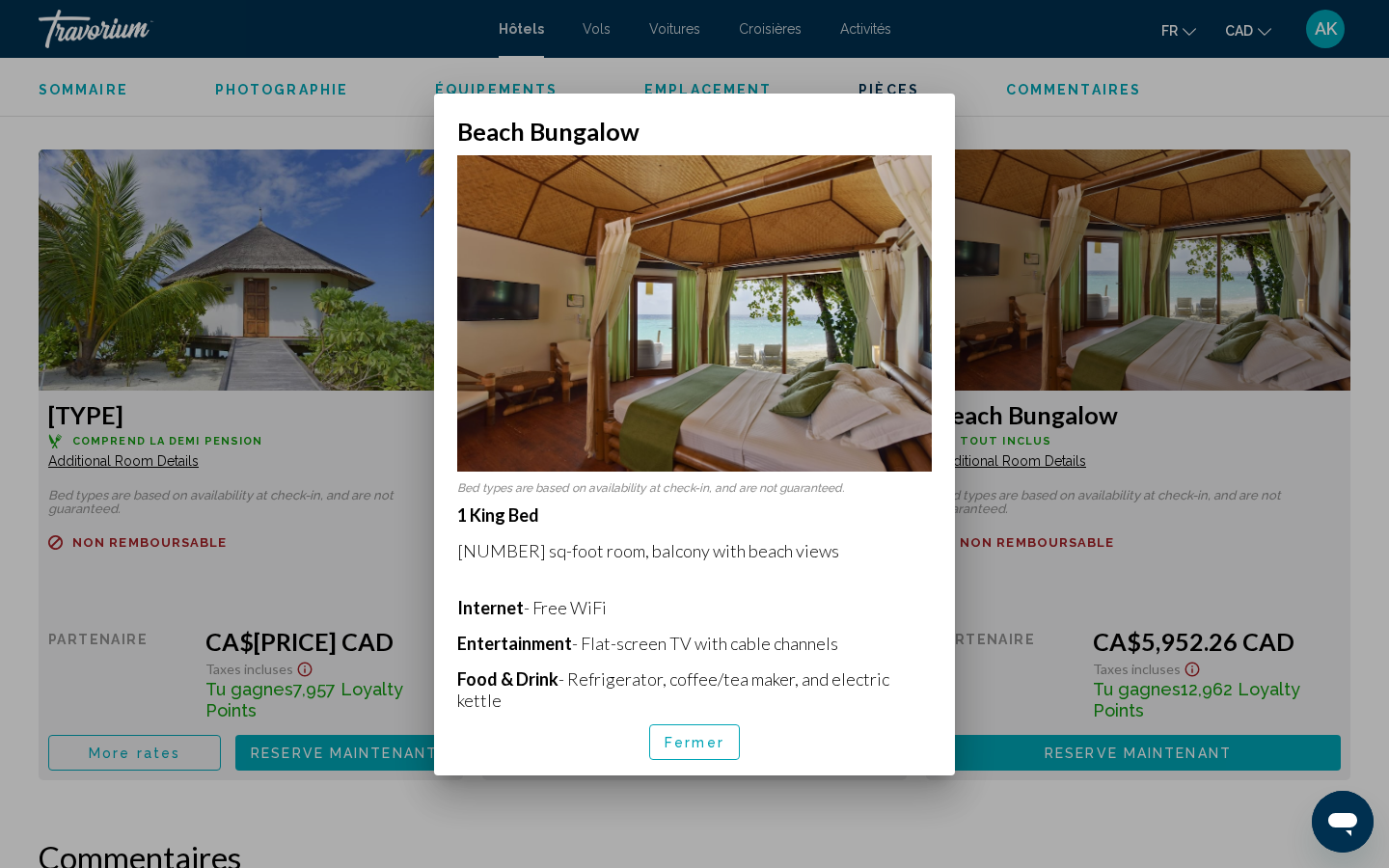 click at bounding box center [694, 313] 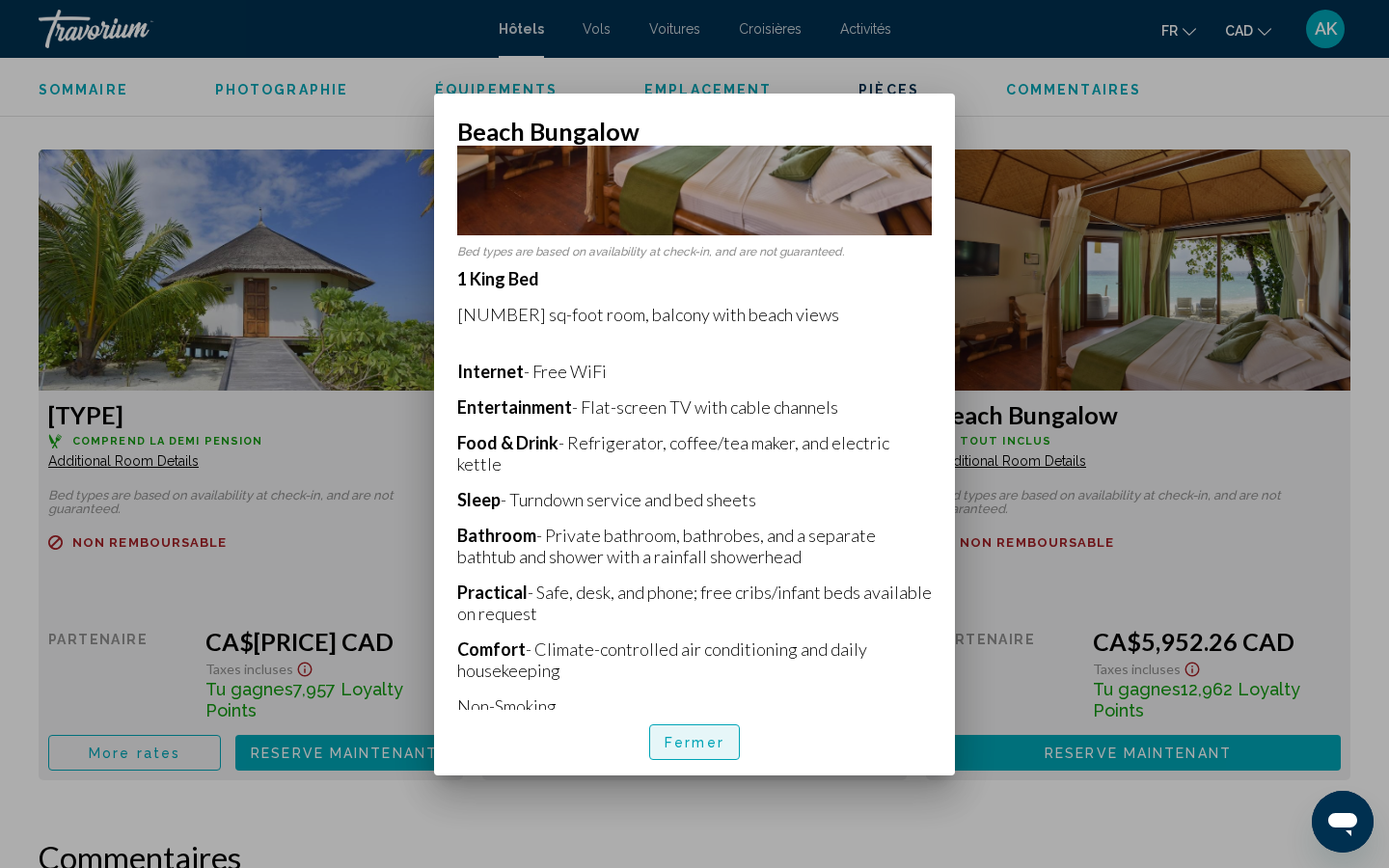 click on "Fermer" at bounding box center (694, 743) 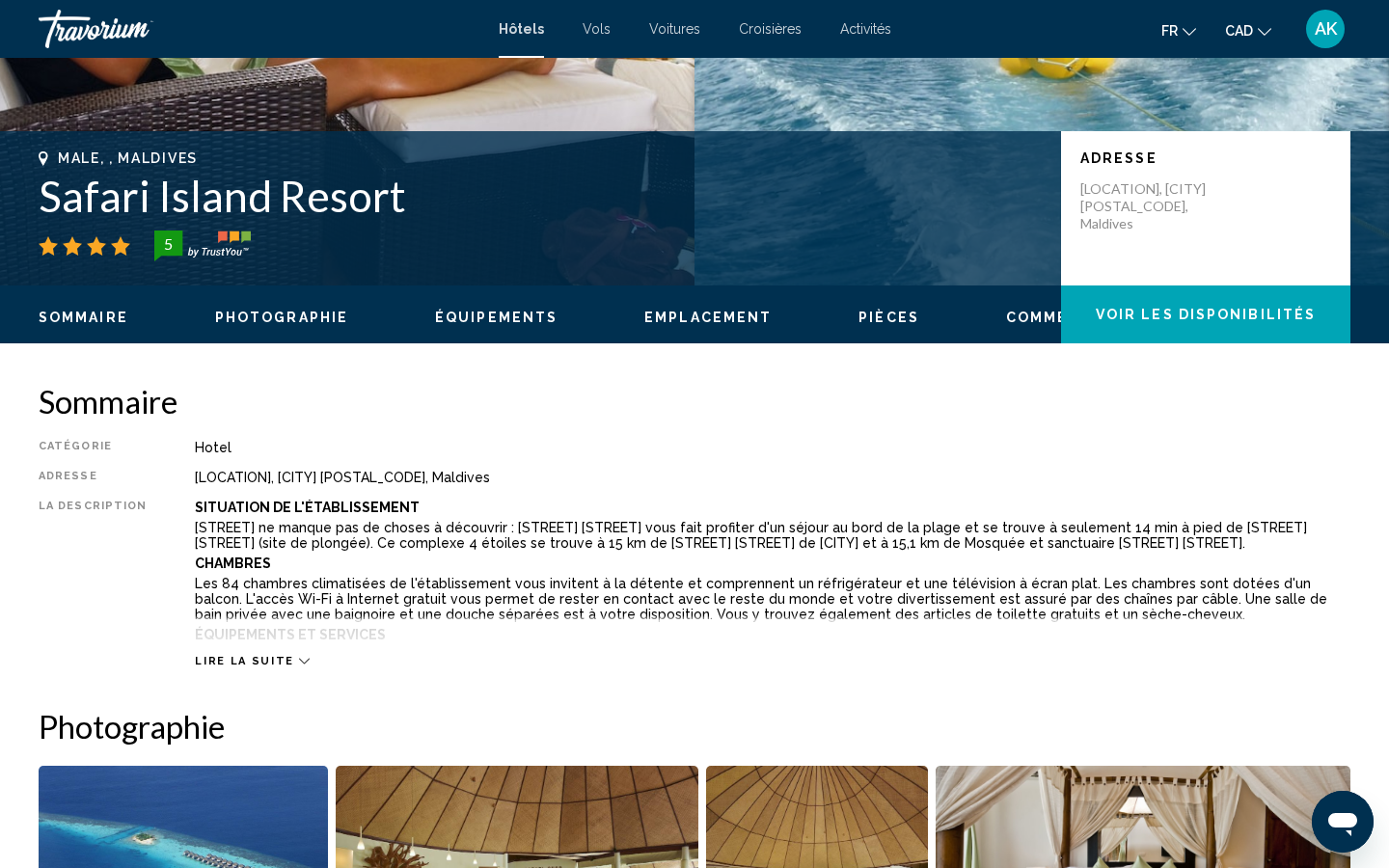 scroll, scrollTop: 0, scrollLeft: 0, axis: both 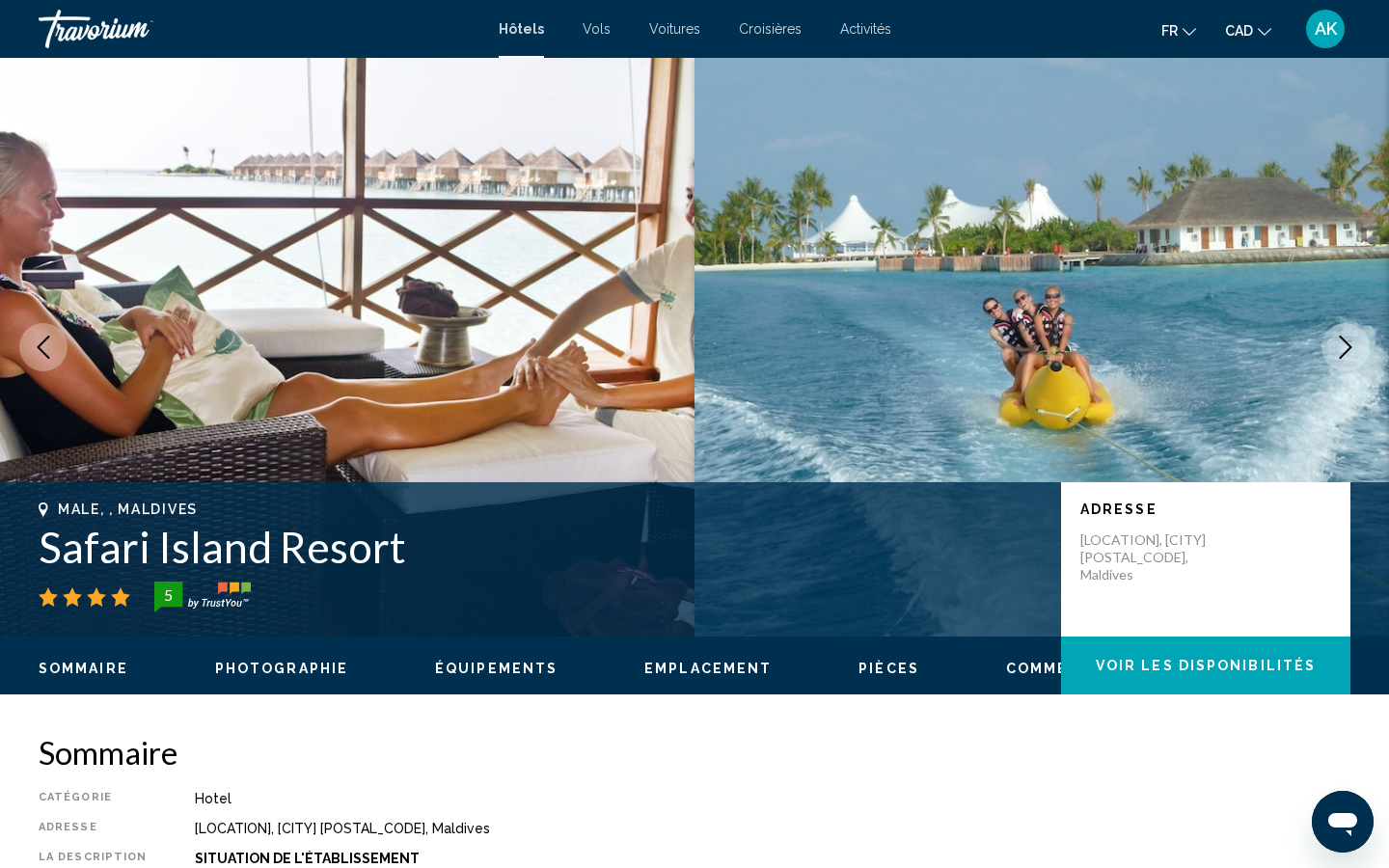 click at bounding box center (347, 347) 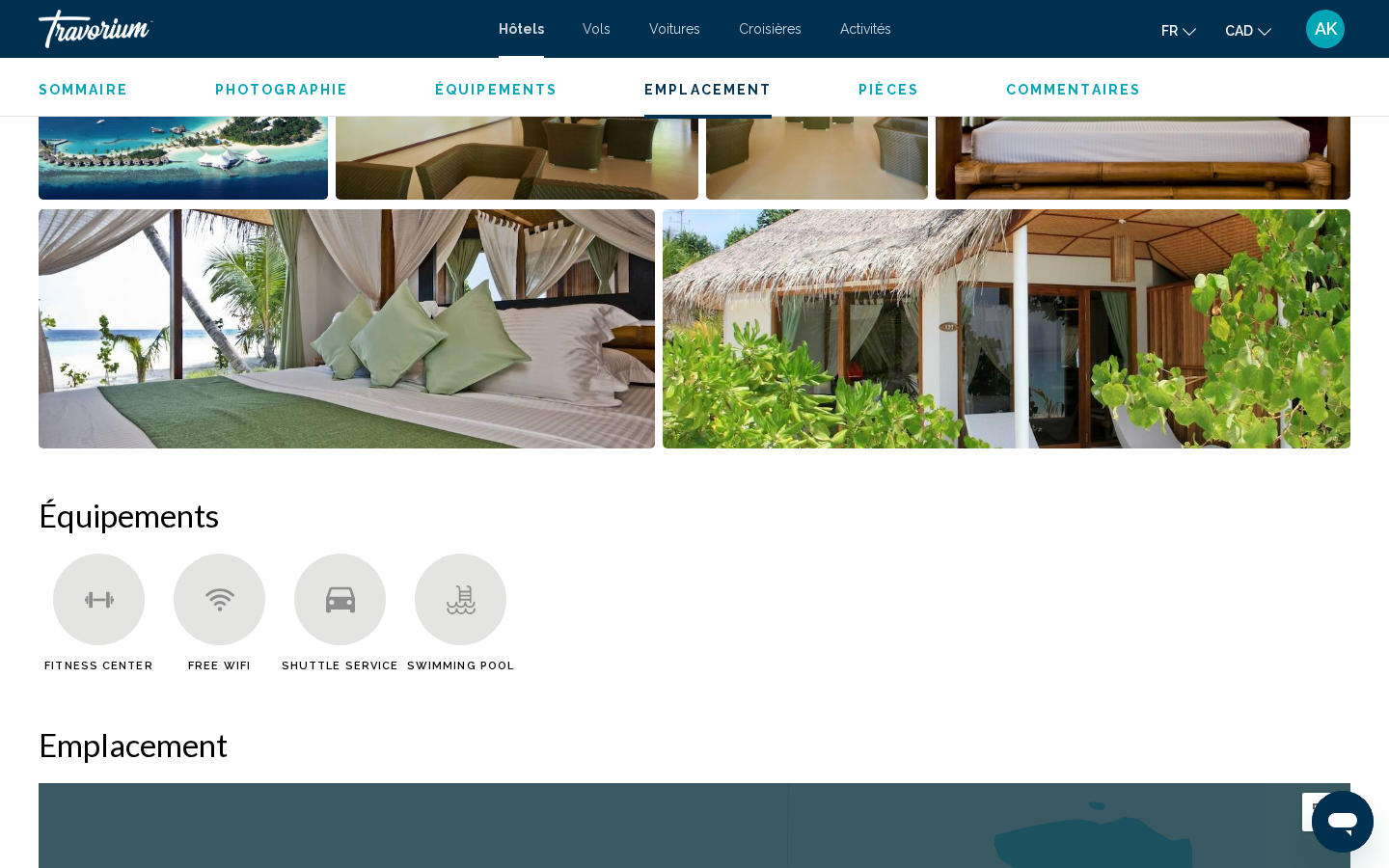 scroll, scrollTop: 825, scrollLeft: 0, axis: vertical 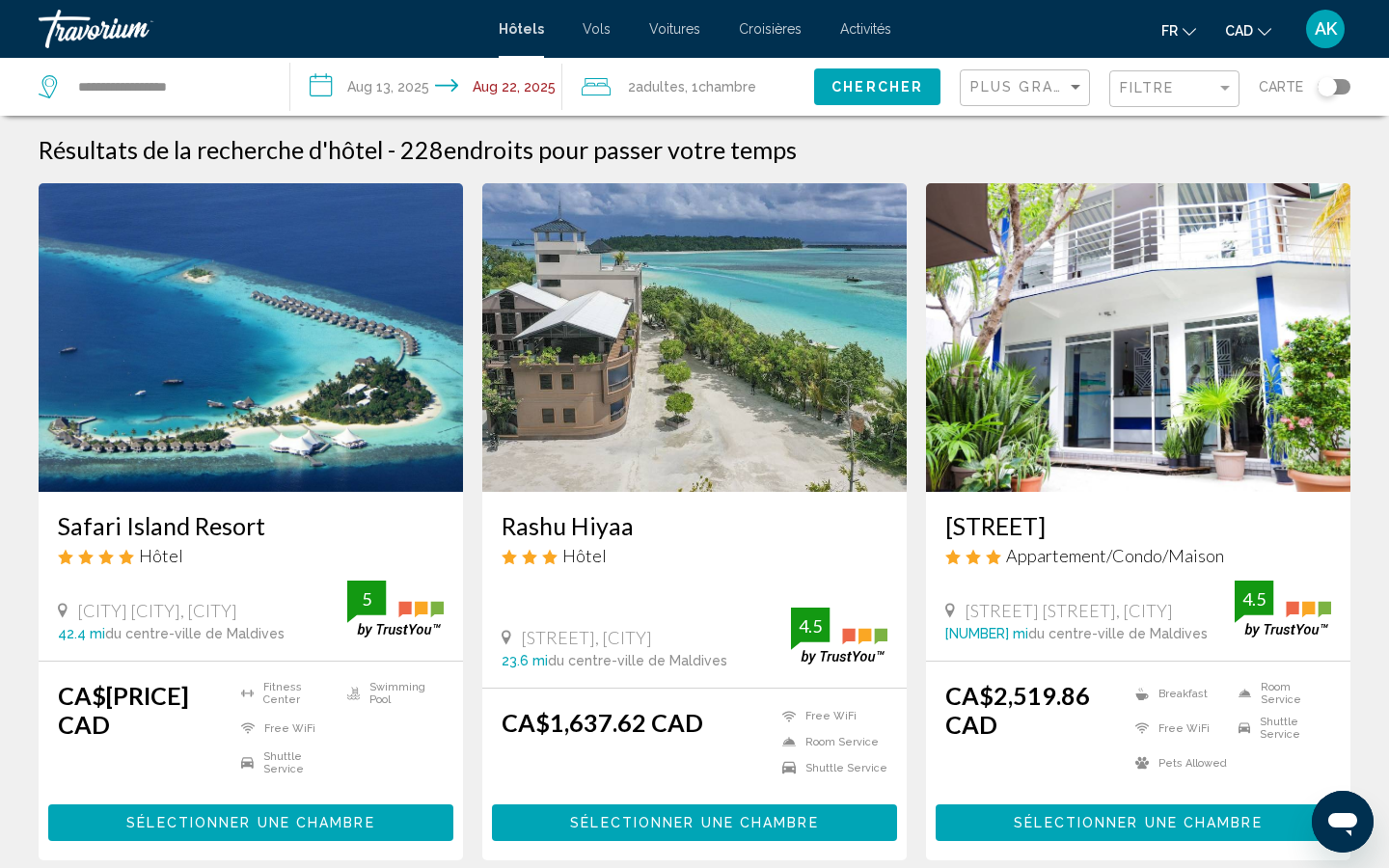 click at bounding box center [694, 338] 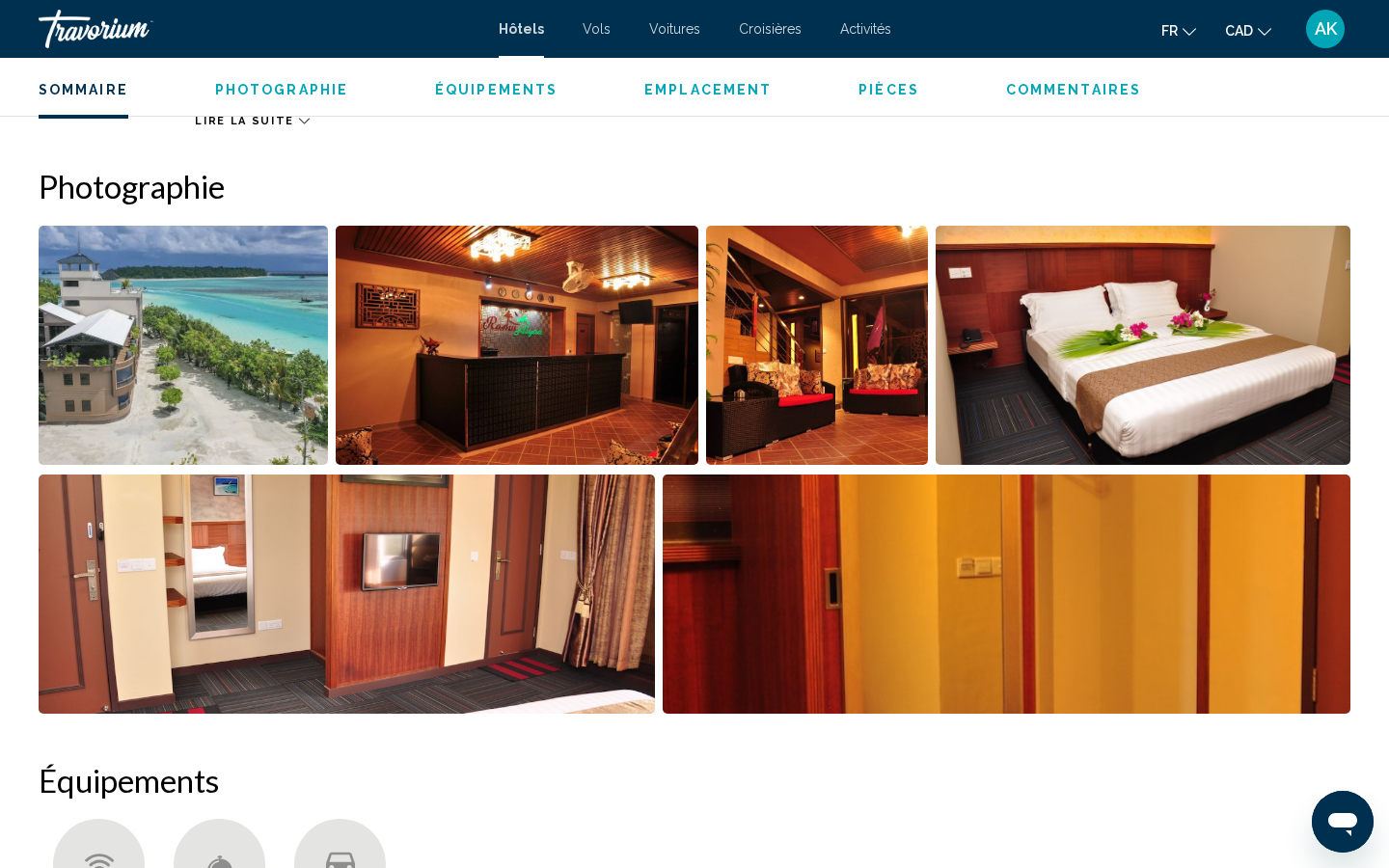 scroll, scrollTop: 681, scrollLeft: 0, axis: vertical 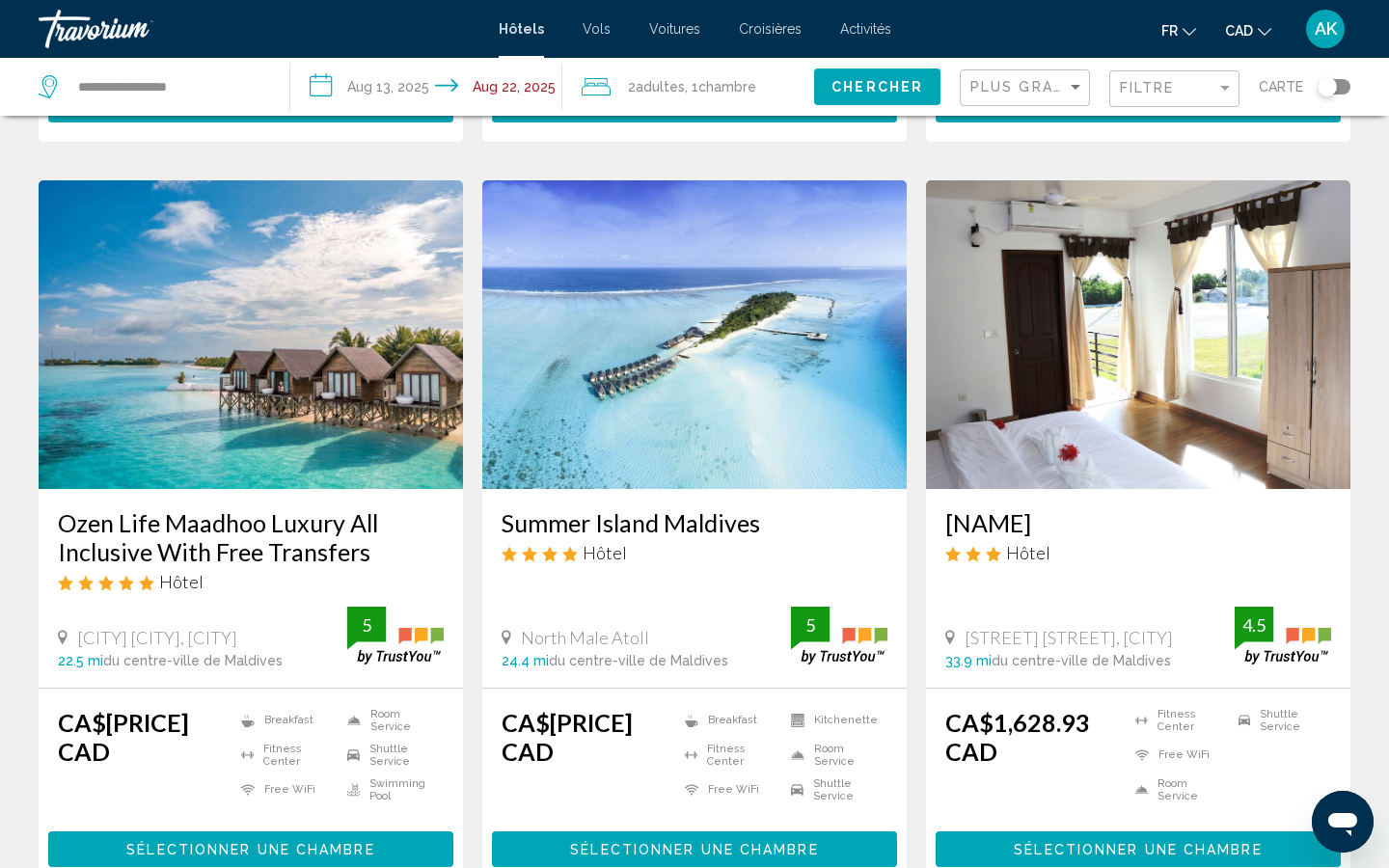 click at bounding box center [694, 335] 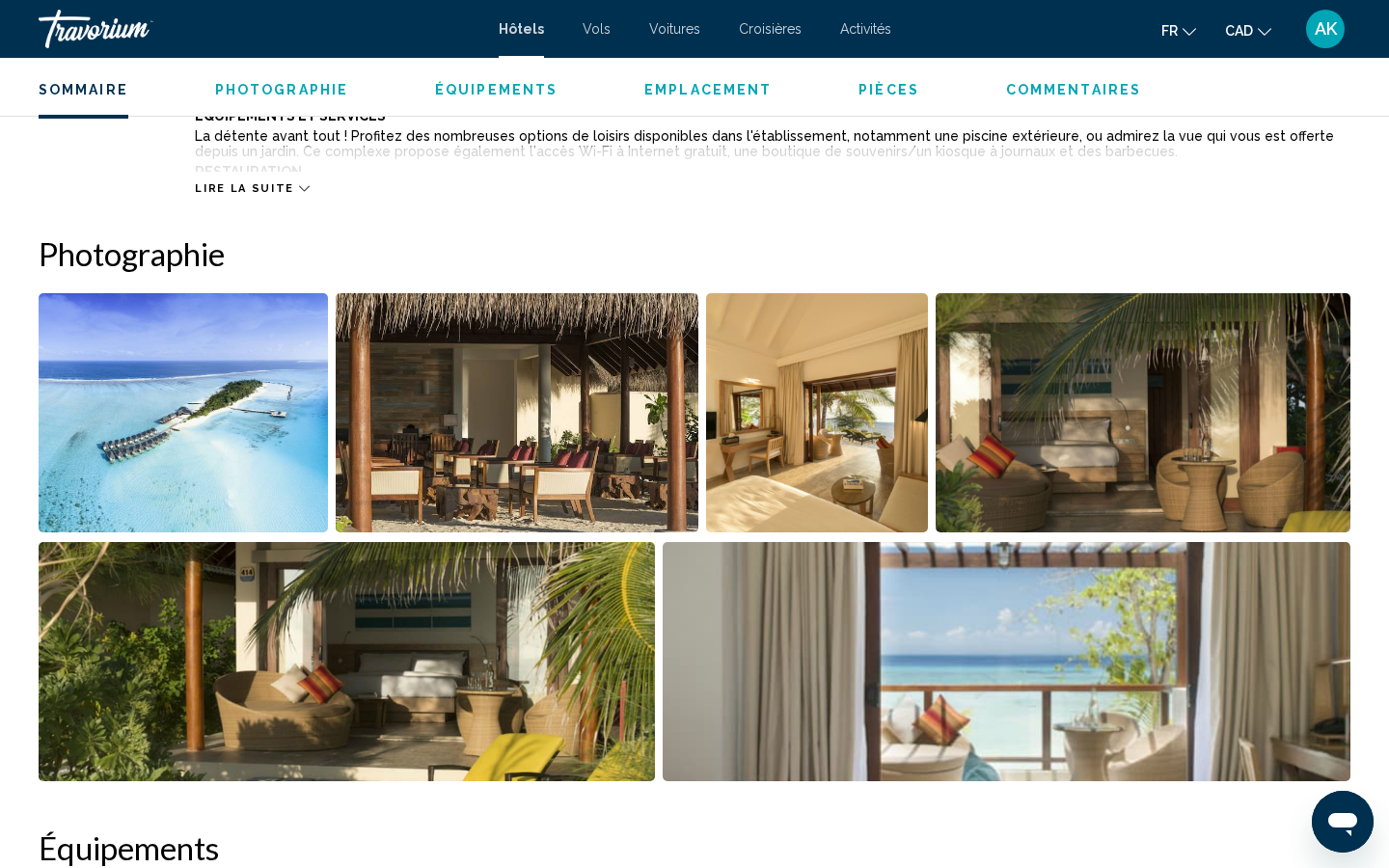 scroll, scrollTop: 827, scrollLeft: 0, axis: vertical 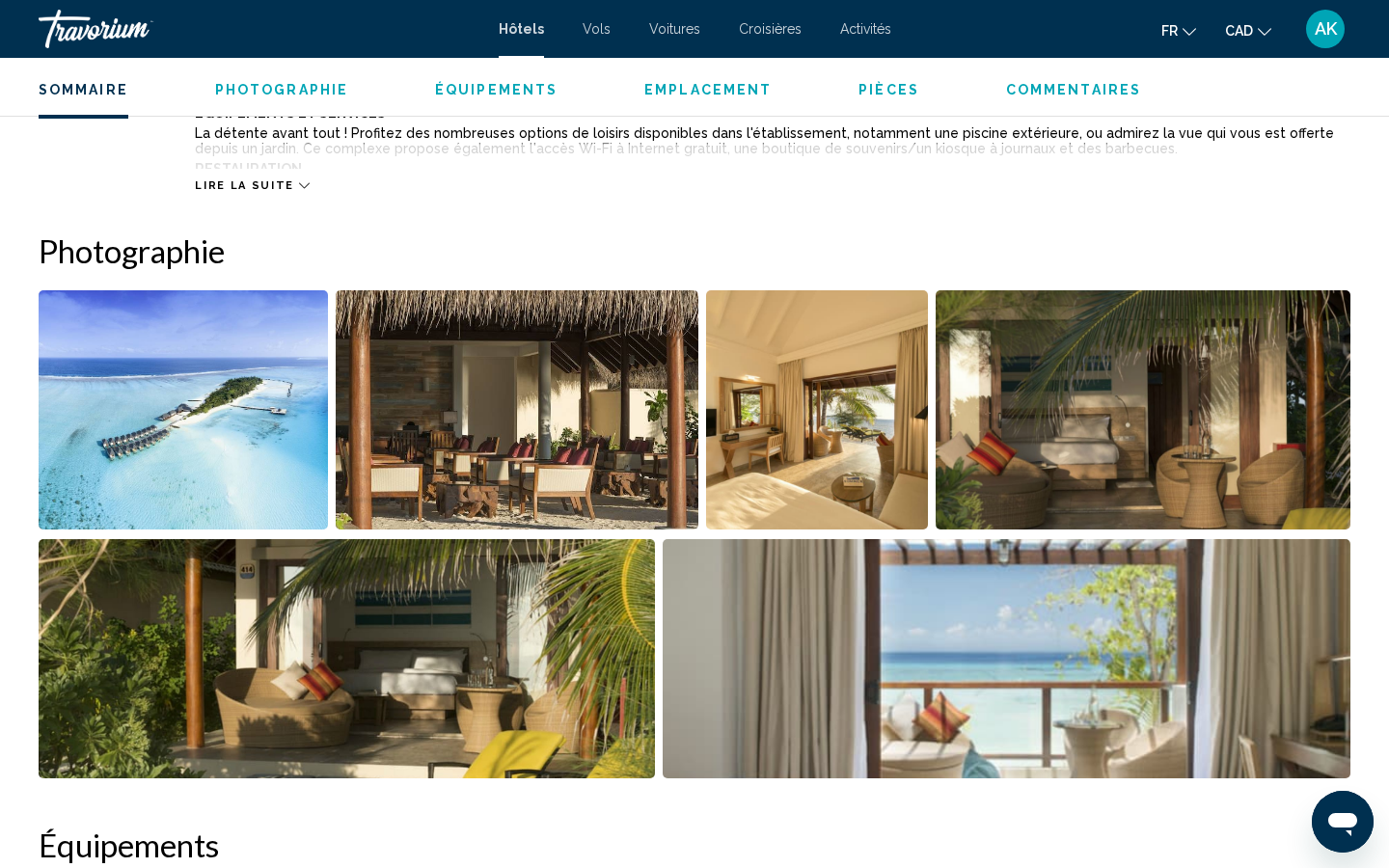 click at bounding box center [183, 410] 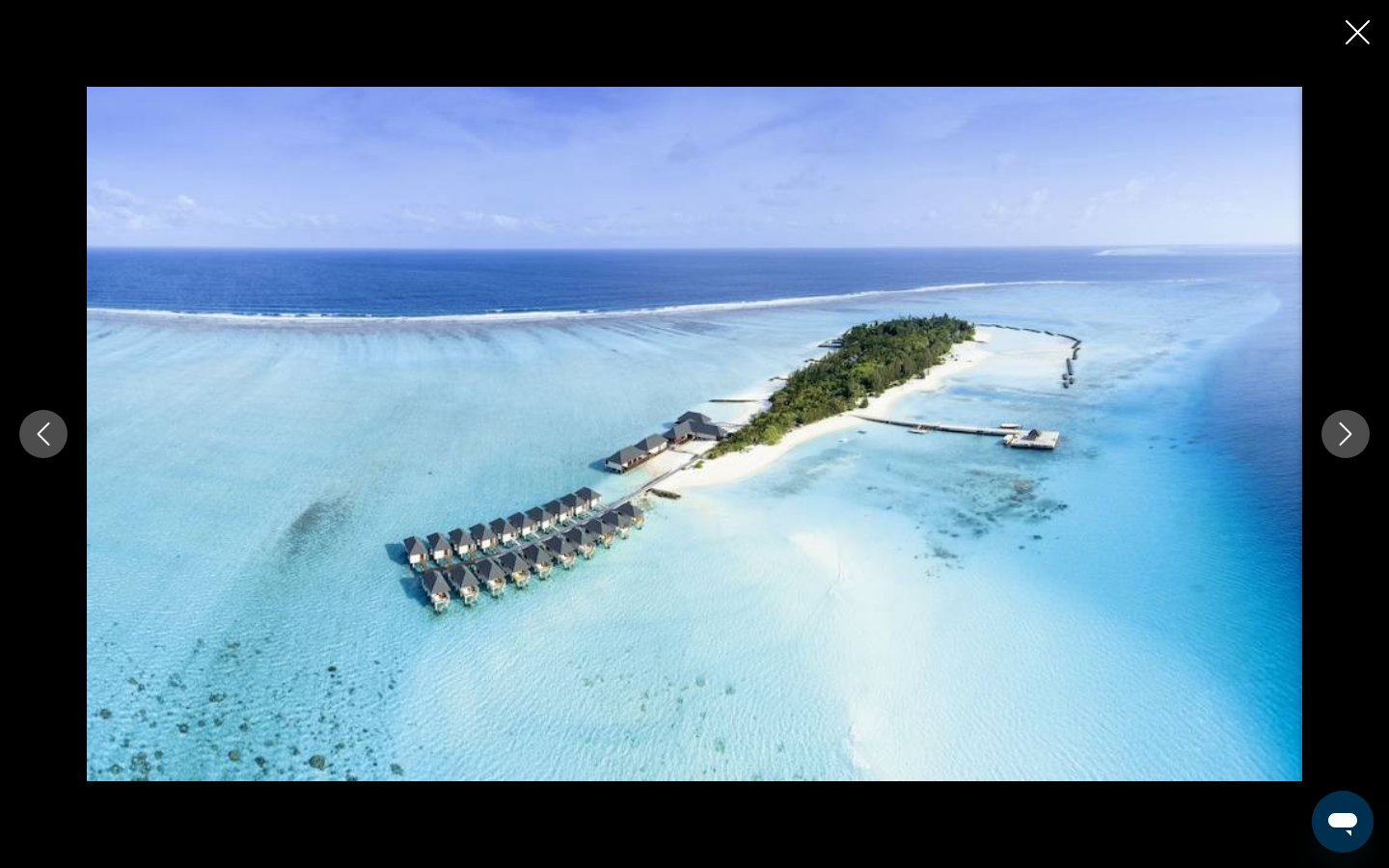 type 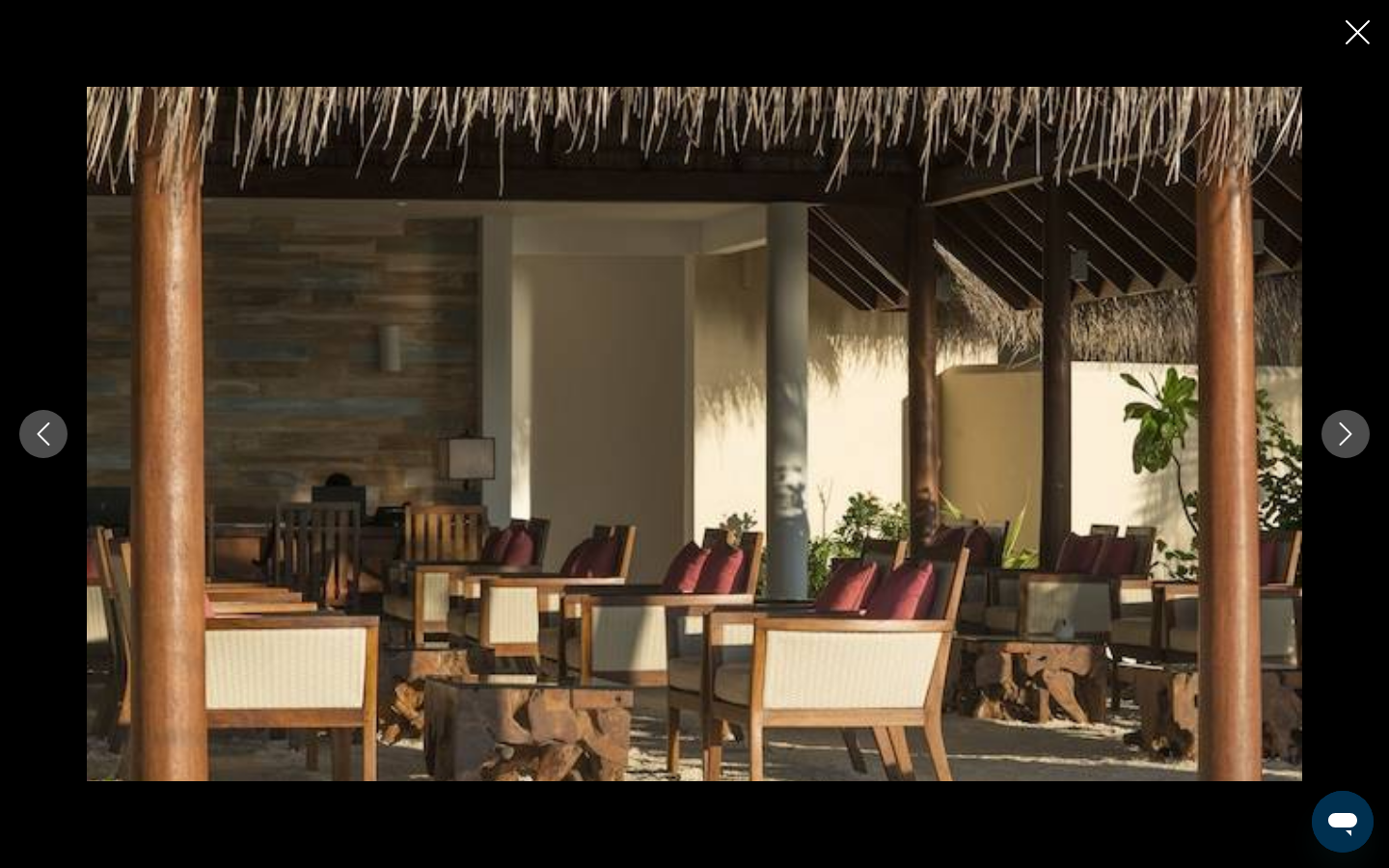 click 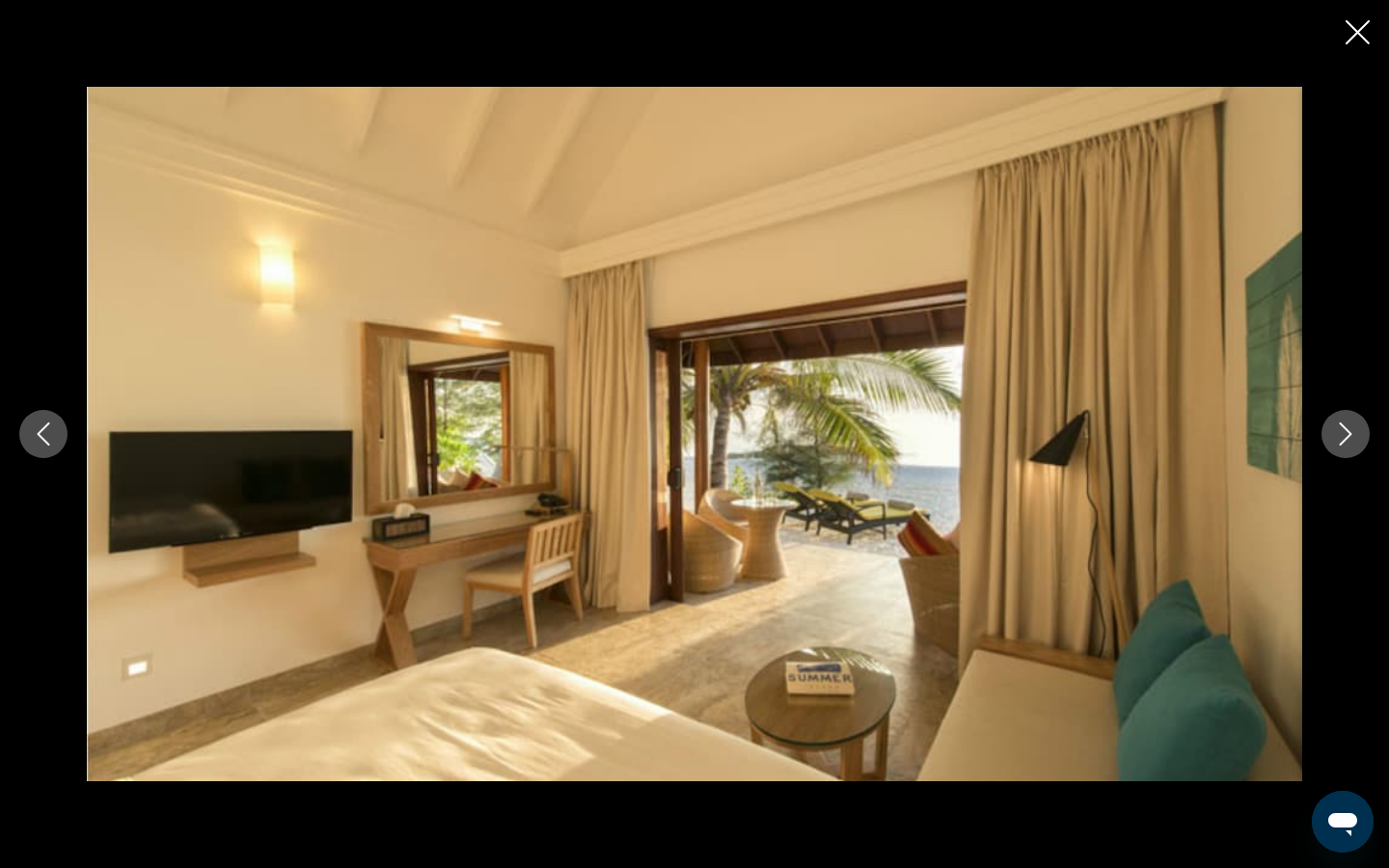 click 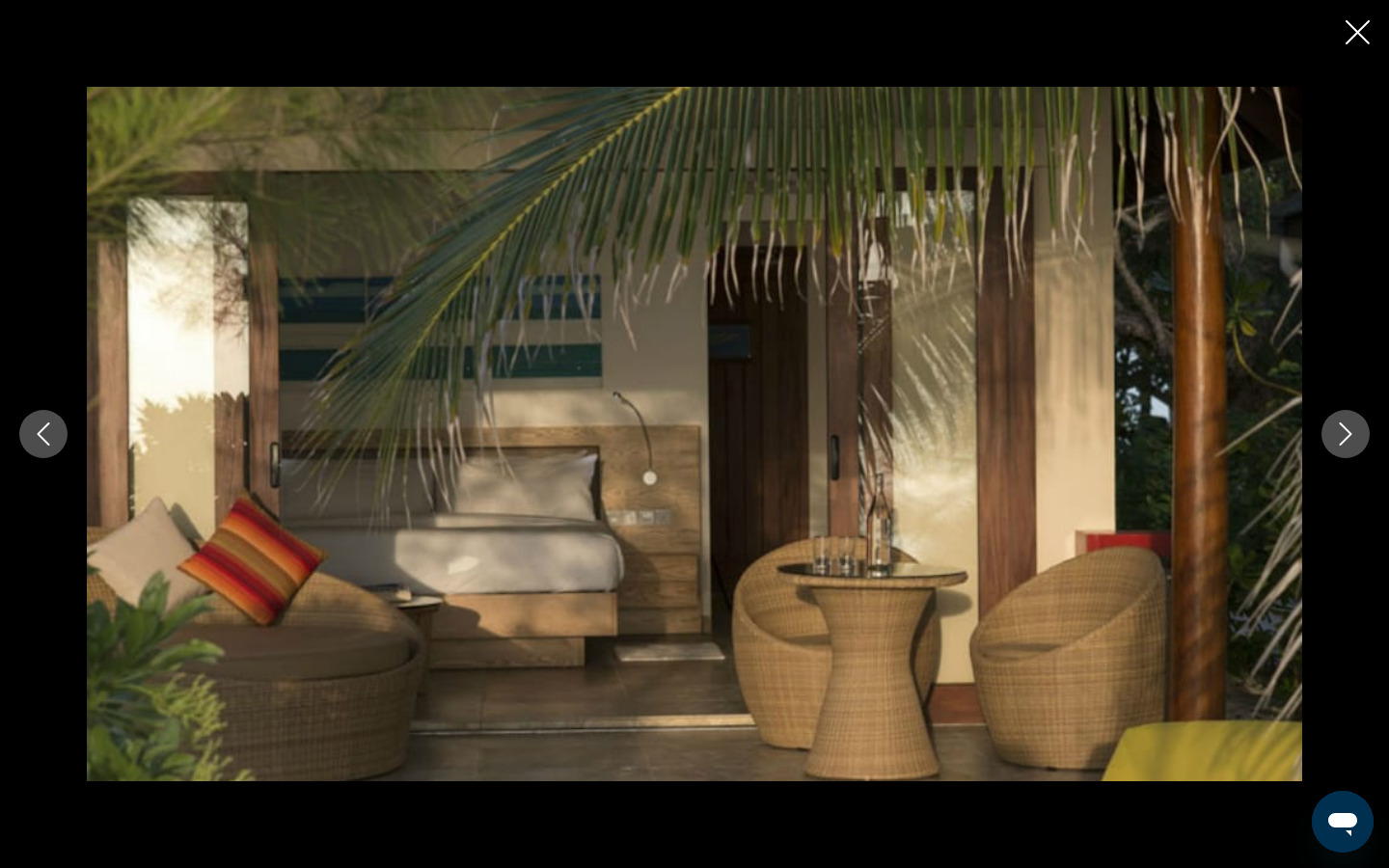 click 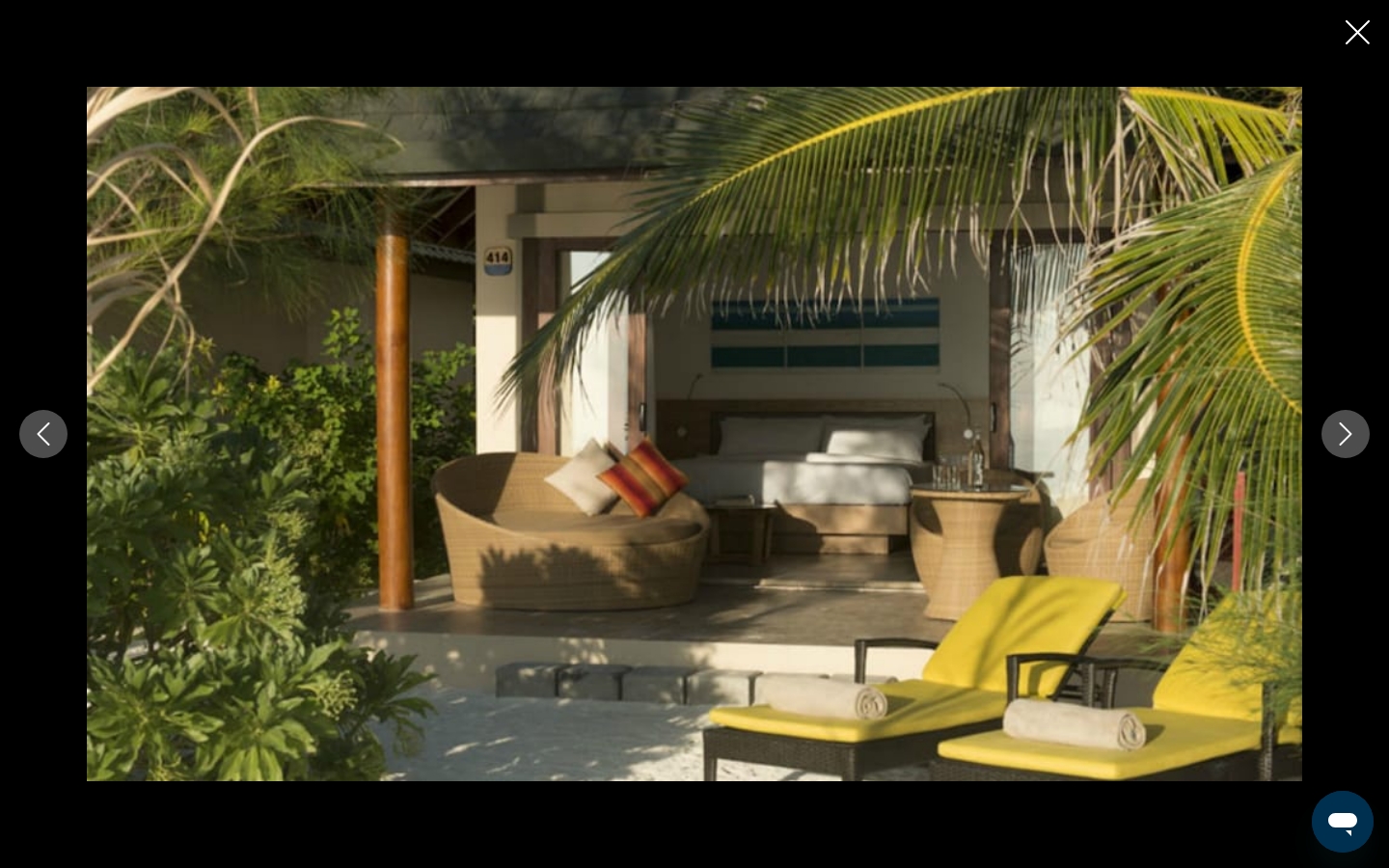 click 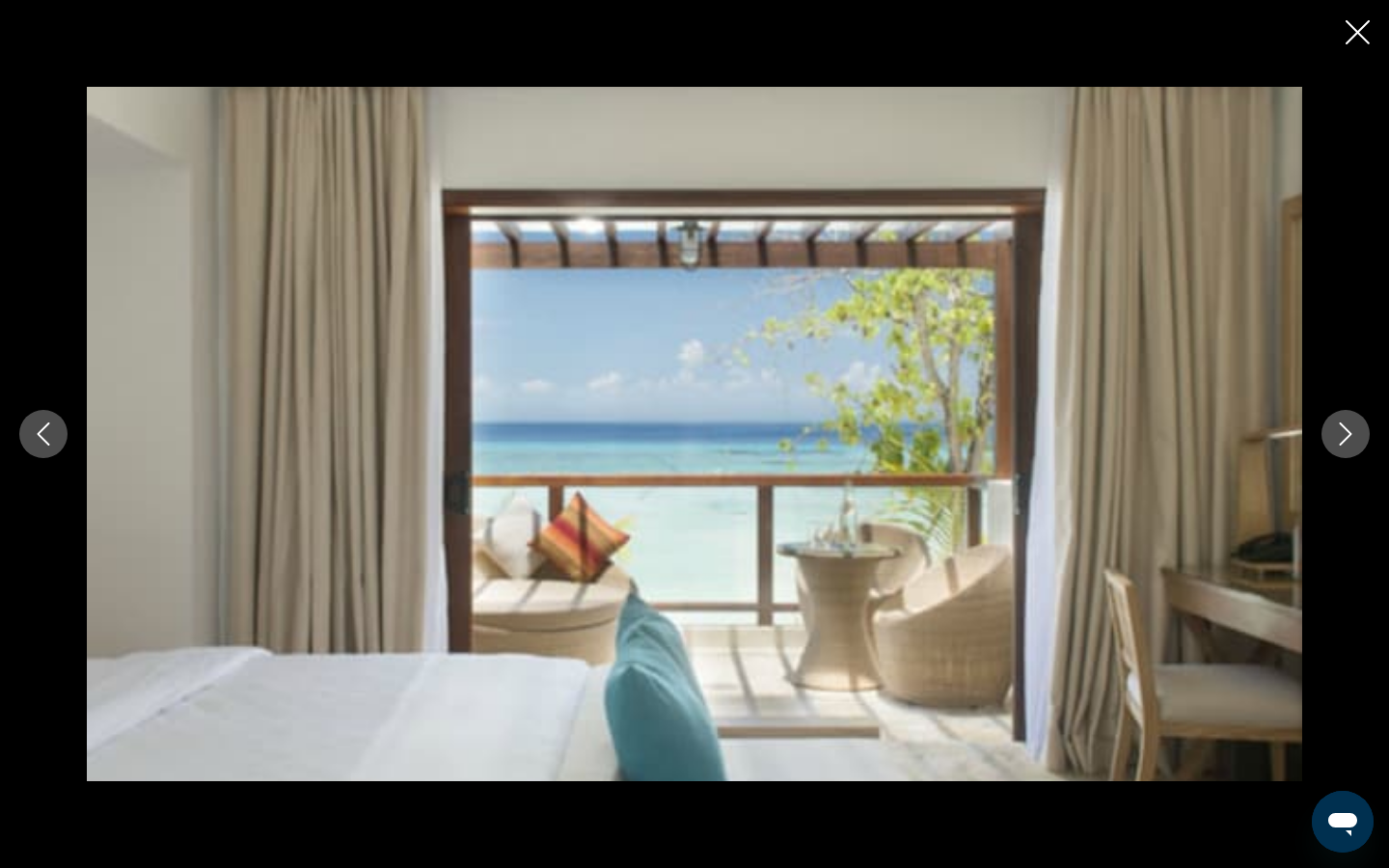 click 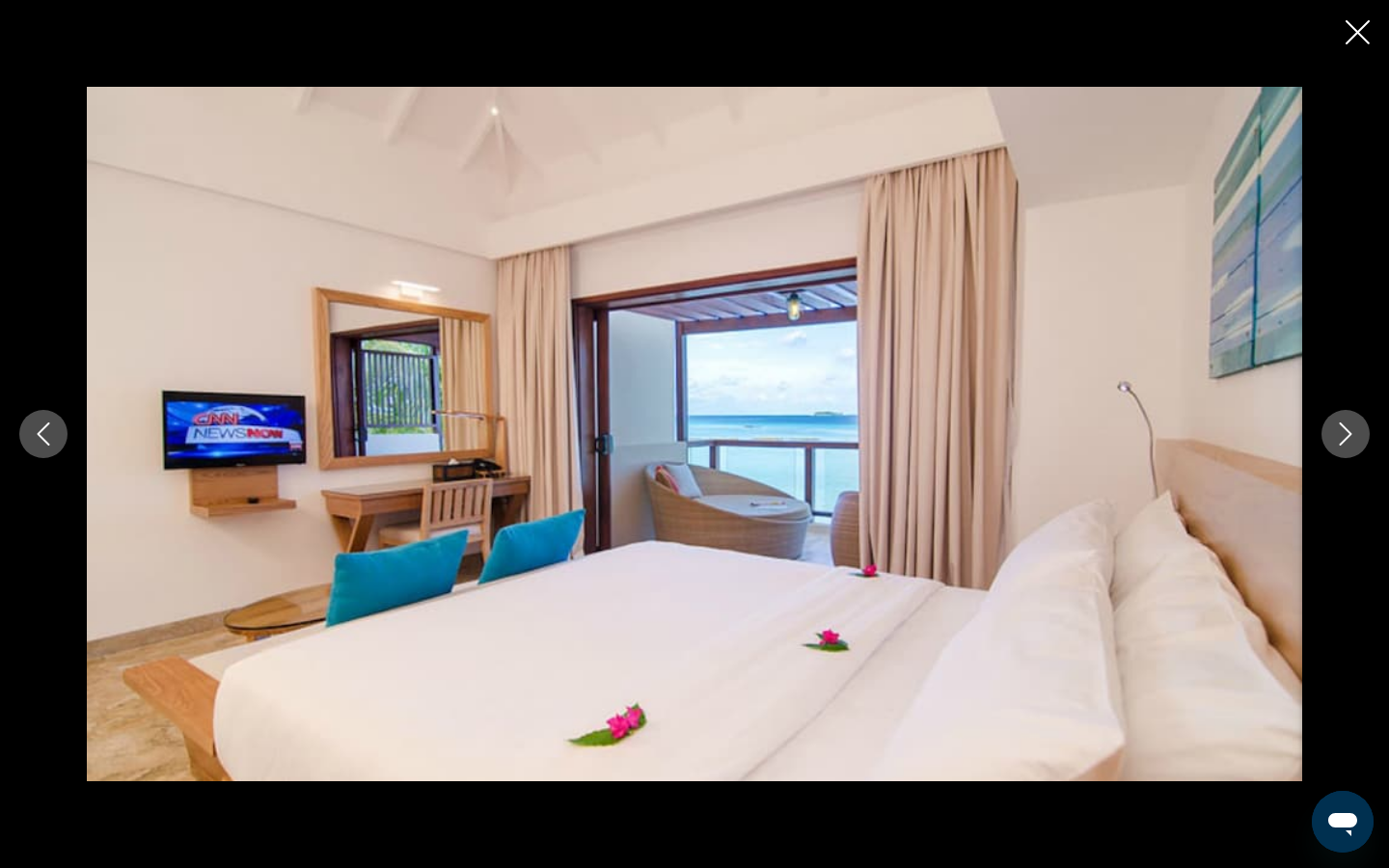 click 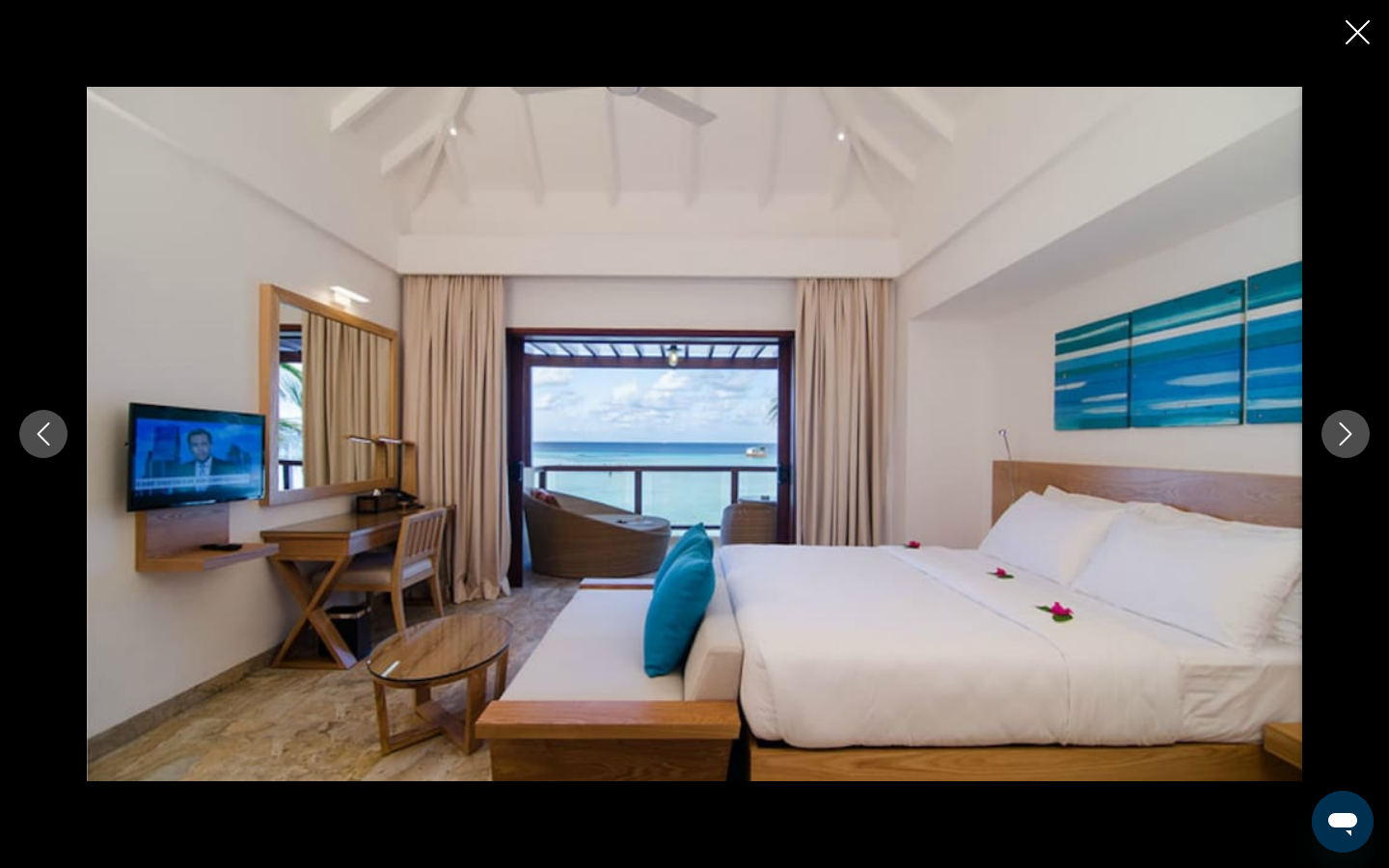click 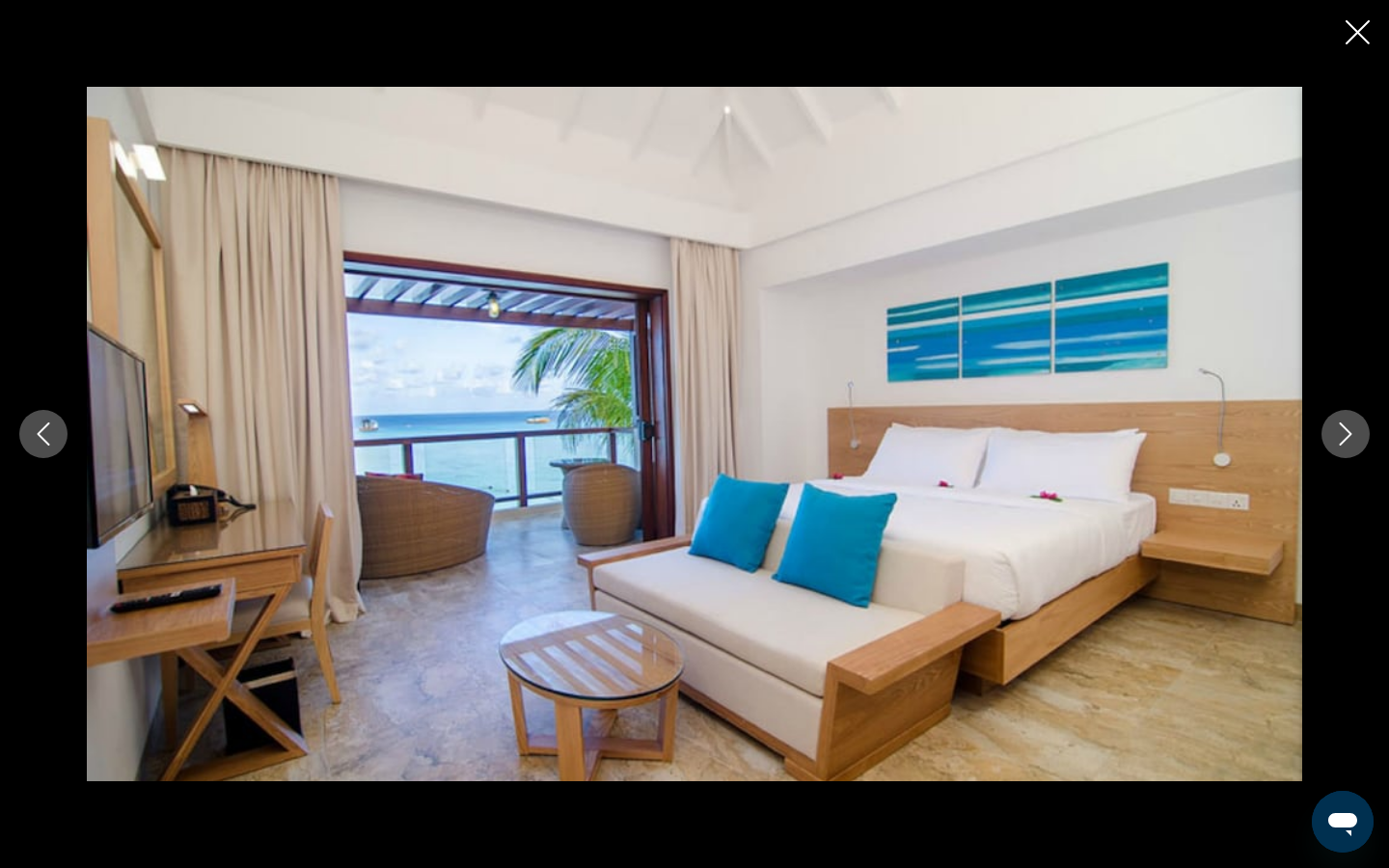 click 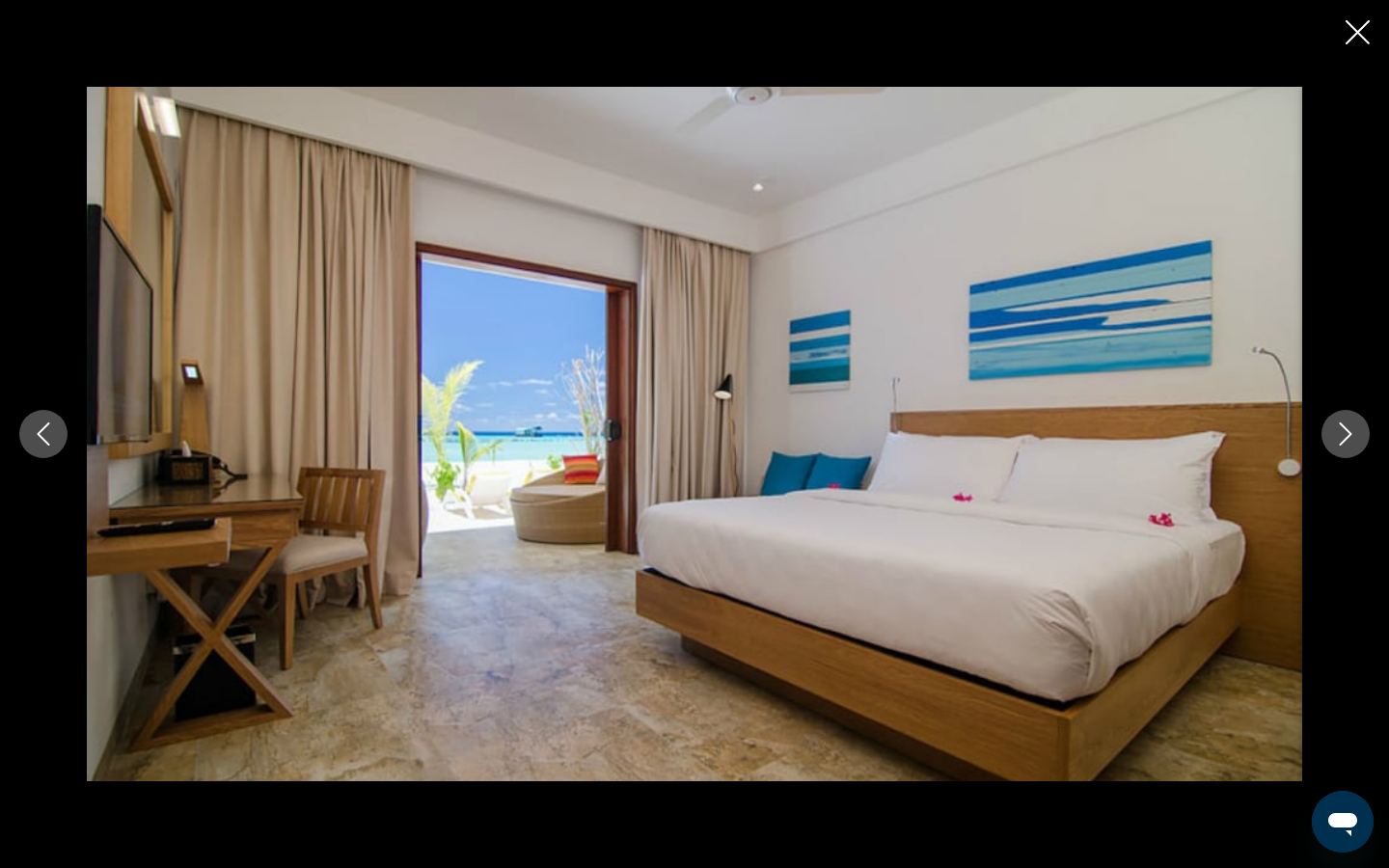 click 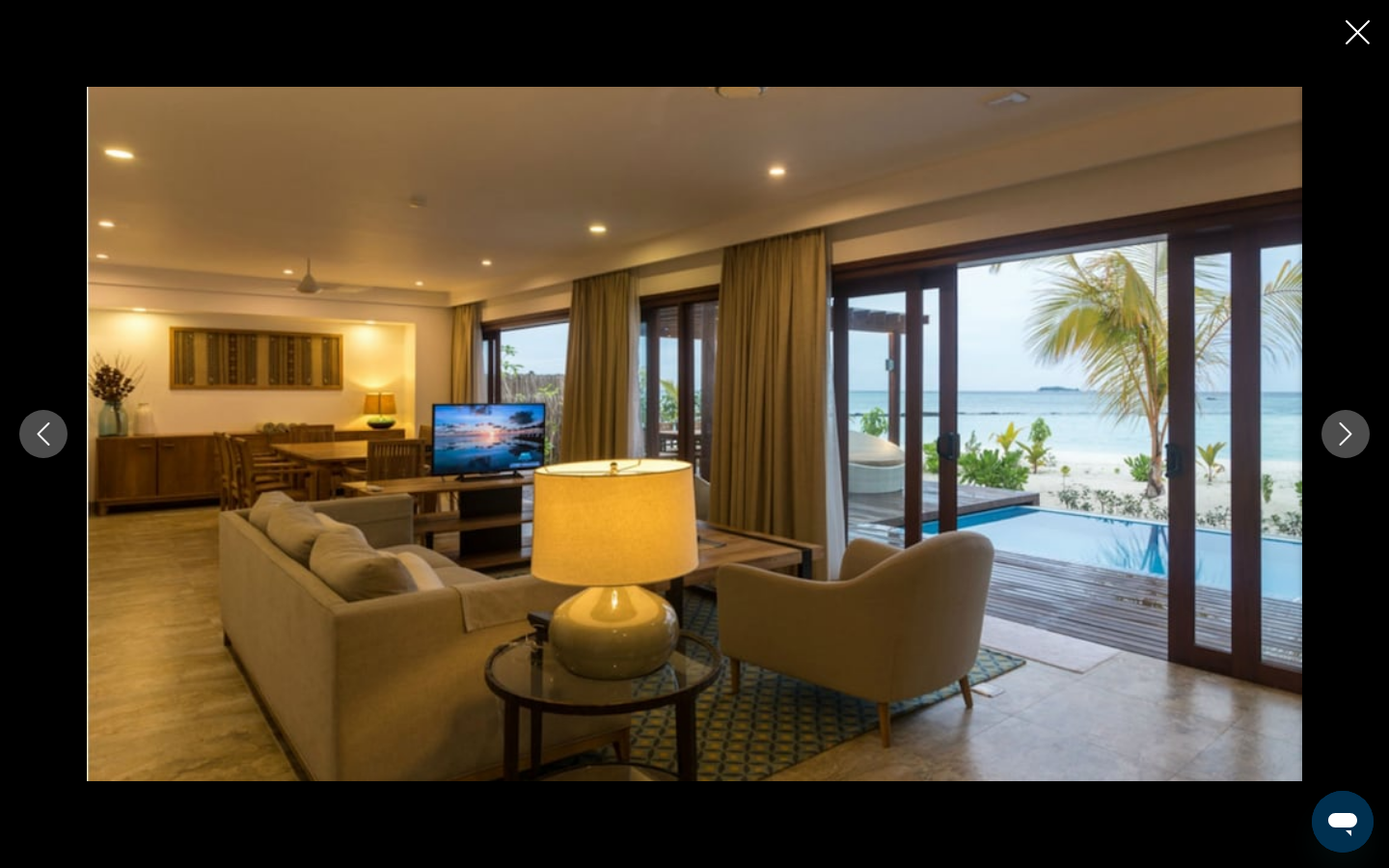 click 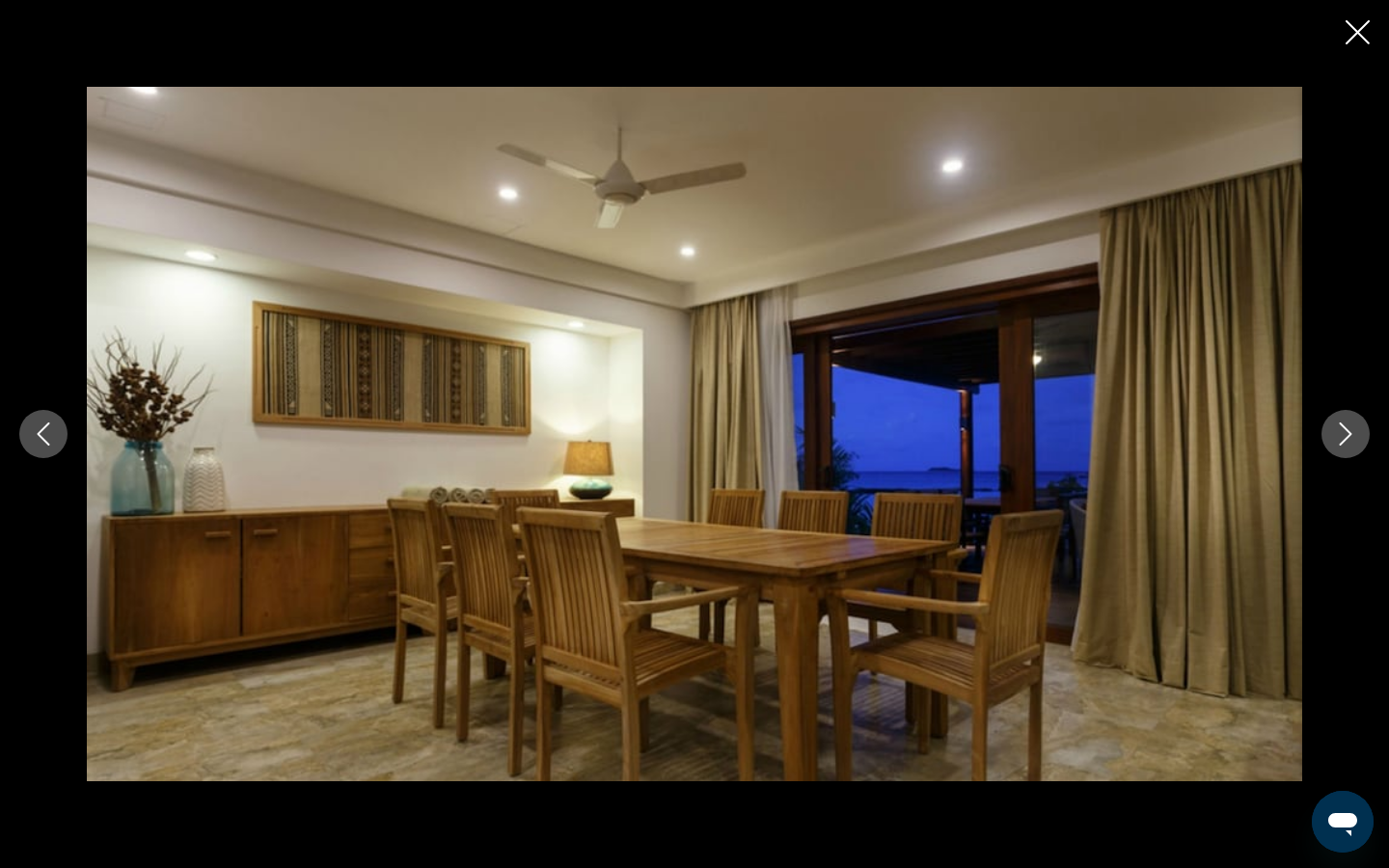 click 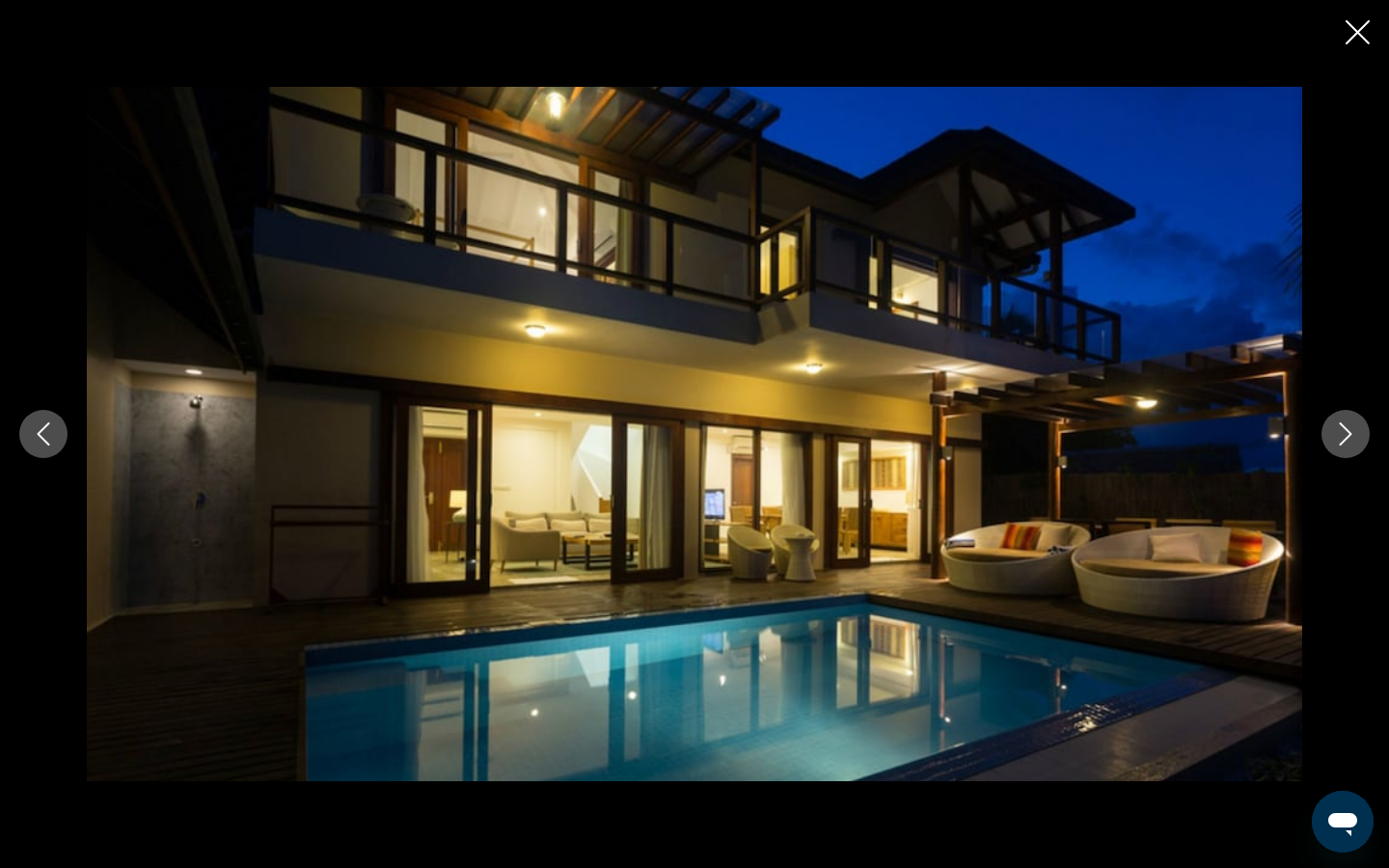 click 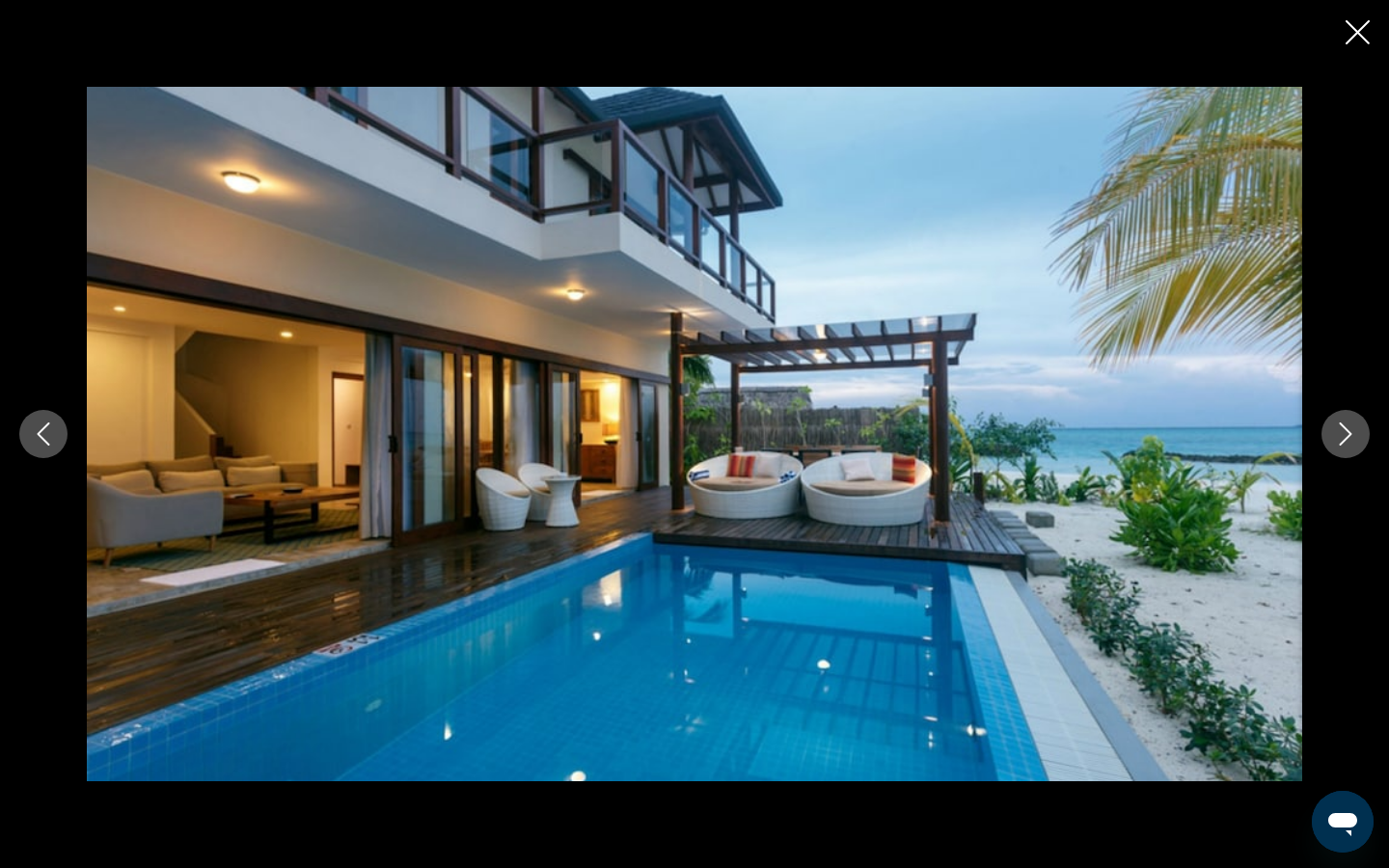 click 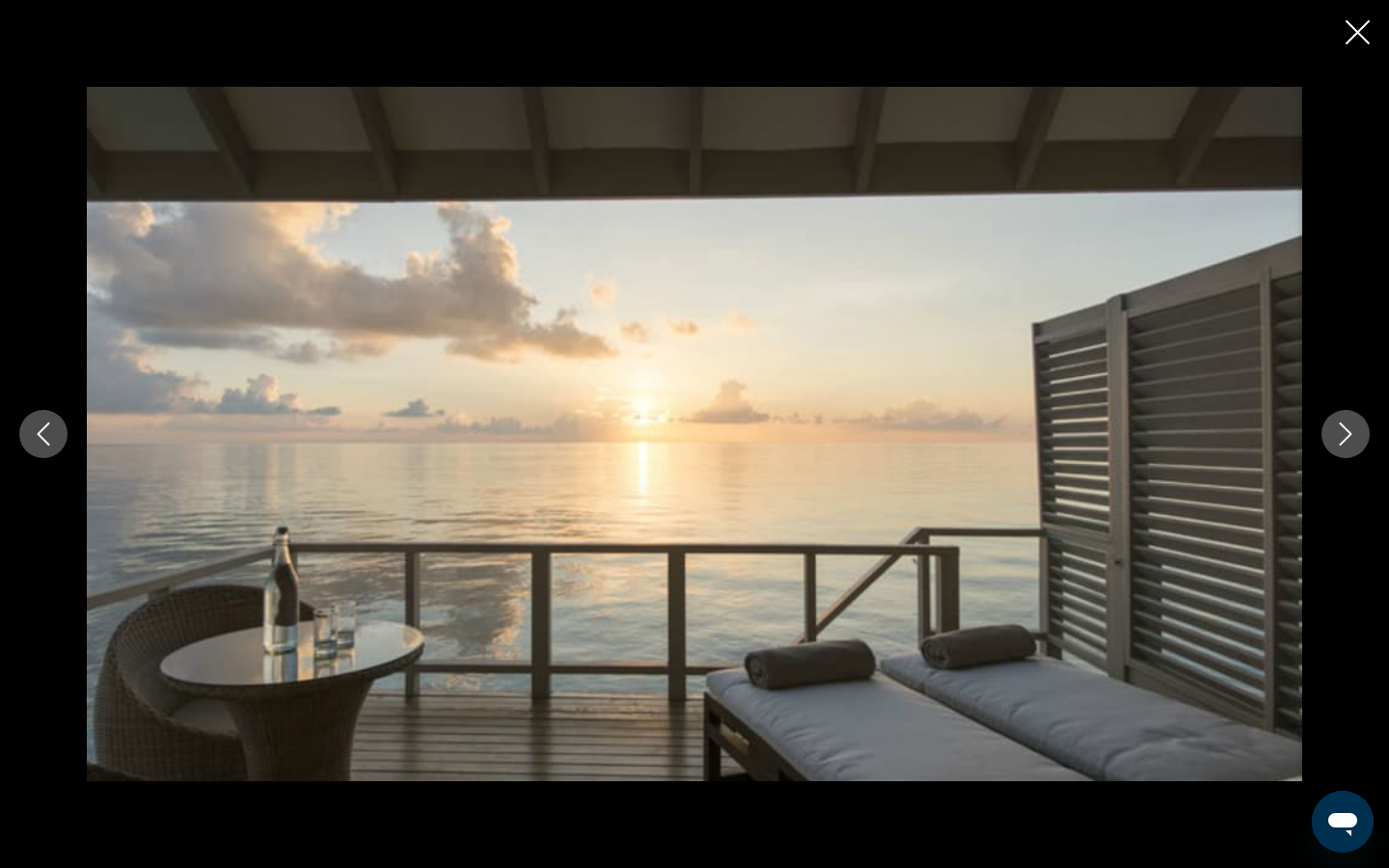 click 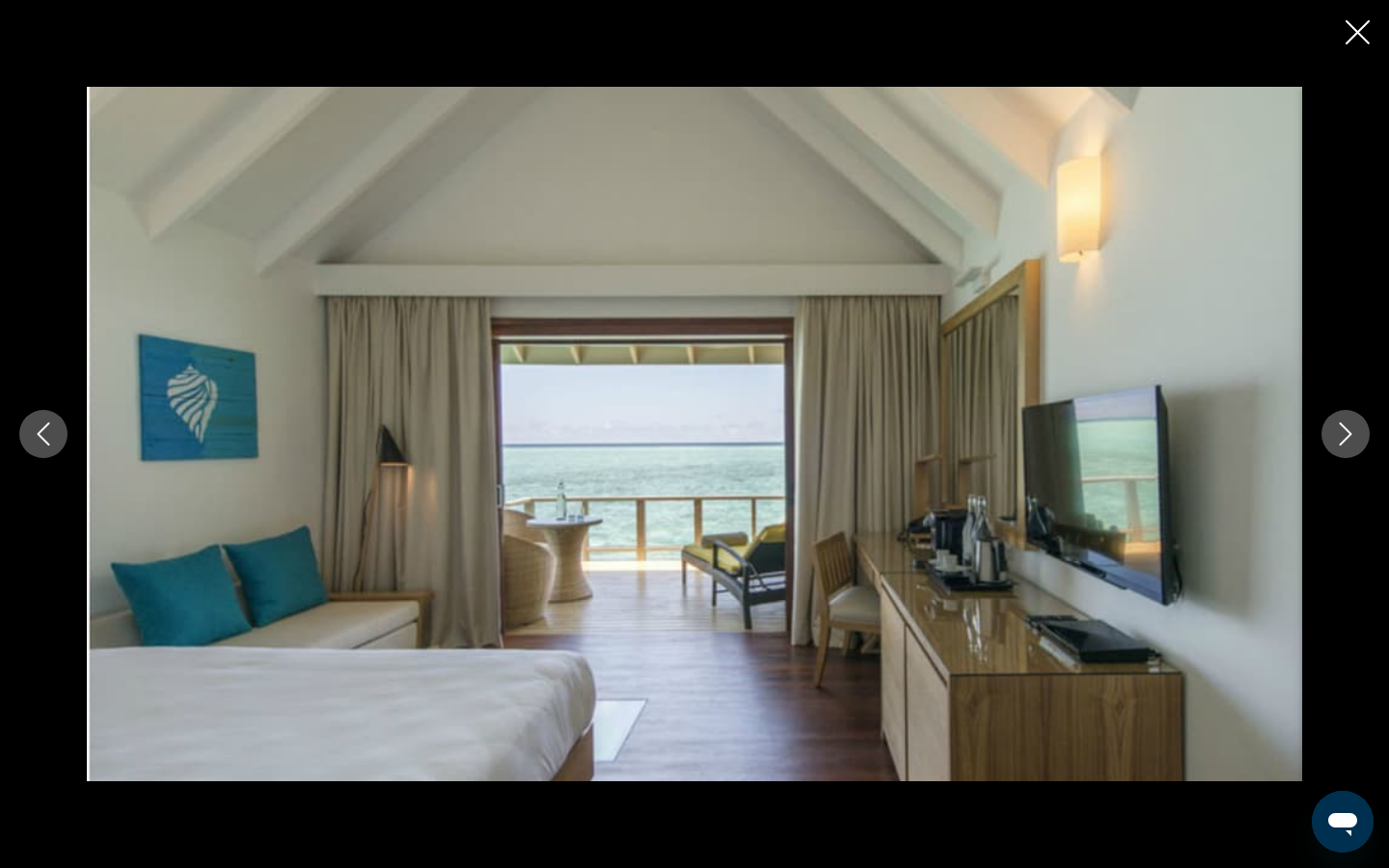 click 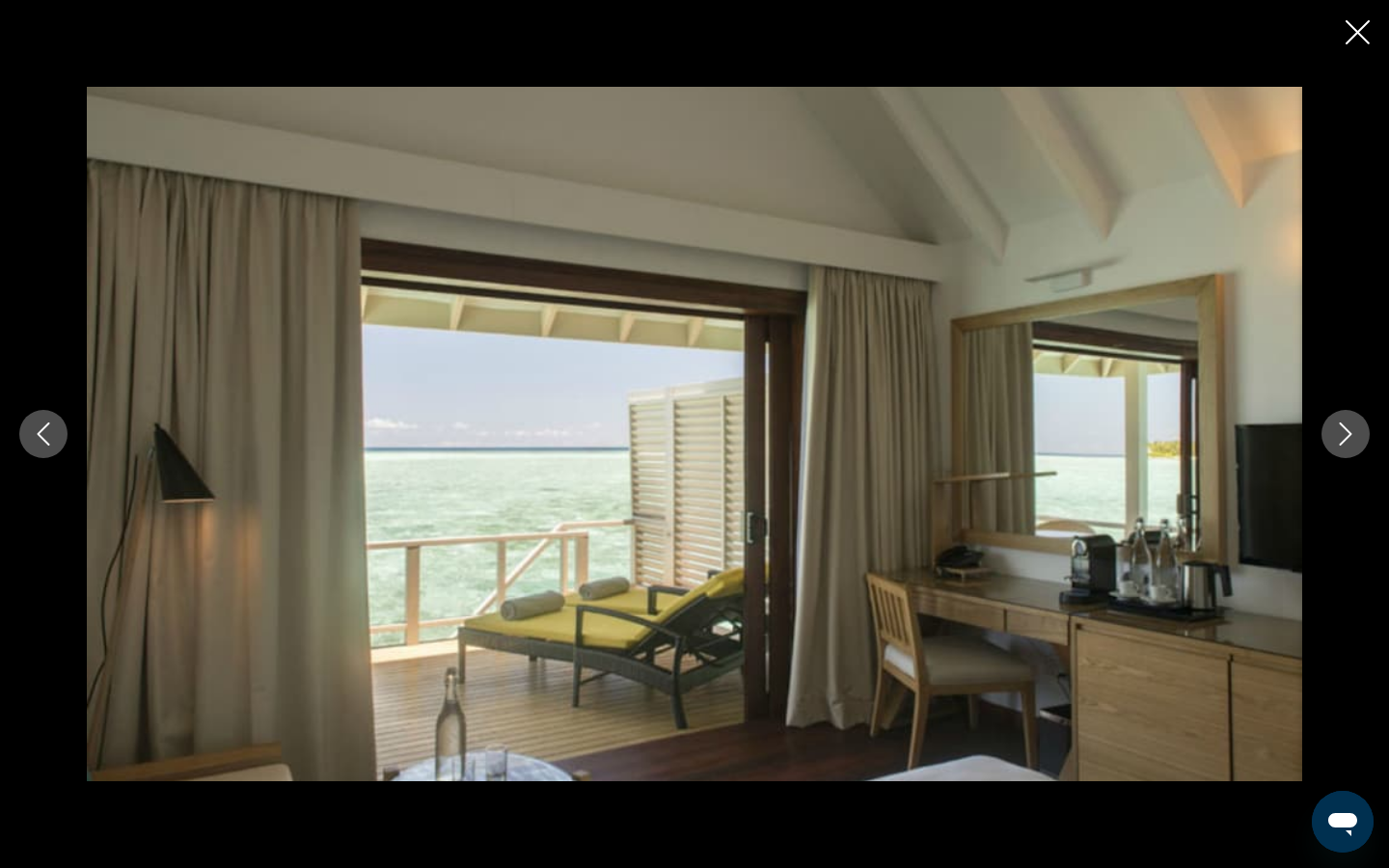 click 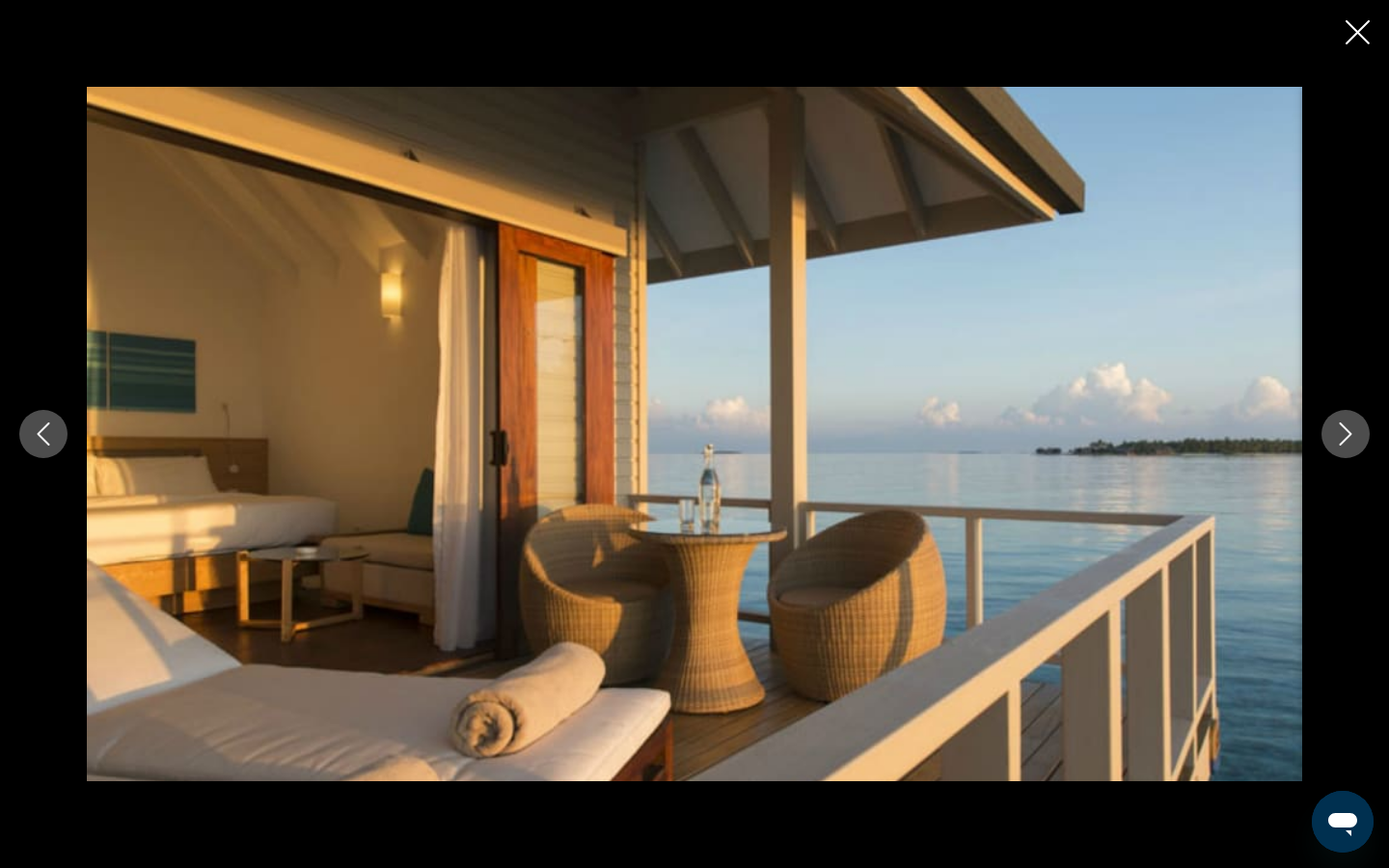 click 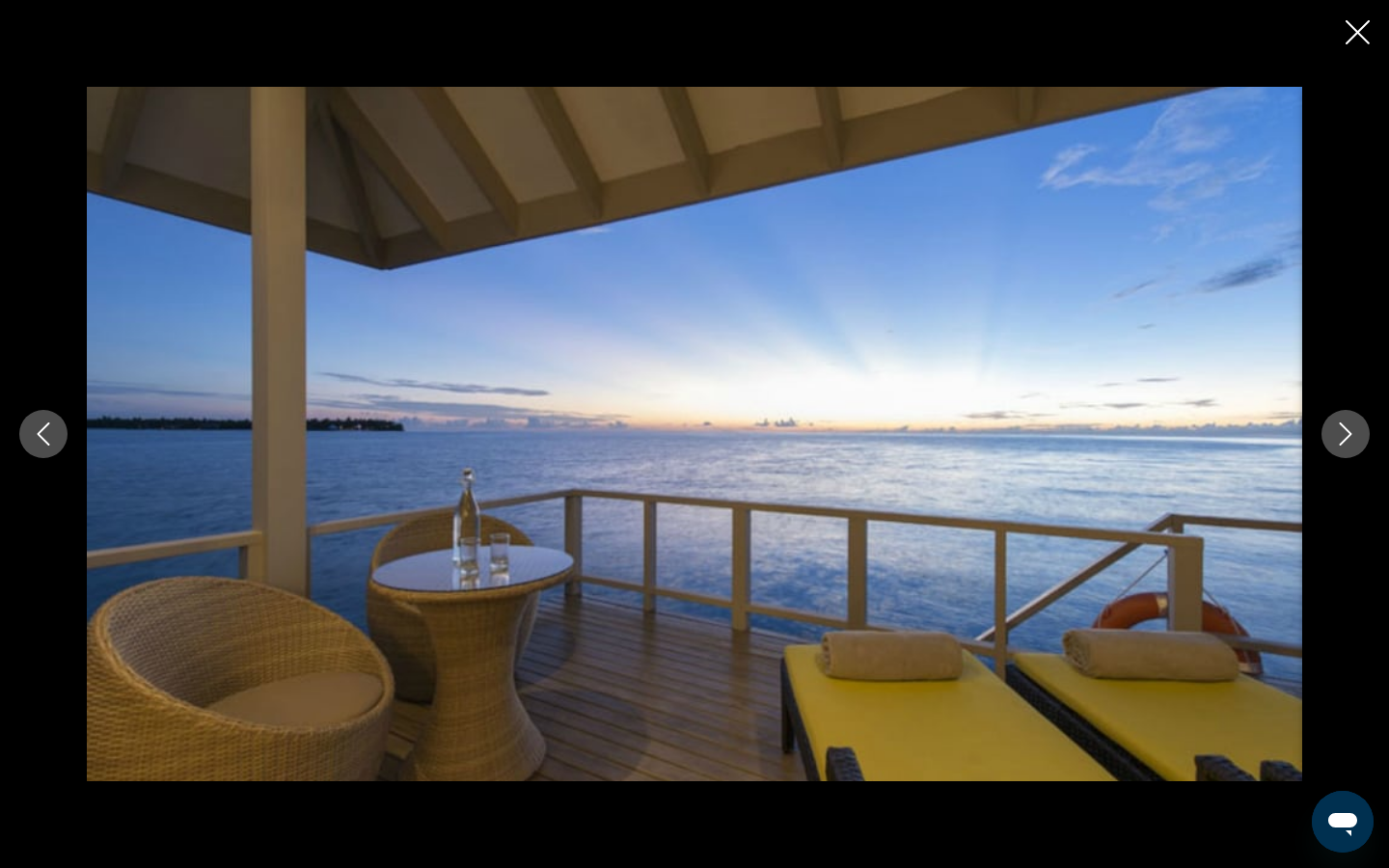 click 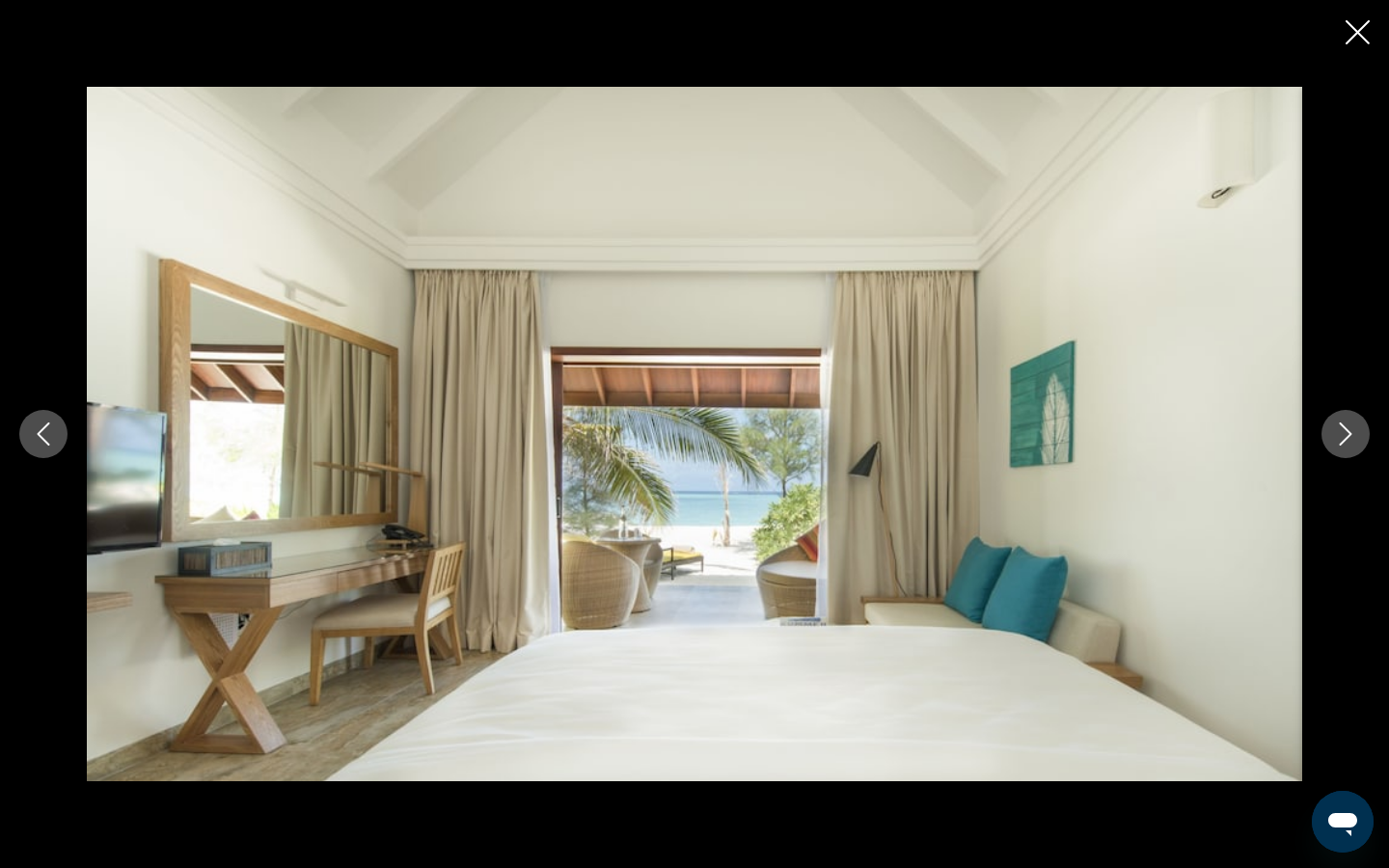click at bounding box center [1357, 34] 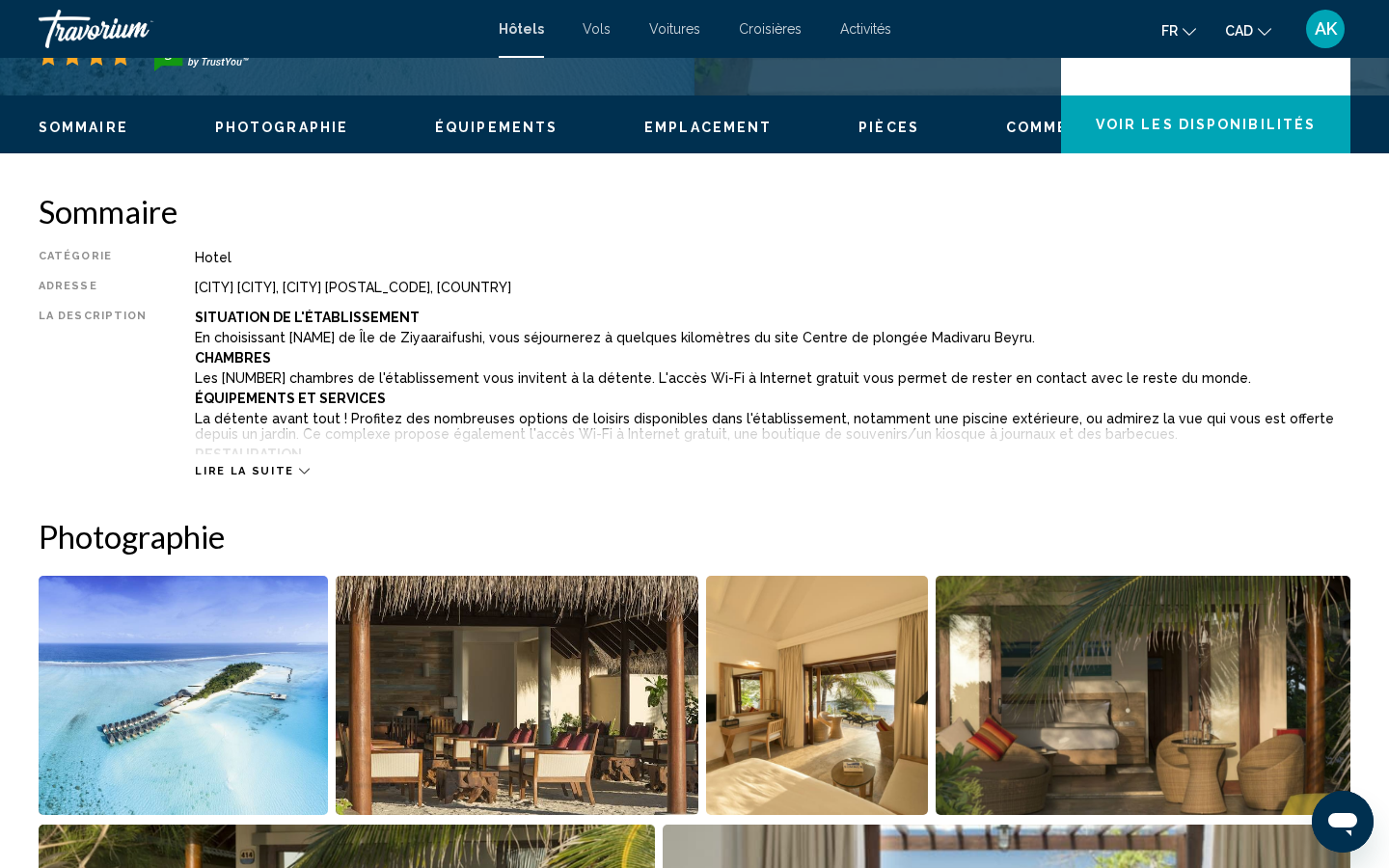 scroll, scrollTop: 68, scrollLeft: 0, axis: vertical 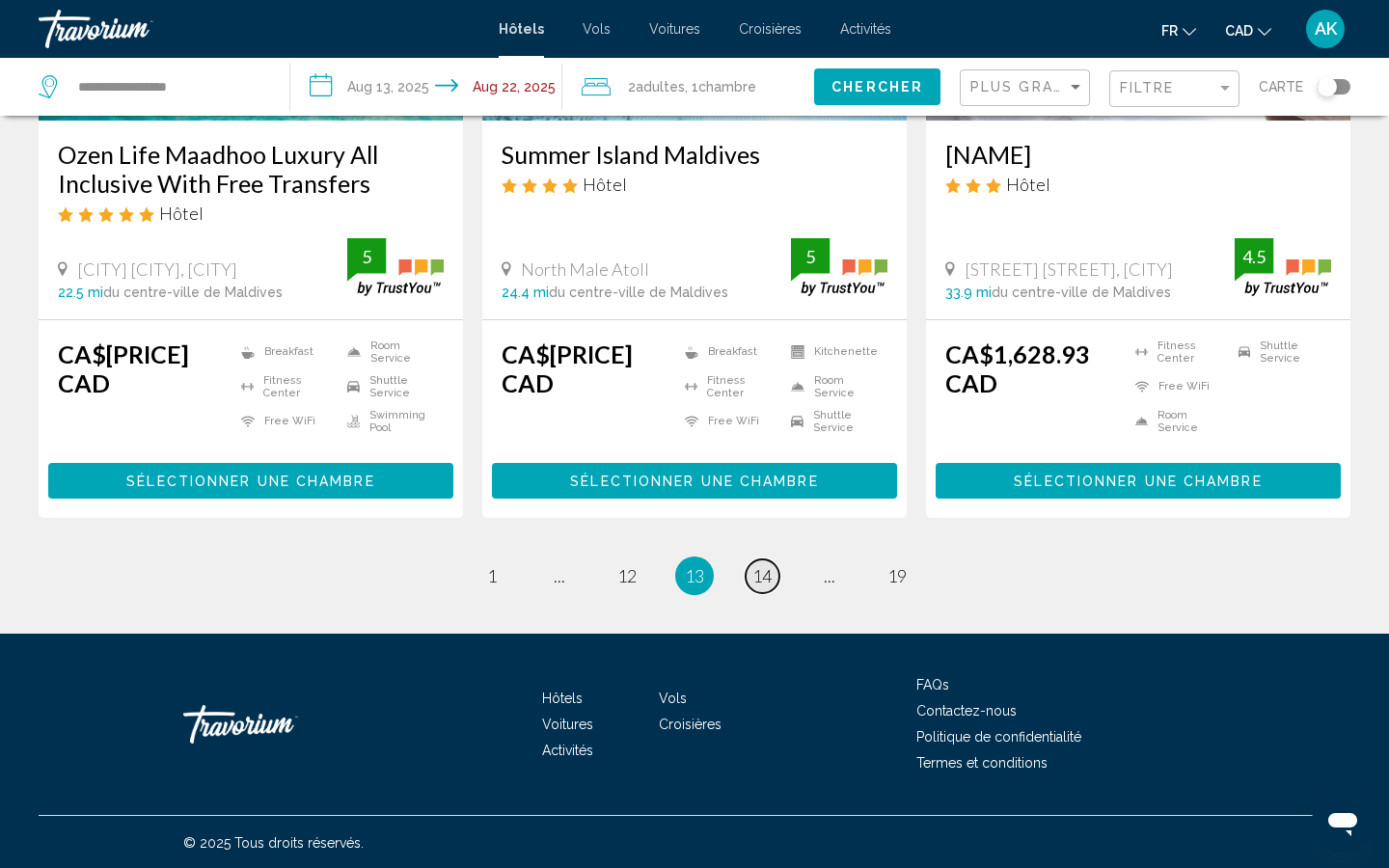 click on "page  14" at bounding box center (762, 576) 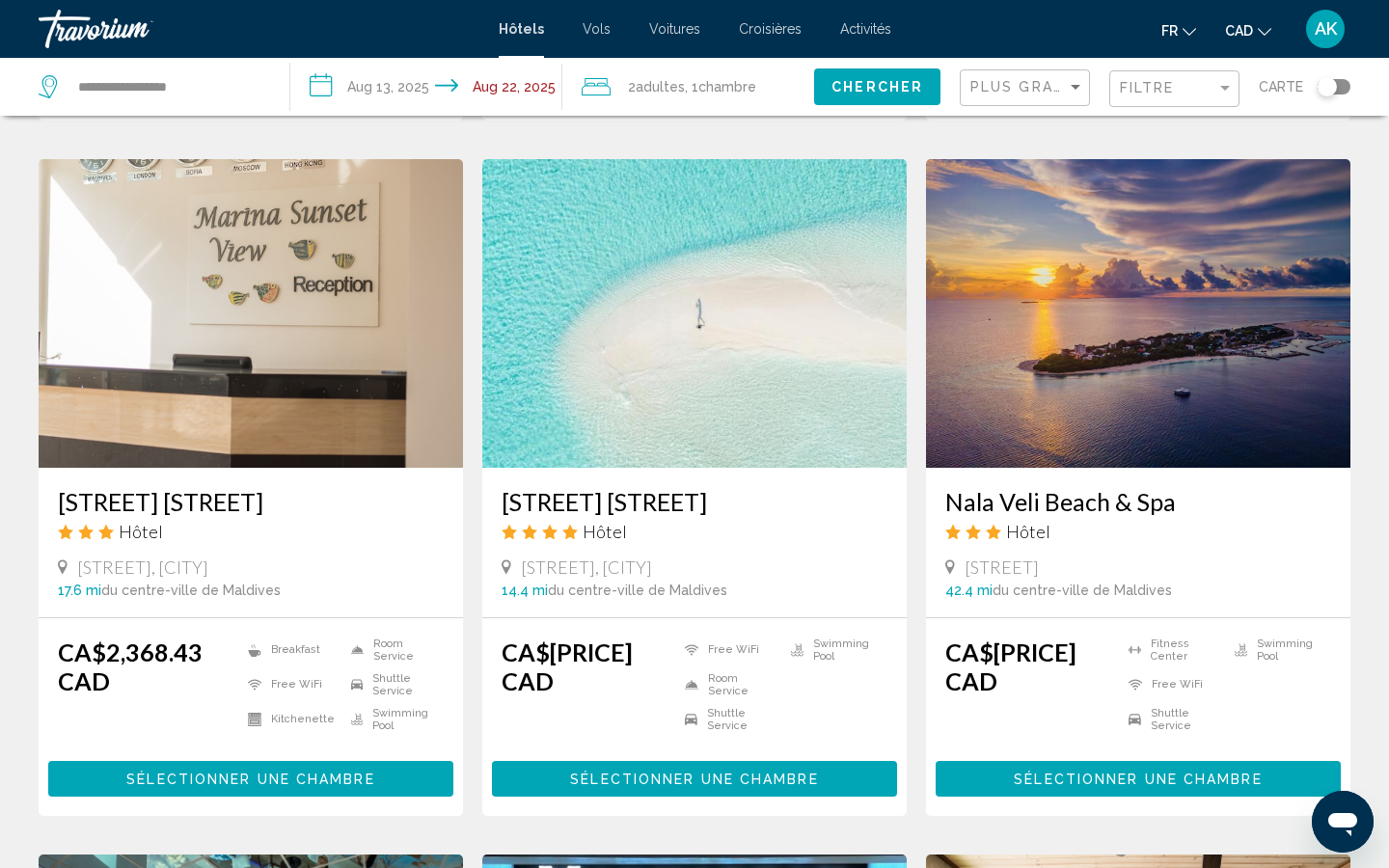 scroll, scrollTop: 1463, scrollLeft: 0, axis: vertical 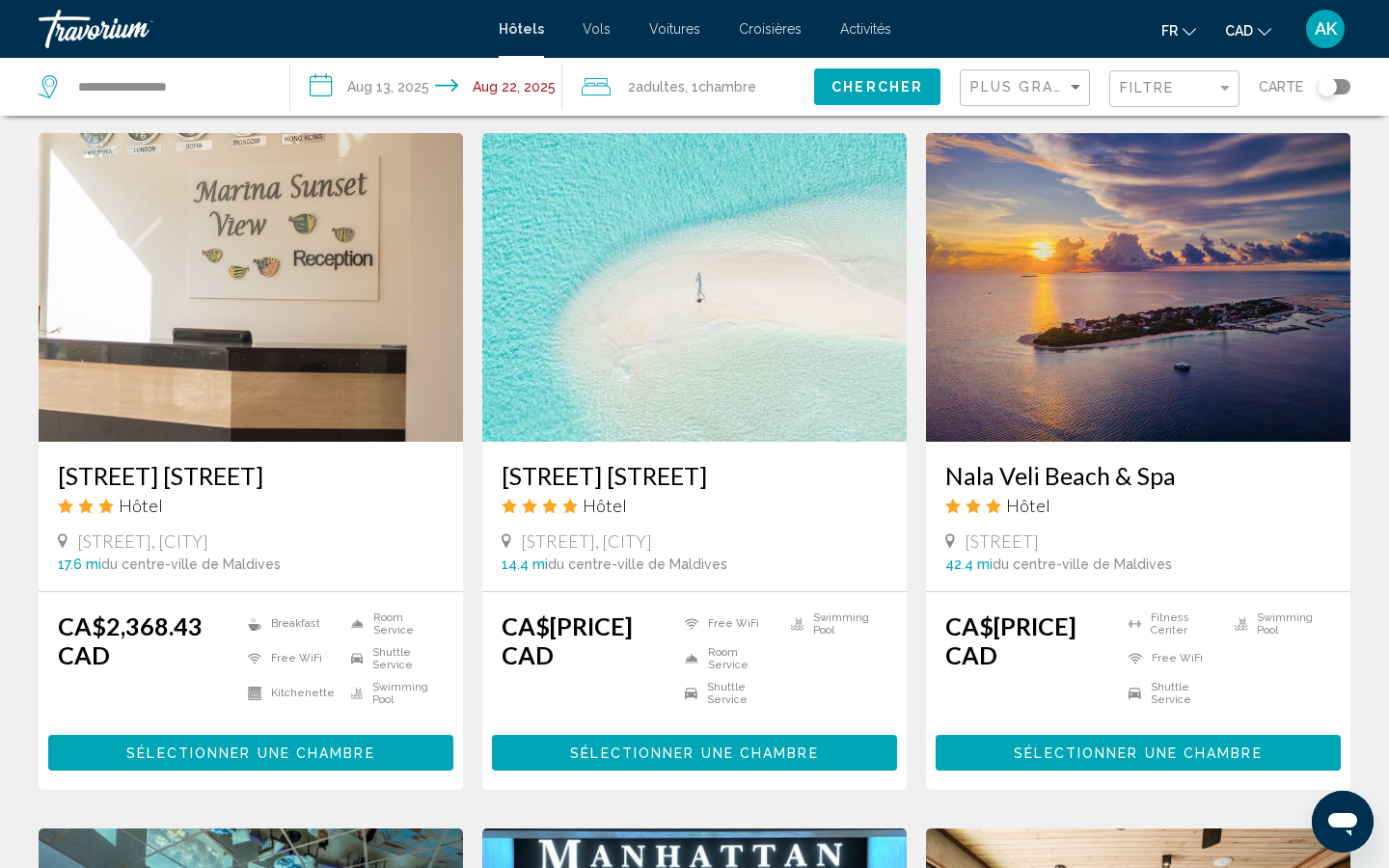 click at bounding box center (694, 287) 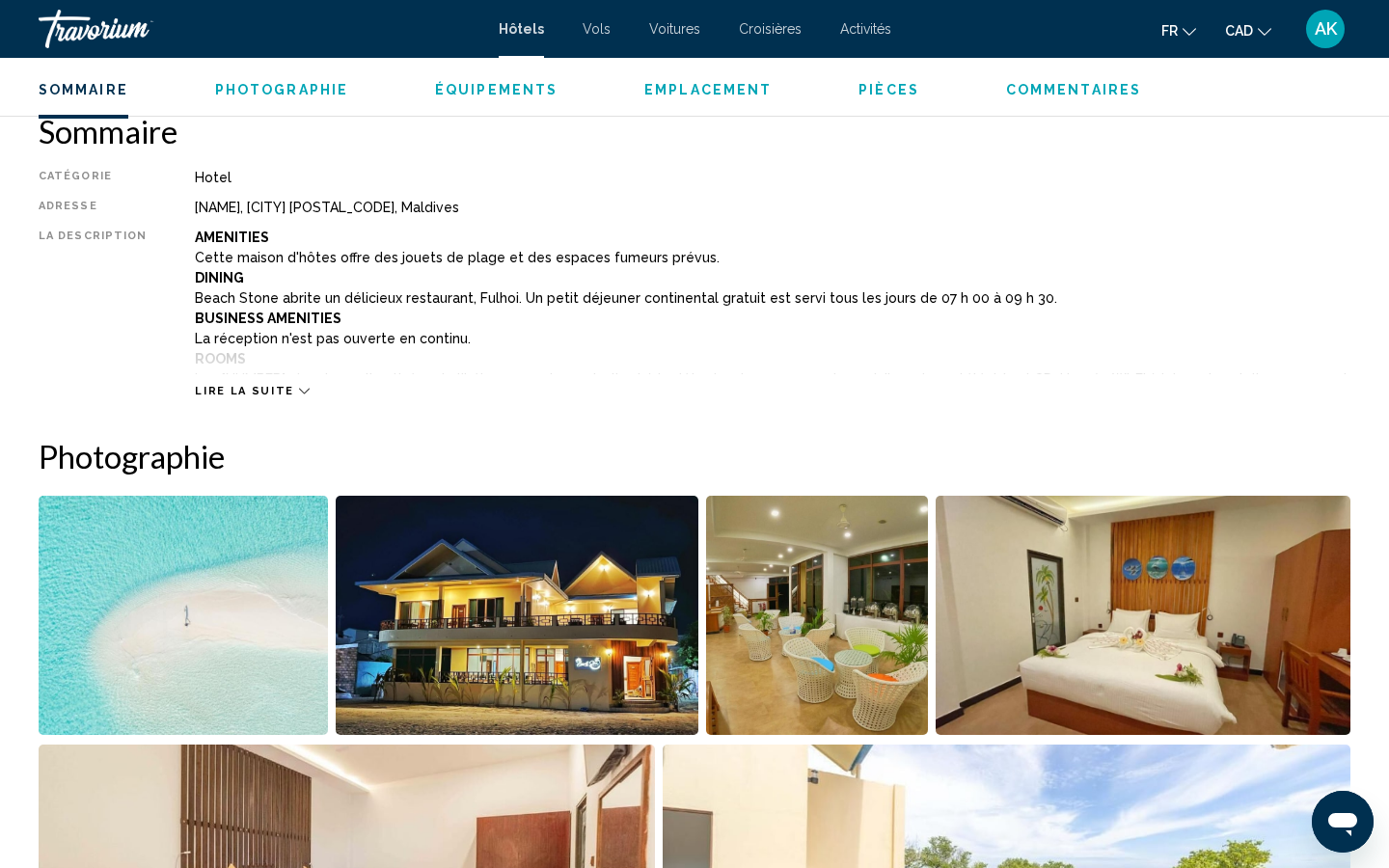 scroll, scrollTop: 653, scrollLeft: 0, axis: vertical 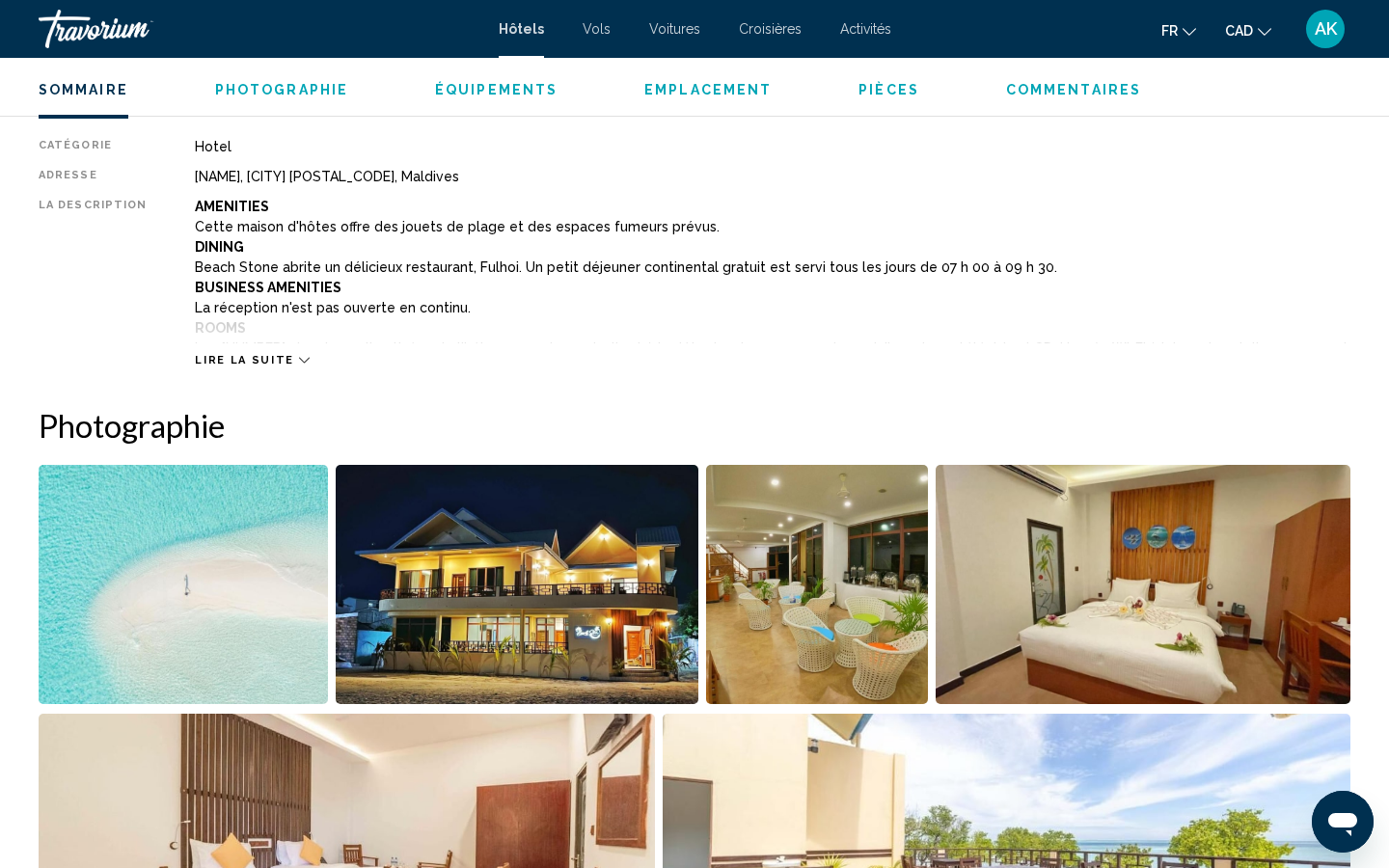 click at bounding box center [183, 584] 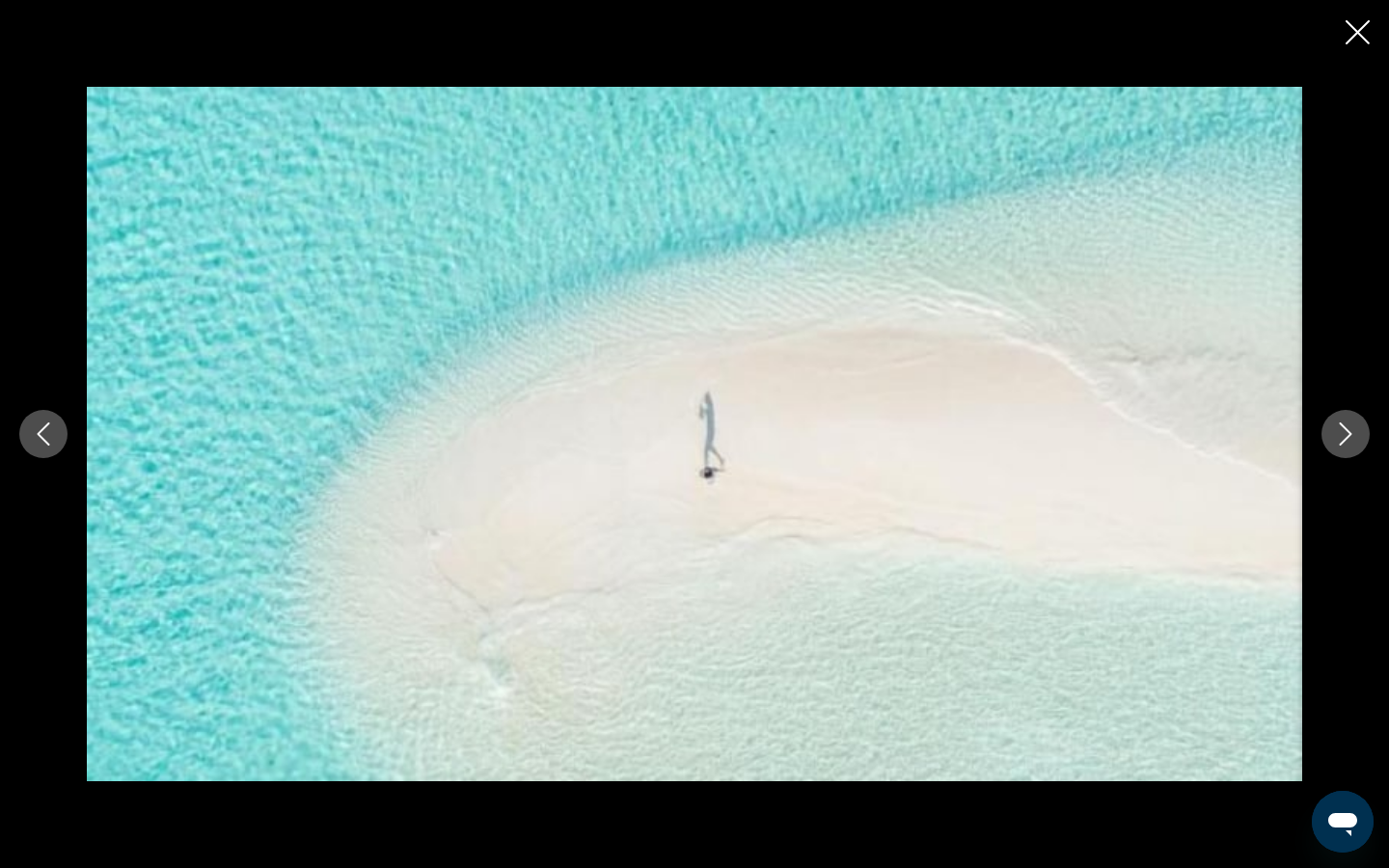 type 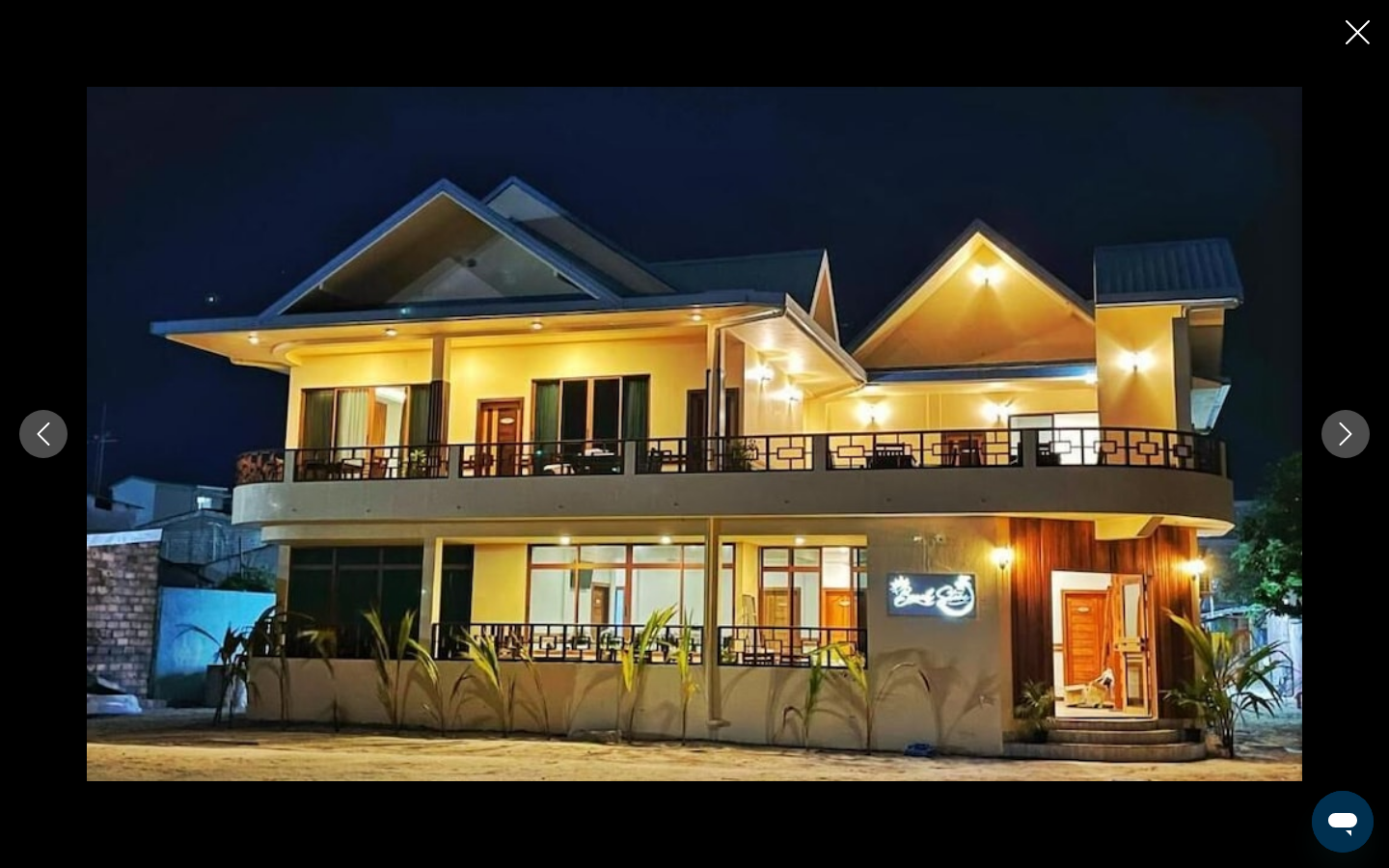 click 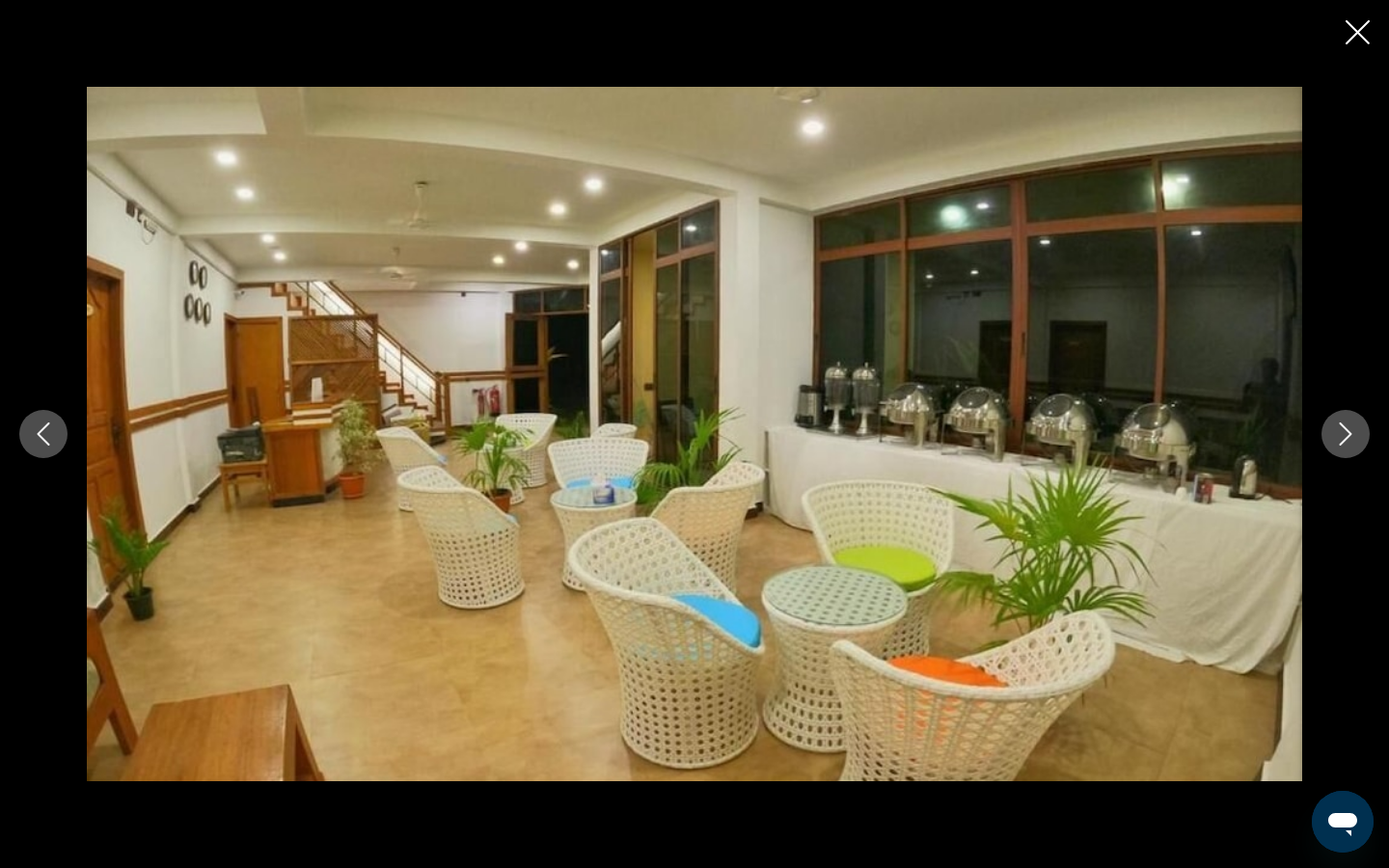 click 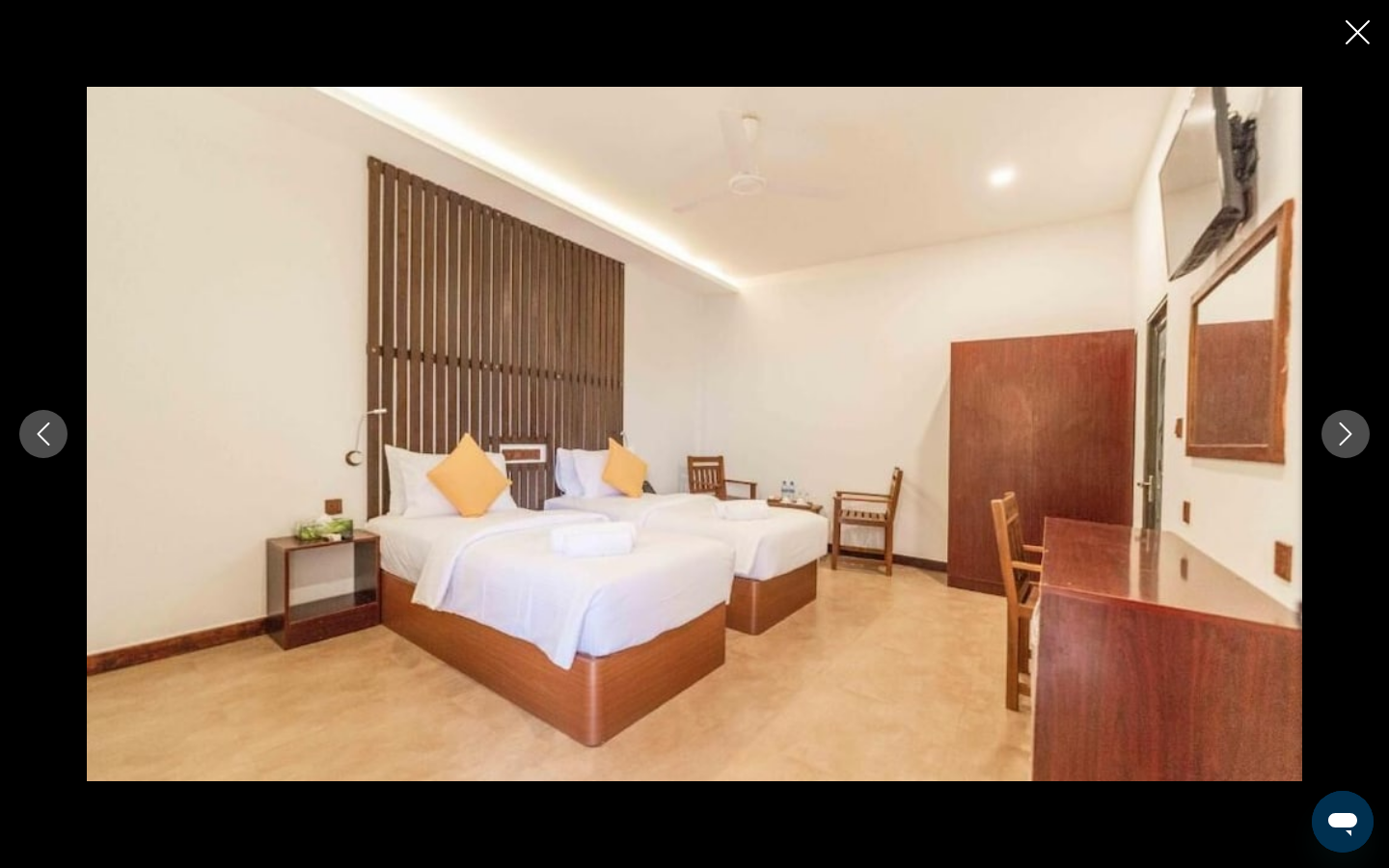 click 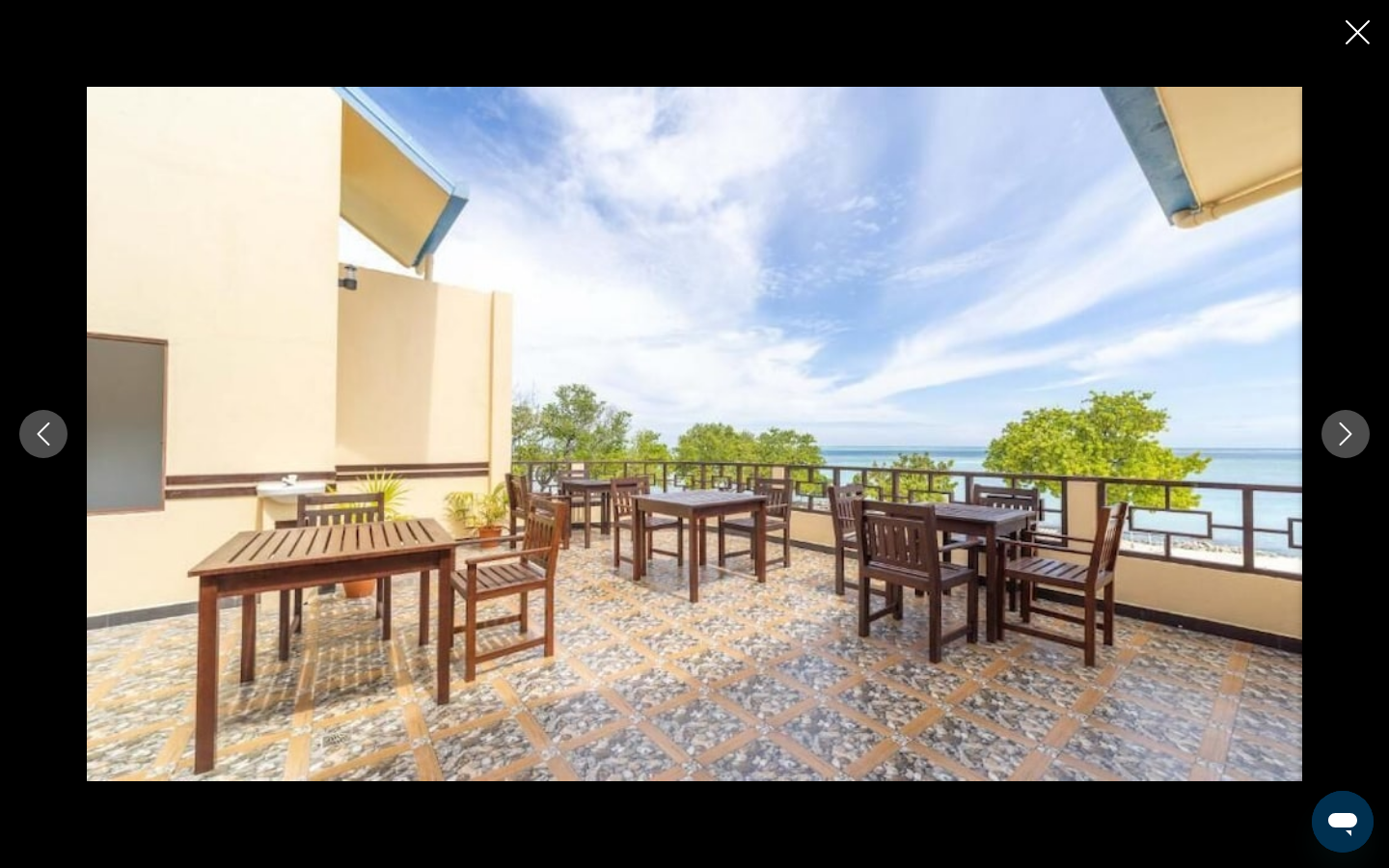 click 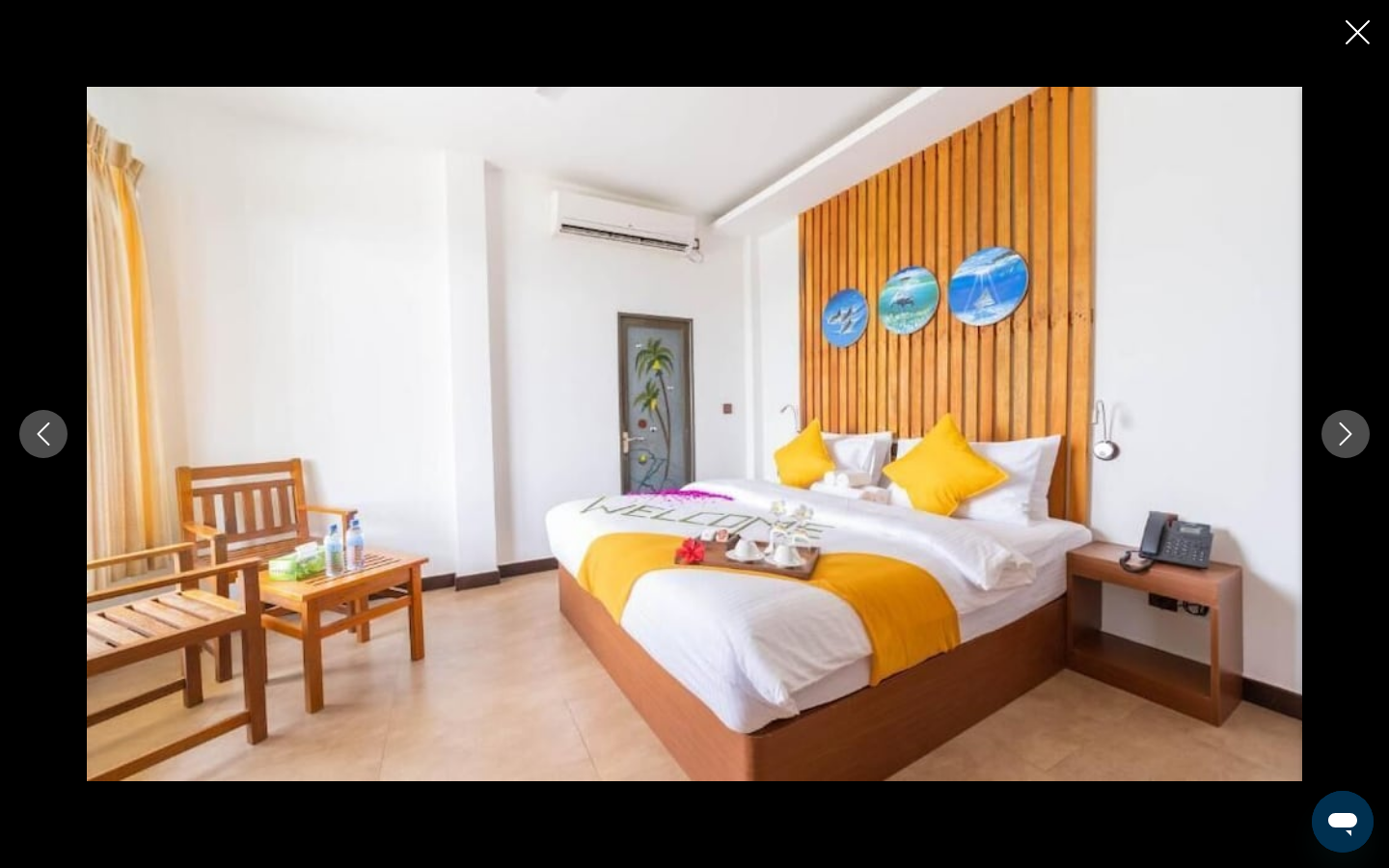click 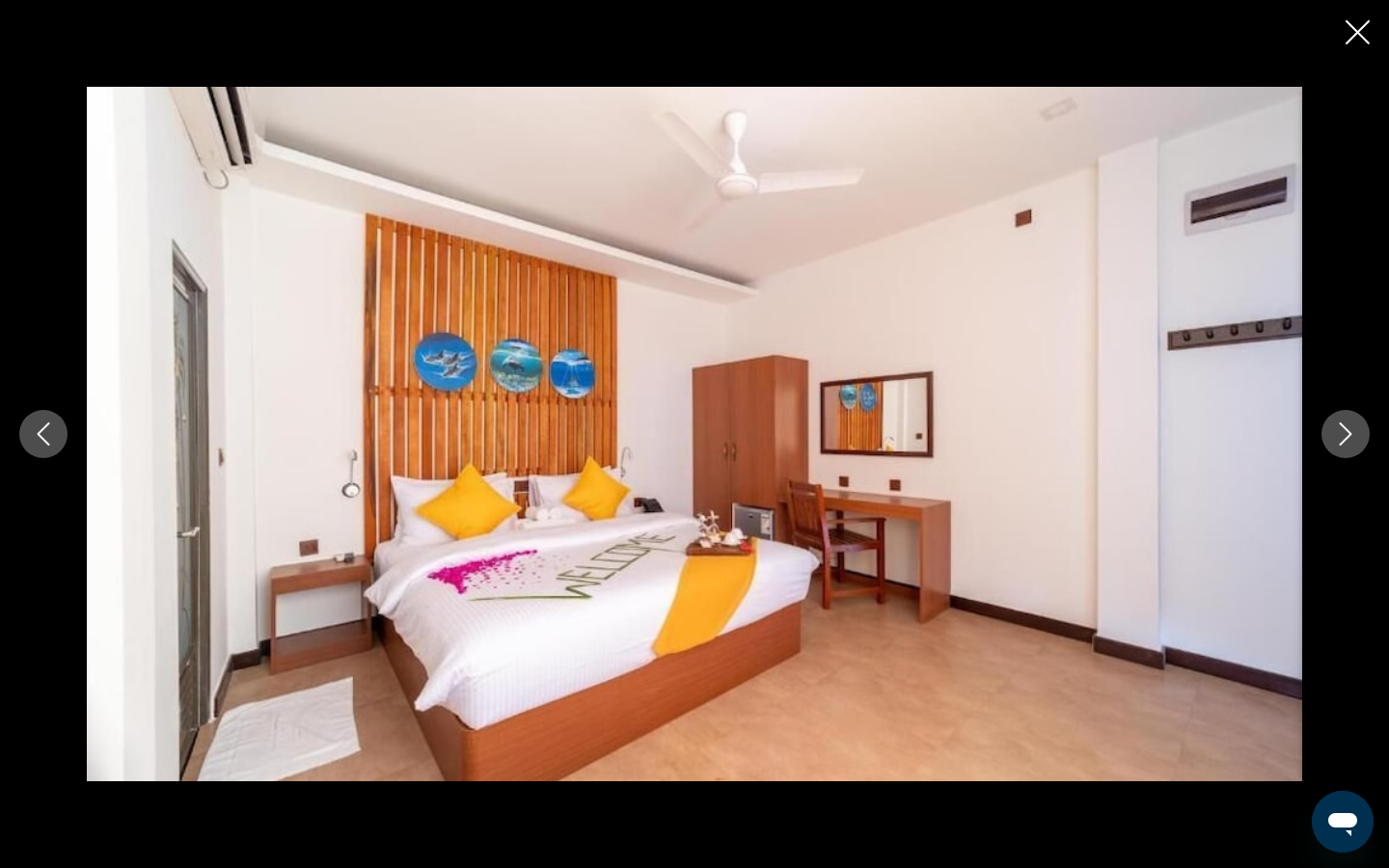 click 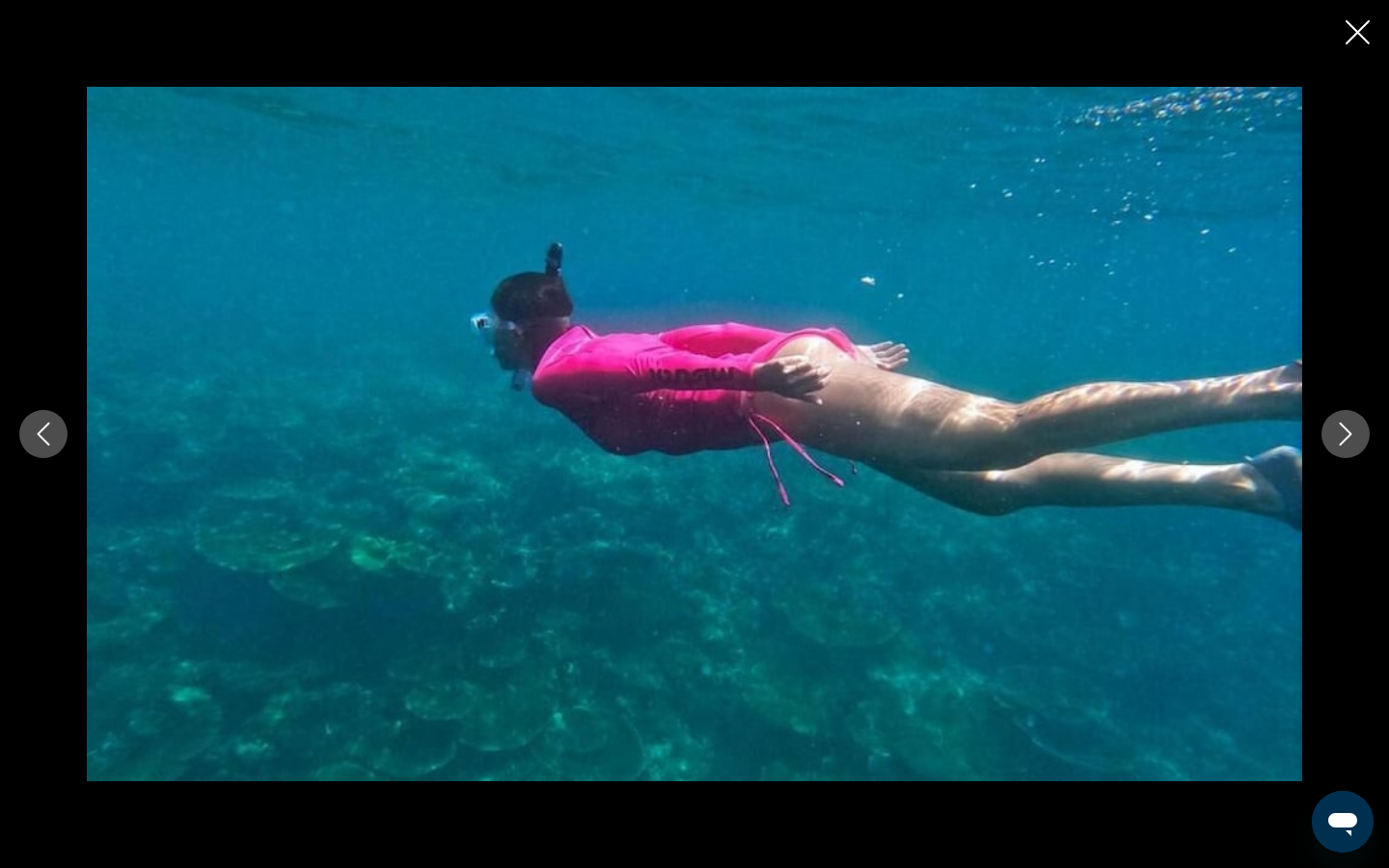 click 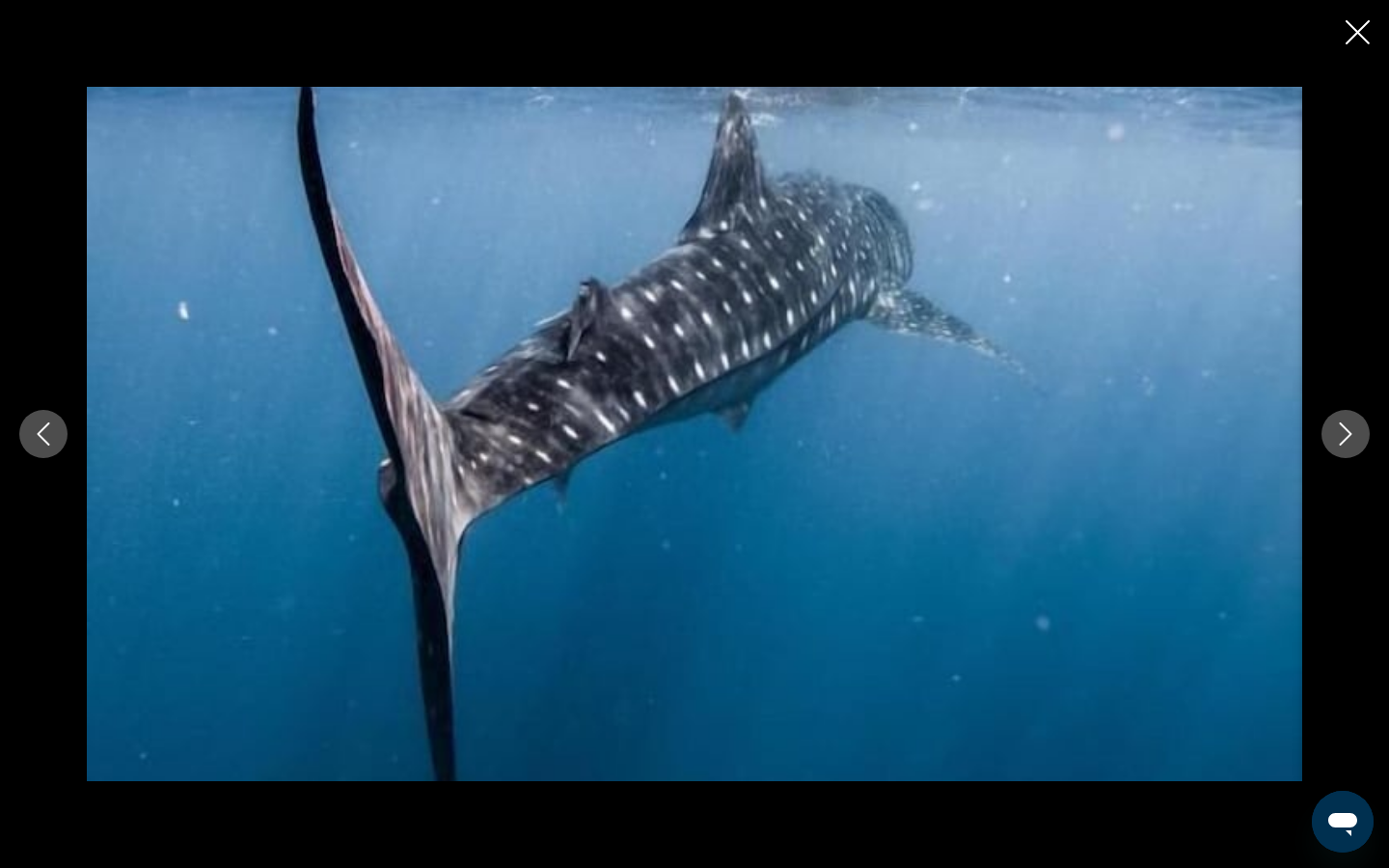 click 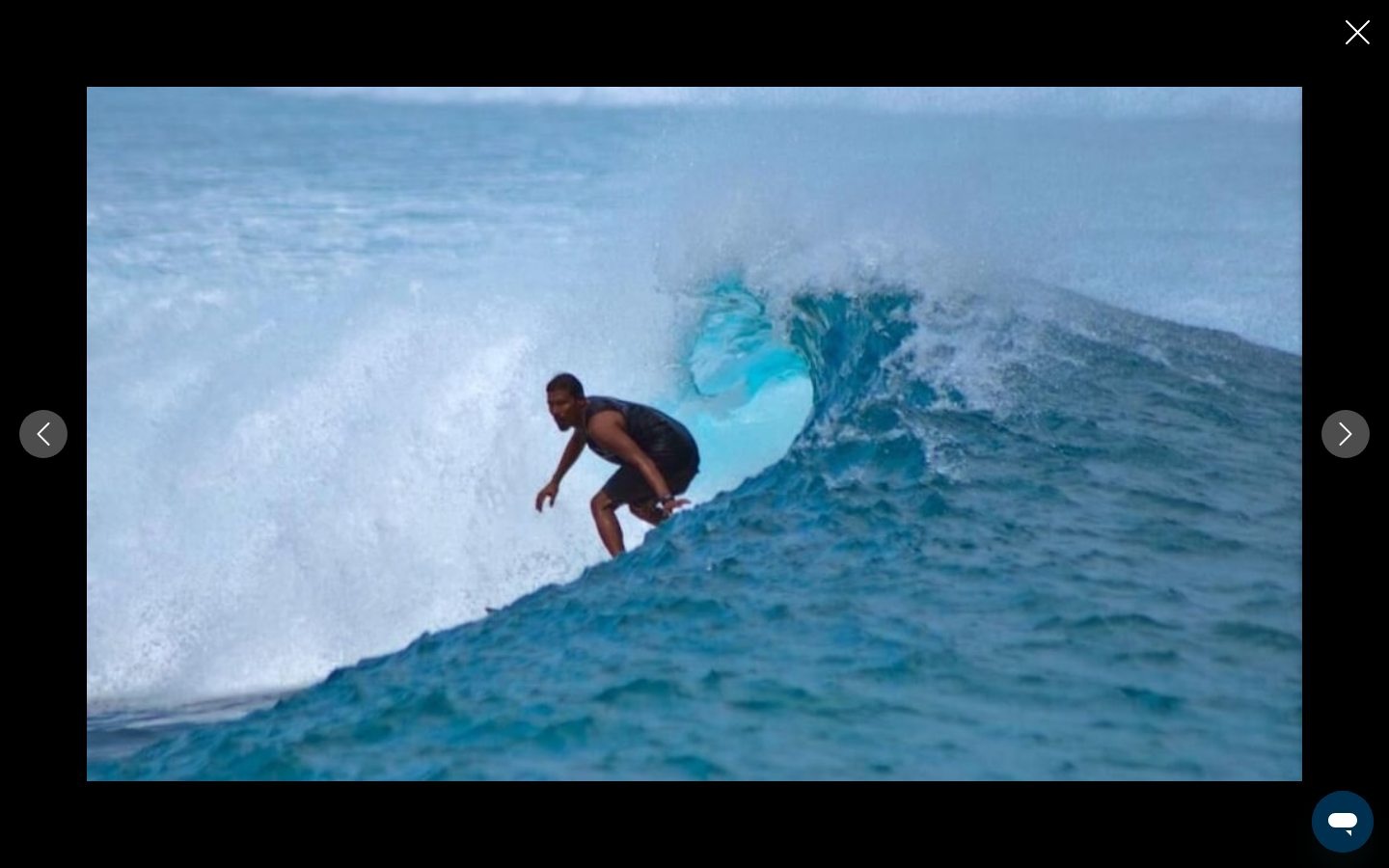 click 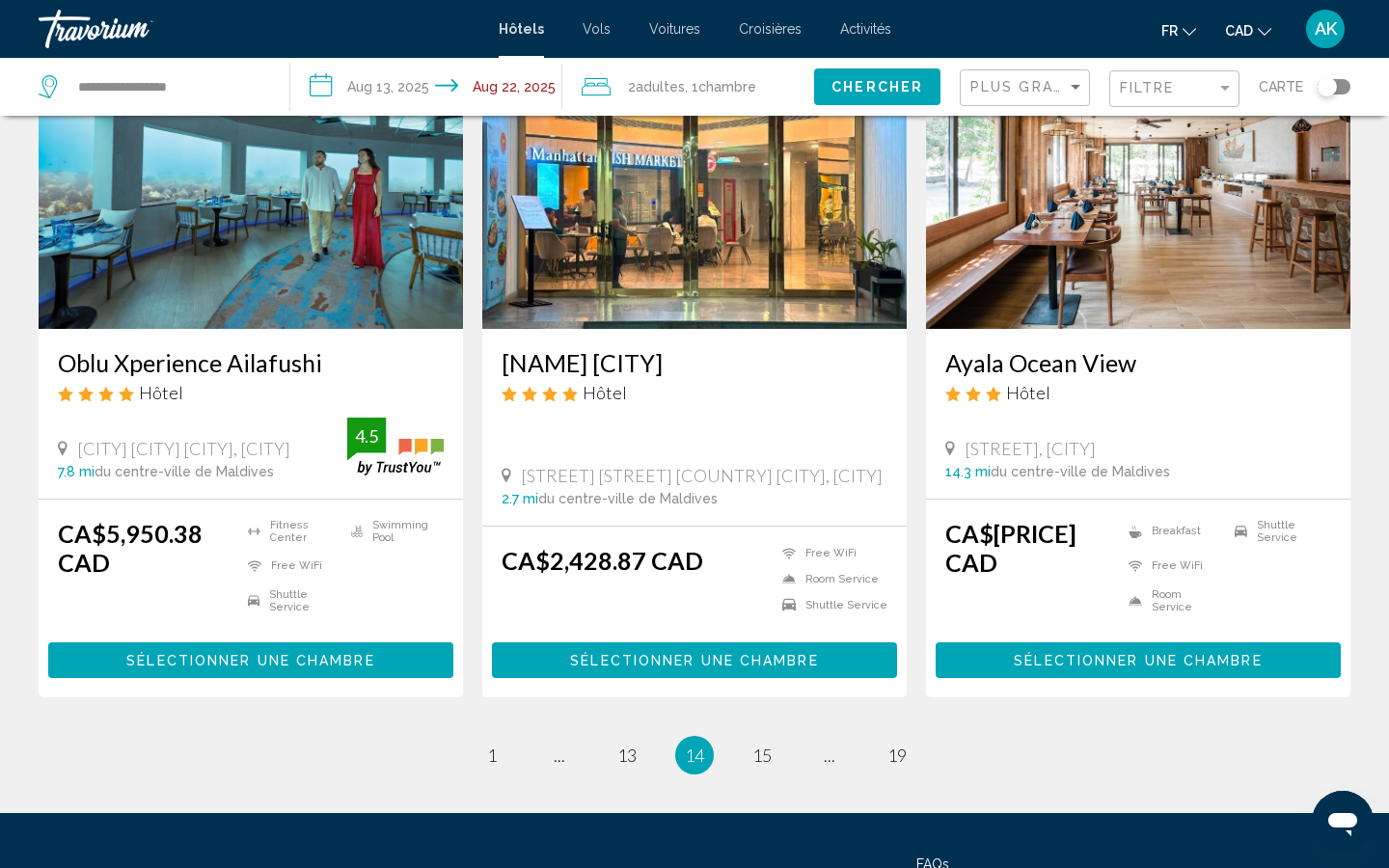 scroll, scrollTop: 2230, scrollLeft: 0, axis: vertical 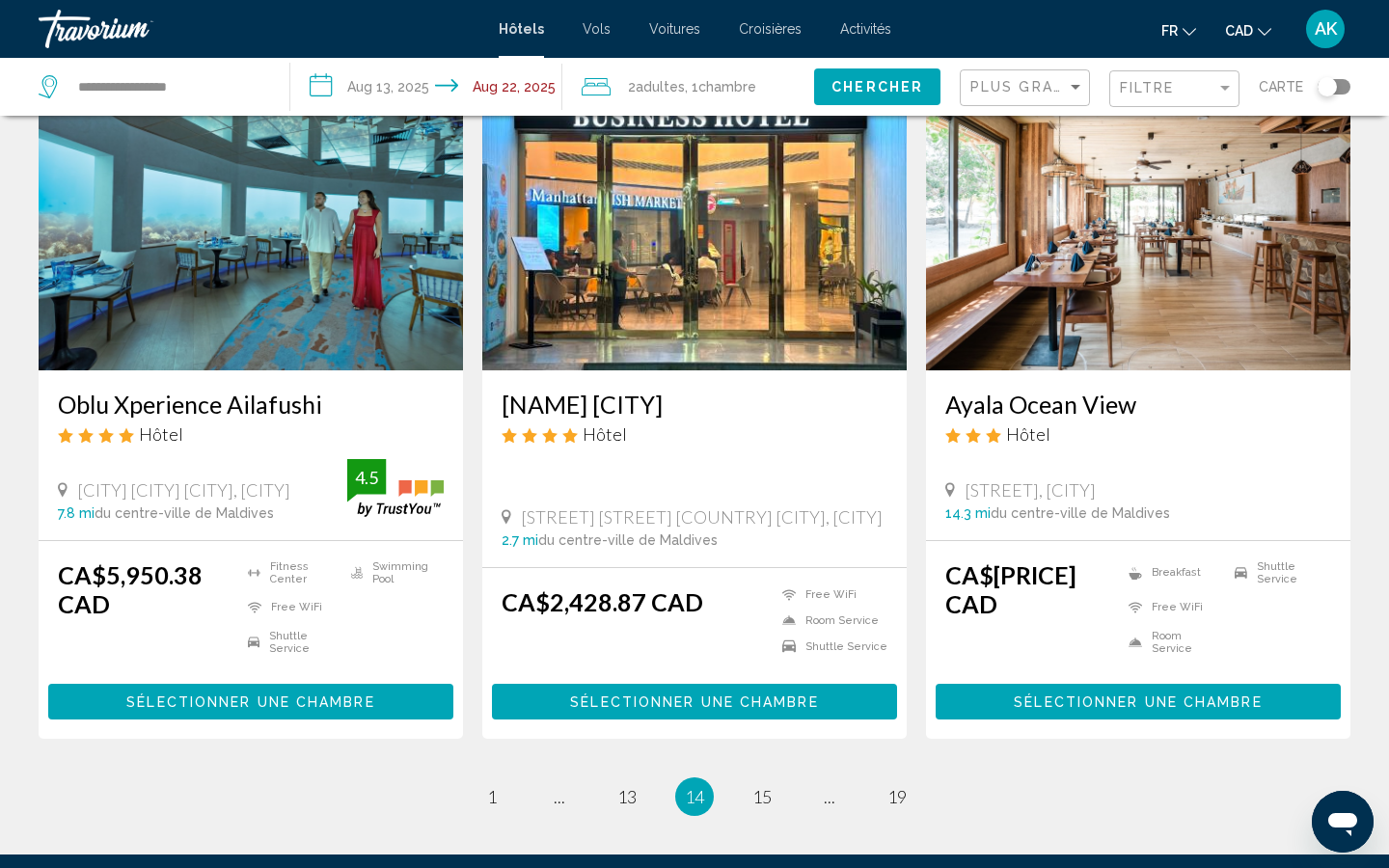 click on "page  15" at bounding box center [762, 797] 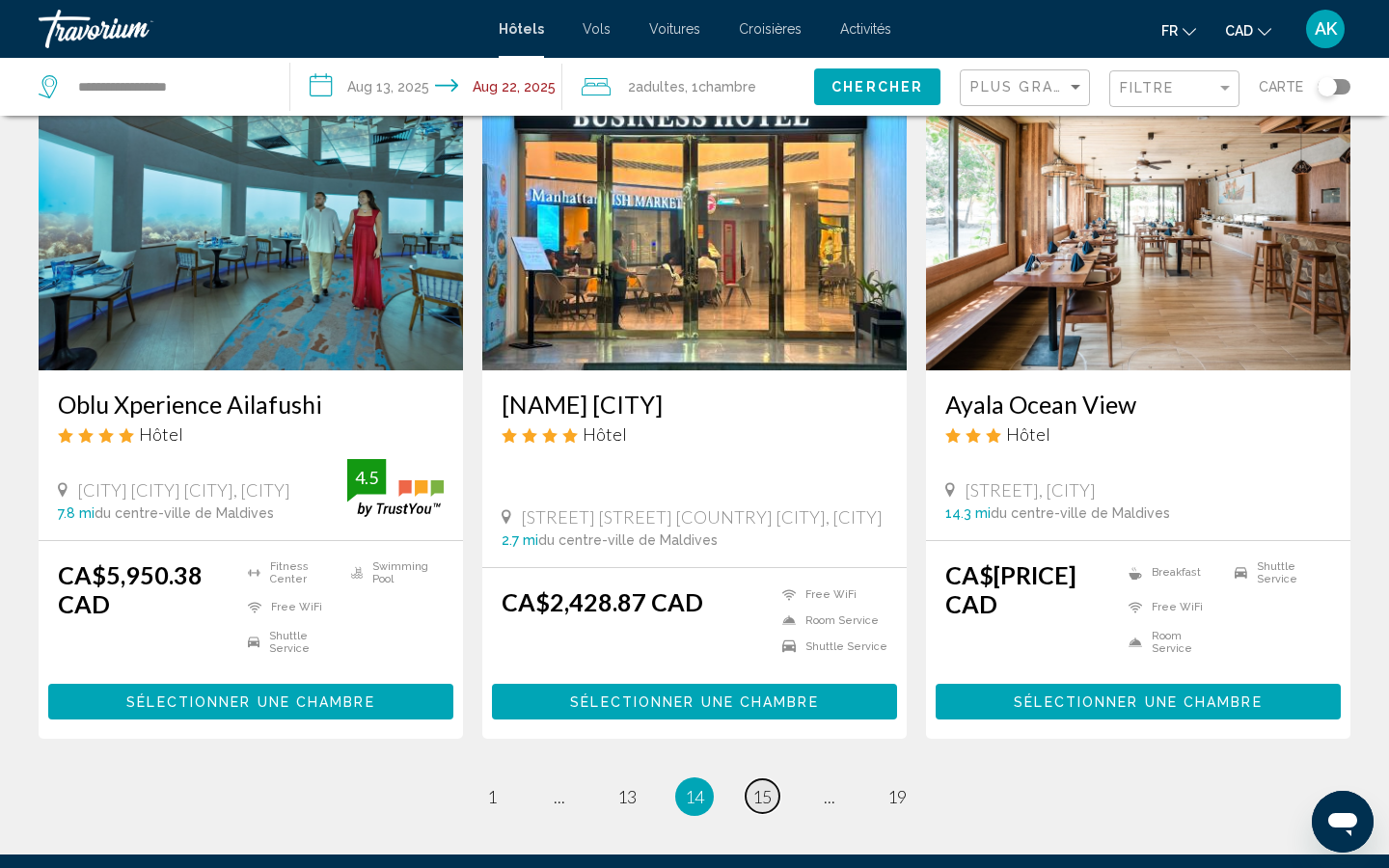 click on "page  15" at bounding box center [762, 796] 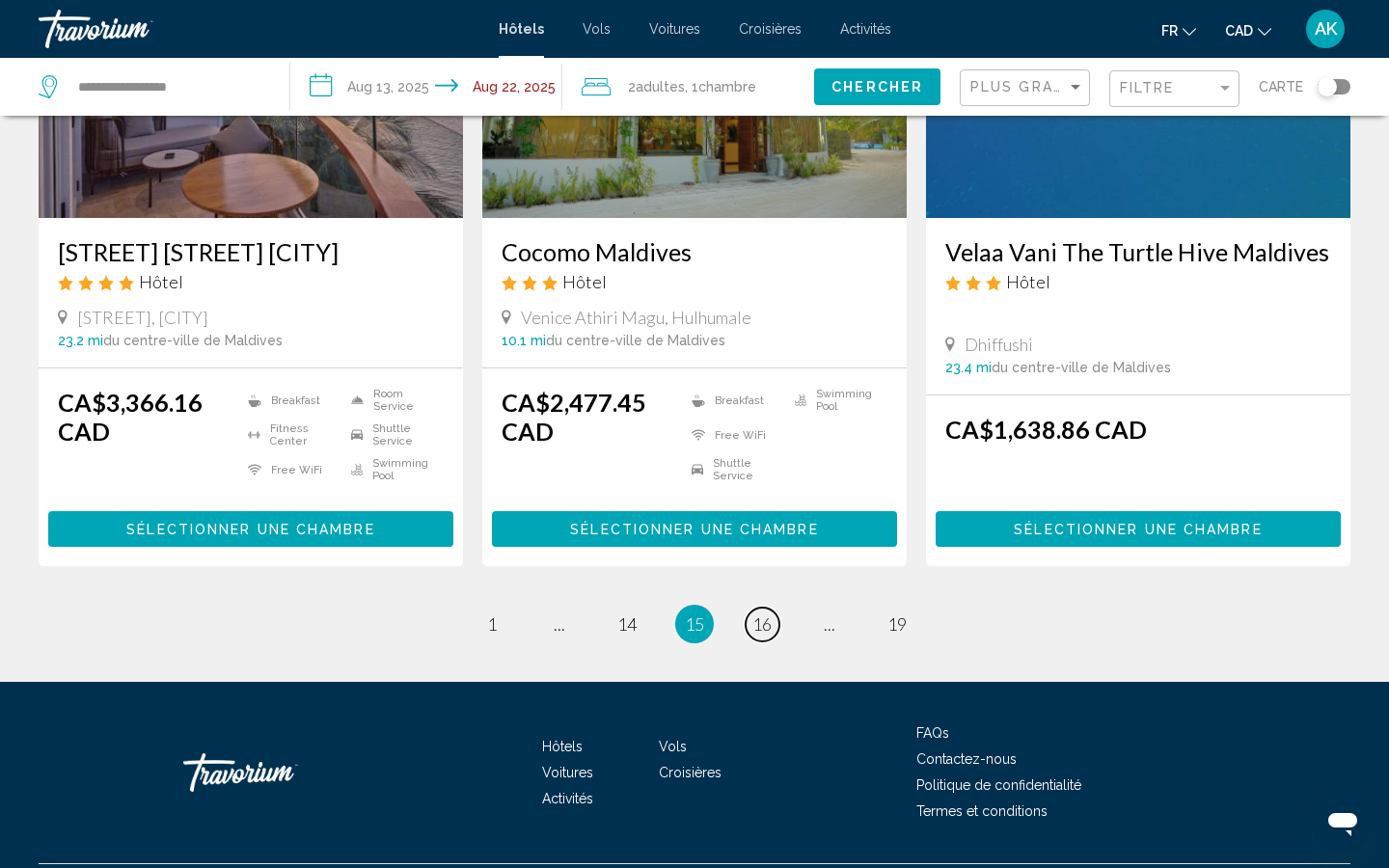 scroll, scrollTop: 2382, scrollLeft: 0, axis: vertical 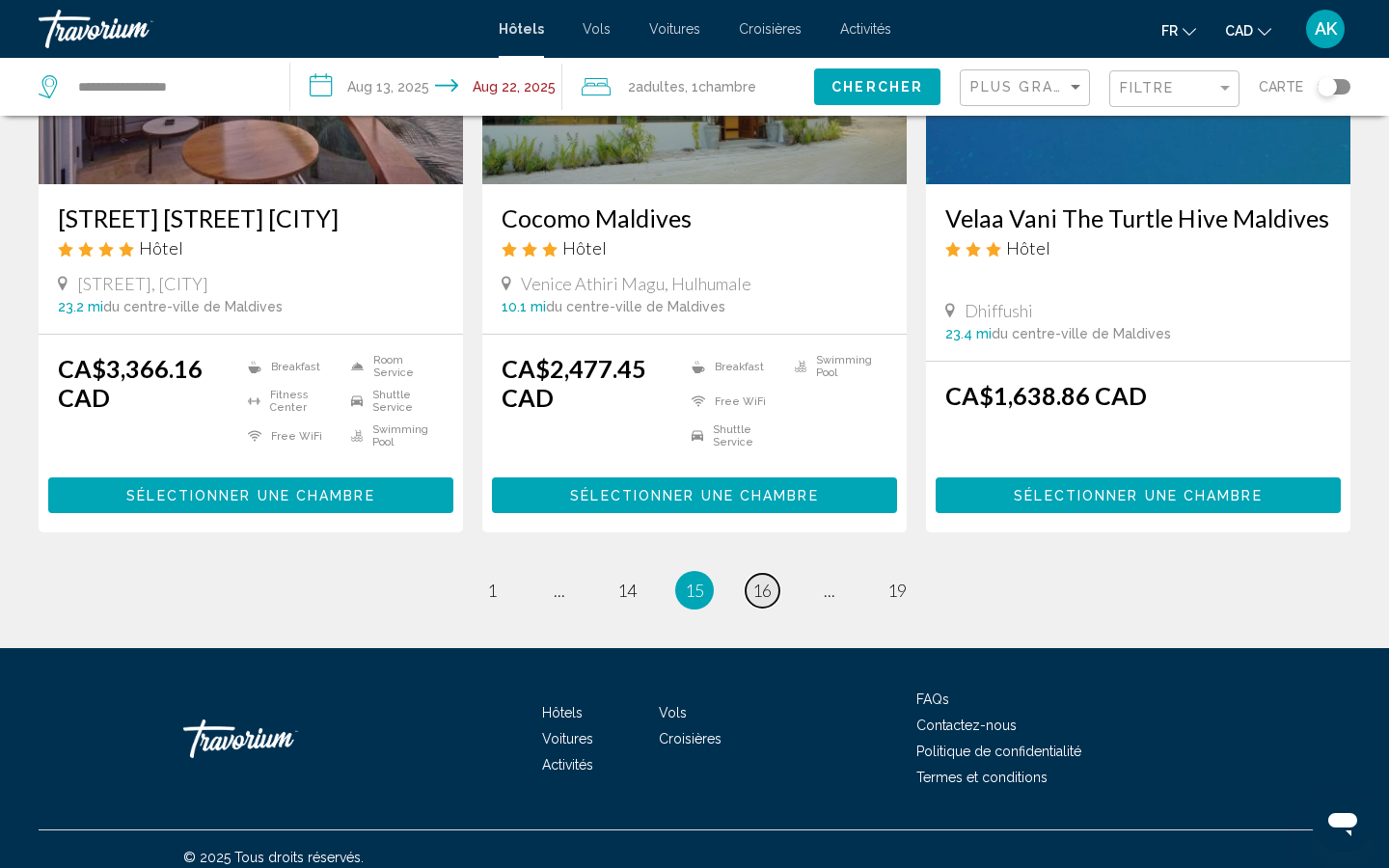click on "page  16" at bounding box center [762, 590] 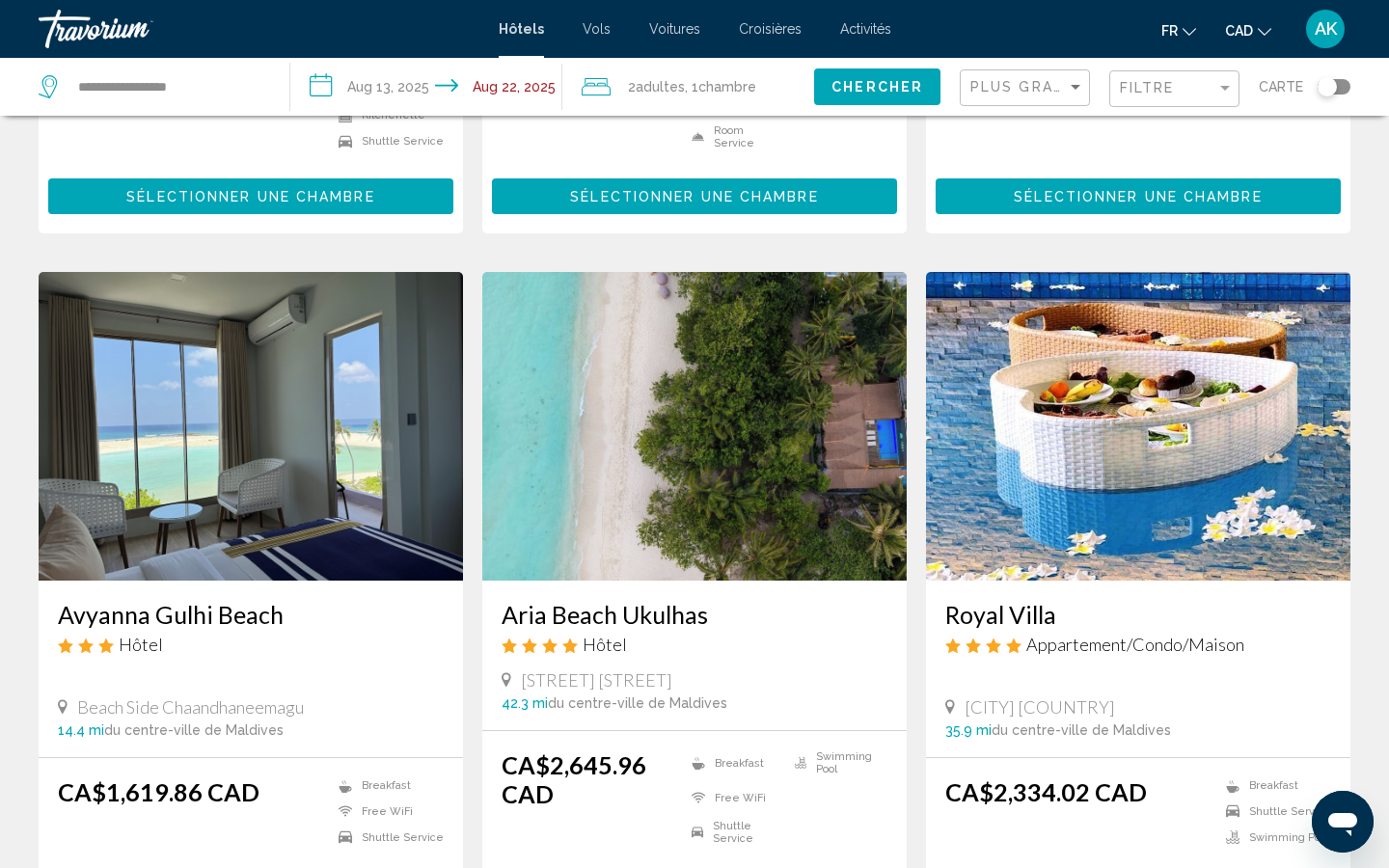 scroll, scrollTop: 628, scrollLeft: 0, axis: vertical 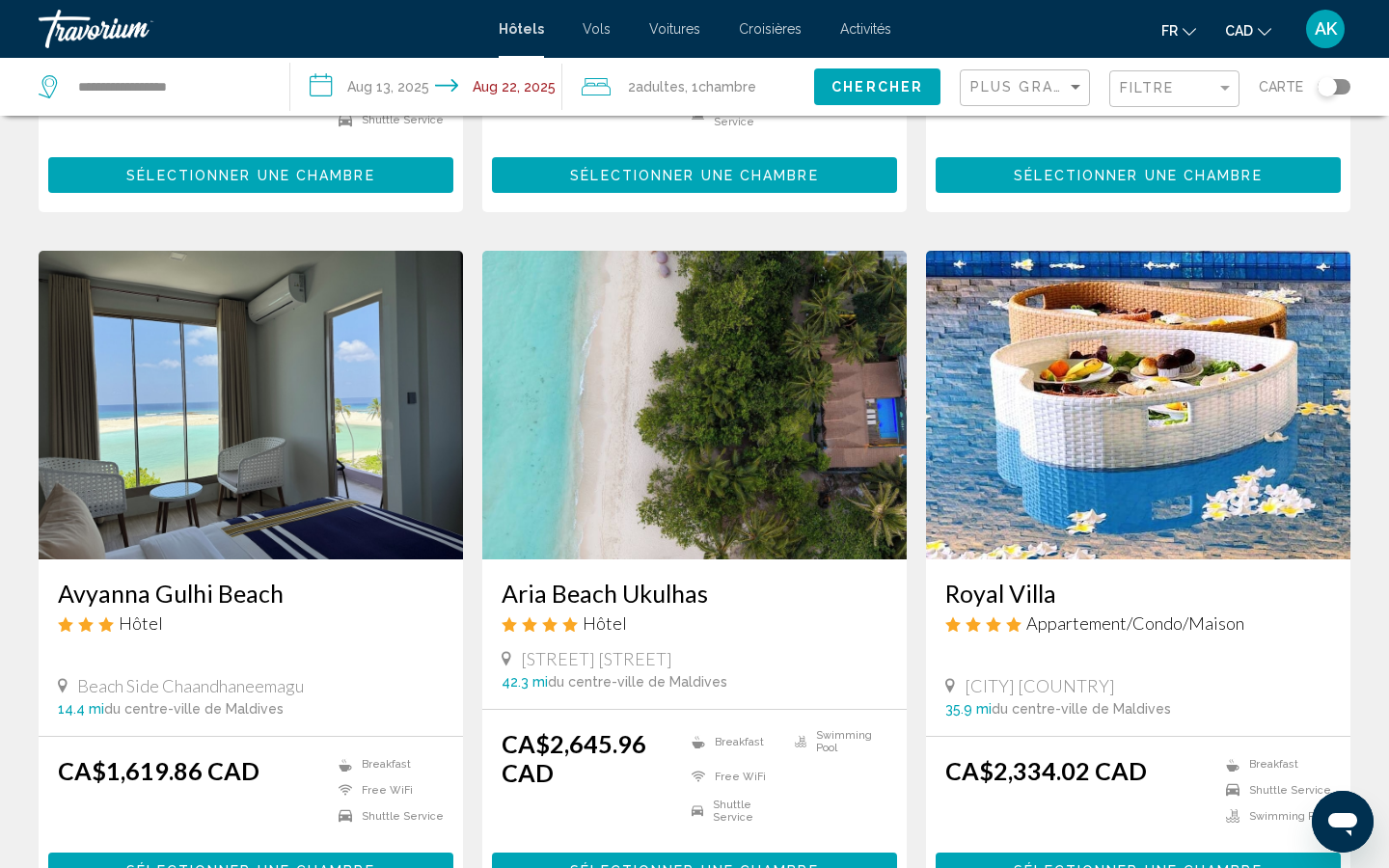 click at bounding box center [694, 405] 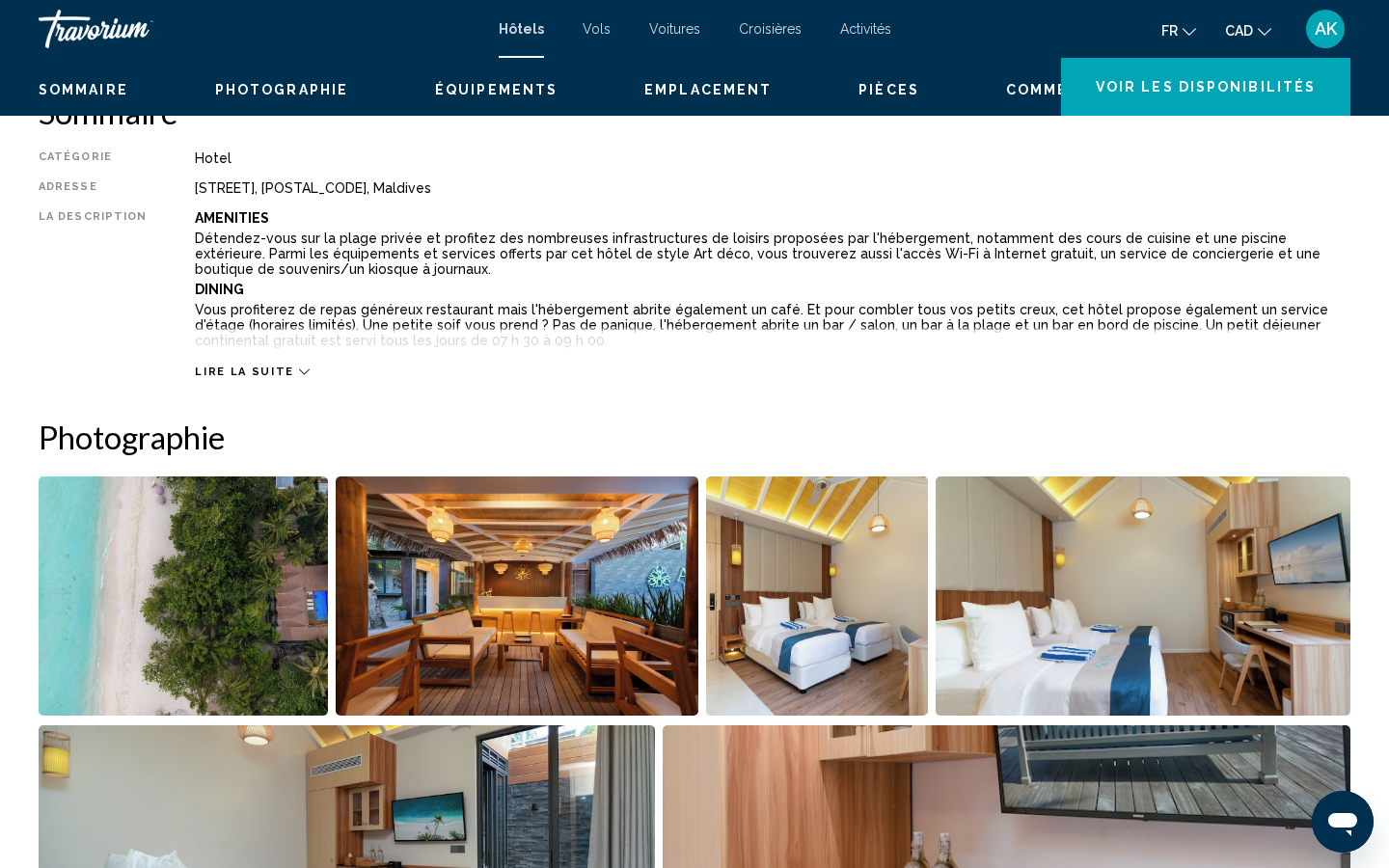 scroll, scrollTop: 649, scrollLeft: 0, axis: vertical 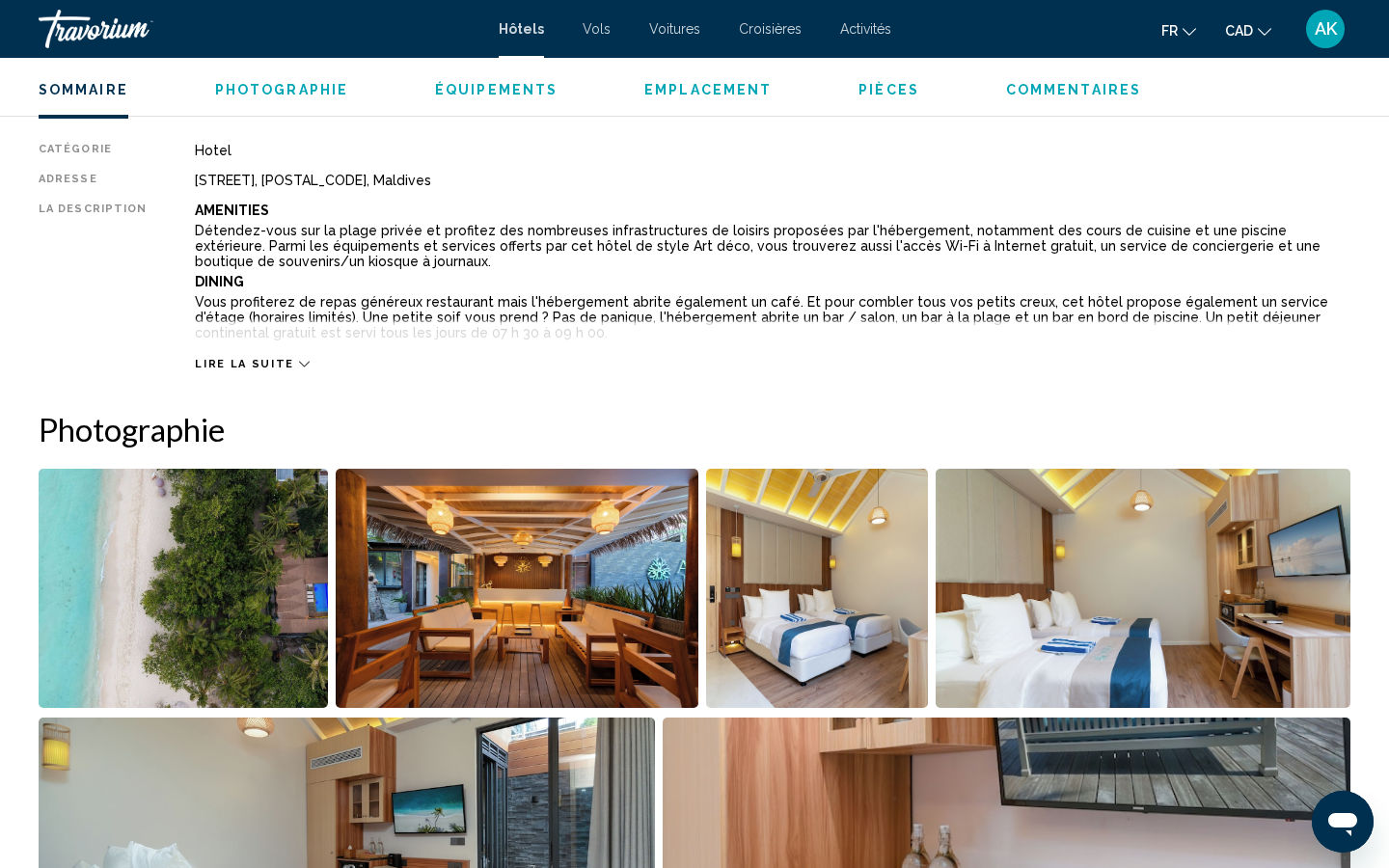 click at bounding box center [183, 588] 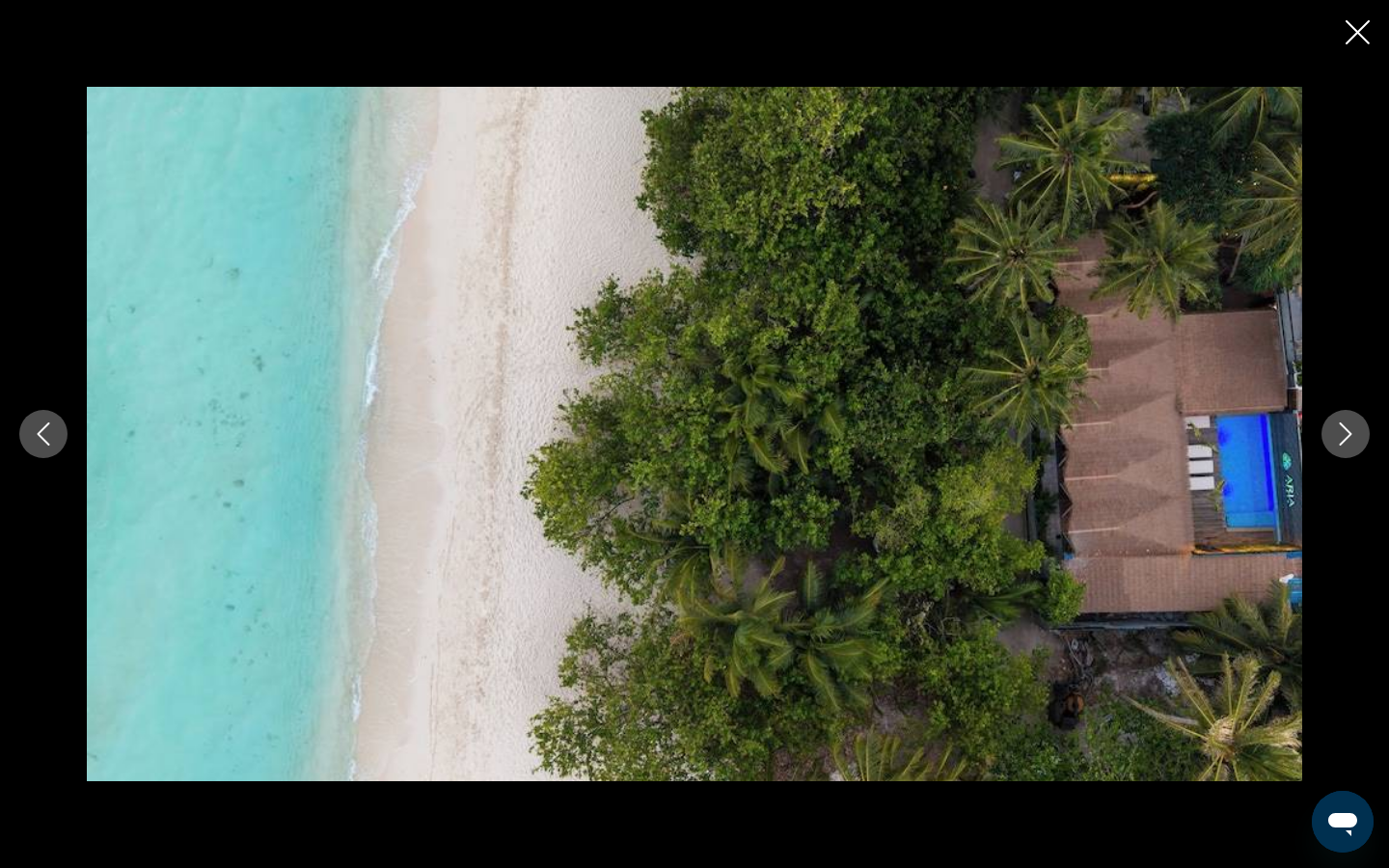 type 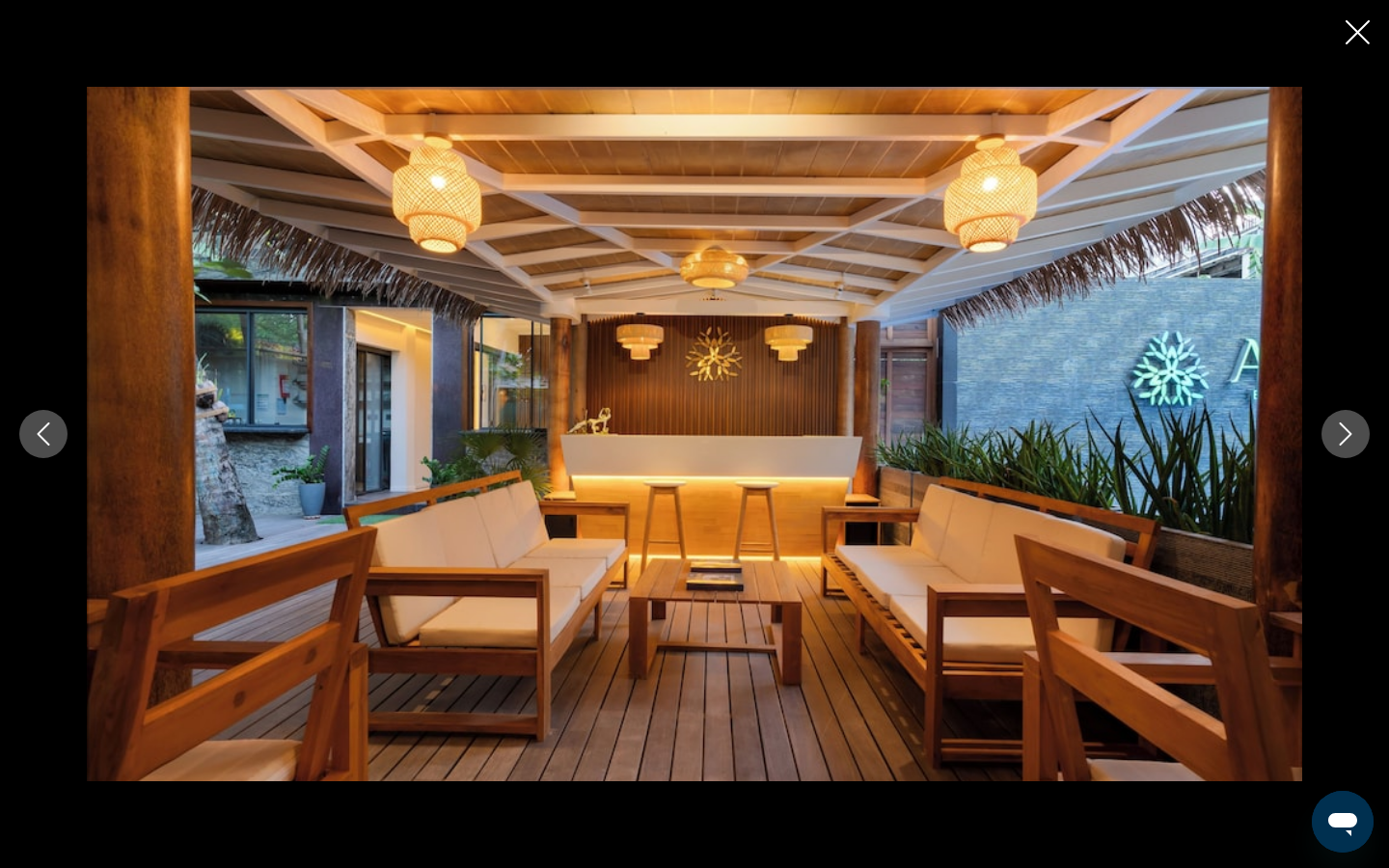 click 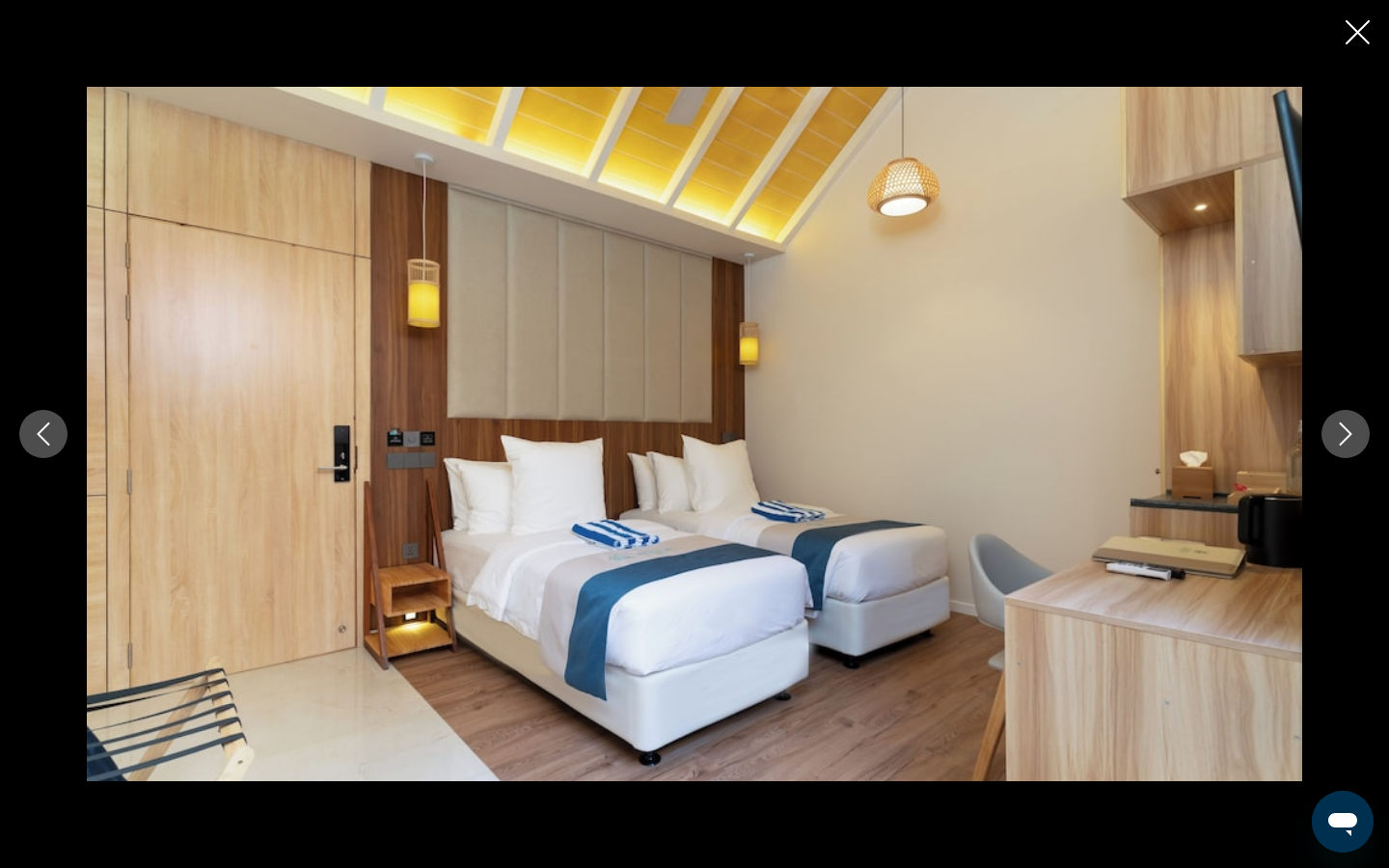 click 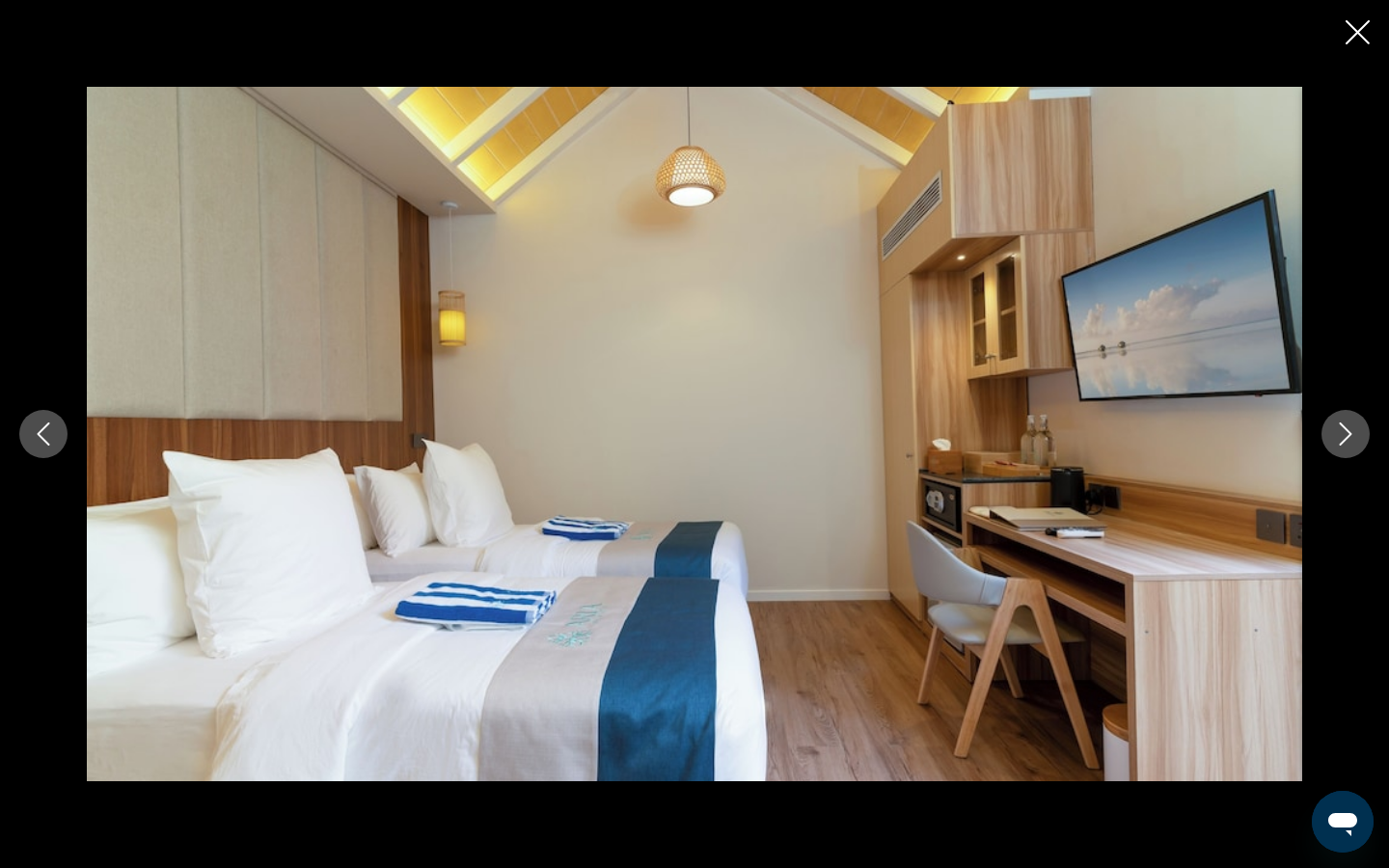 click 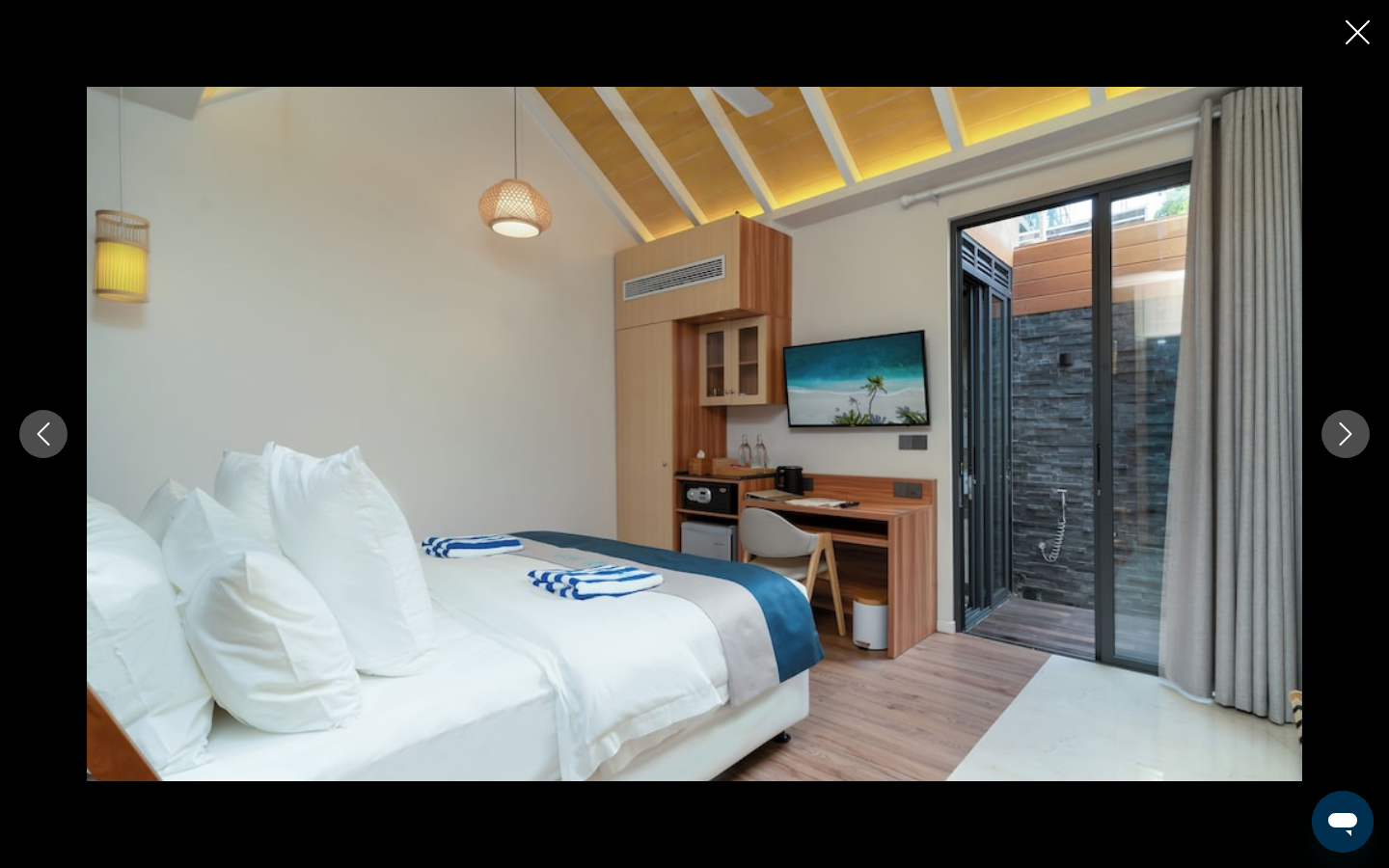 click 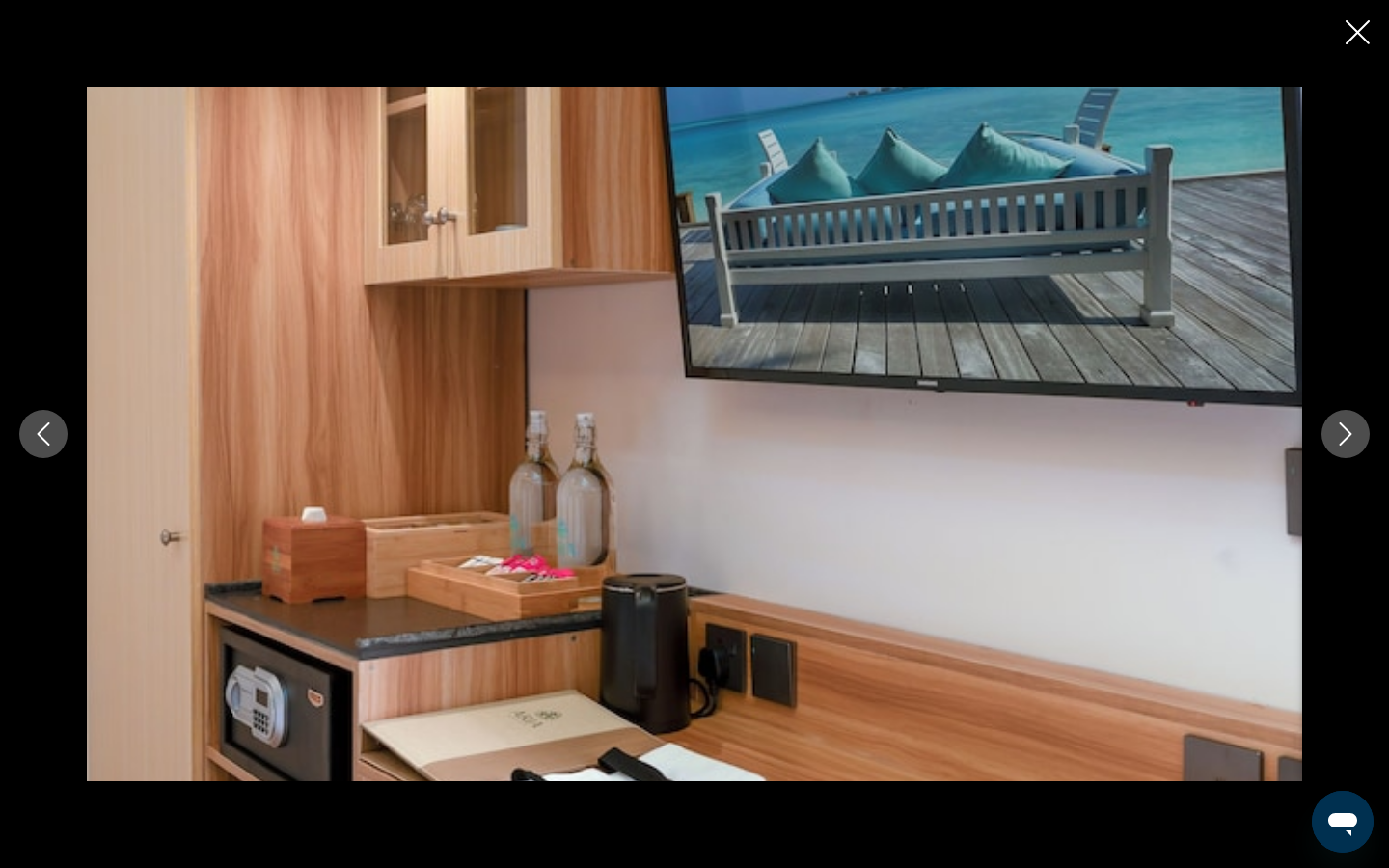 click 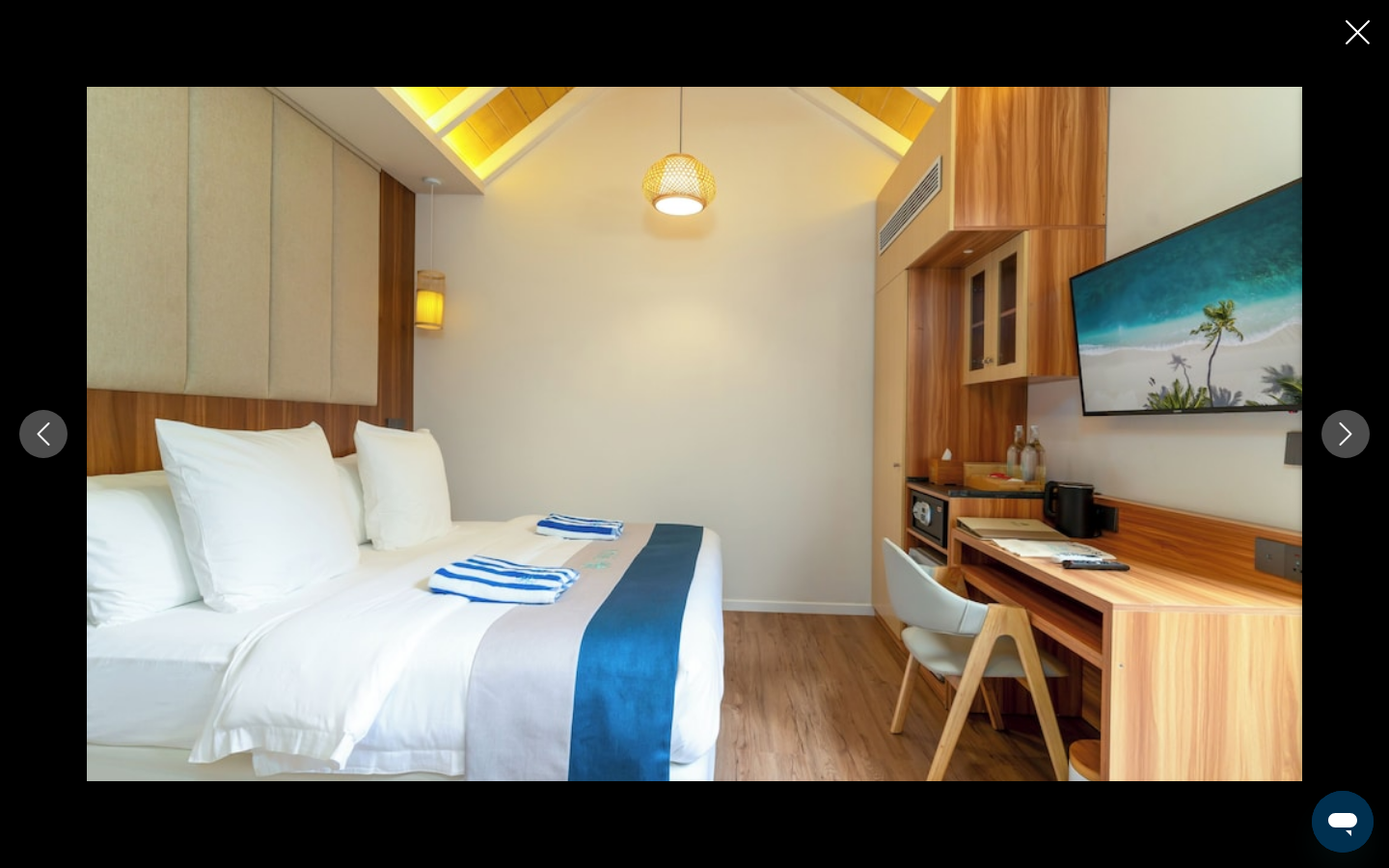 click 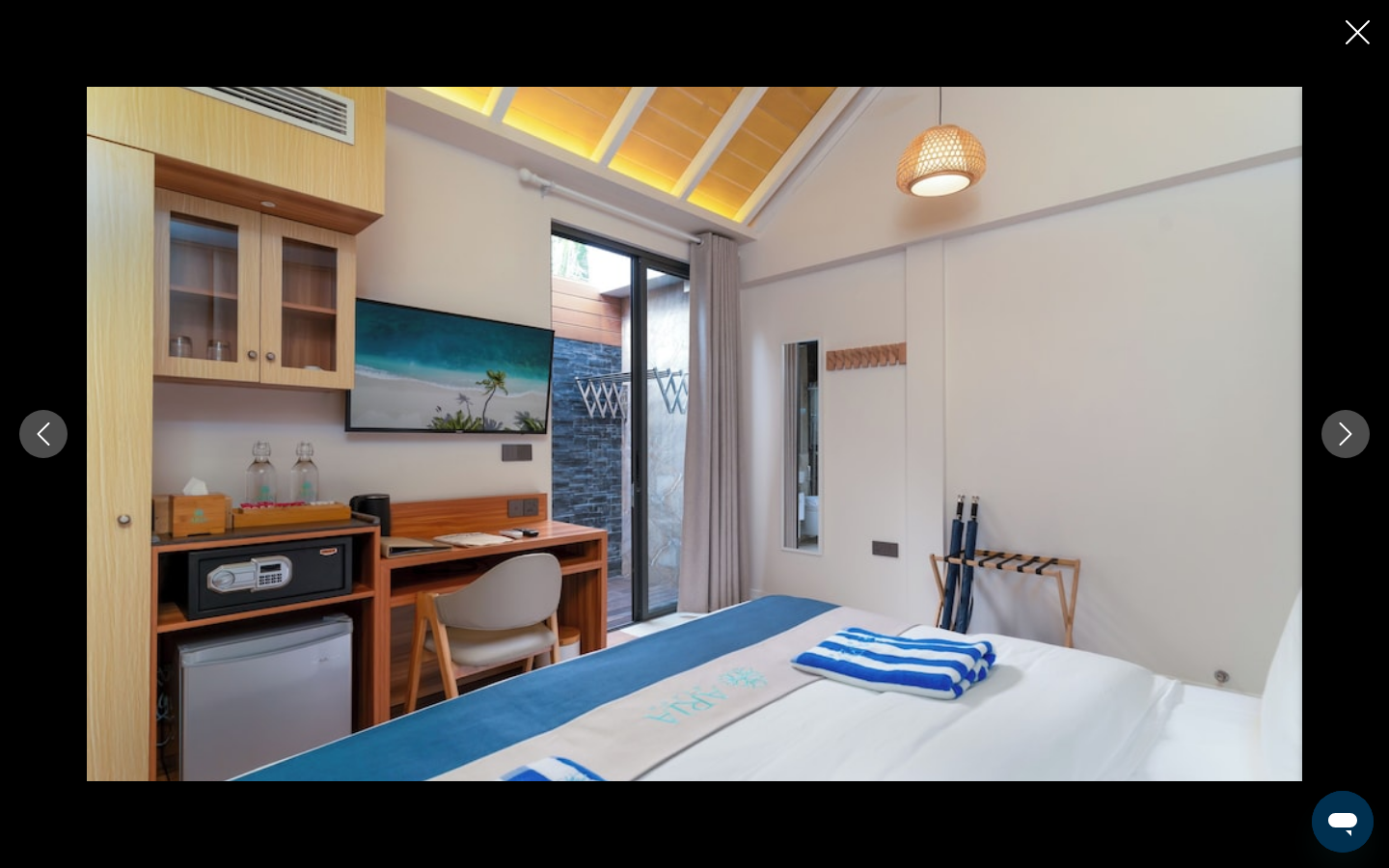 click 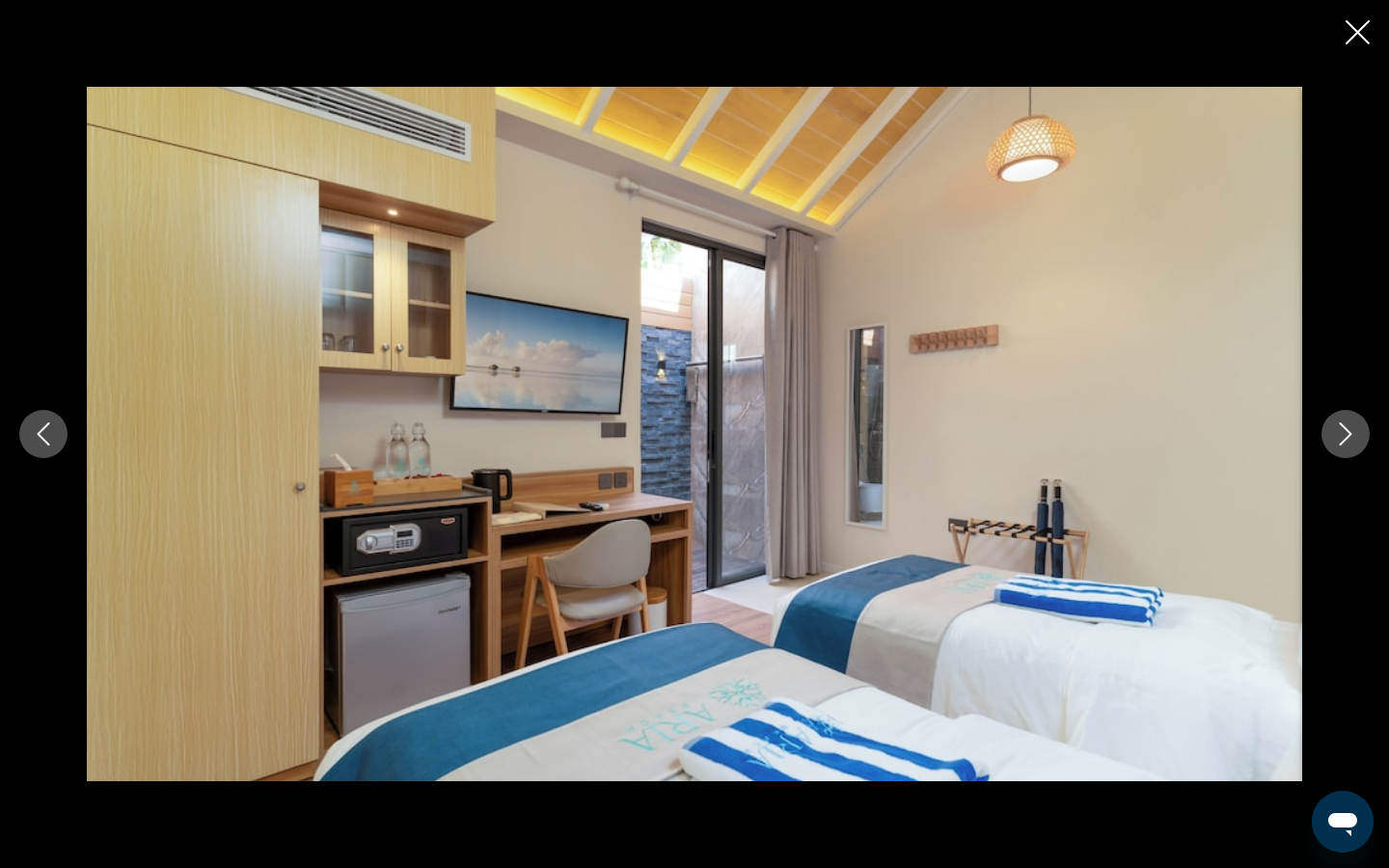 click 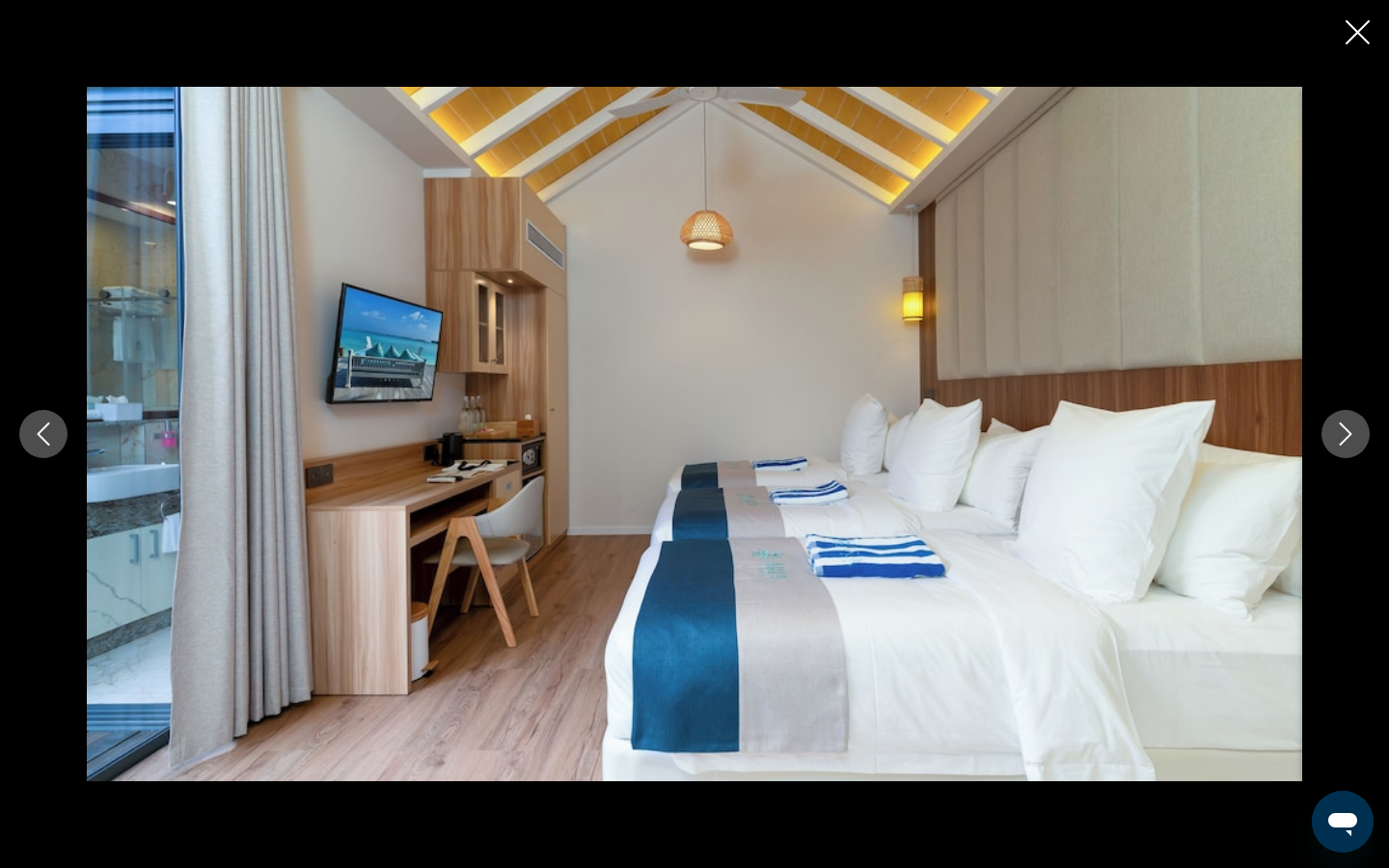 click 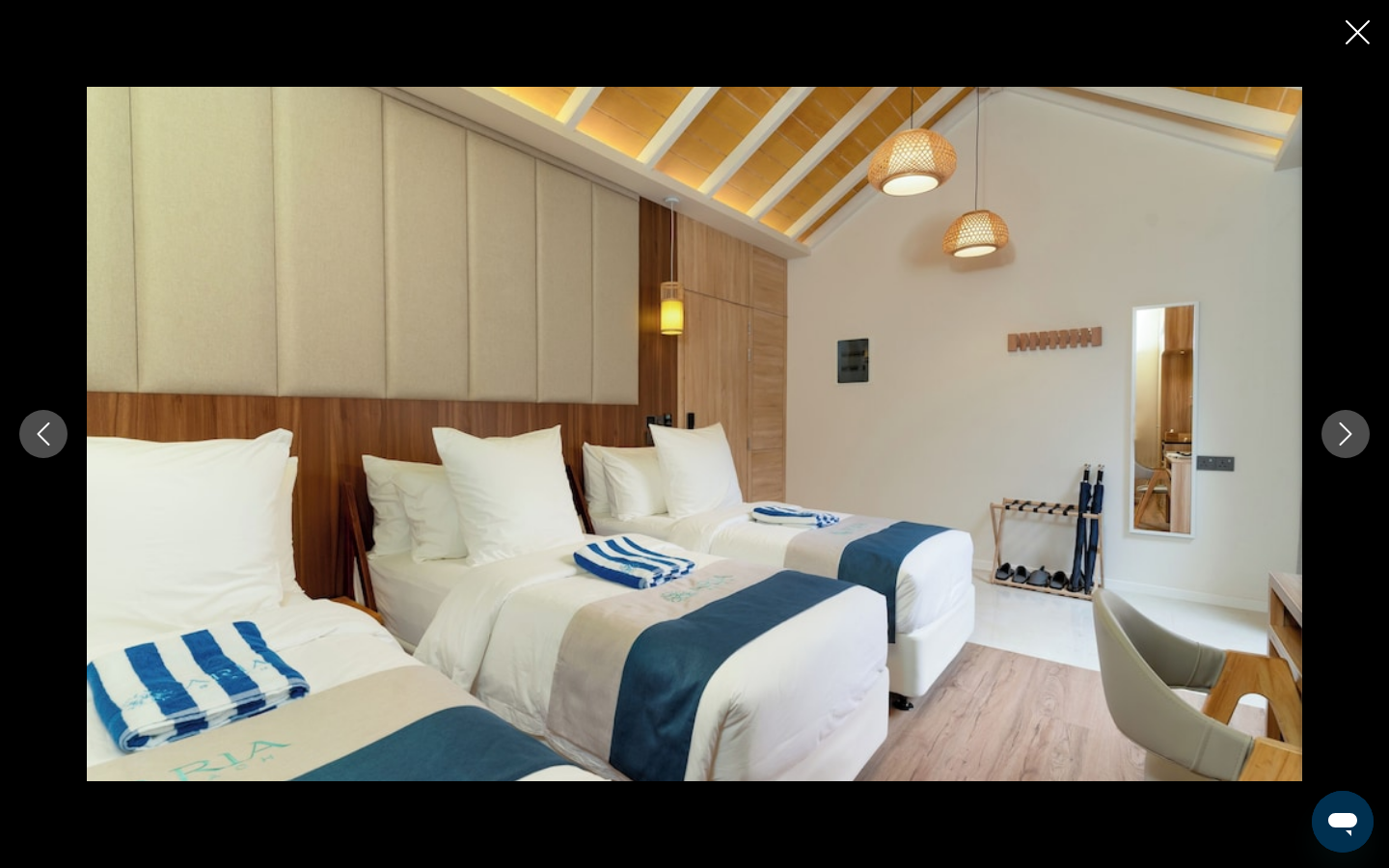 click 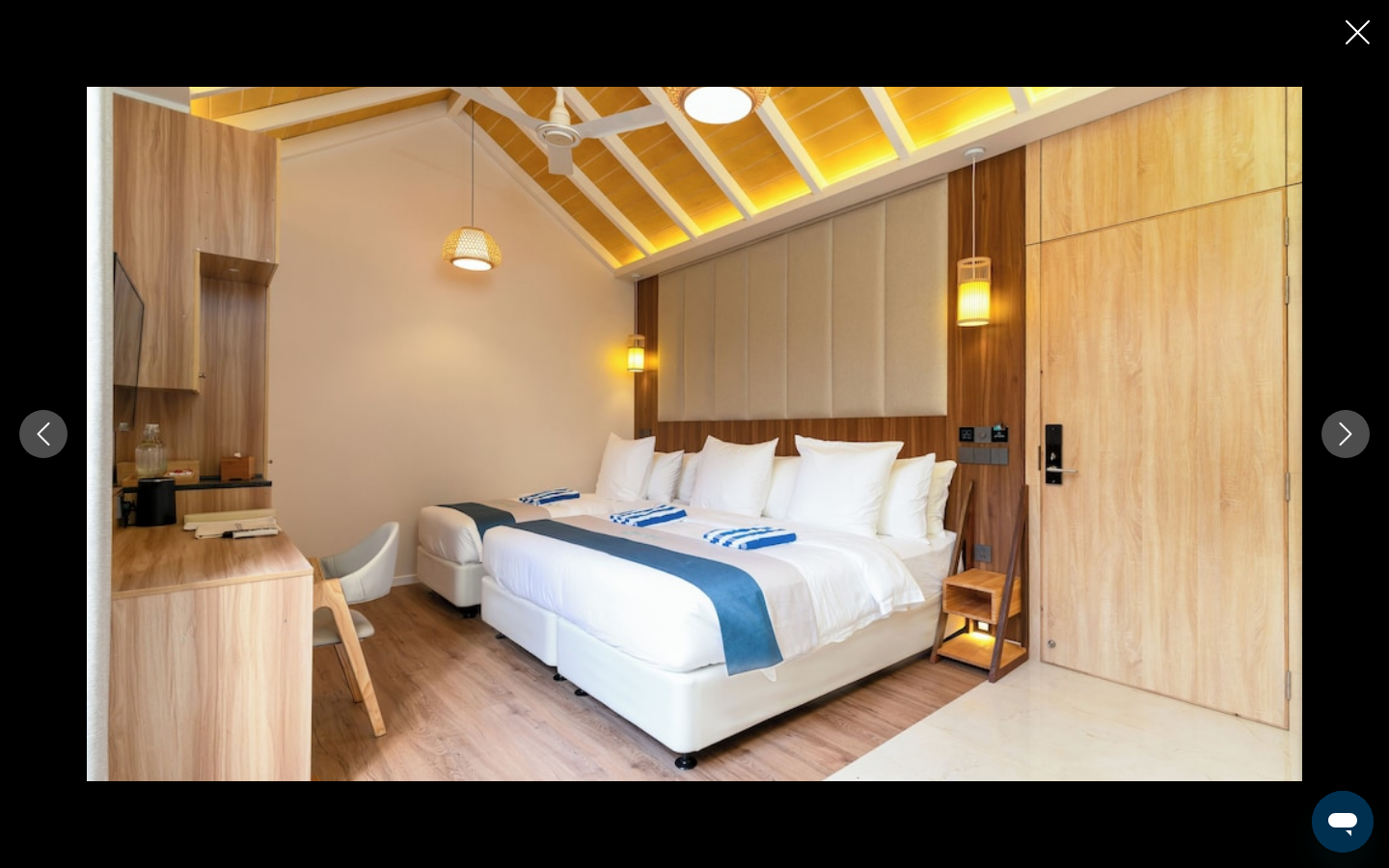 click 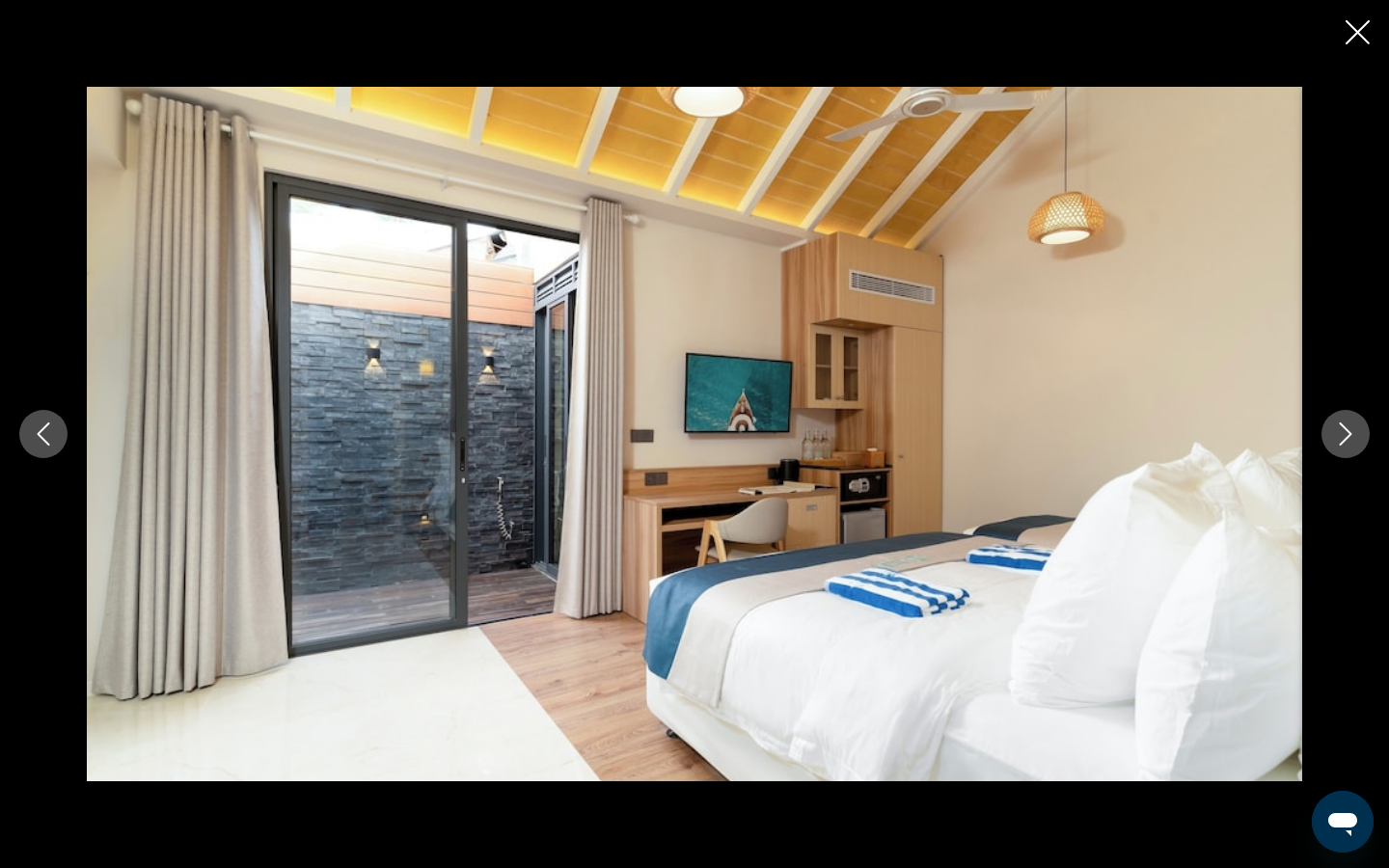 click 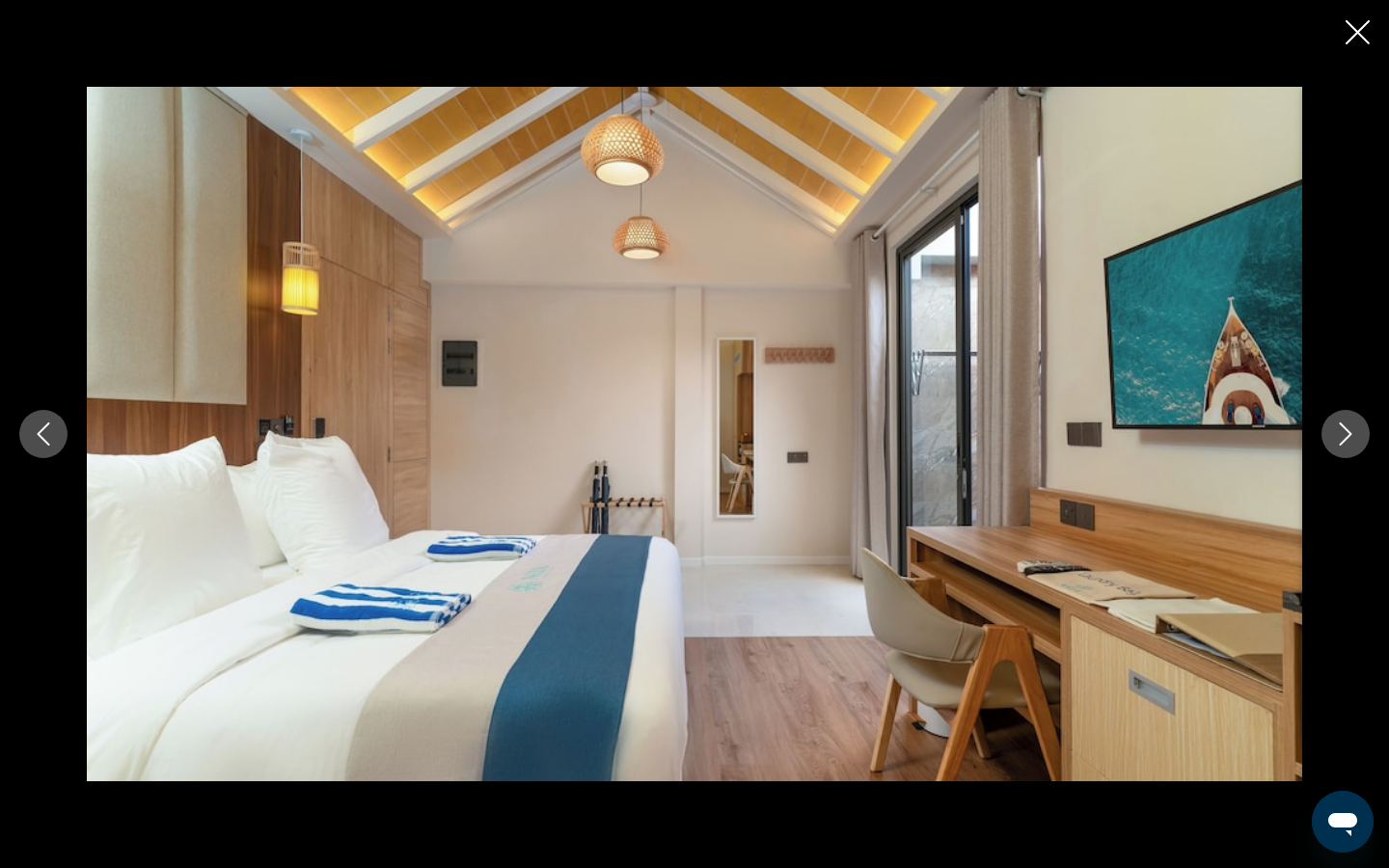 click 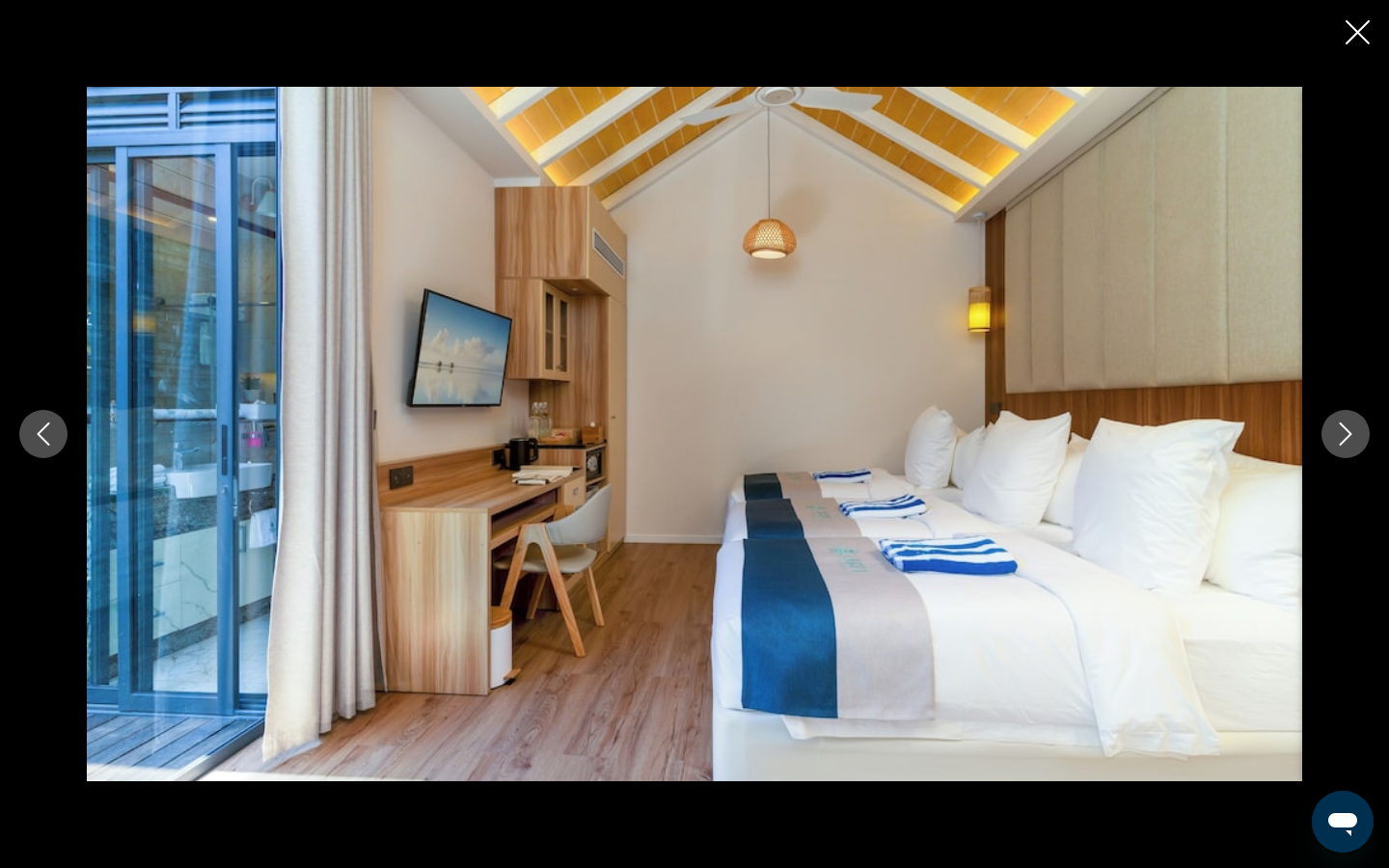 click 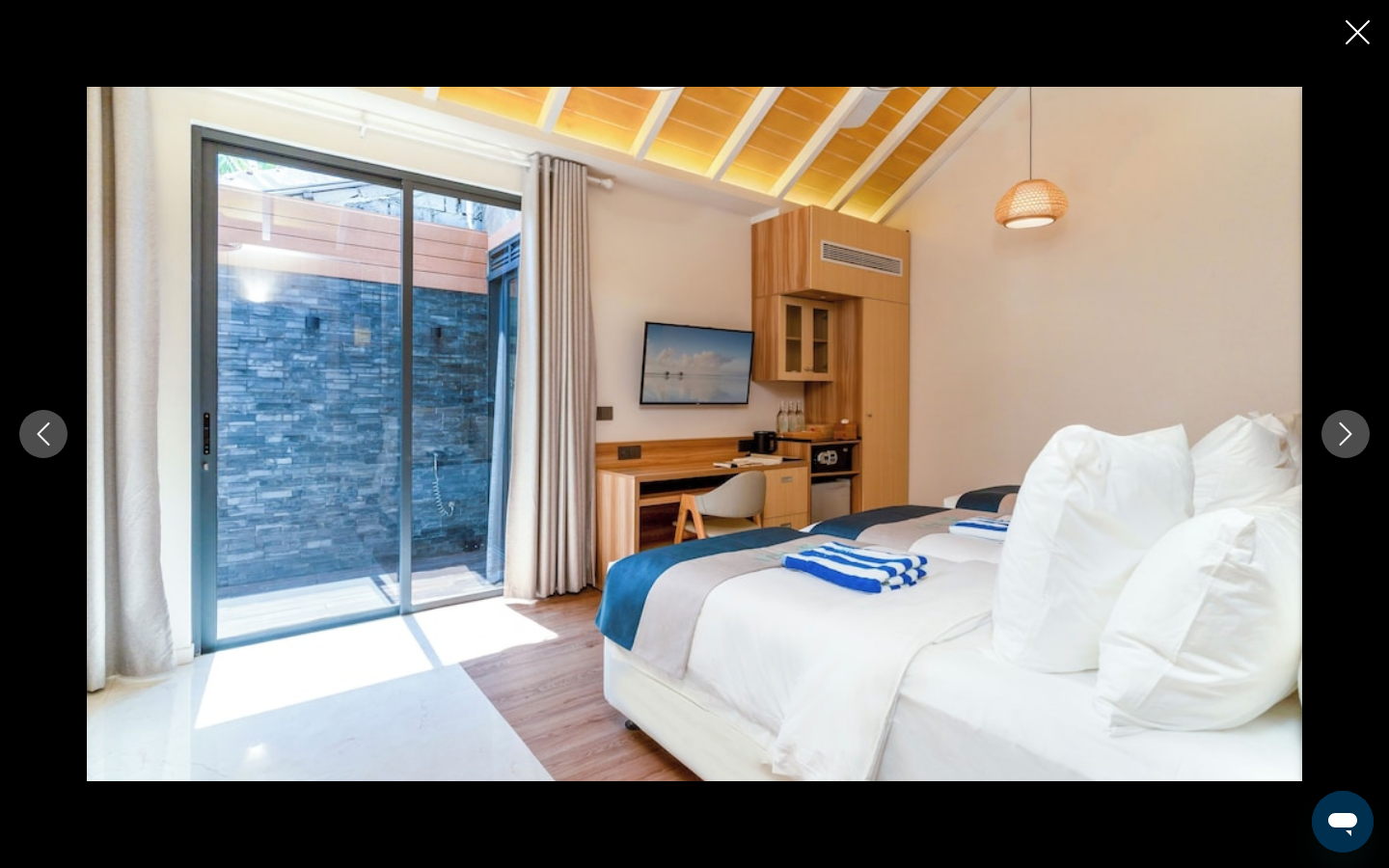 click 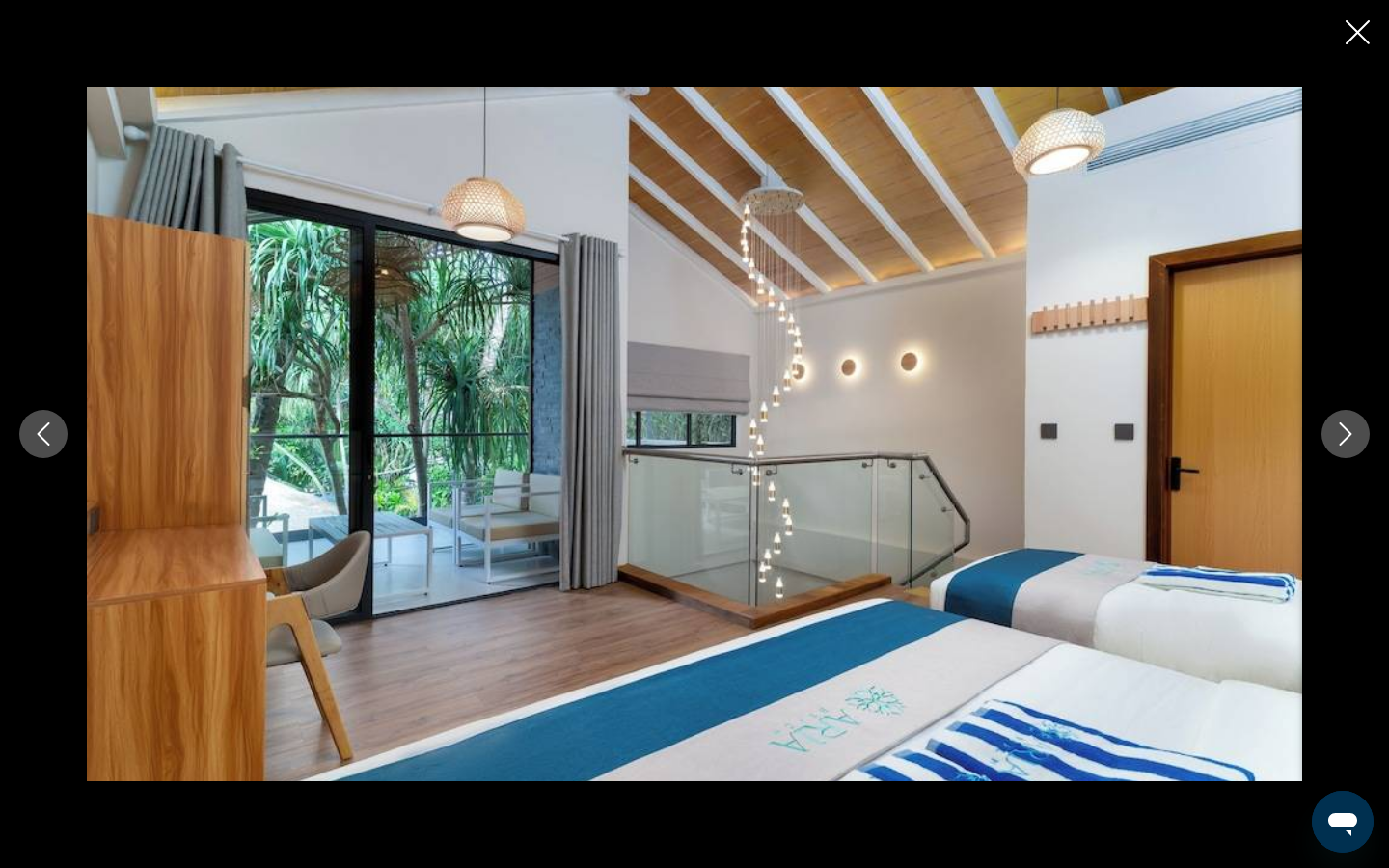 click 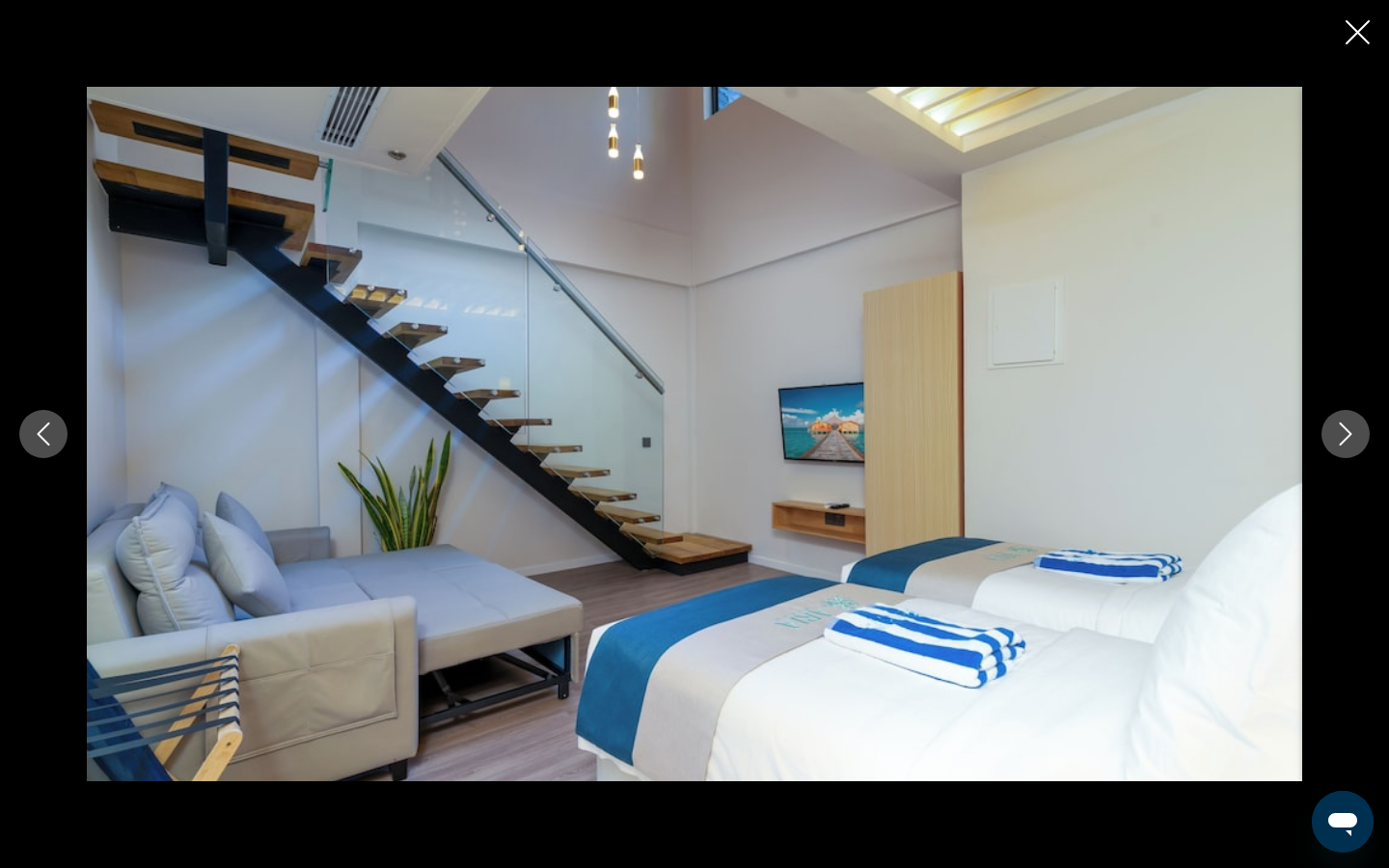 click 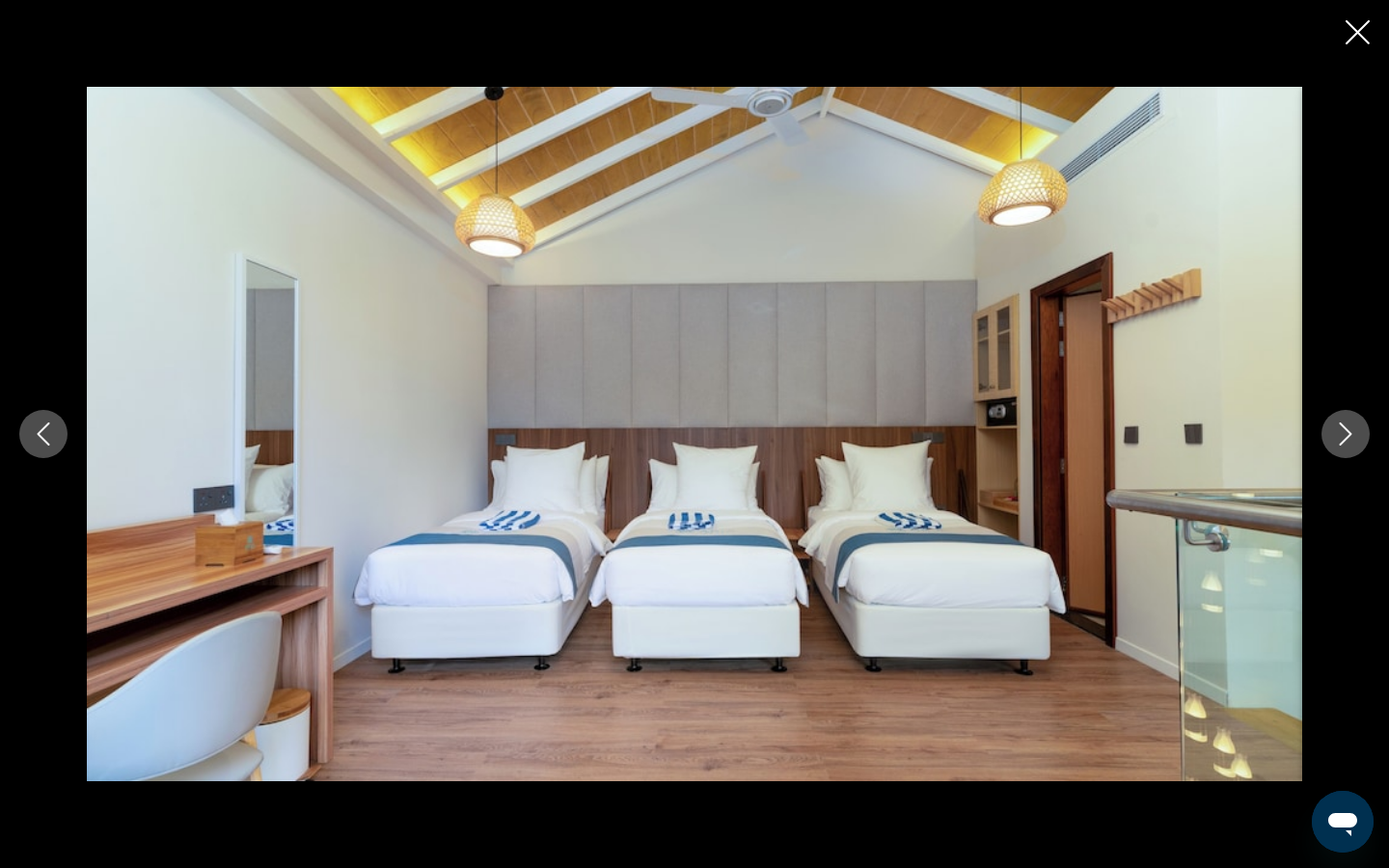 click 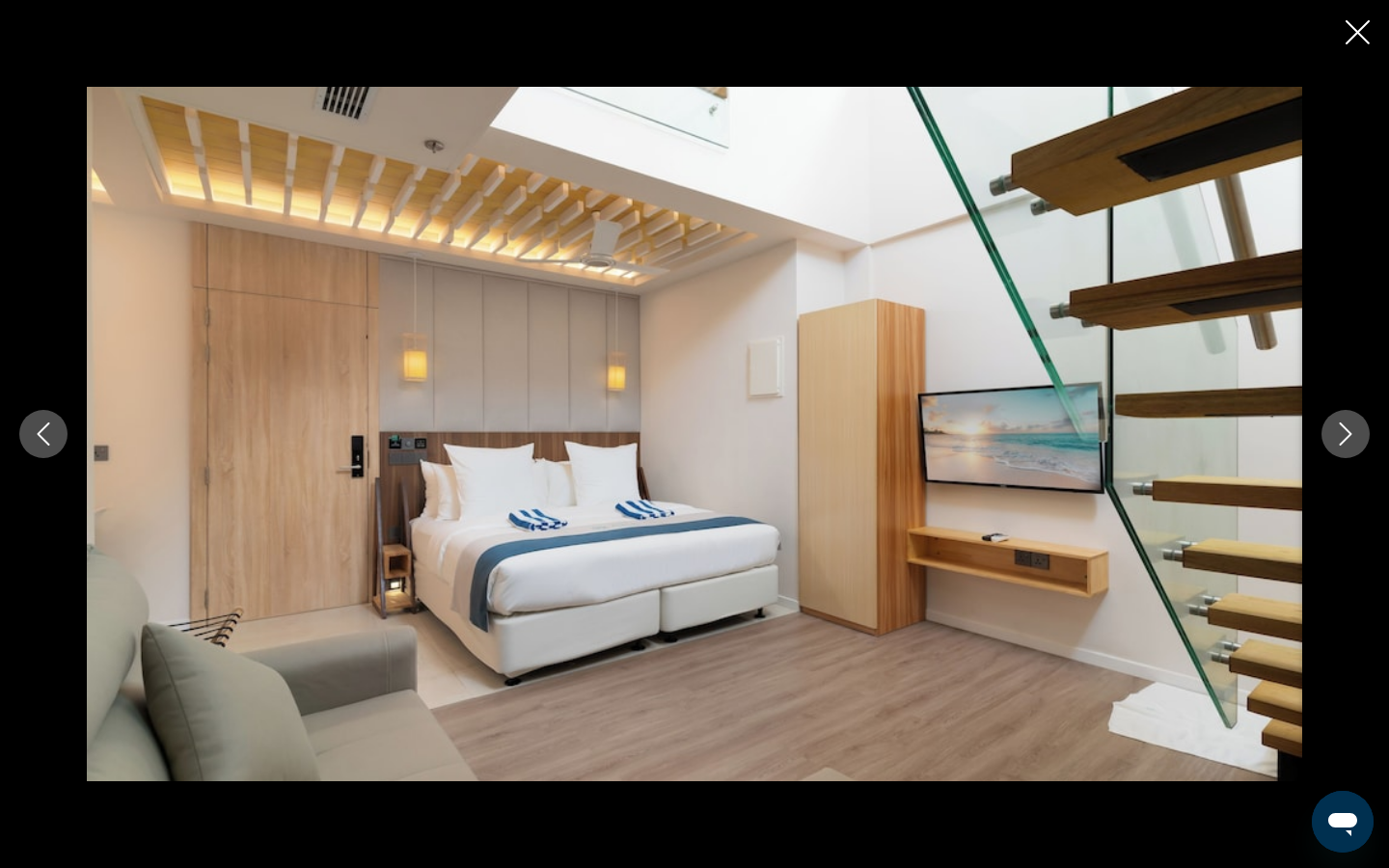 click 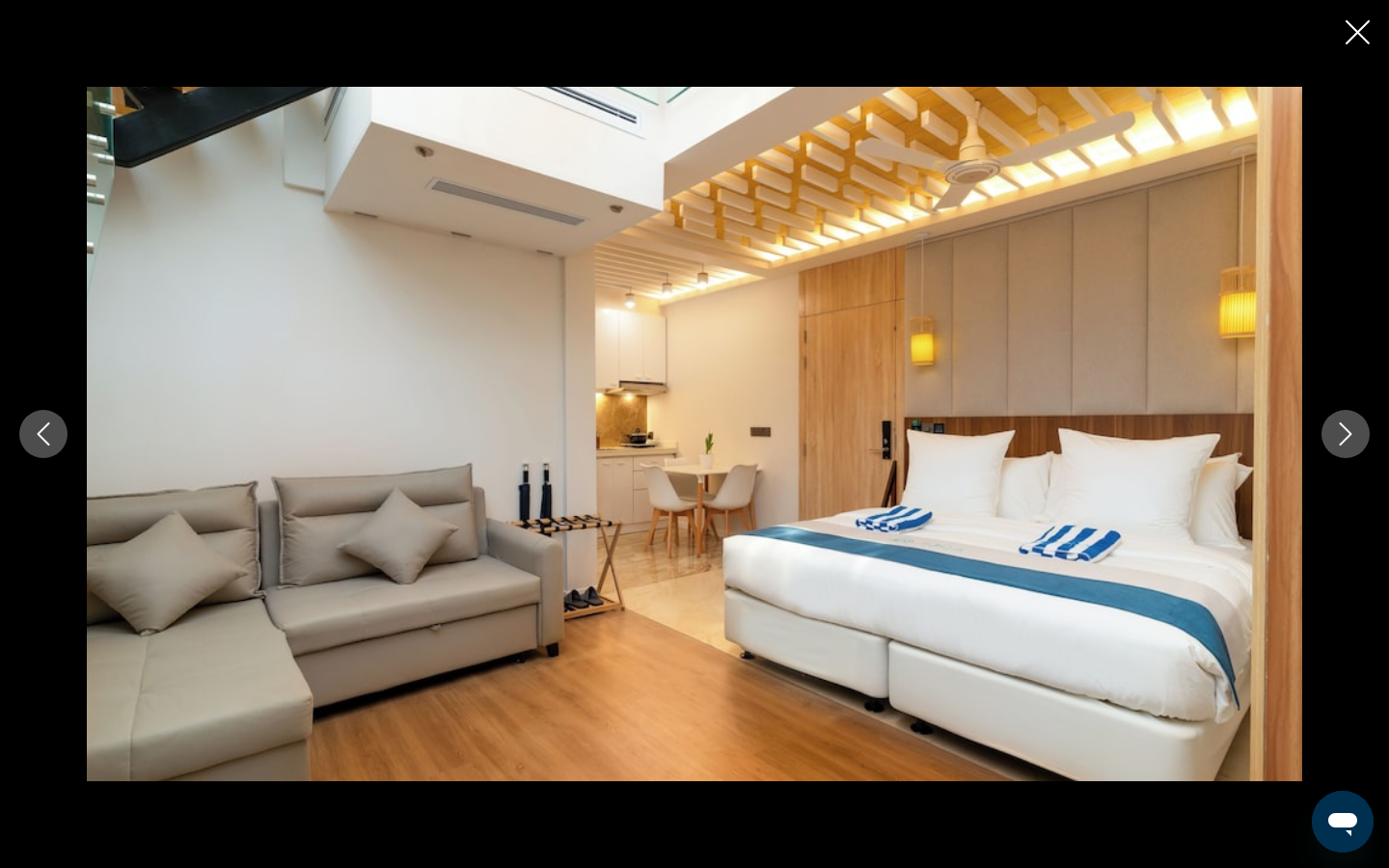 click 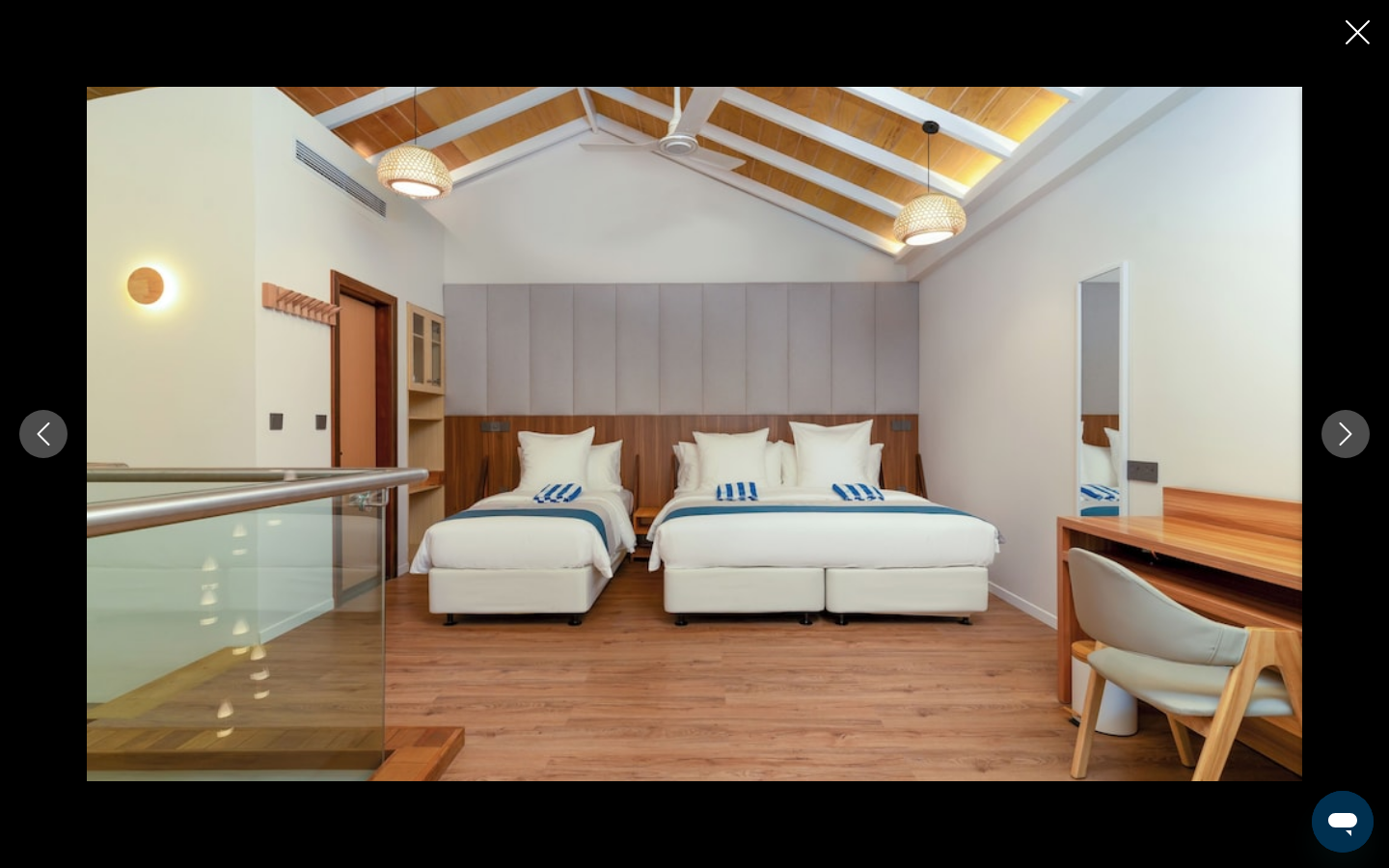click 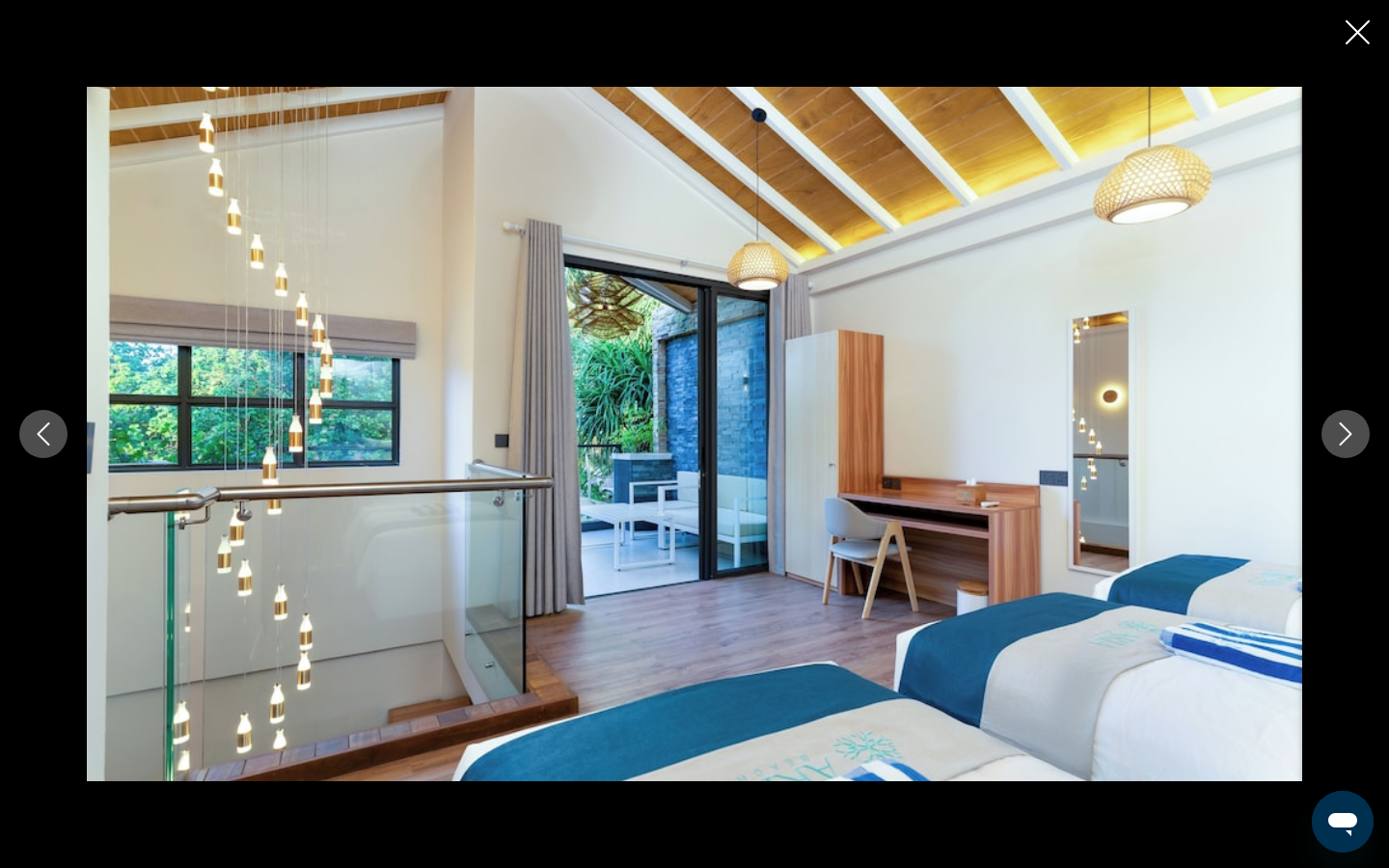 click 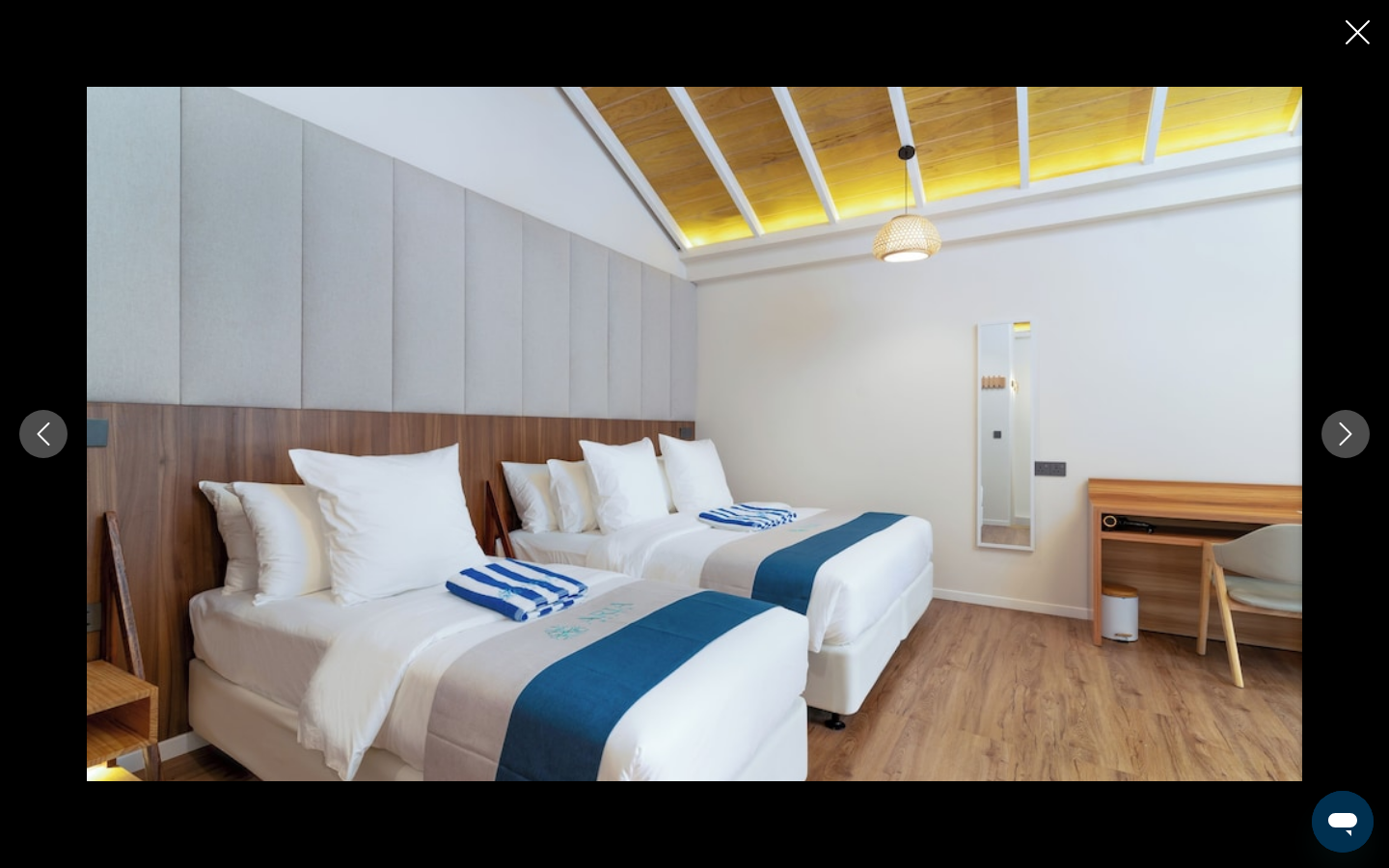 click 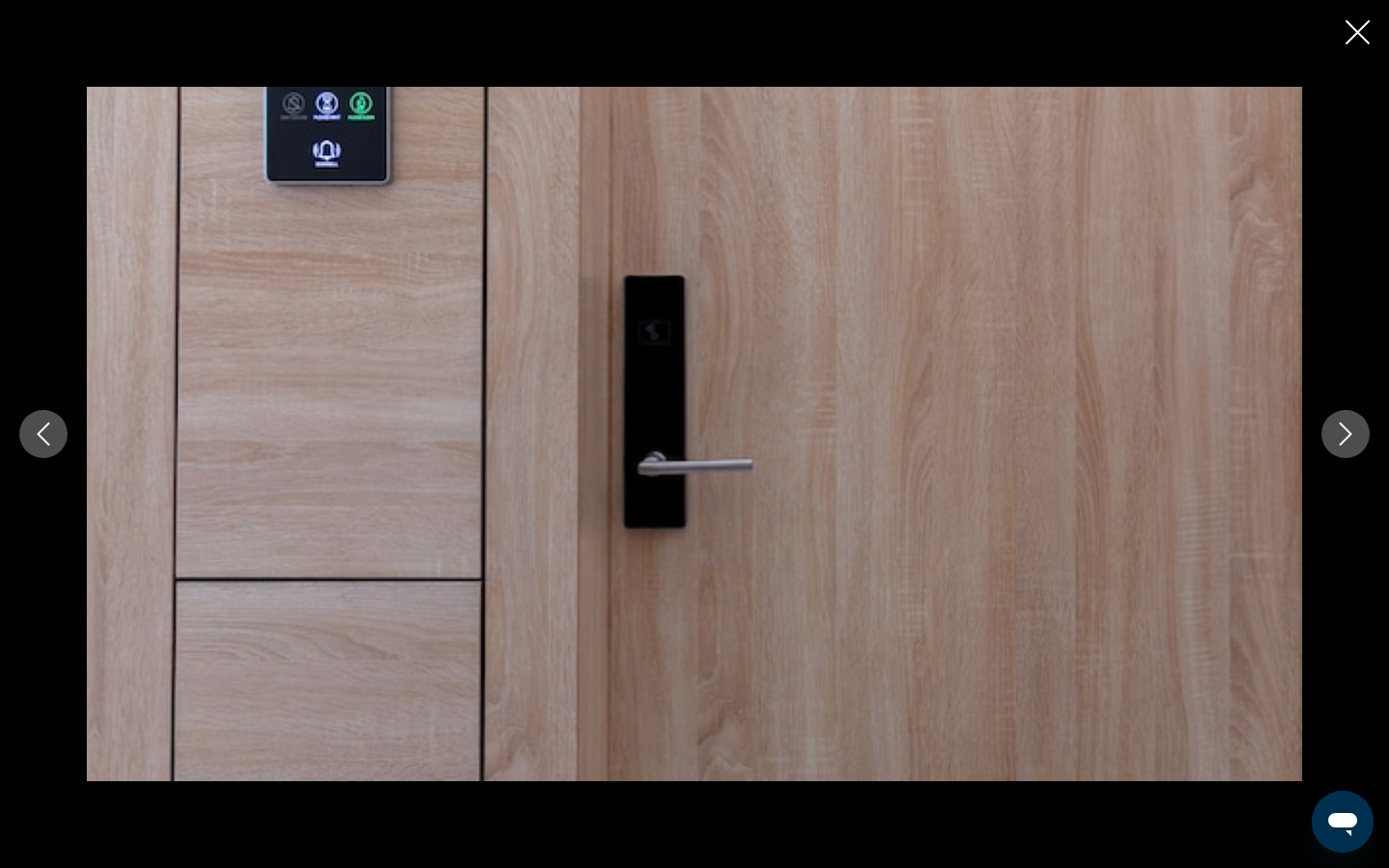 click 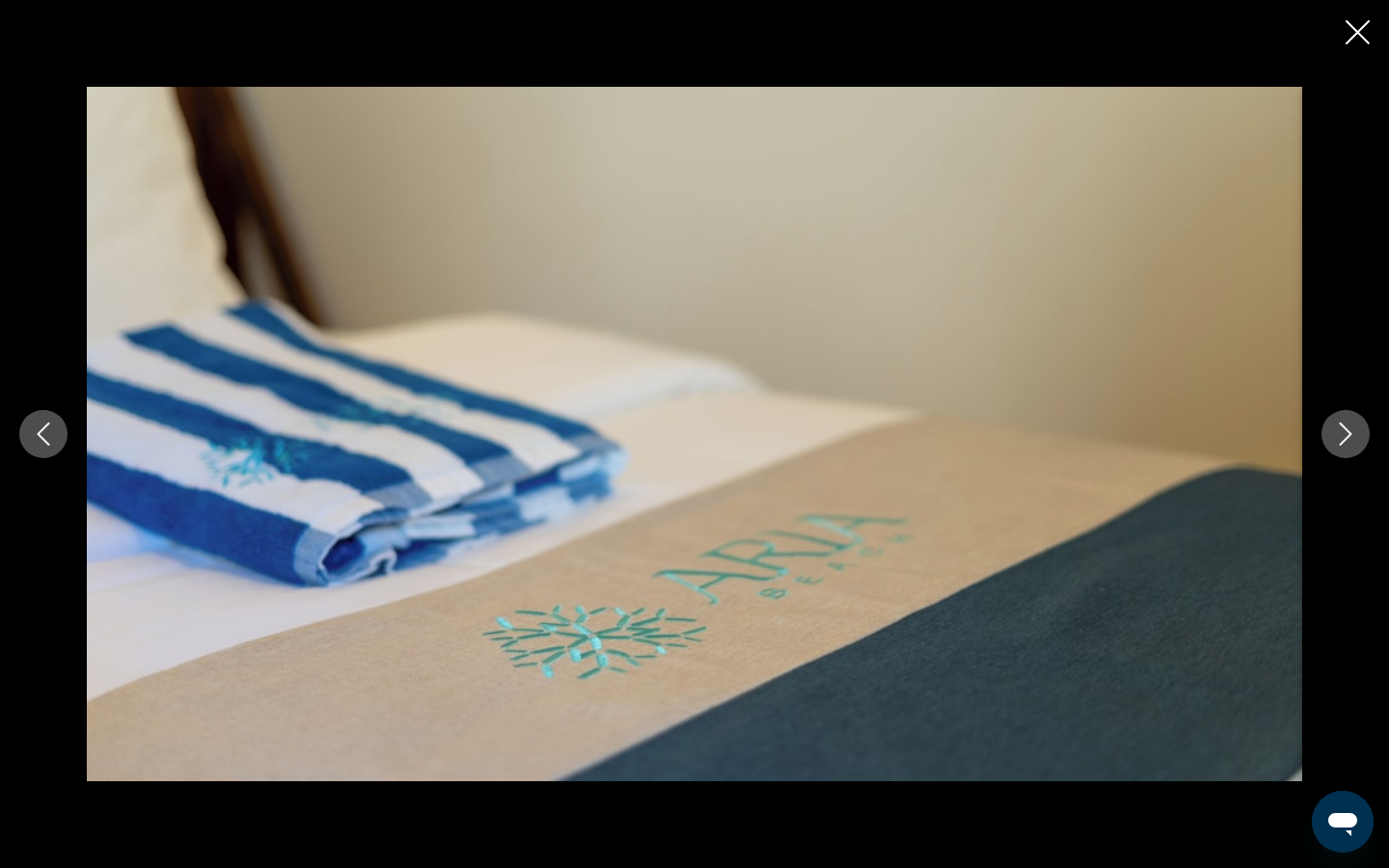 click 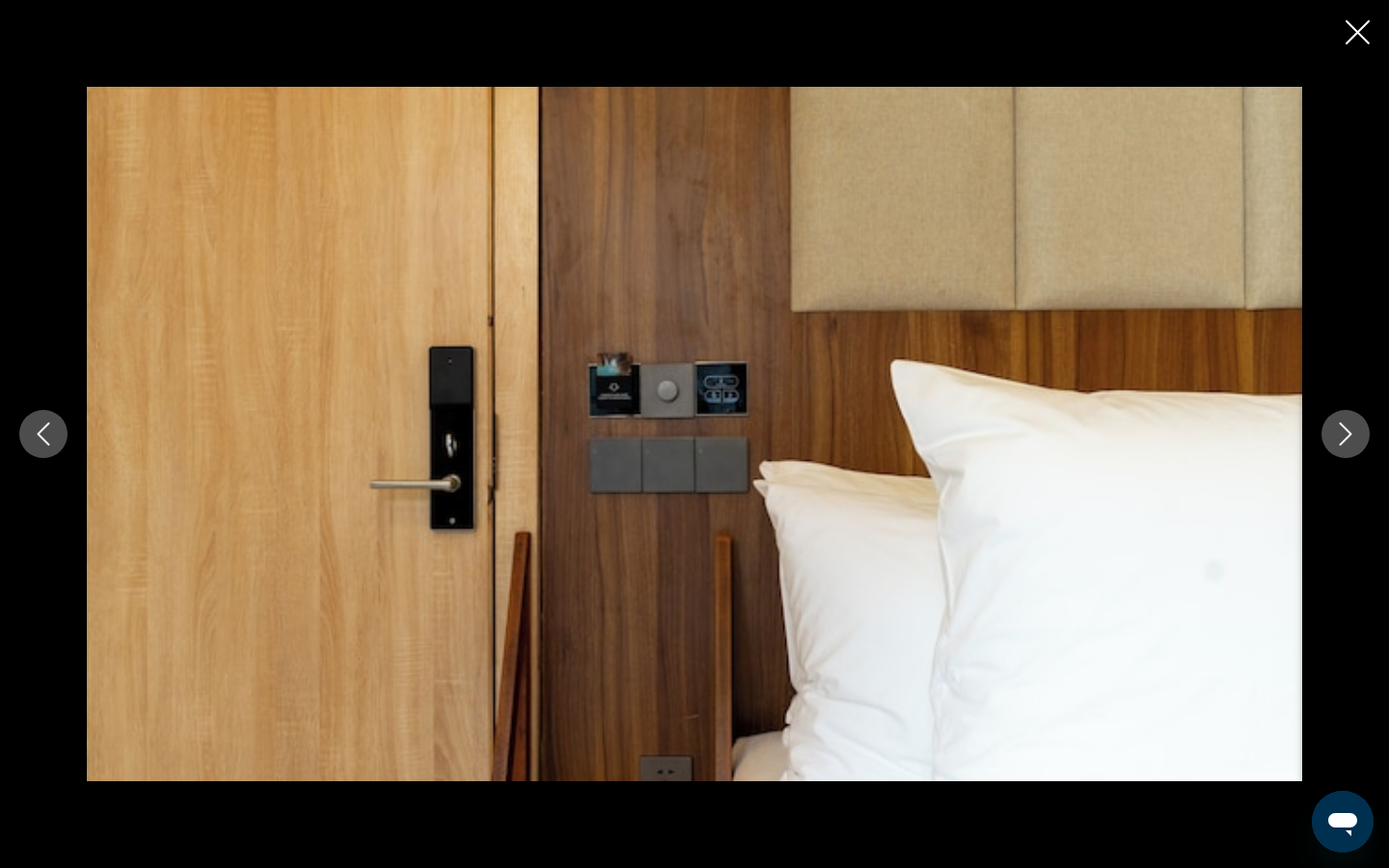 click 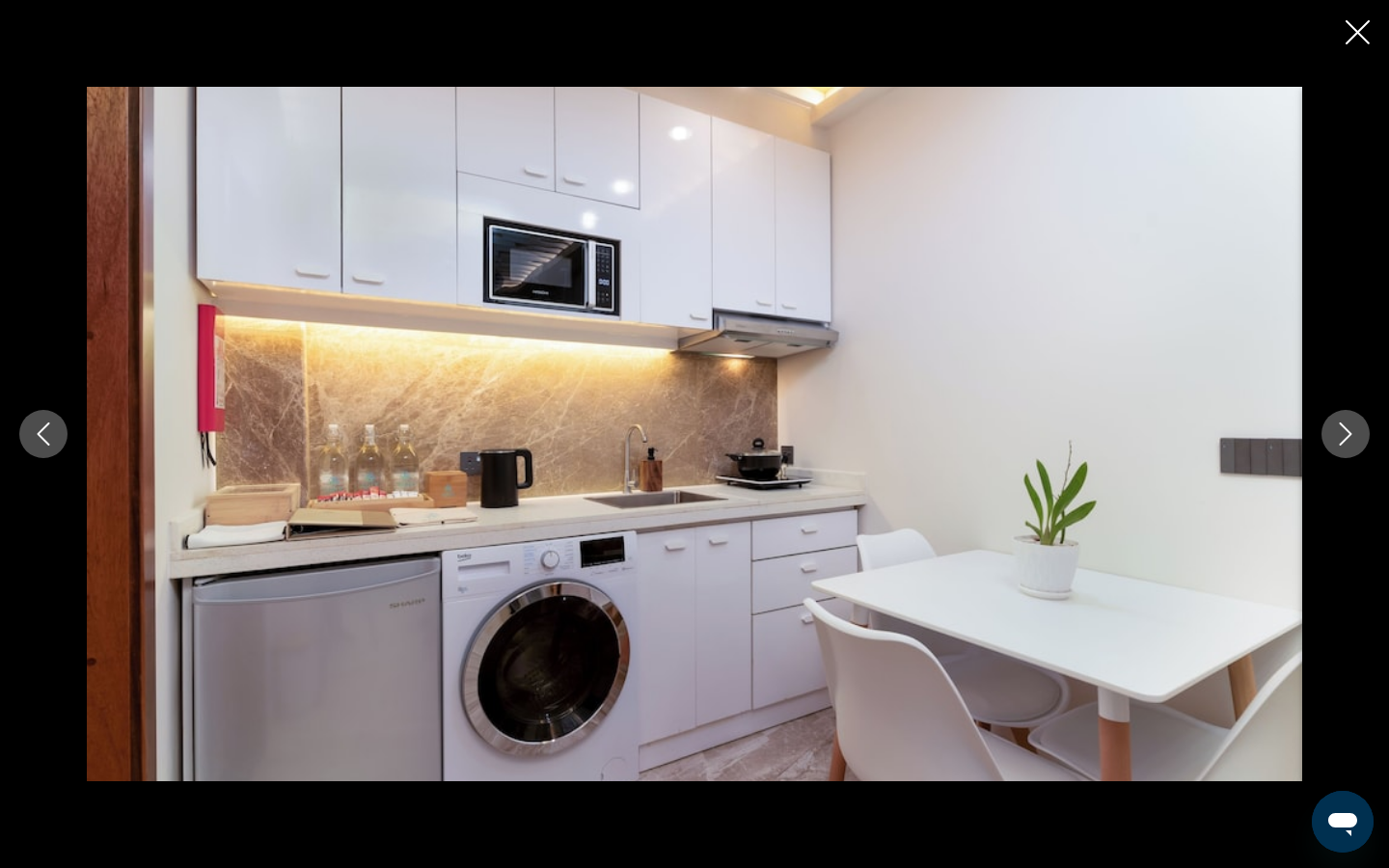 click 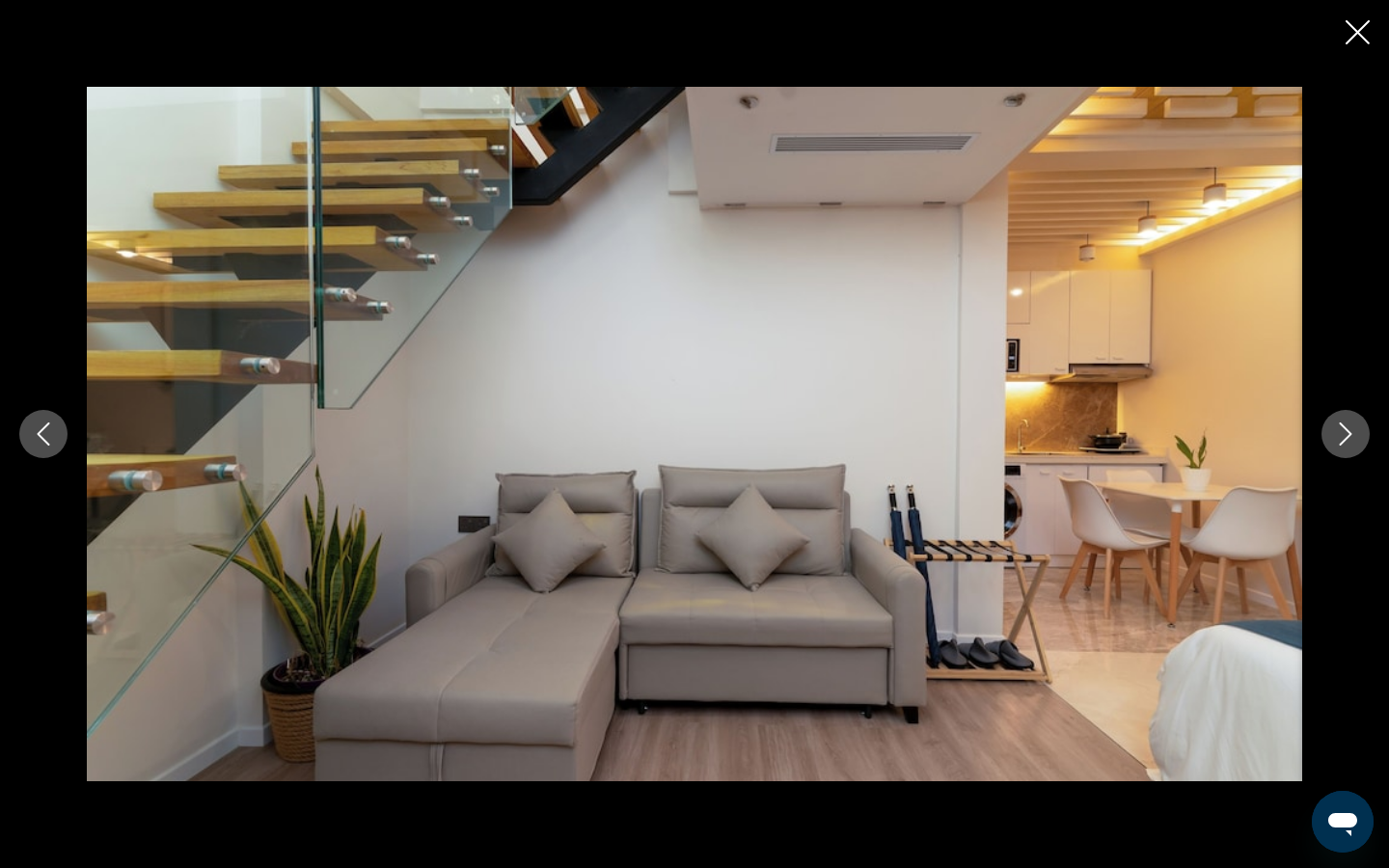 click 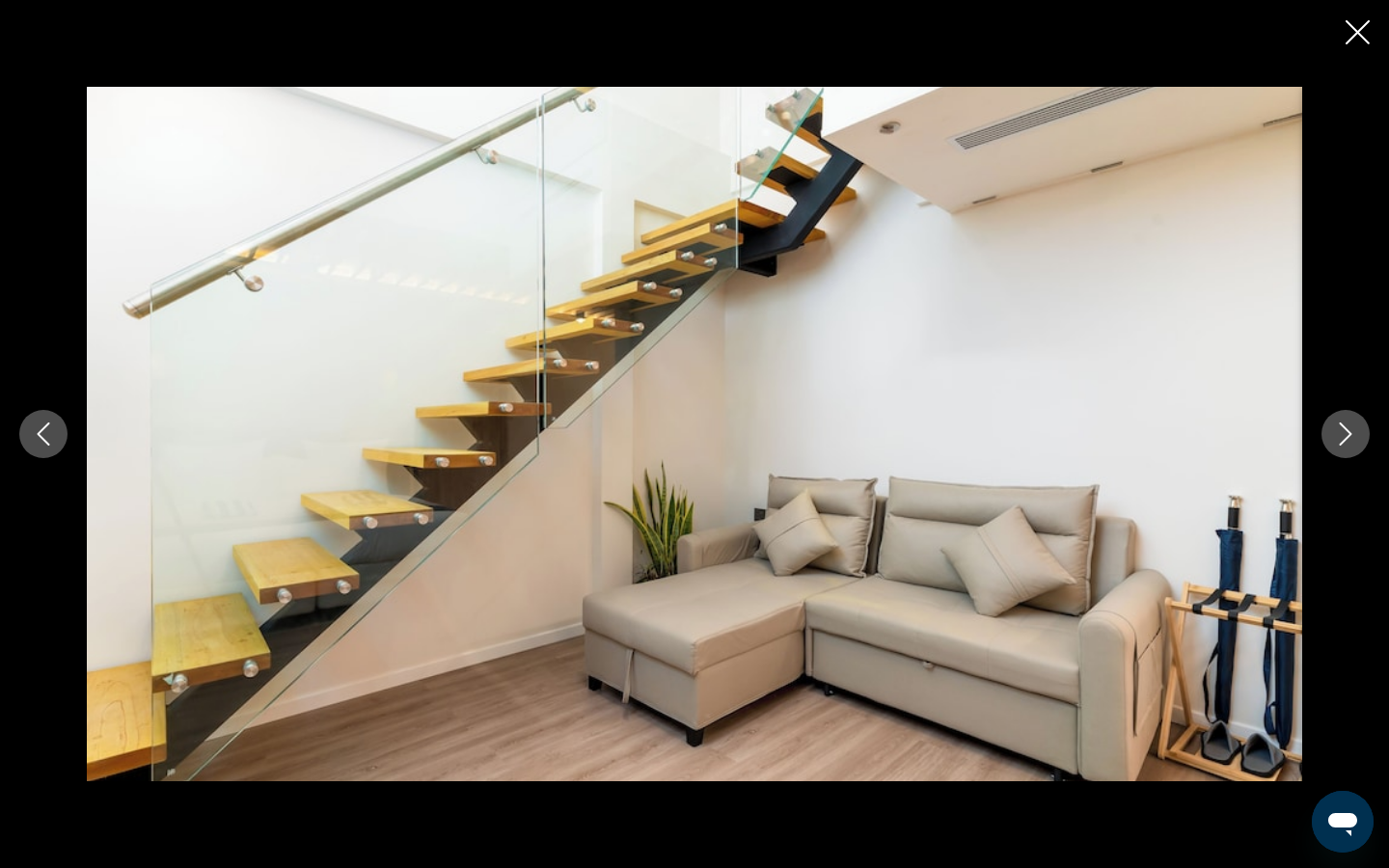 click 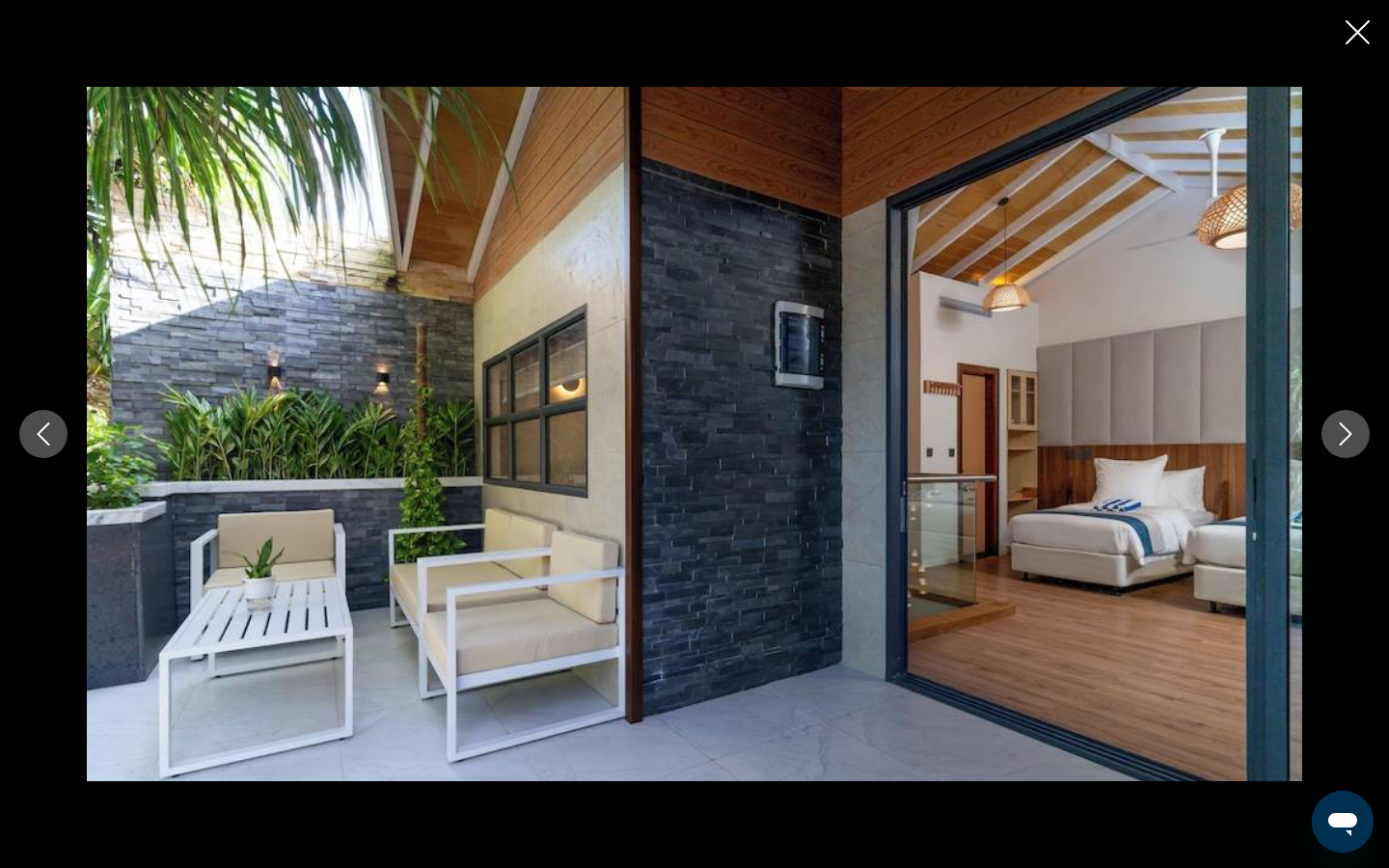click 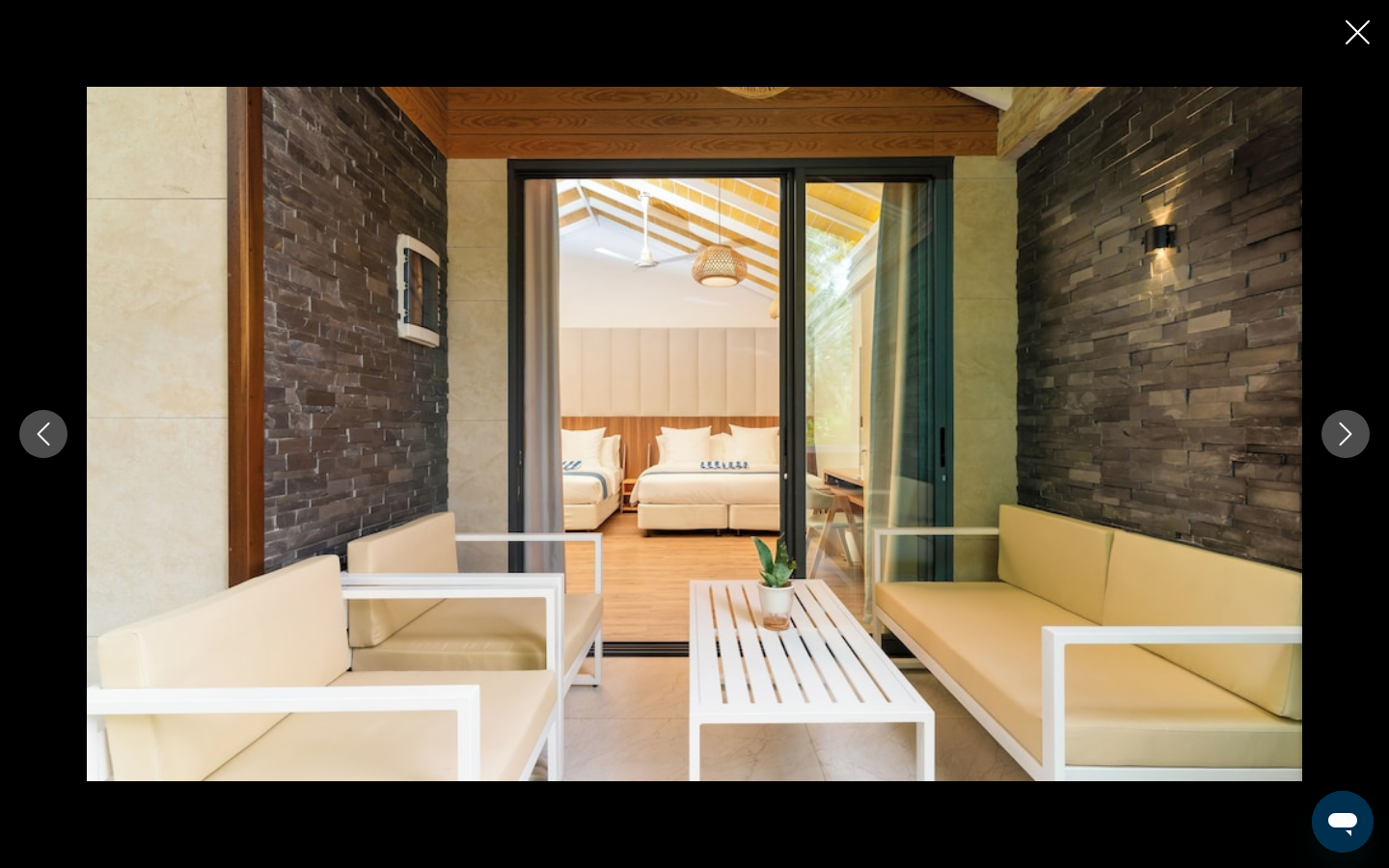 click 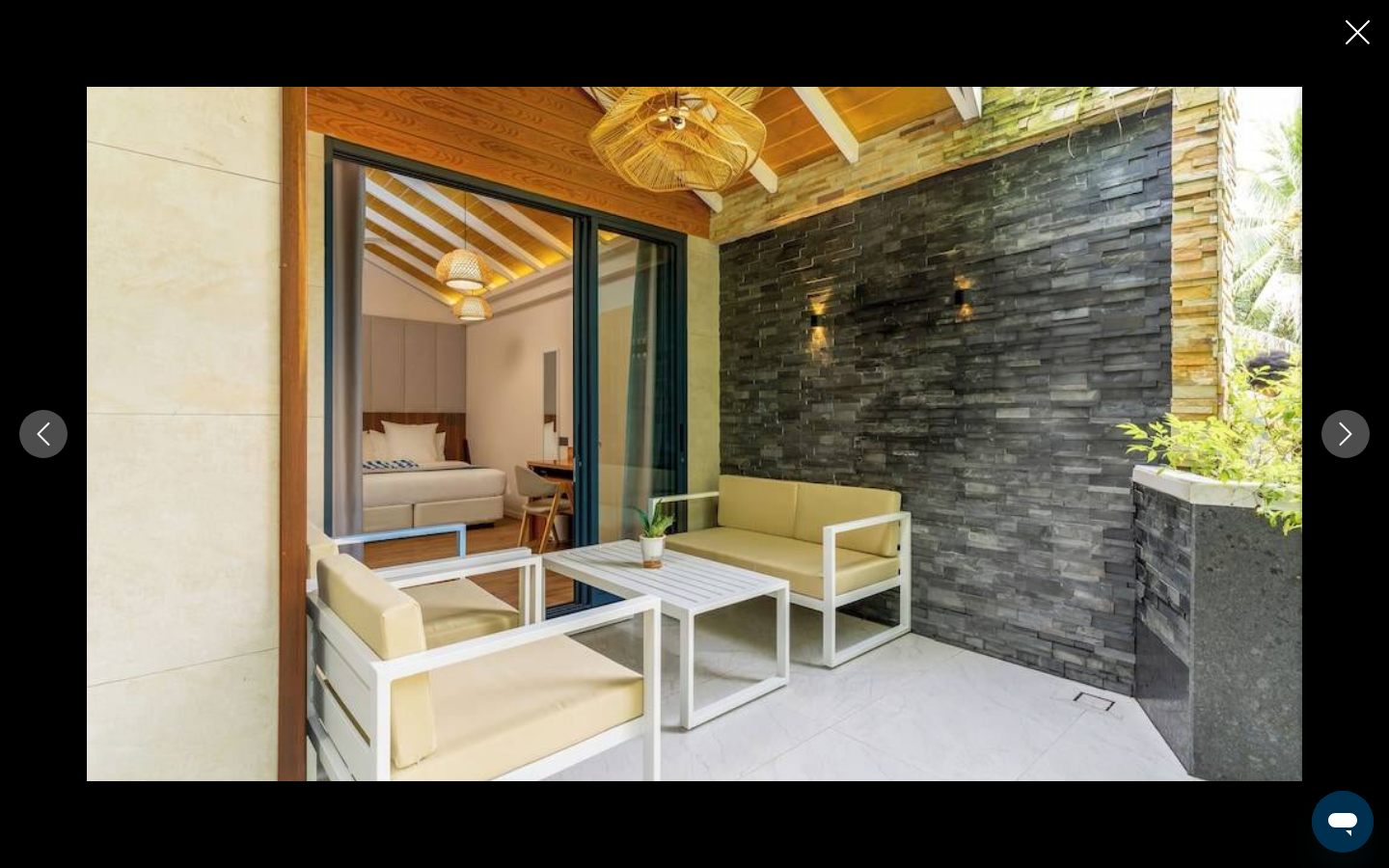 click 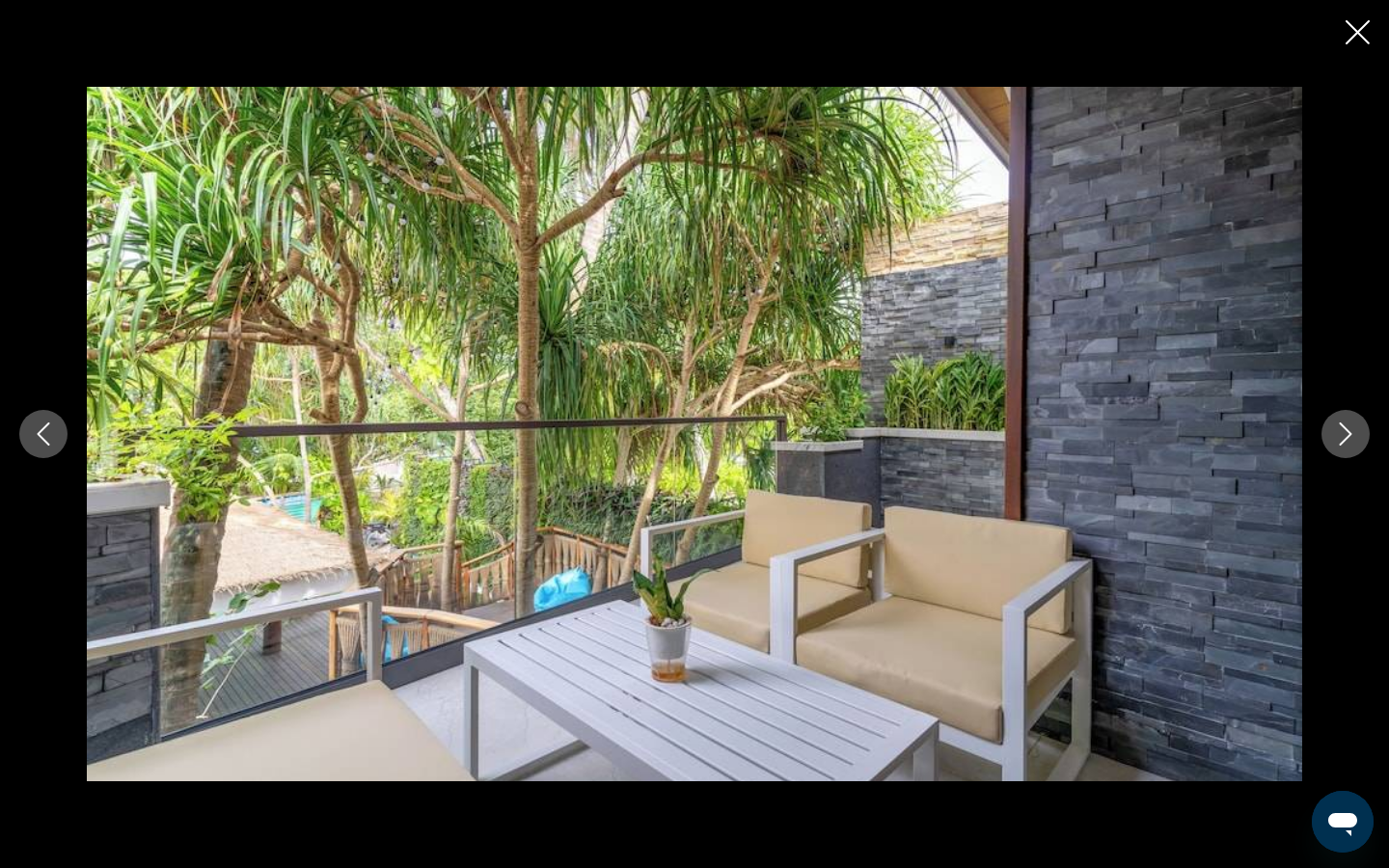 click 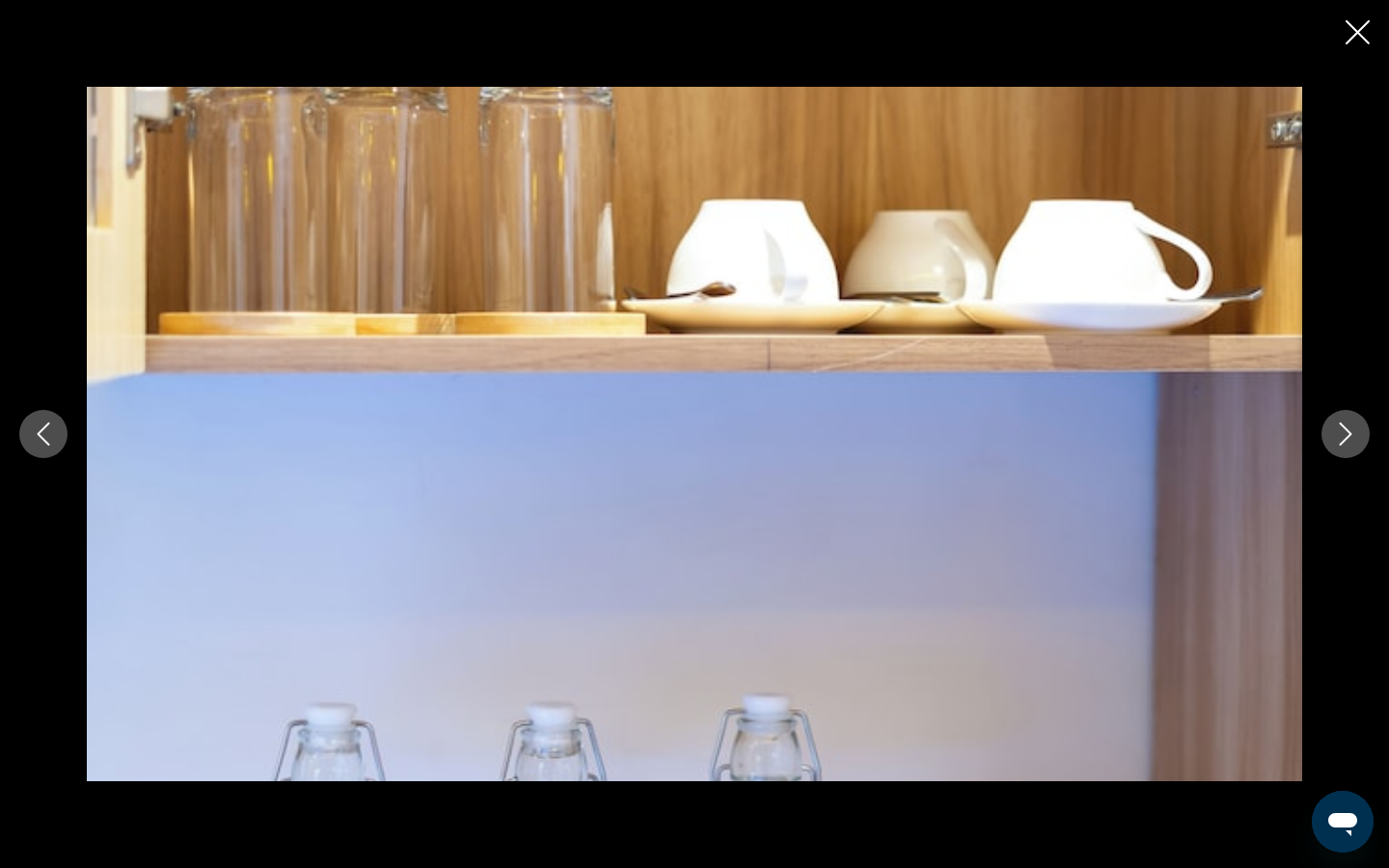 click 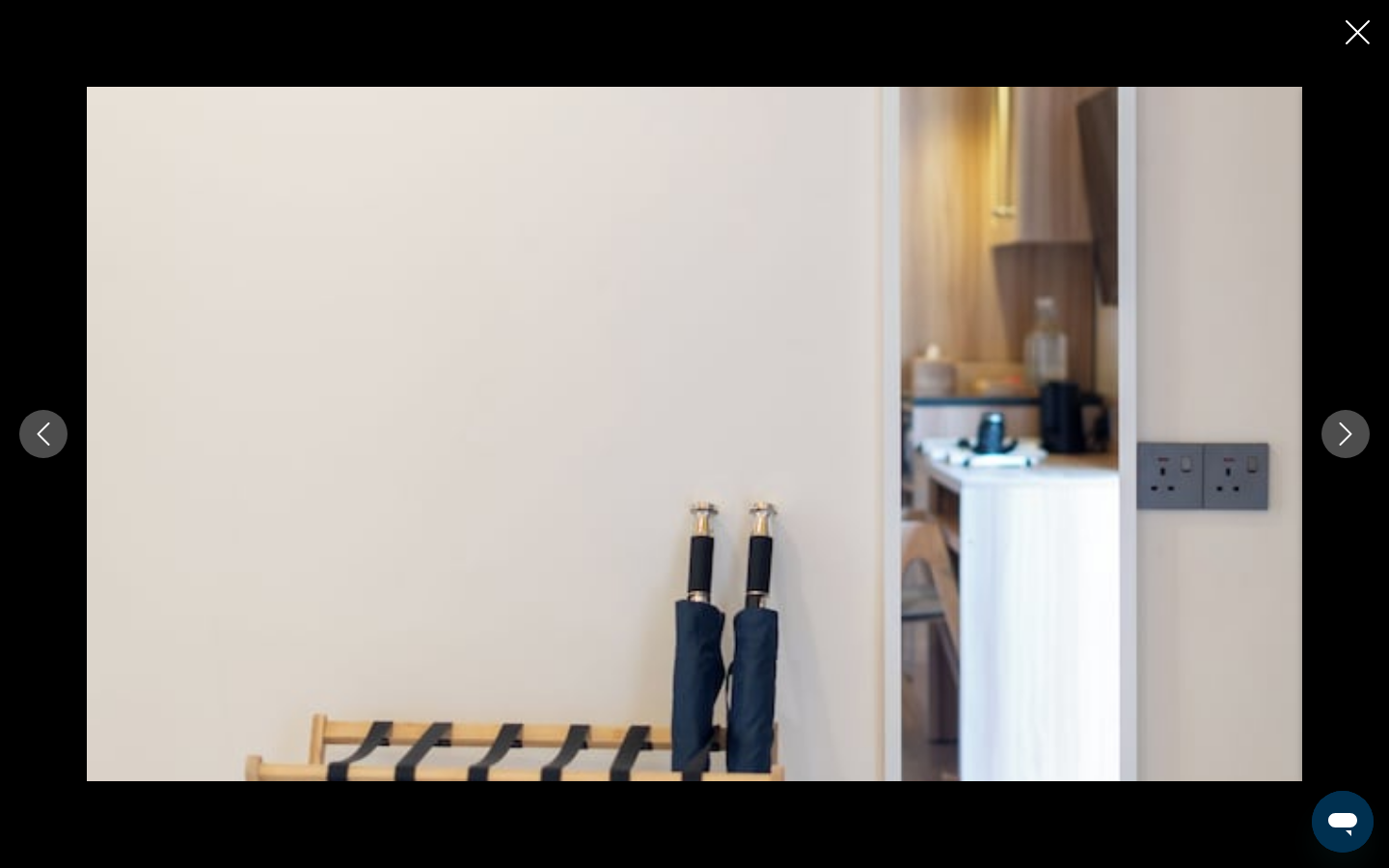 click 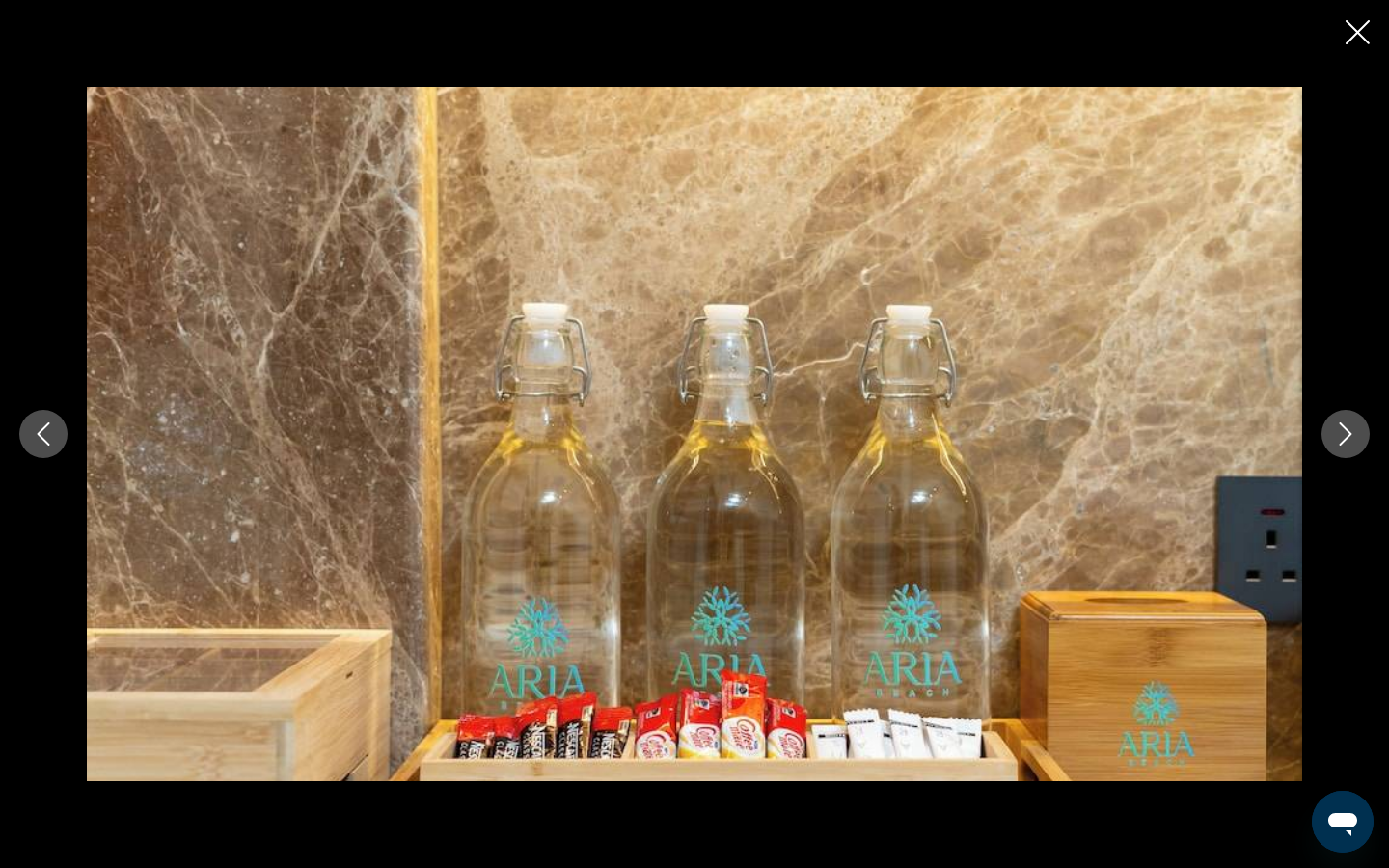 click 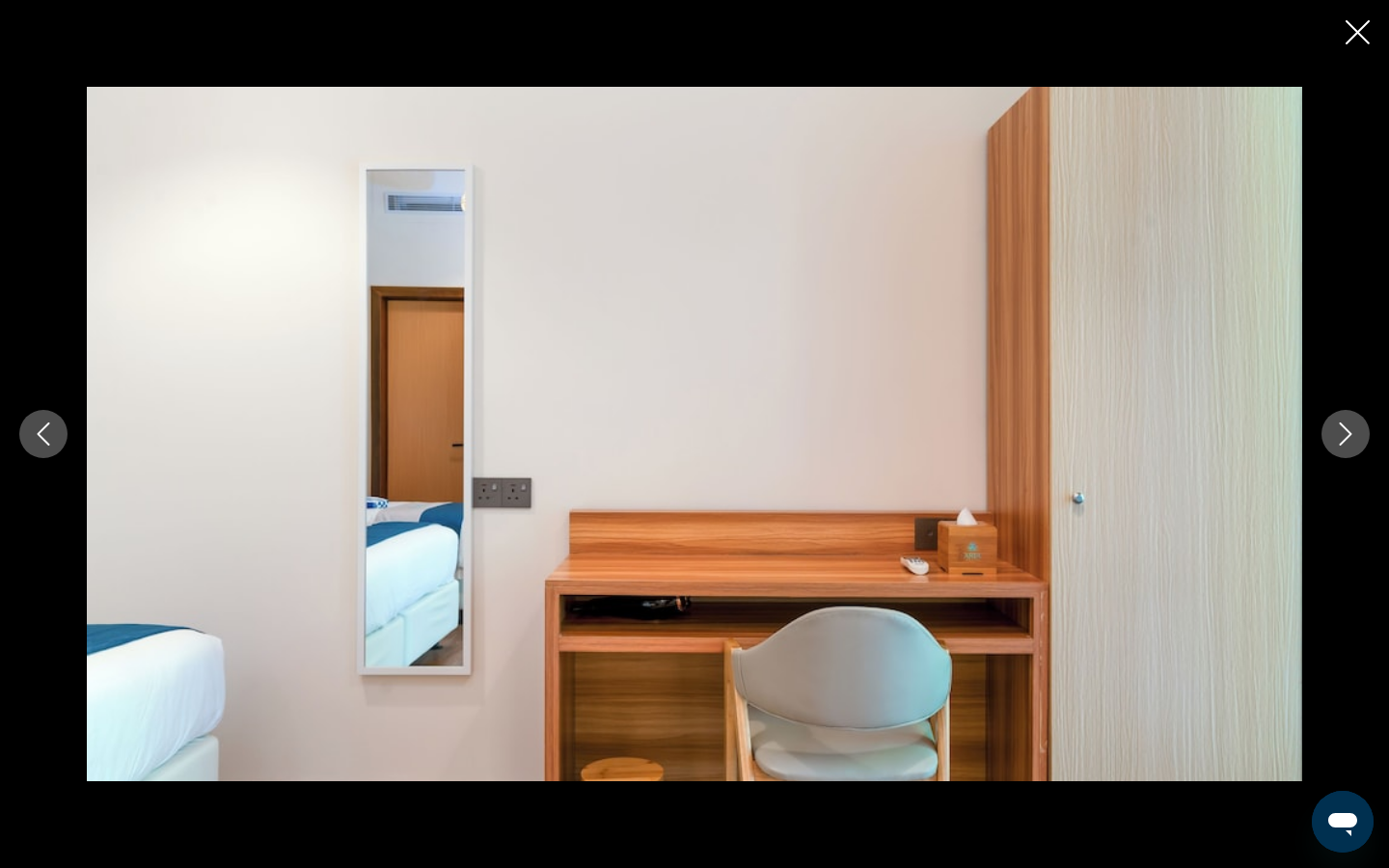 click 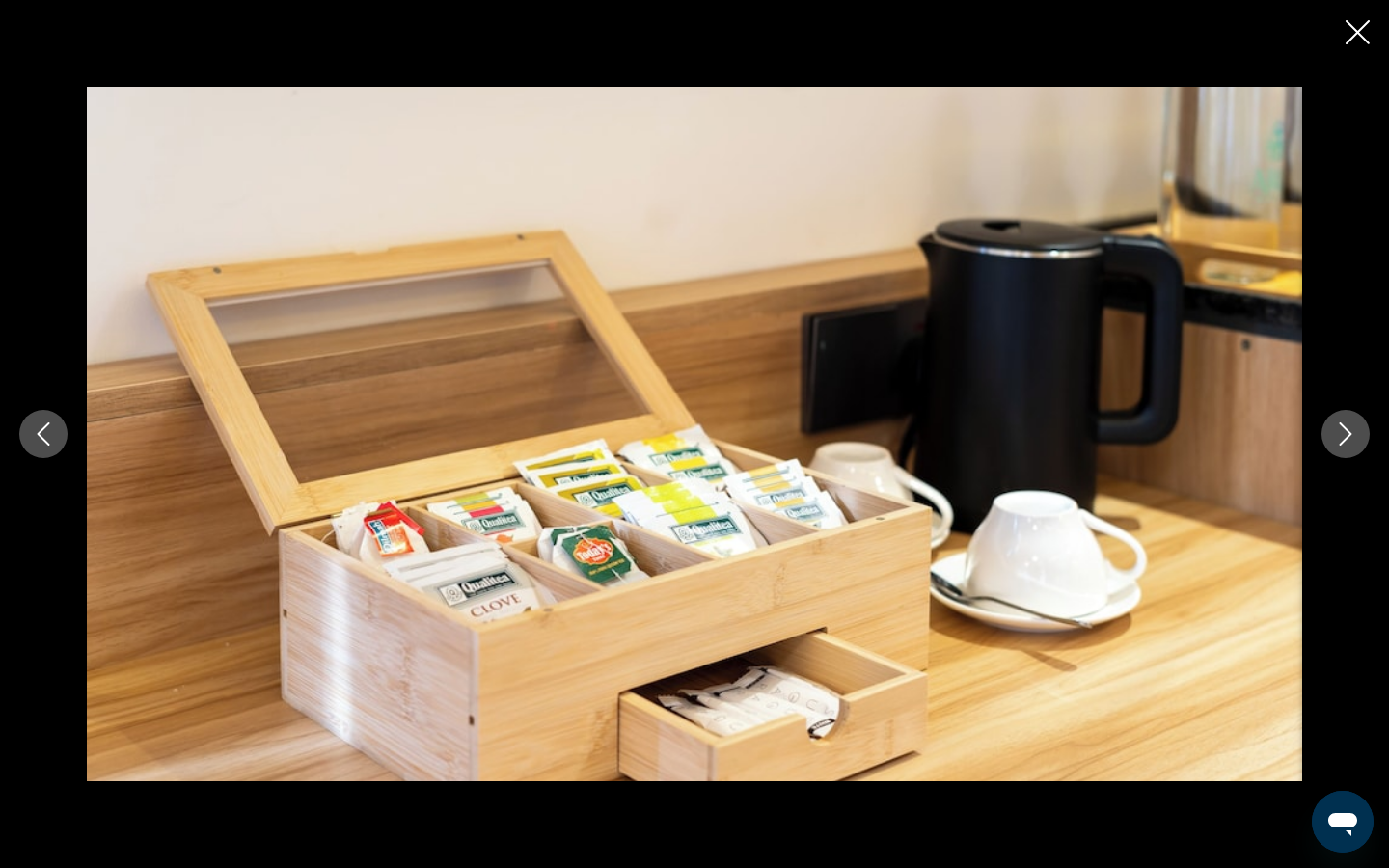 click 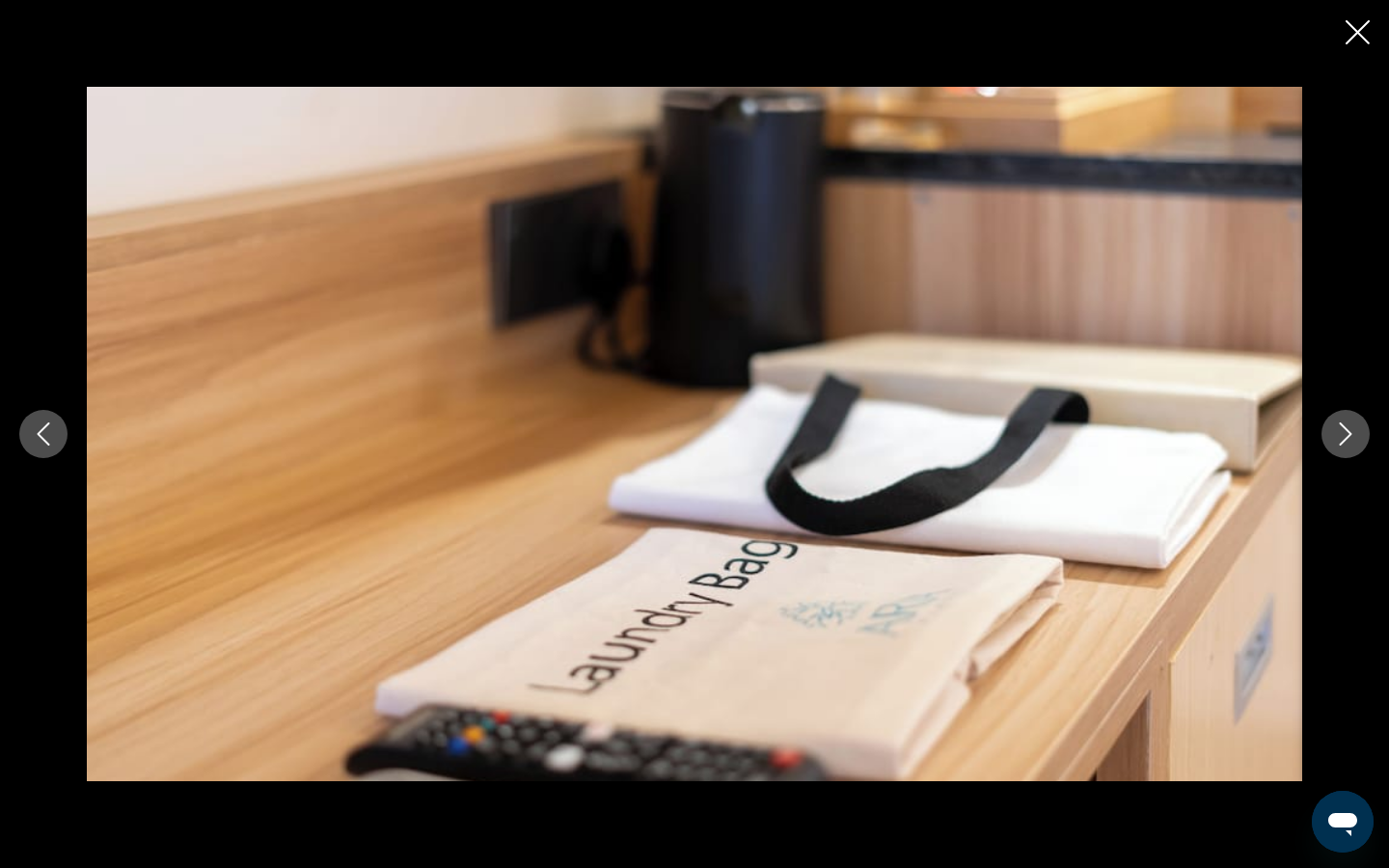 click 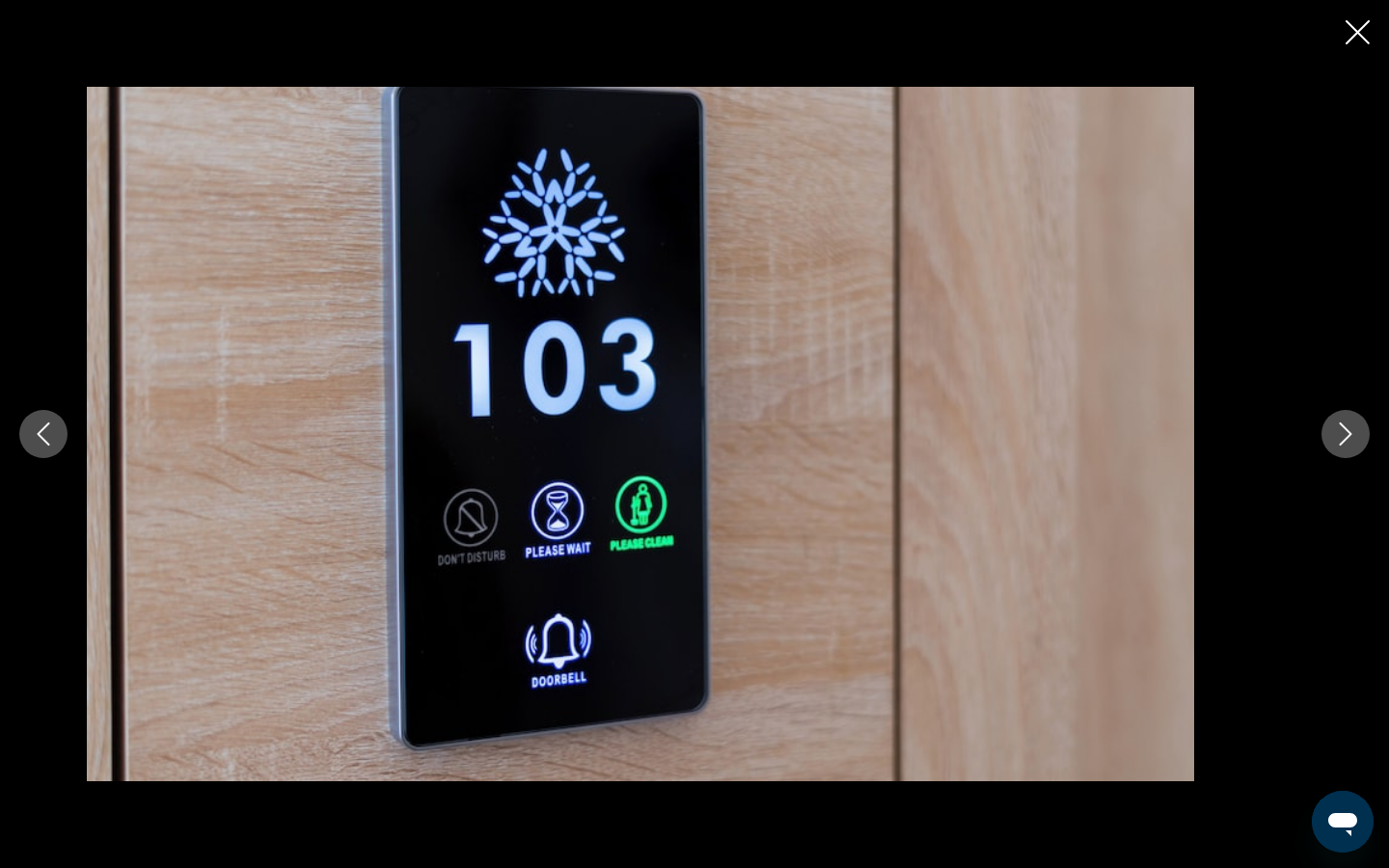 click 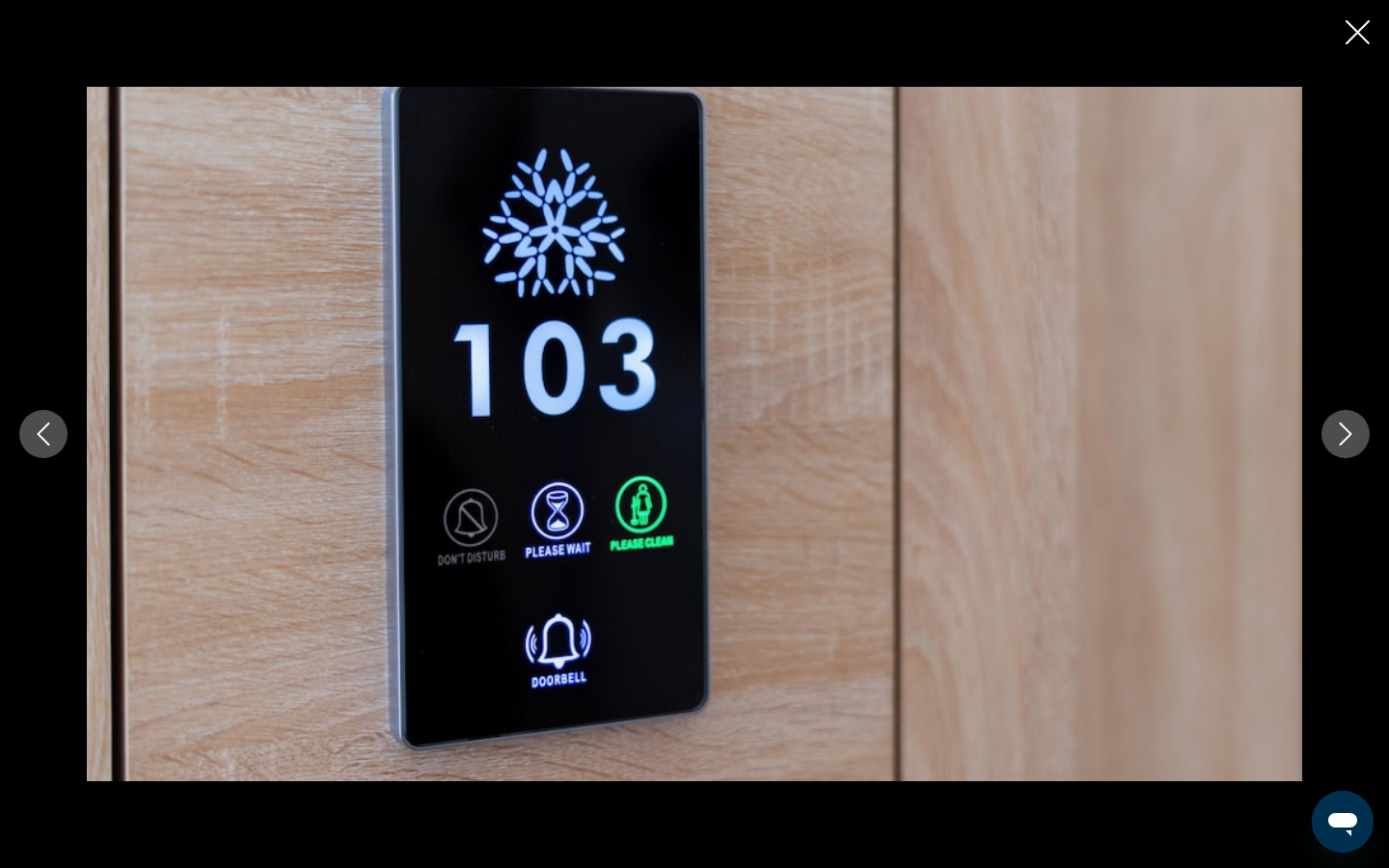 click 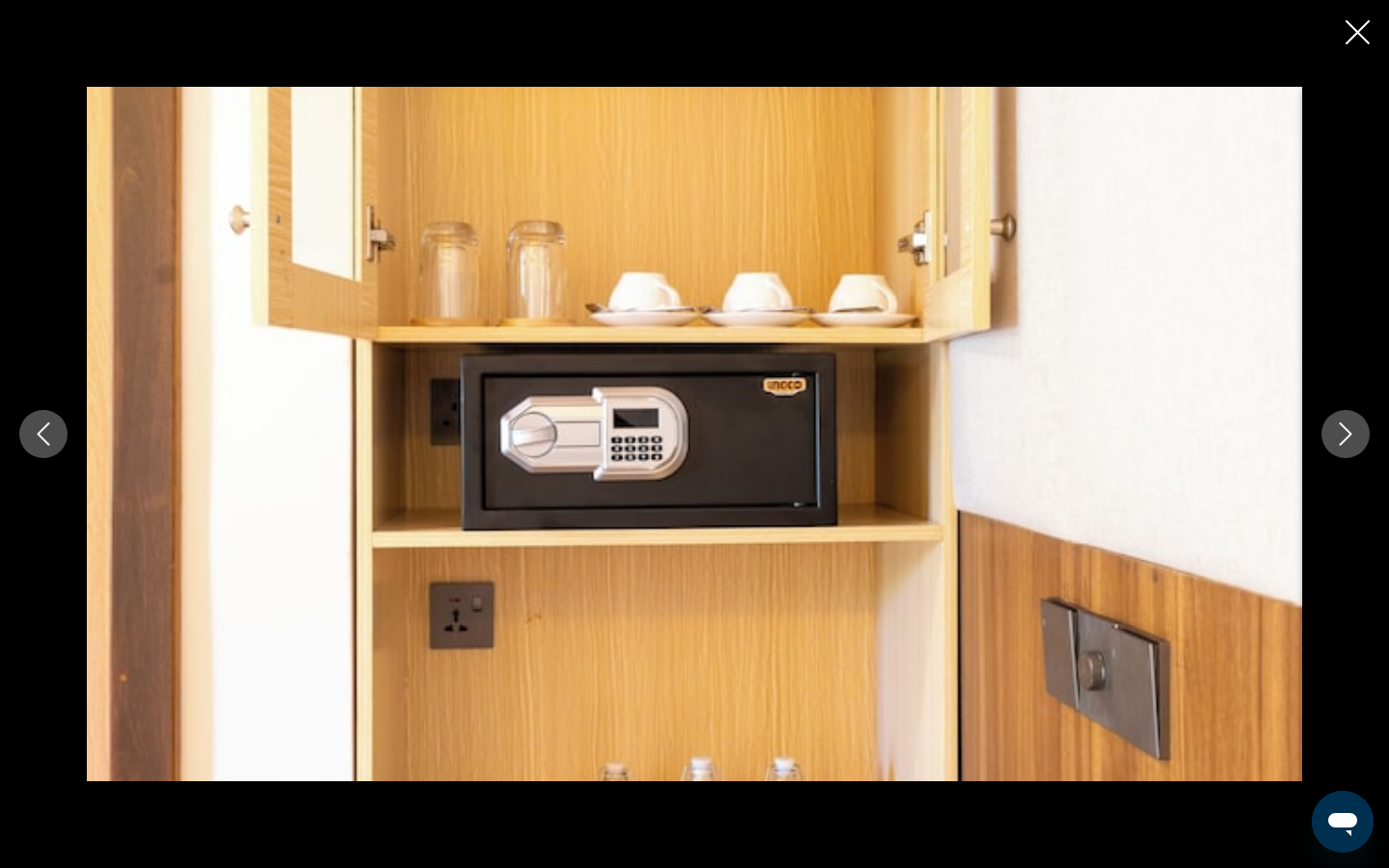 click 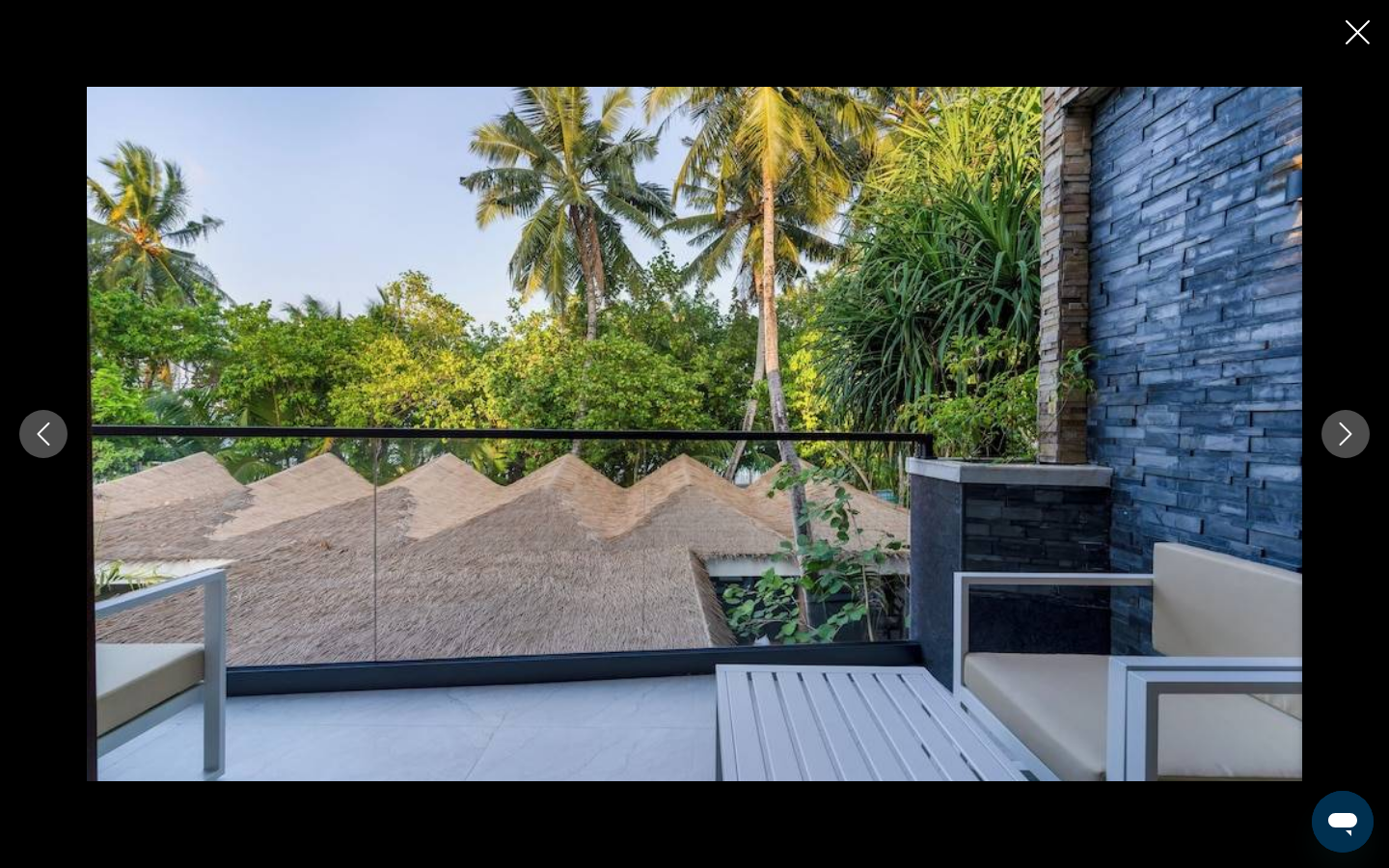 click 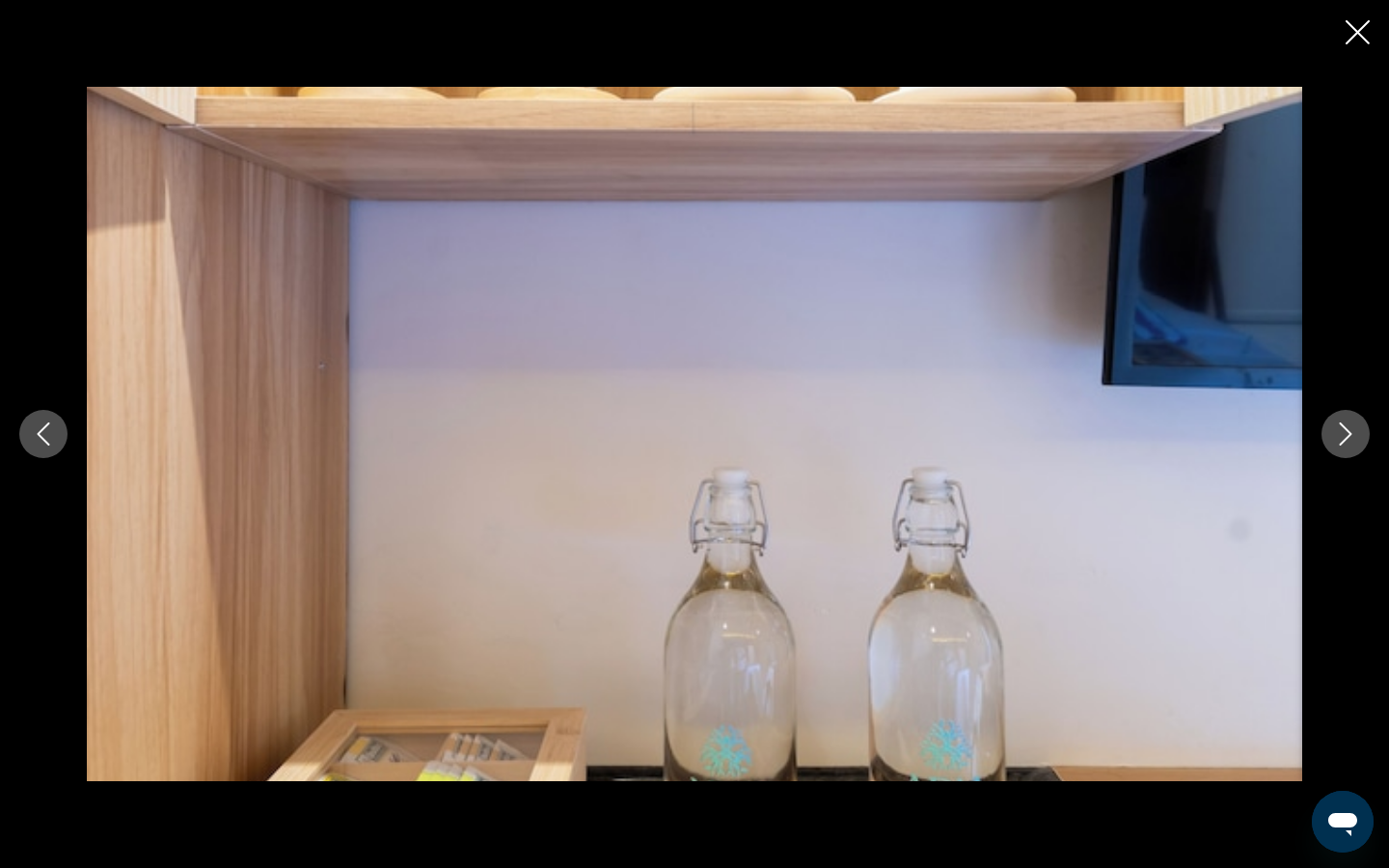 click 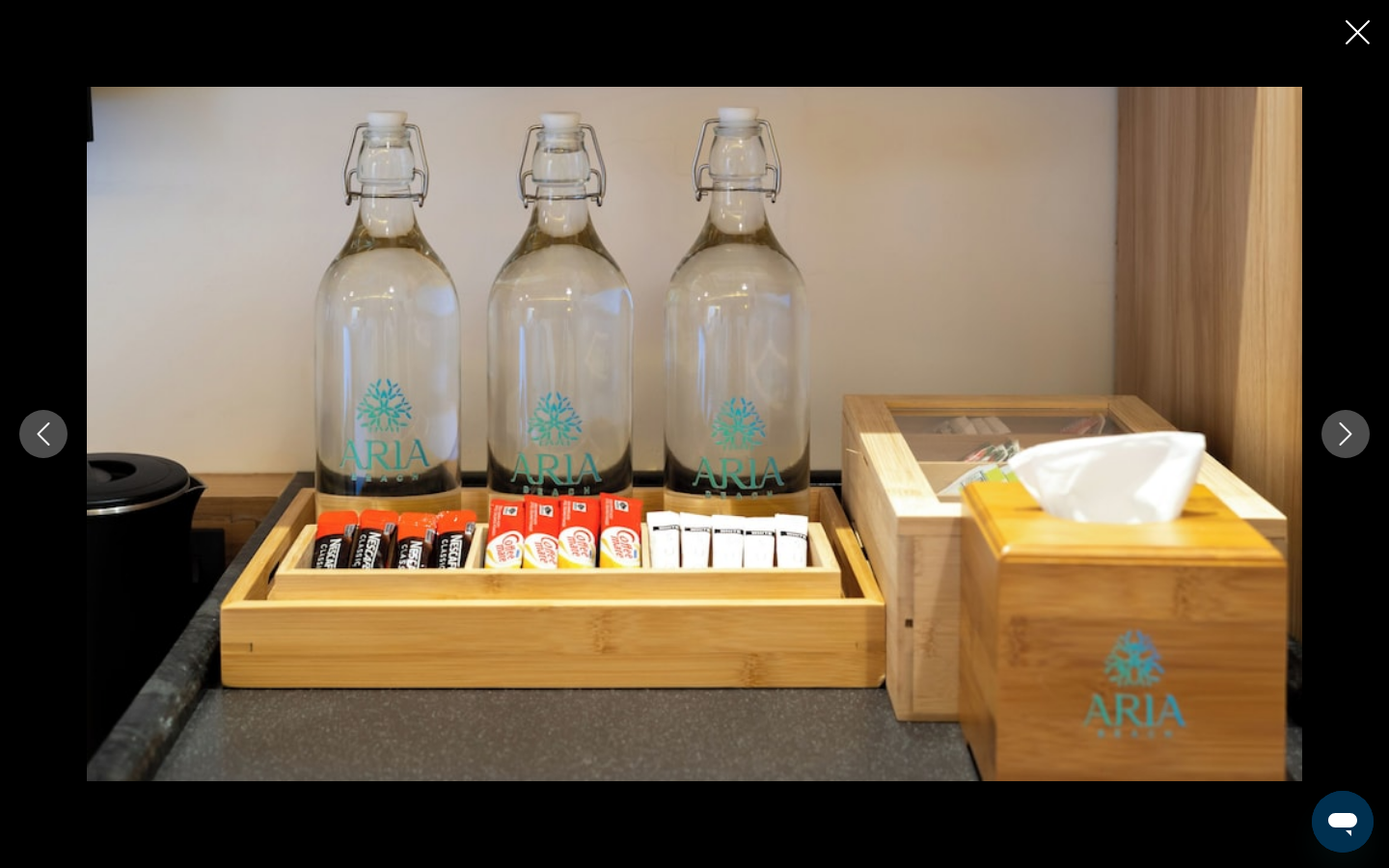 click 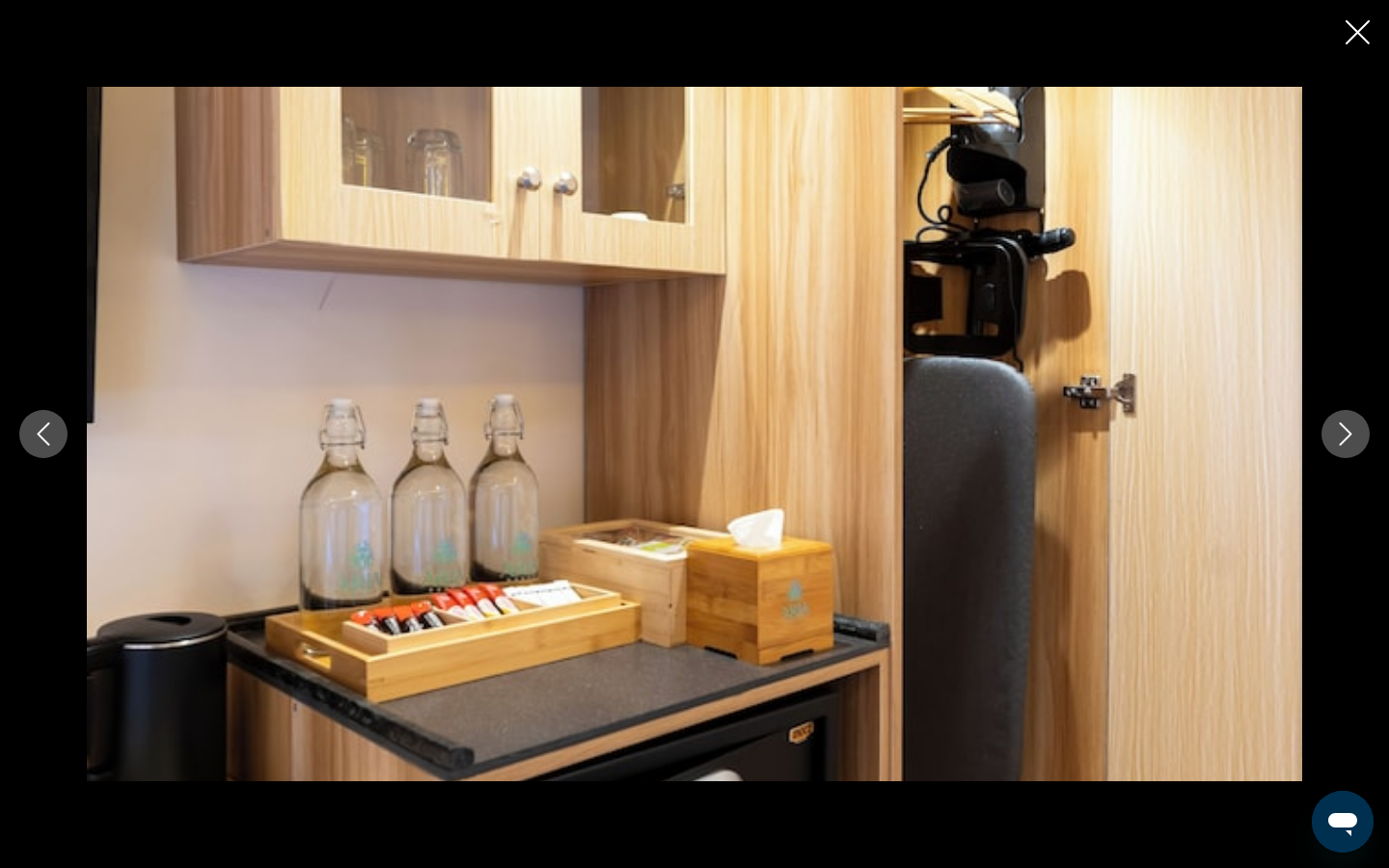 click 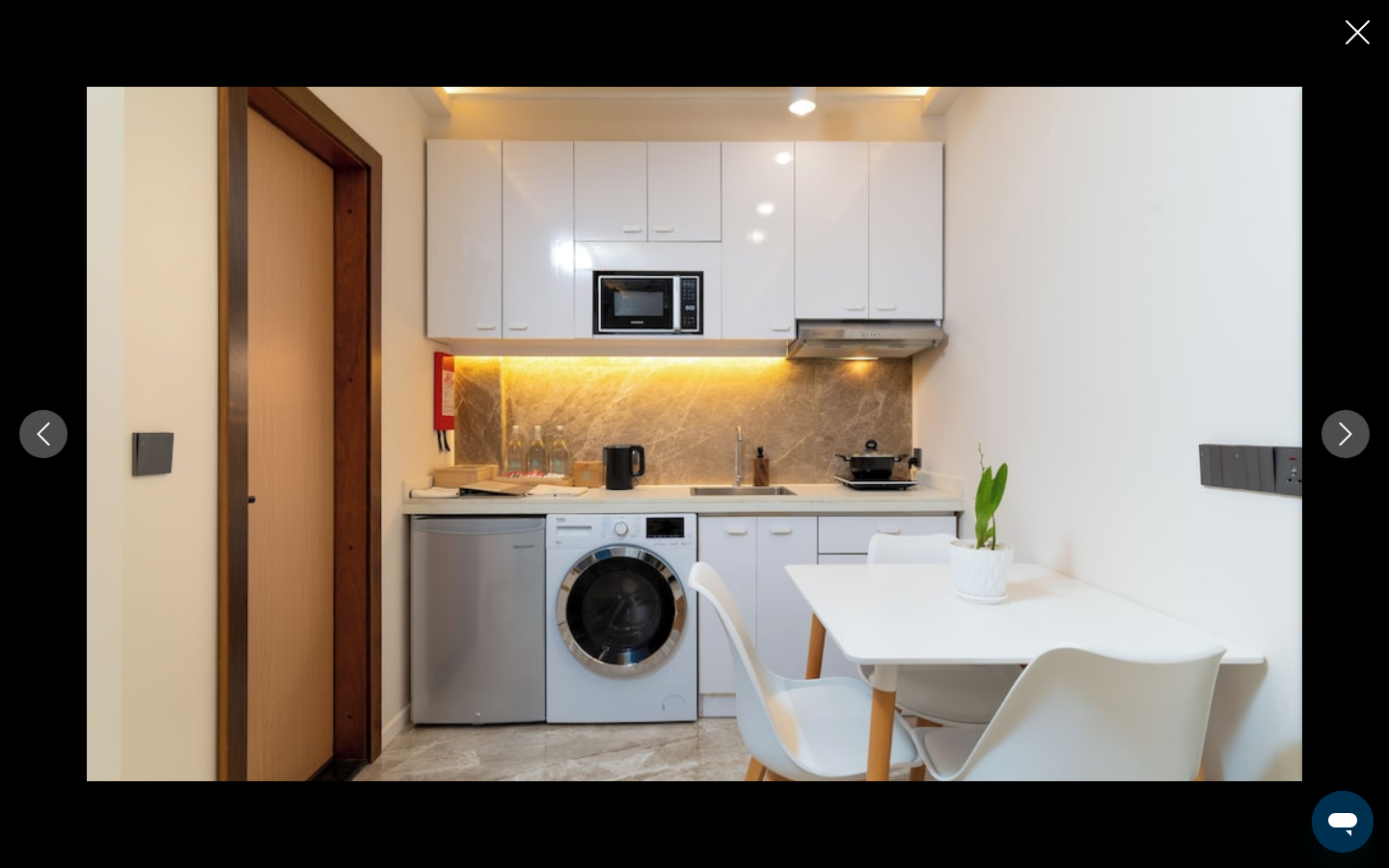 click 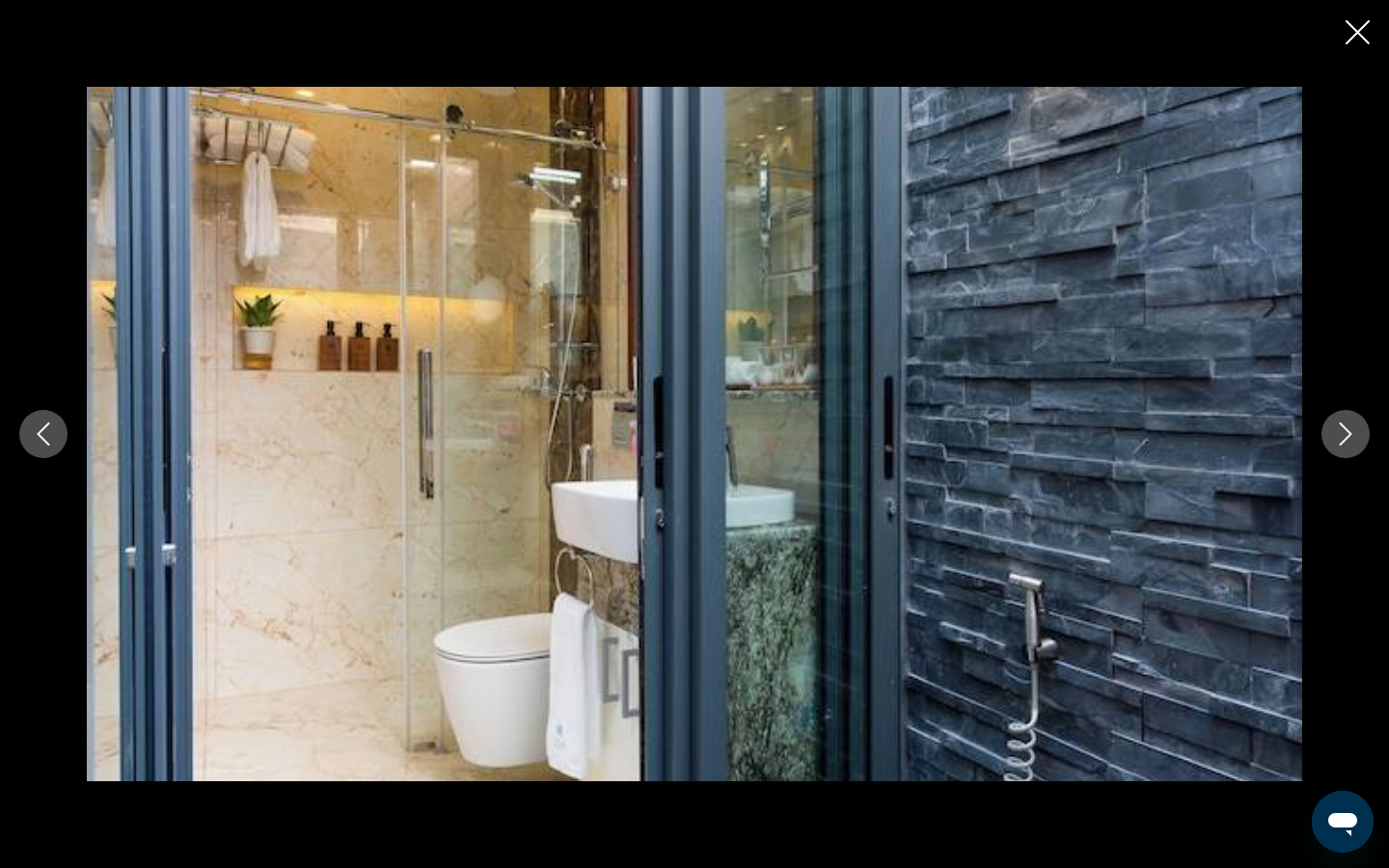 click 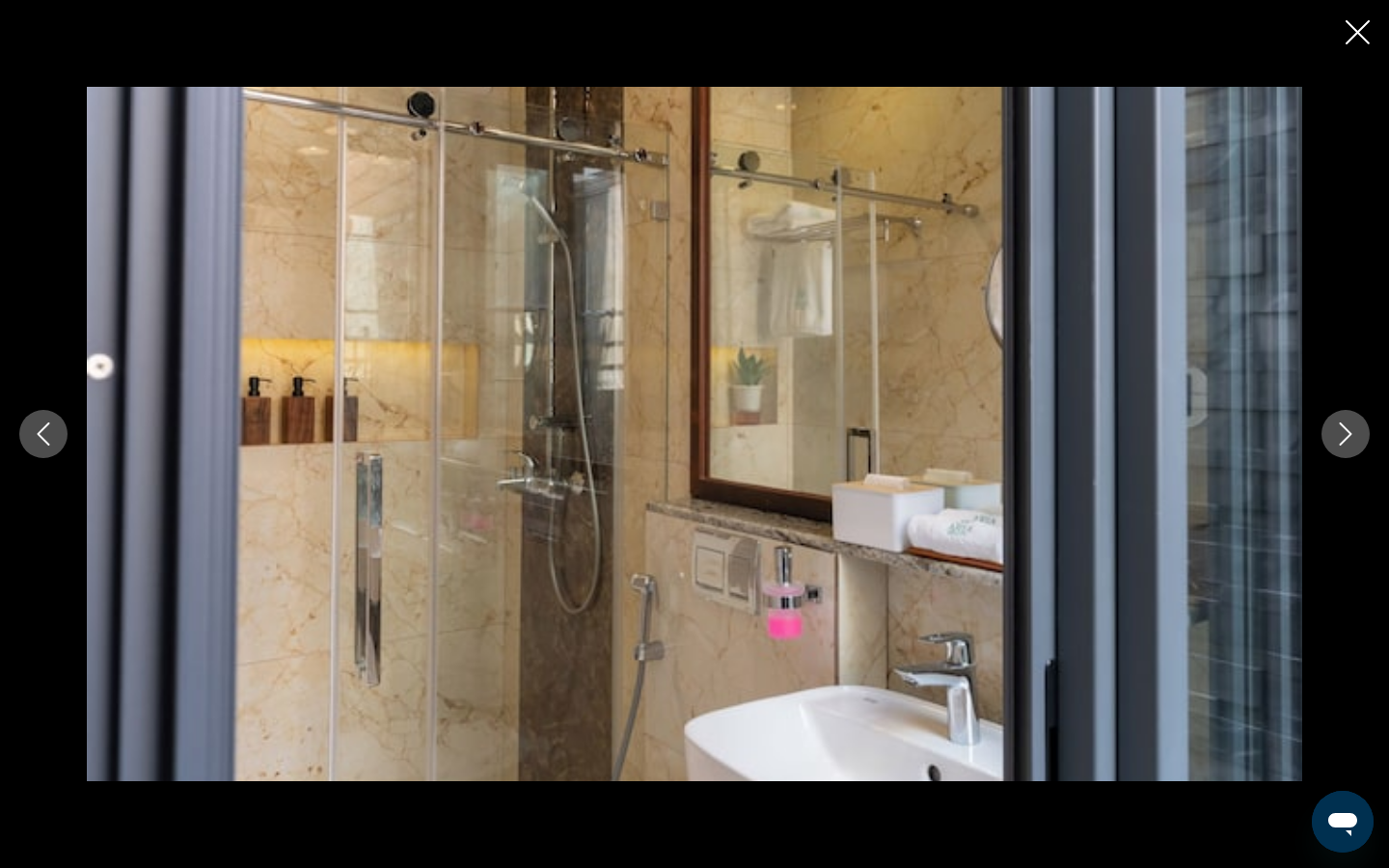 click 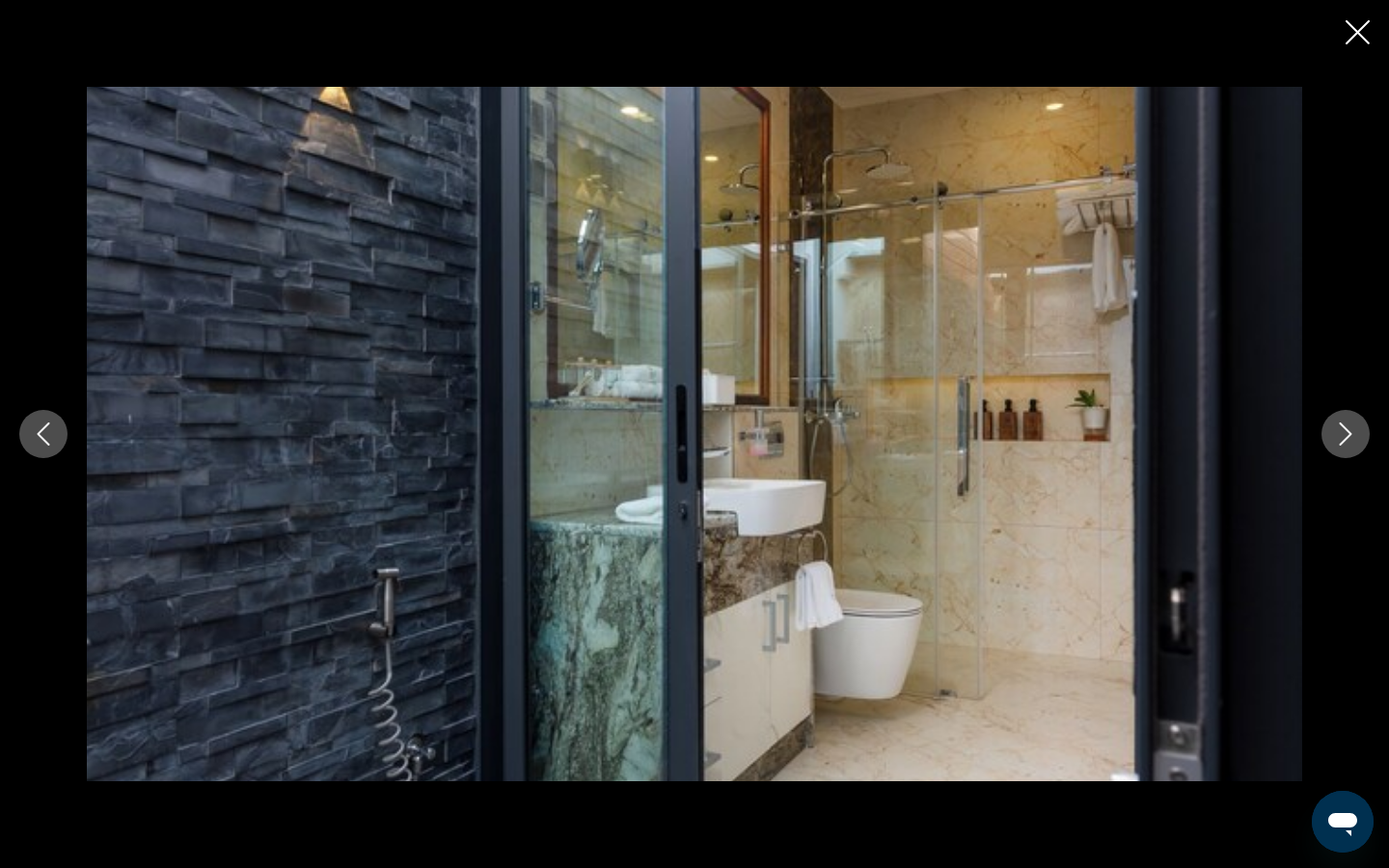click 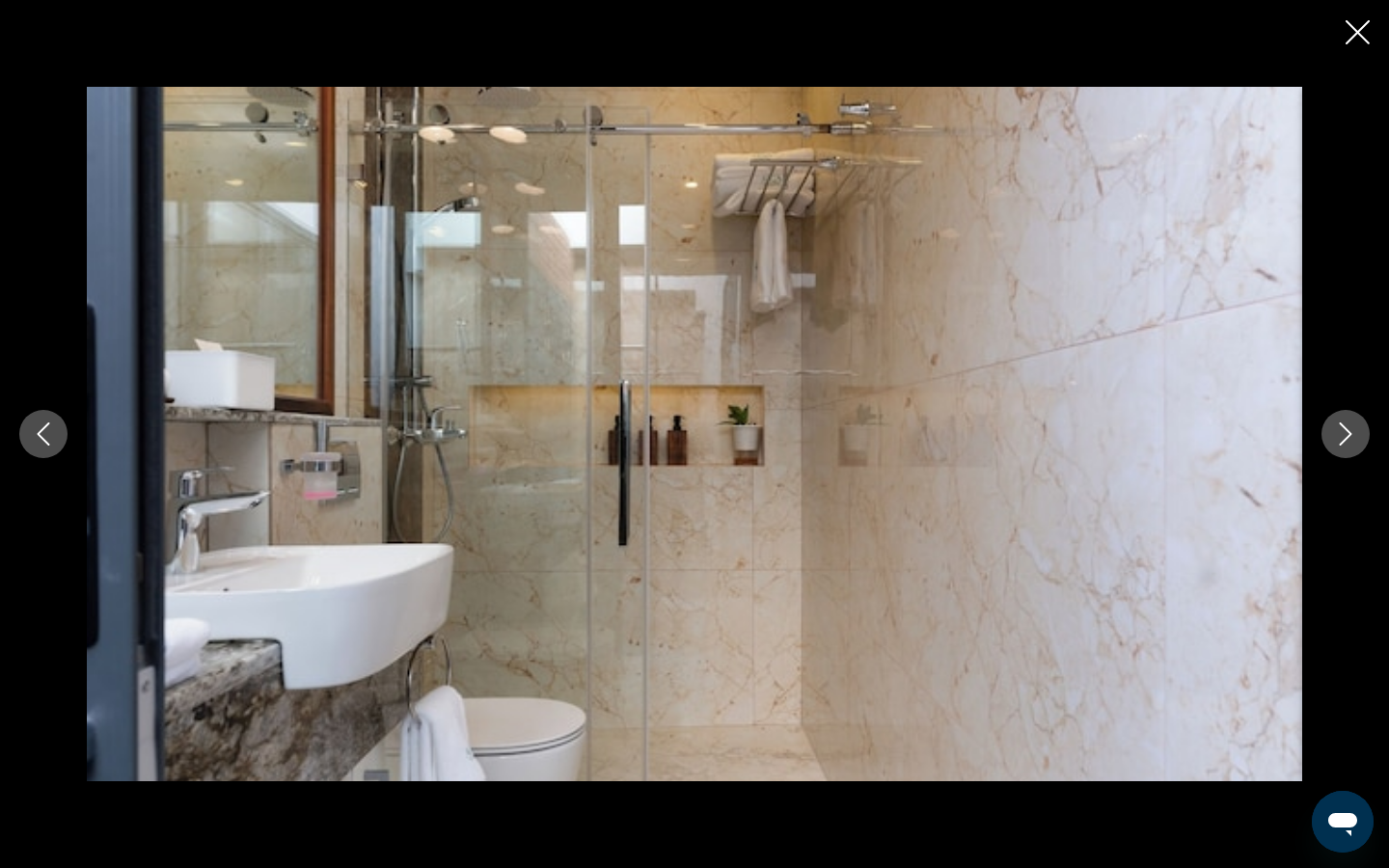 click 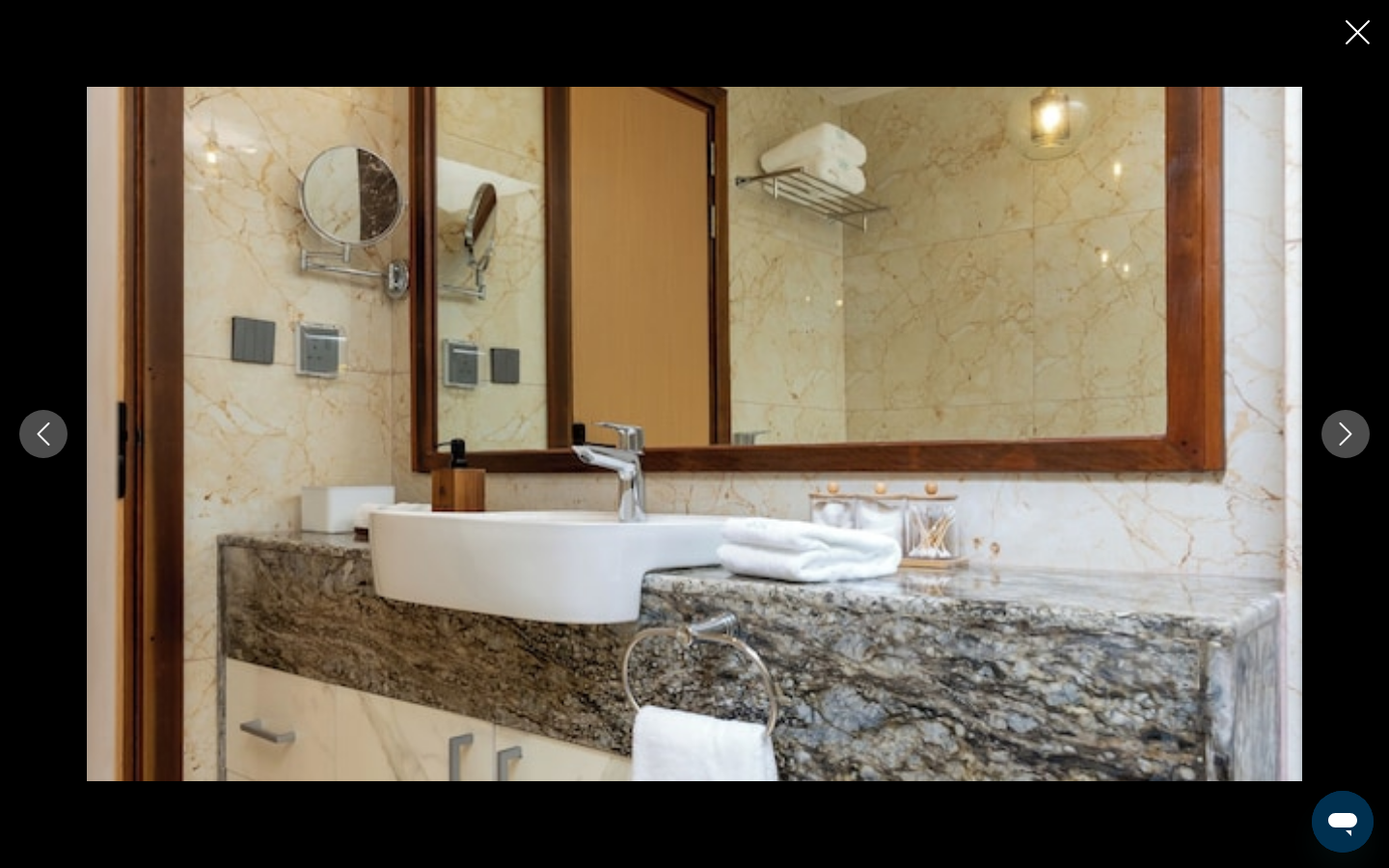 click 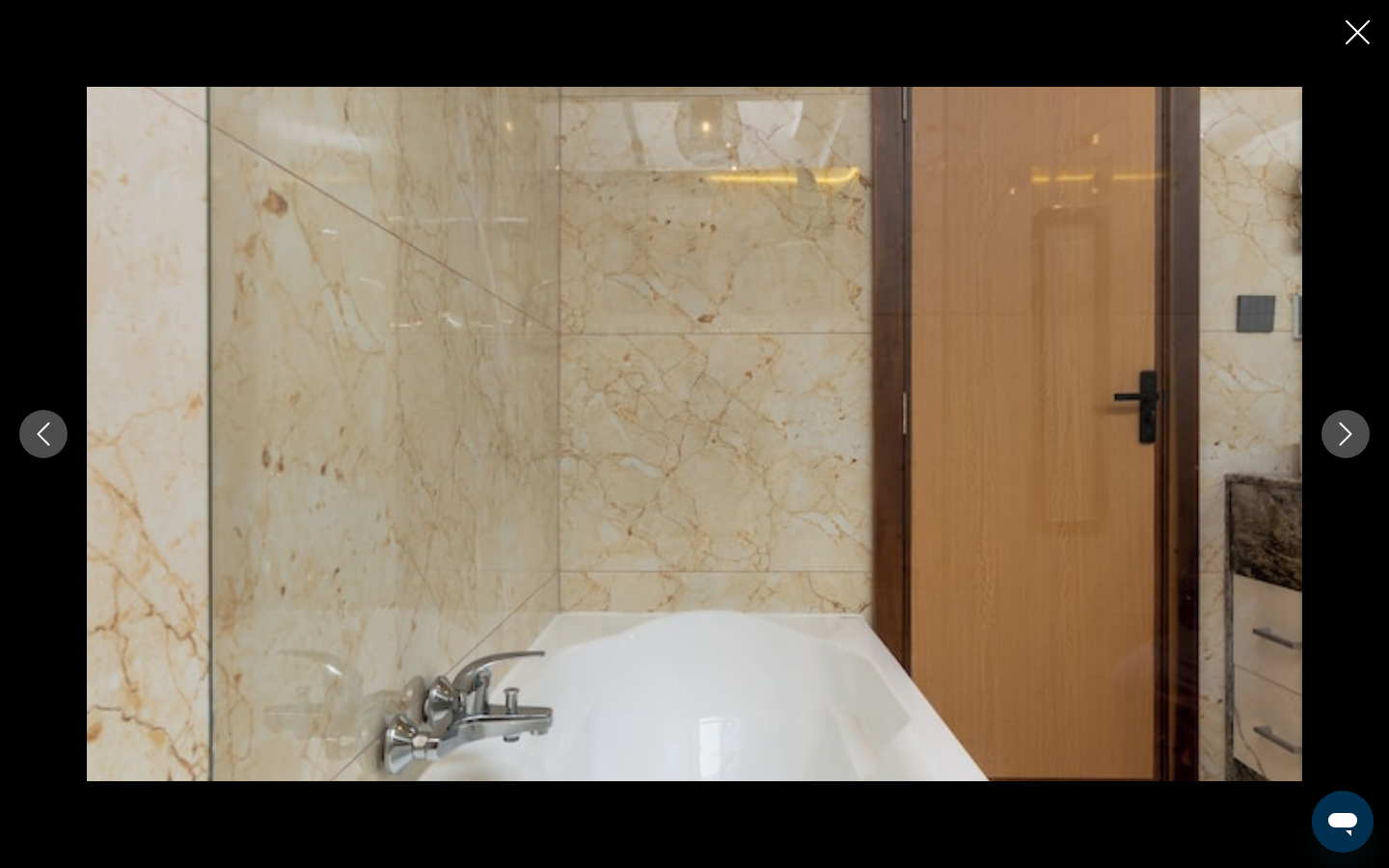 click 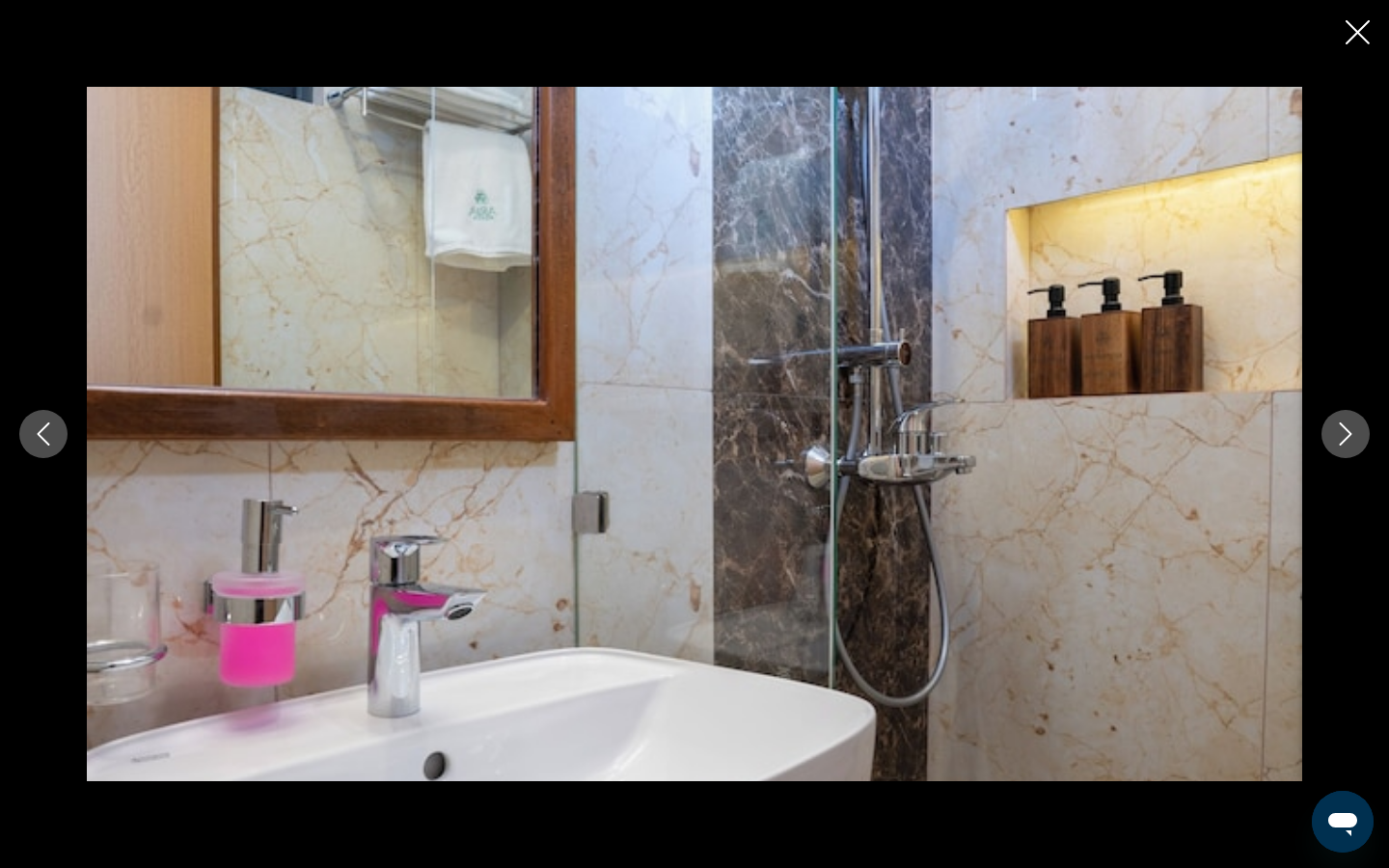 click 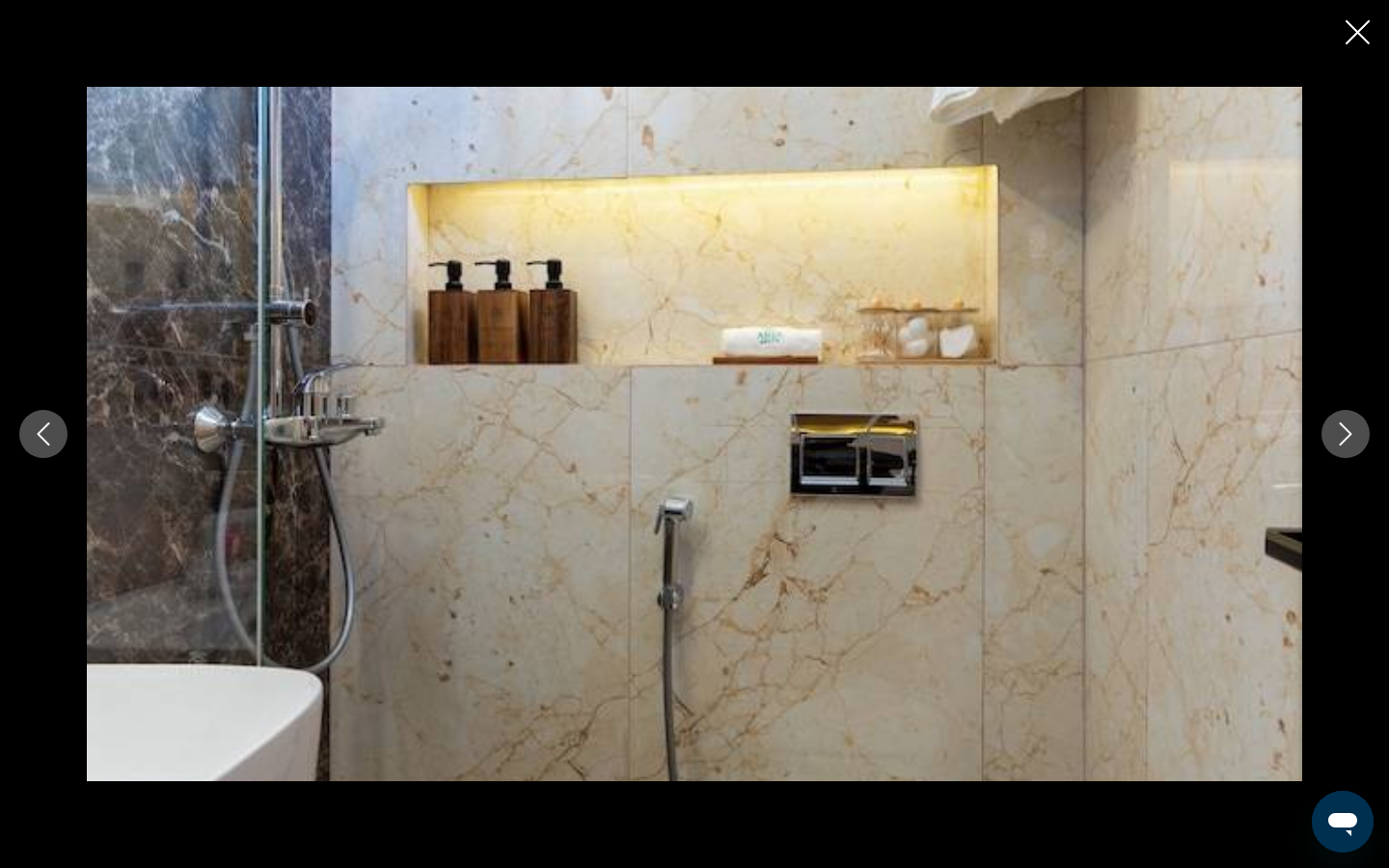 click 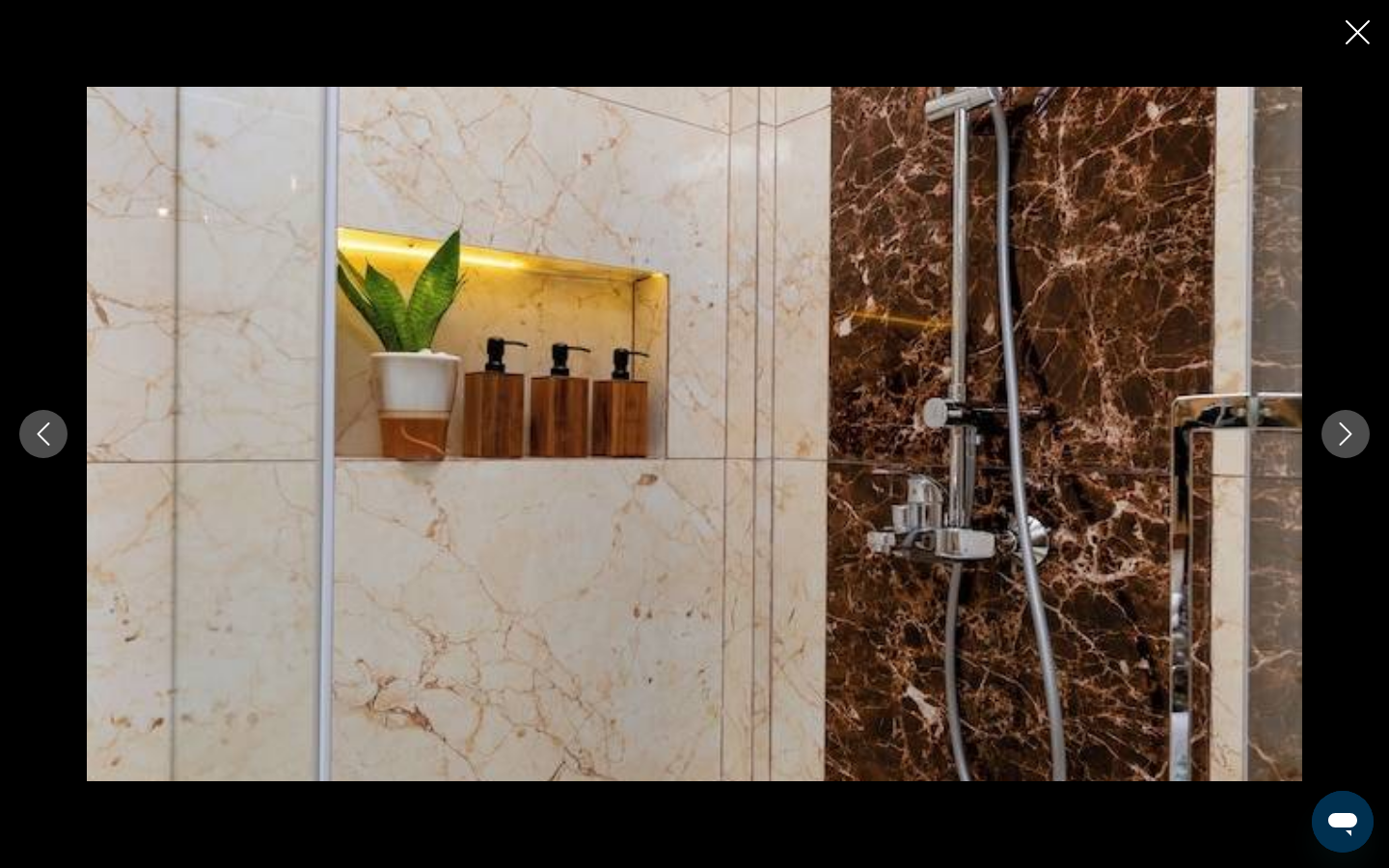 click 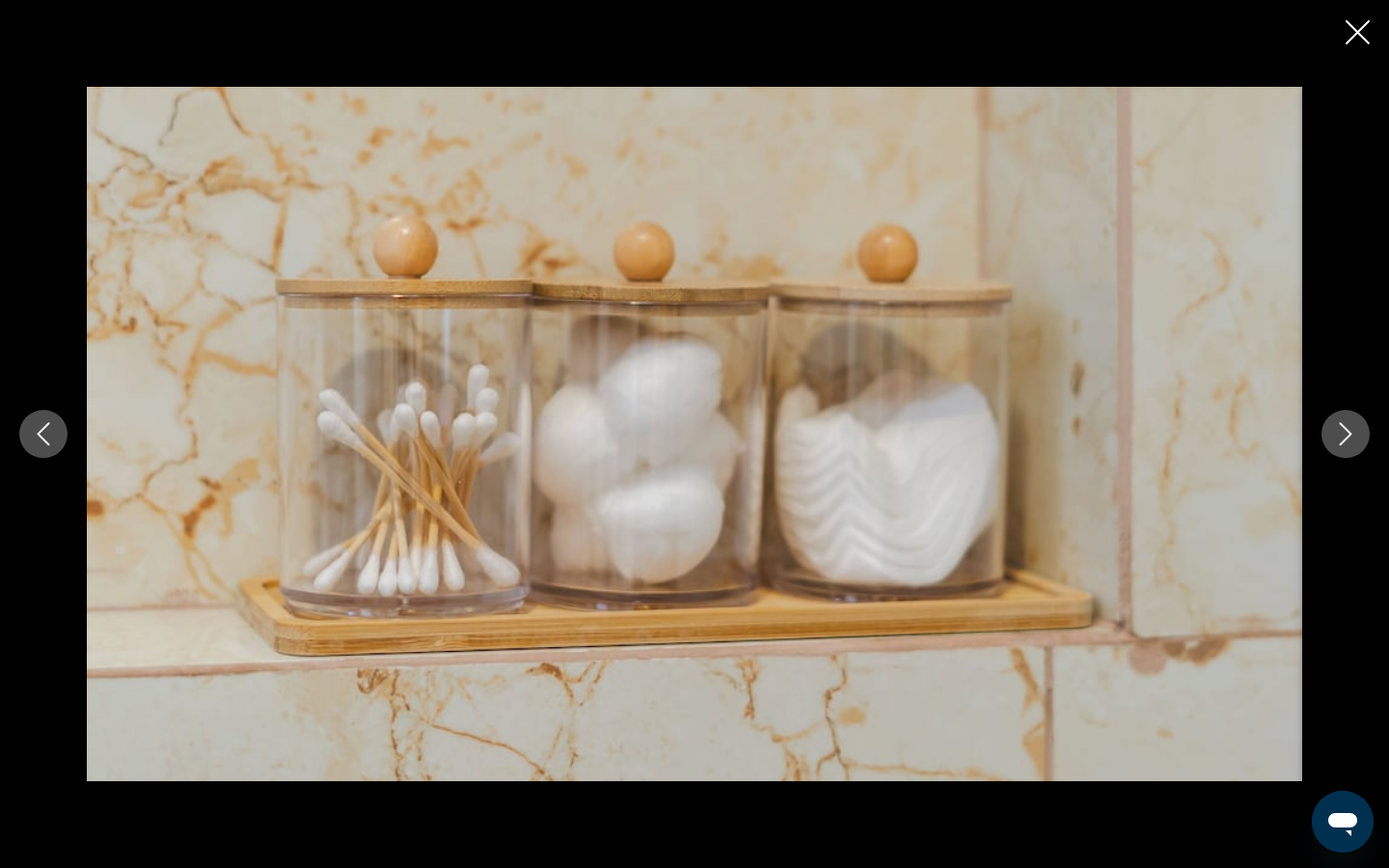 click 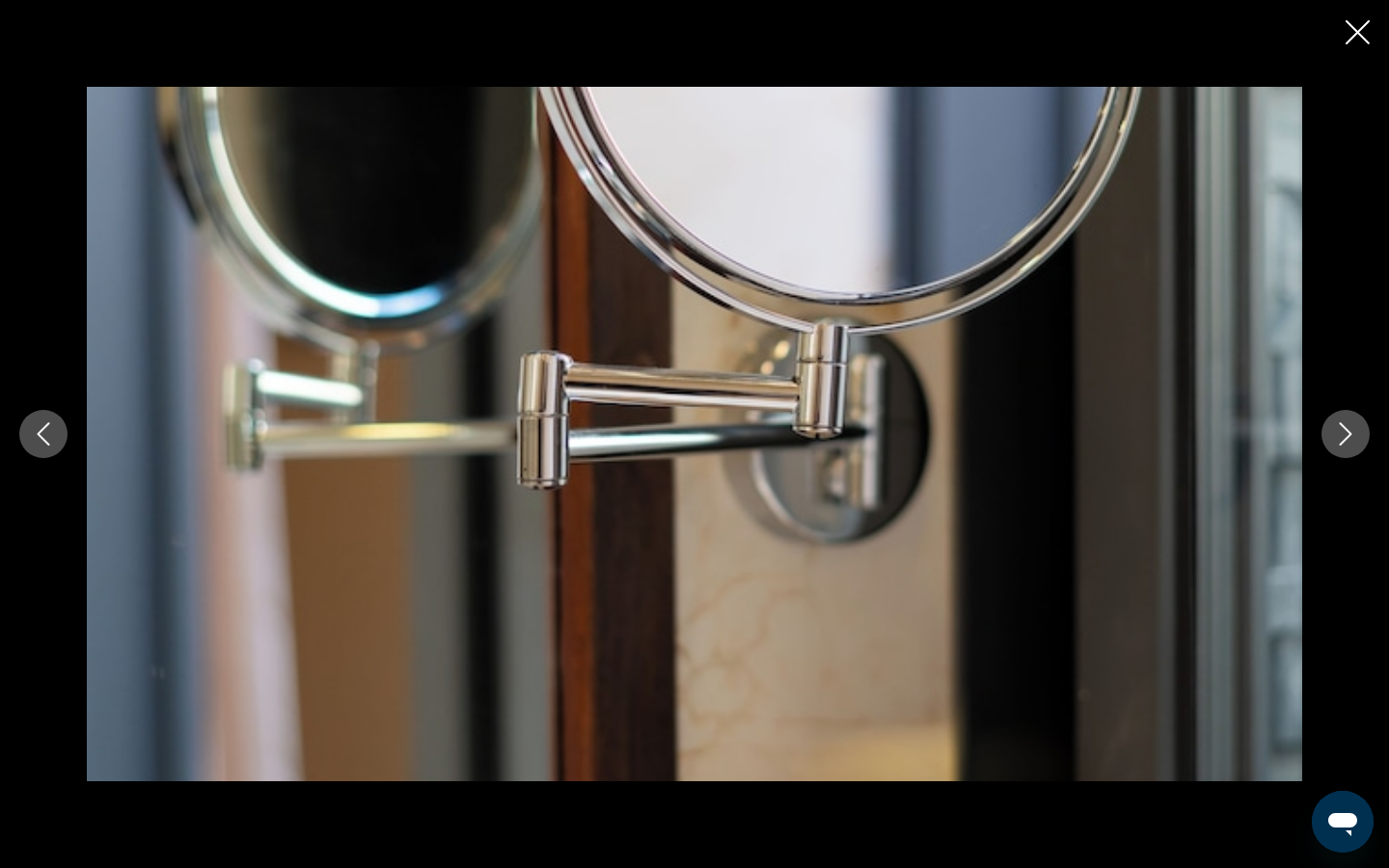 click 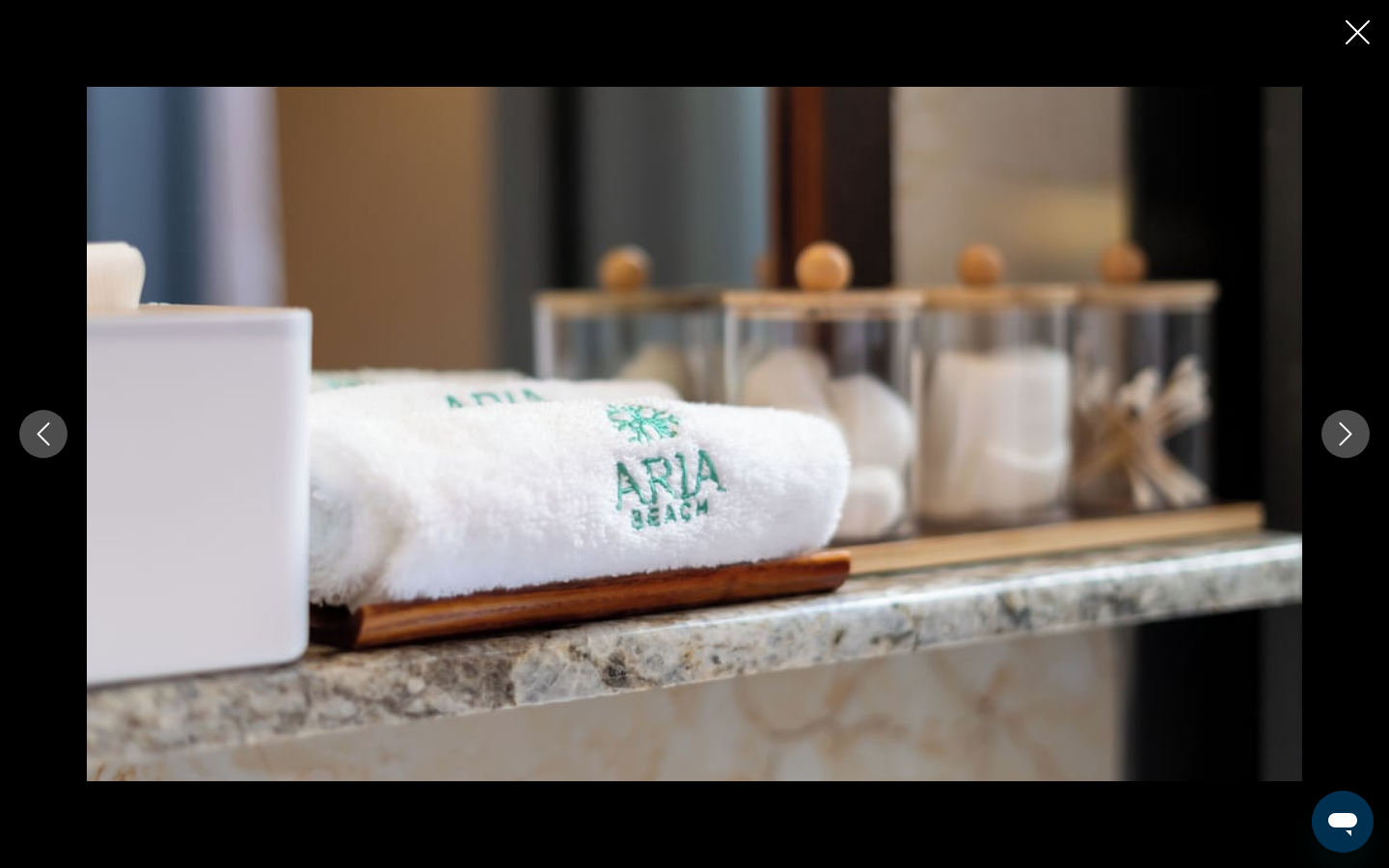 click 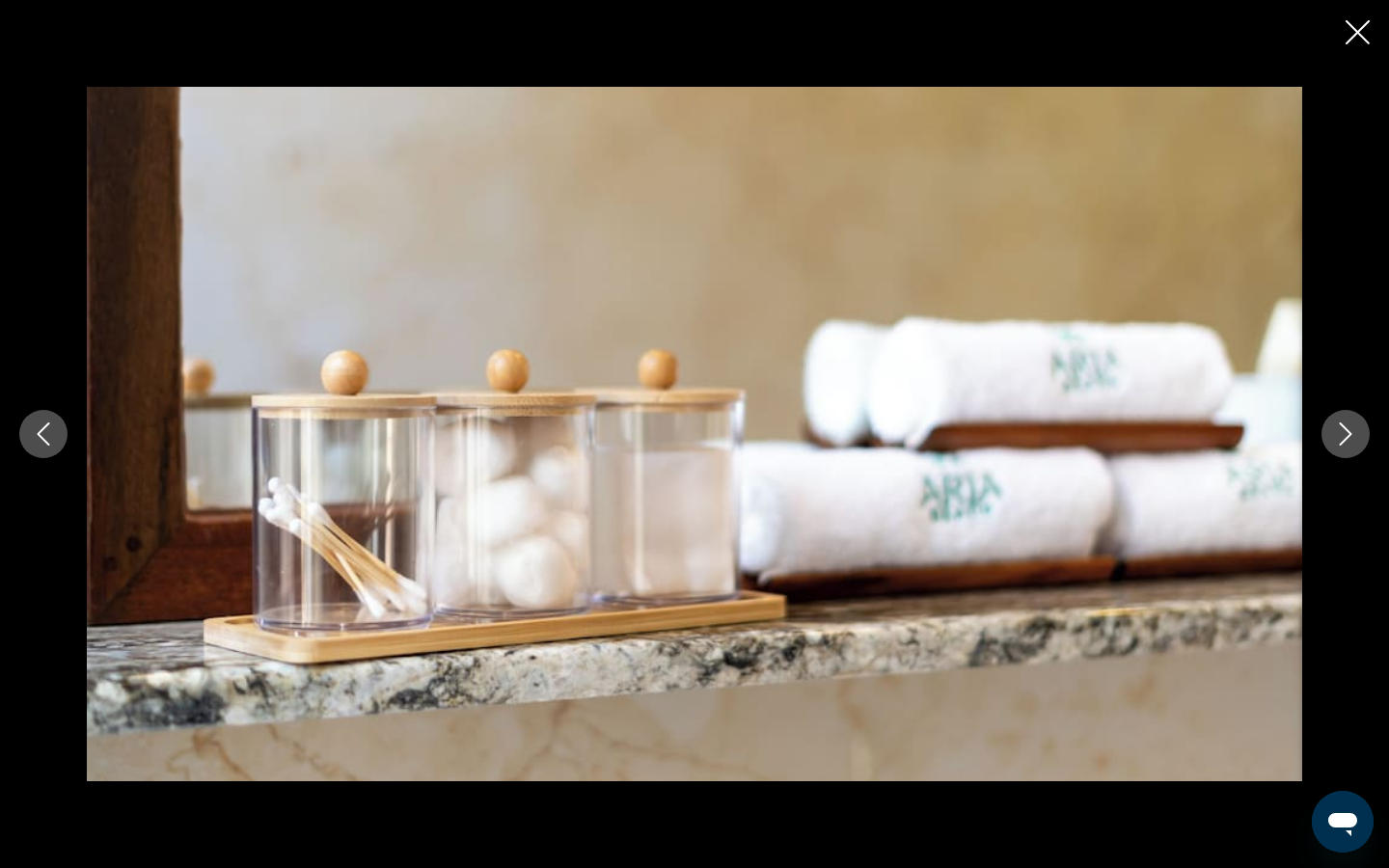 click 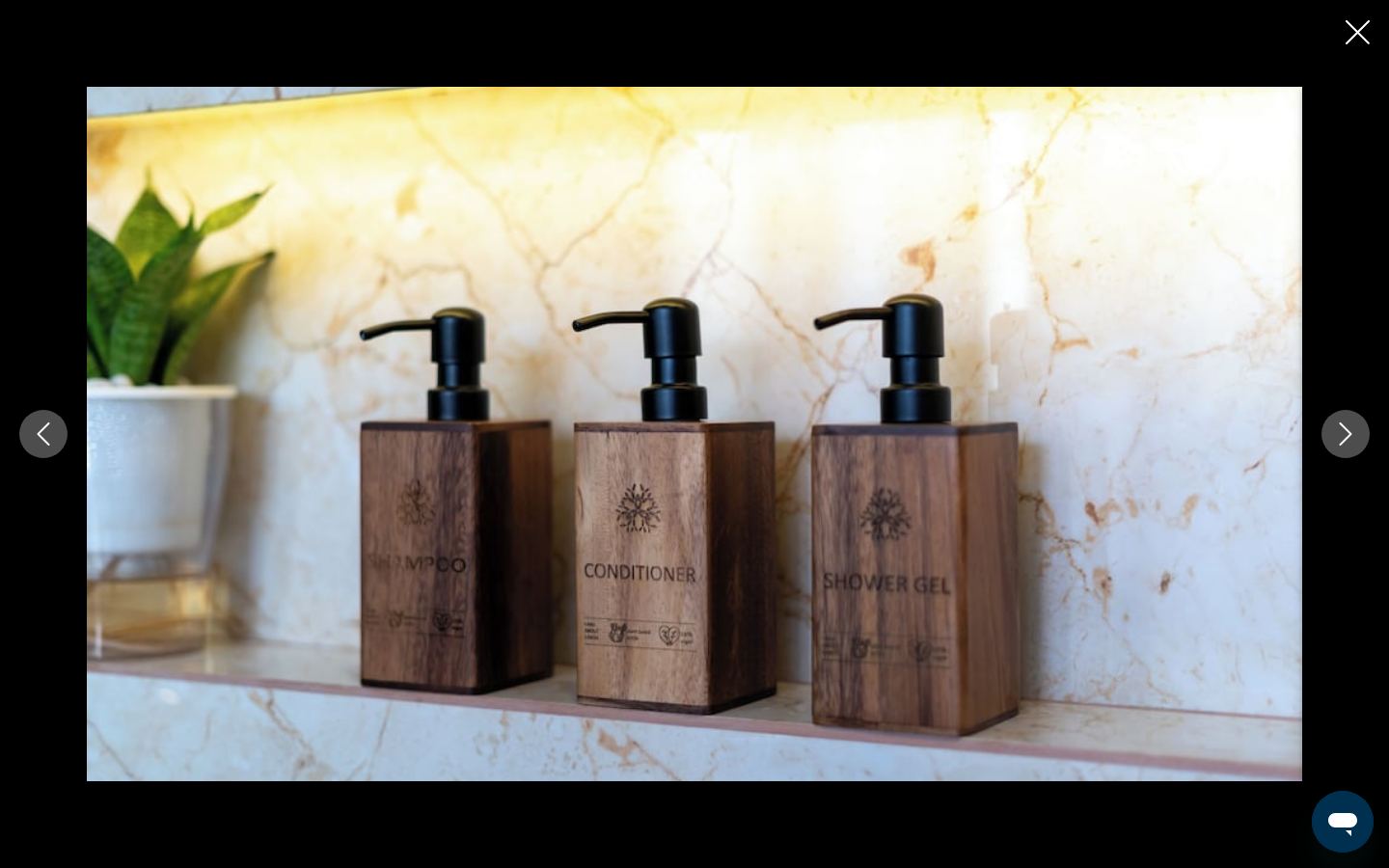click 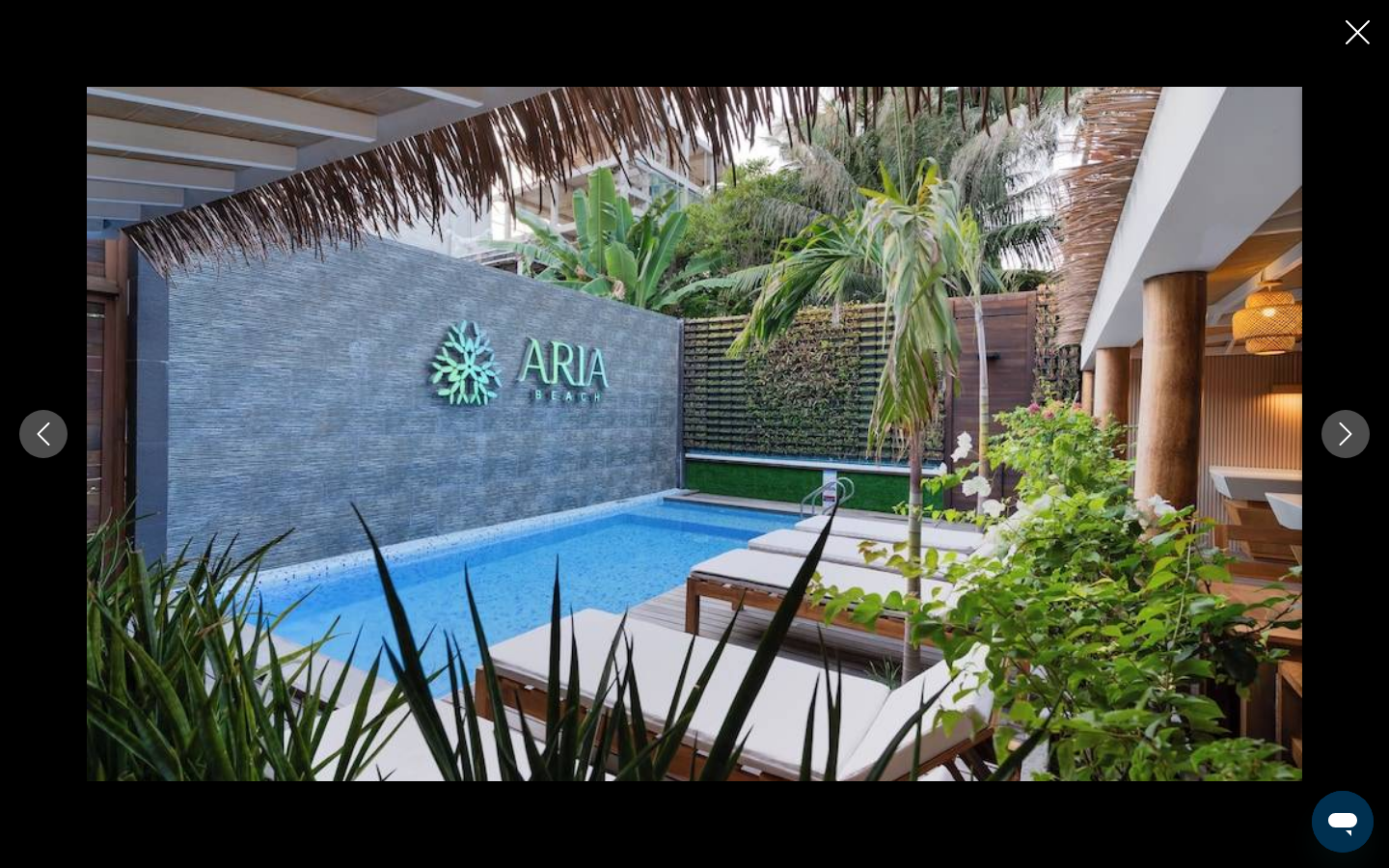 click 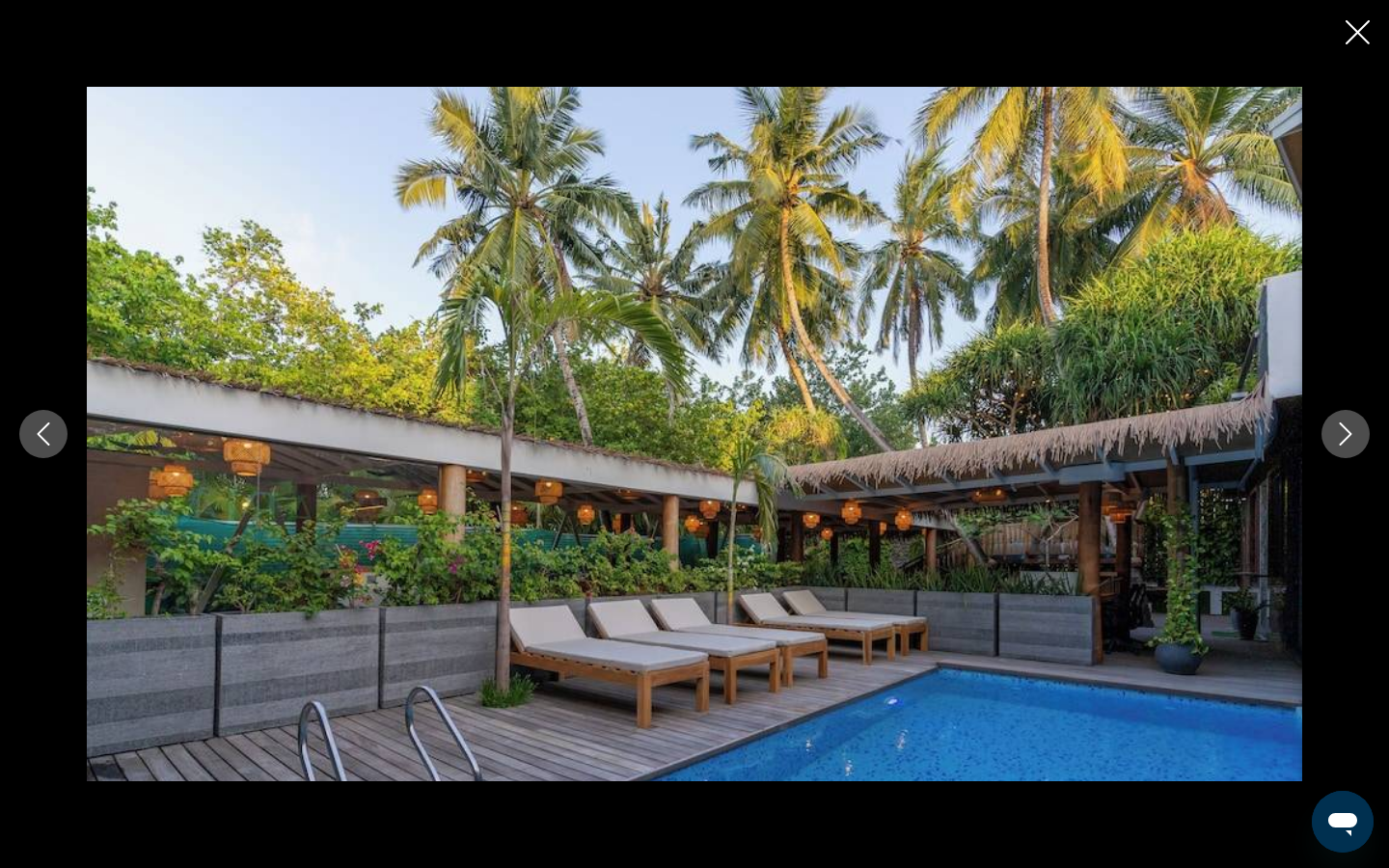 click 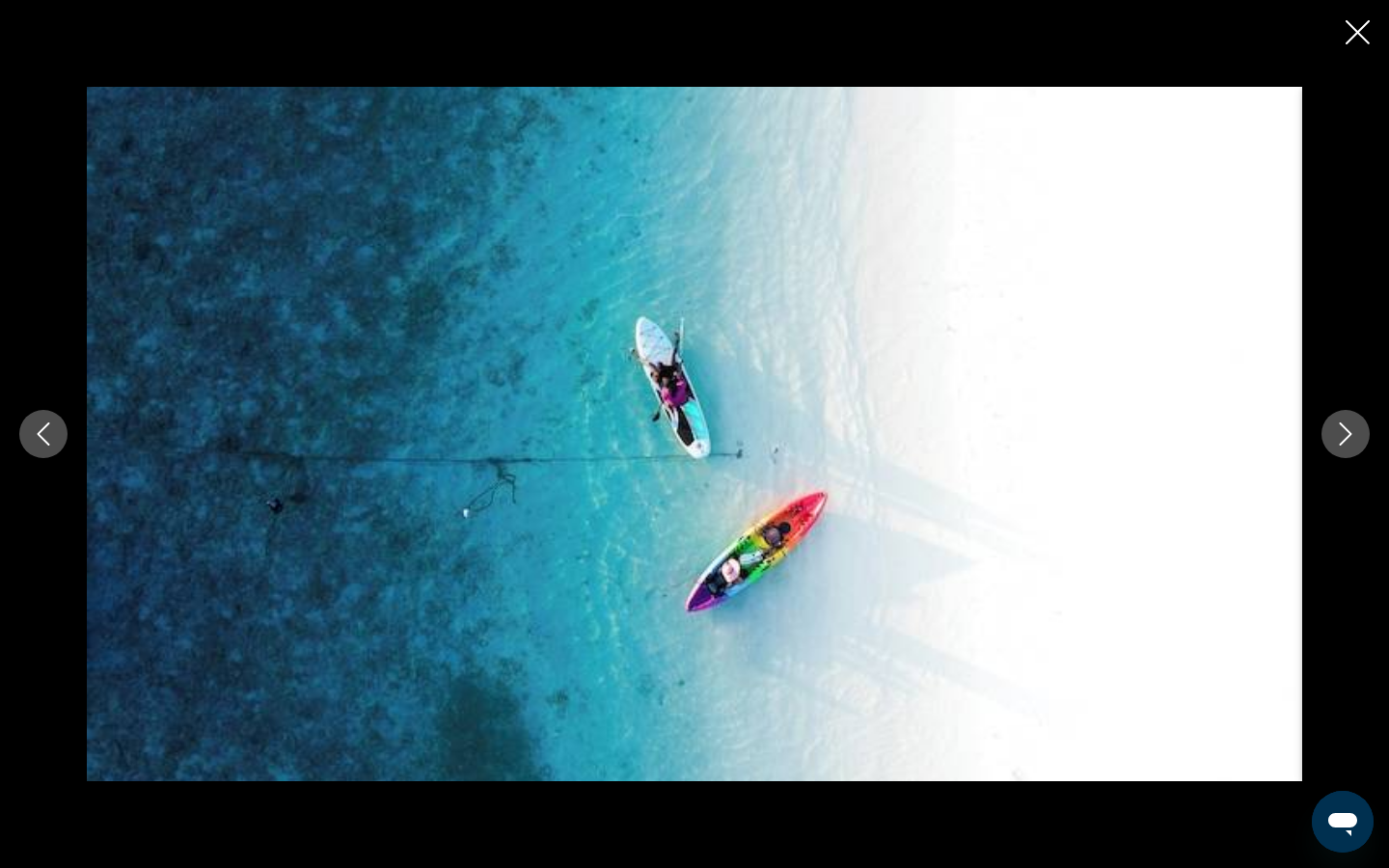 click 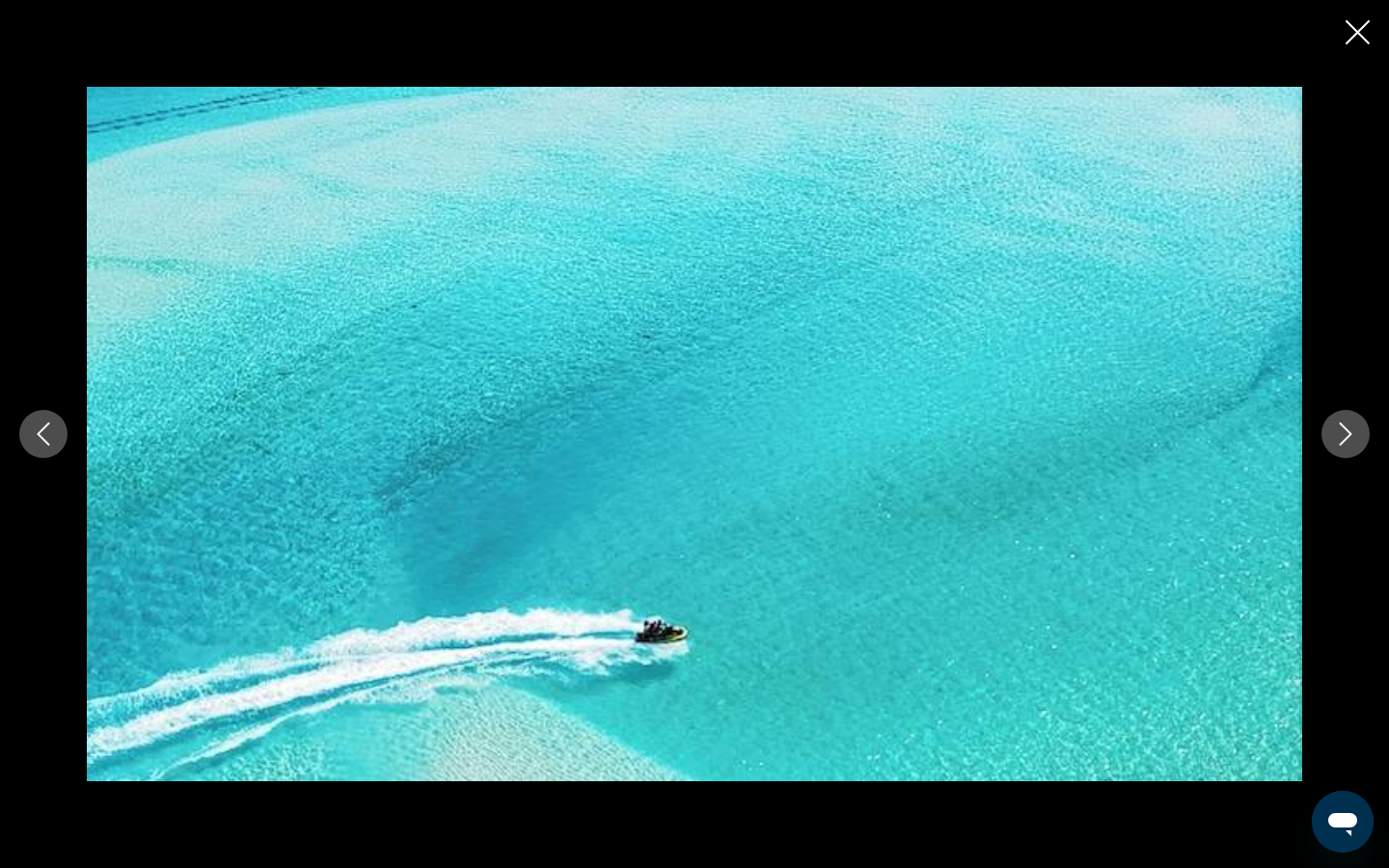 click 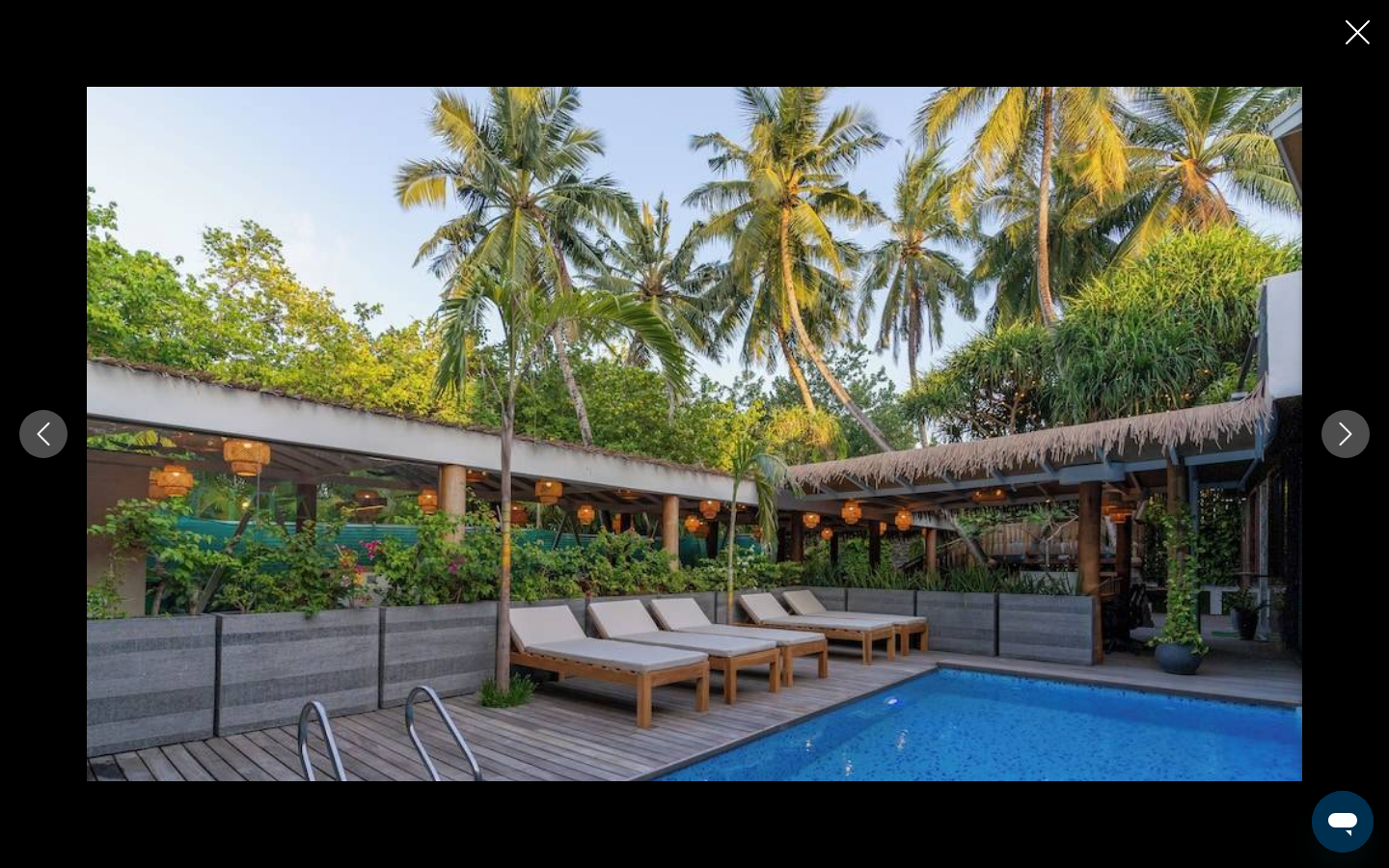 click 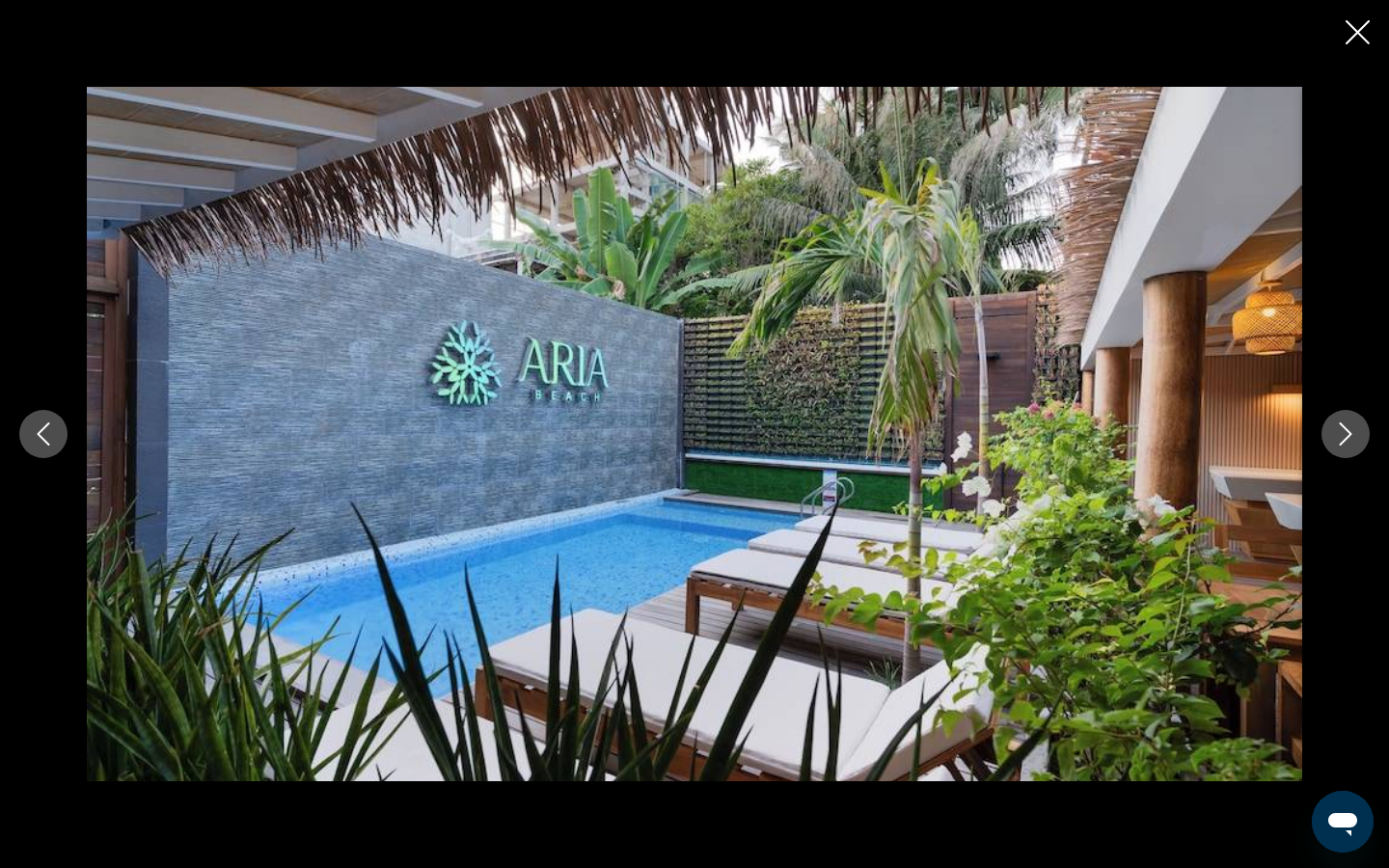click 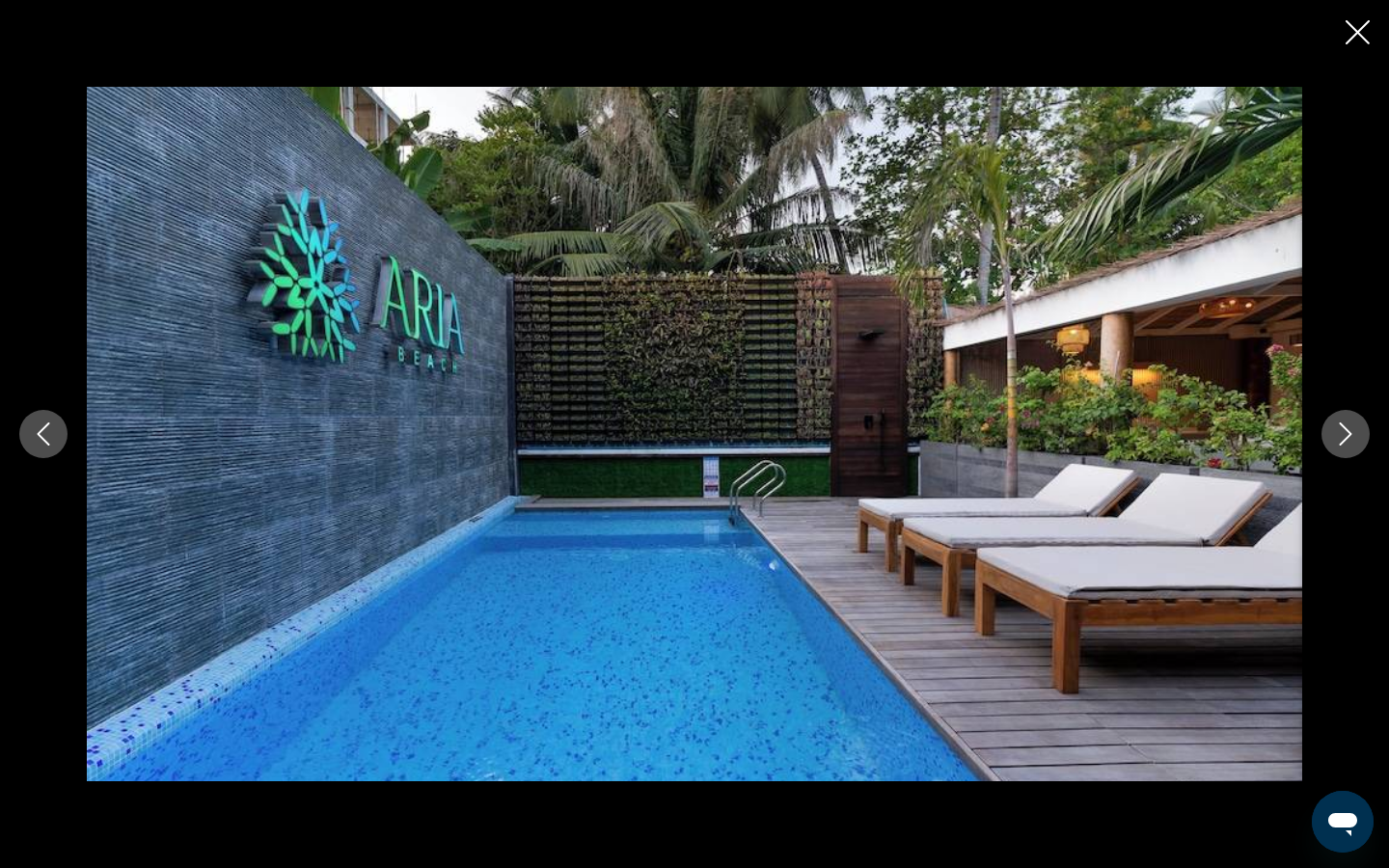 click at bounding box center (1346, 434) 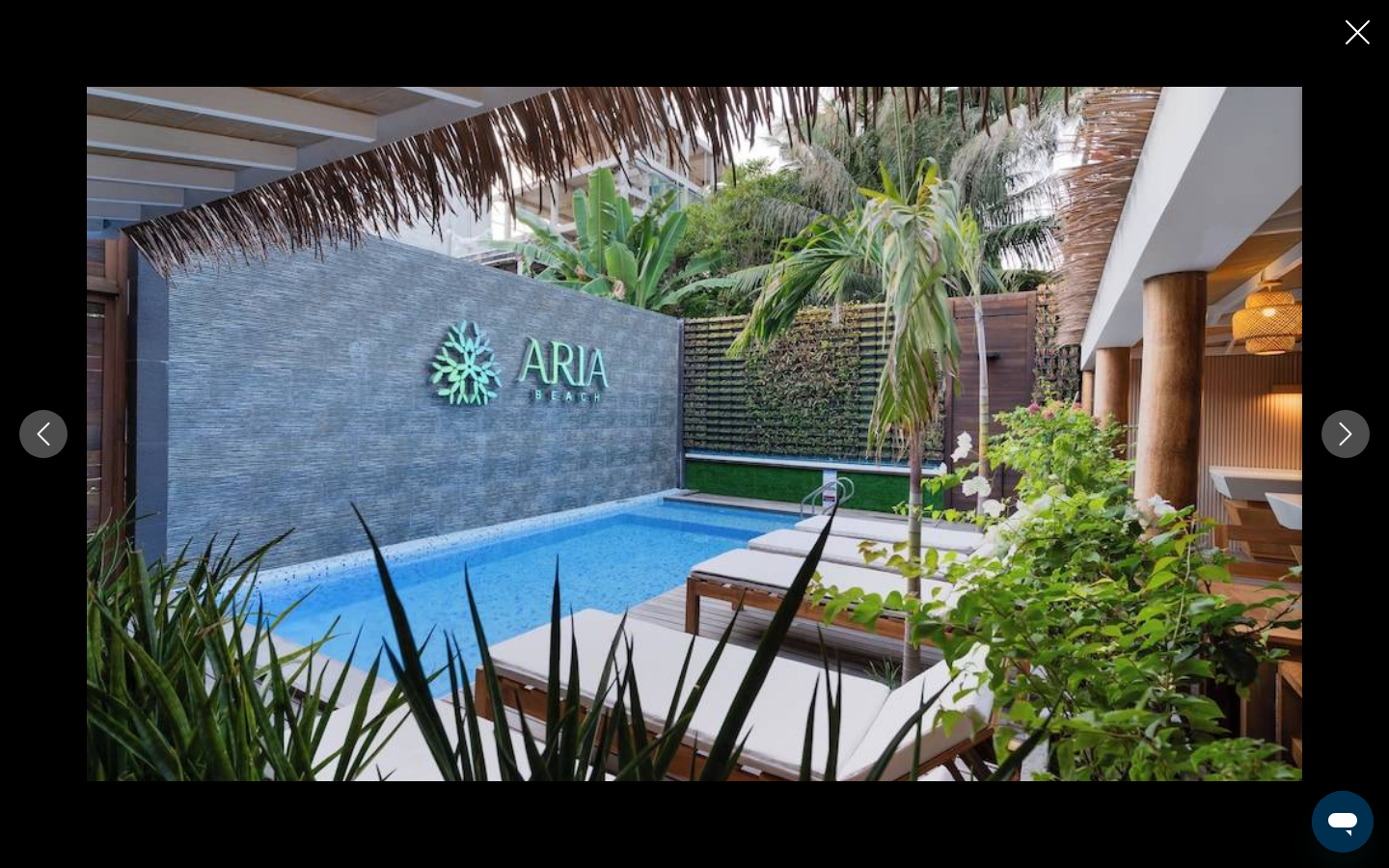 click at bounding box center [1346, 434] 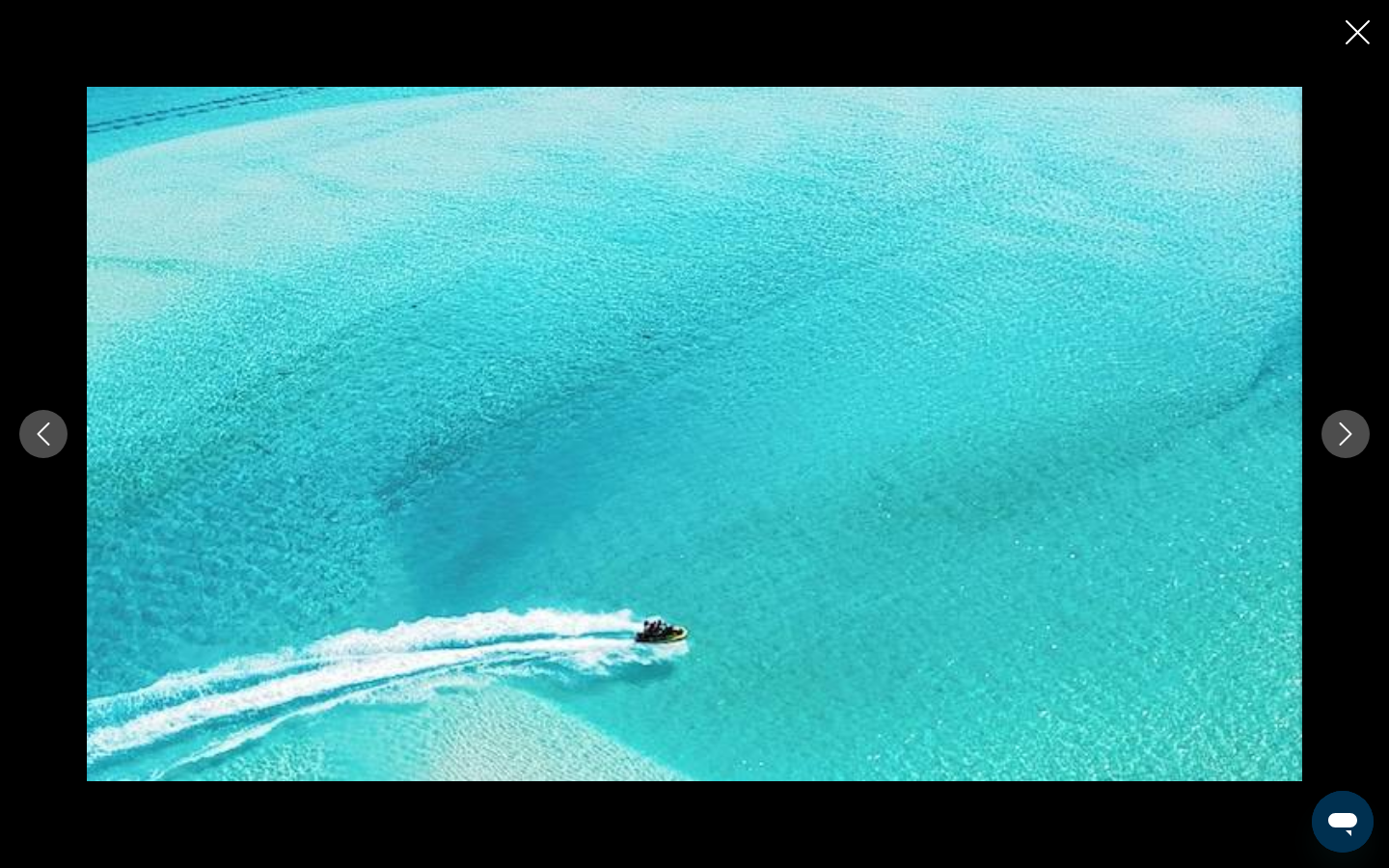 click at bounding box center (1346, 434) 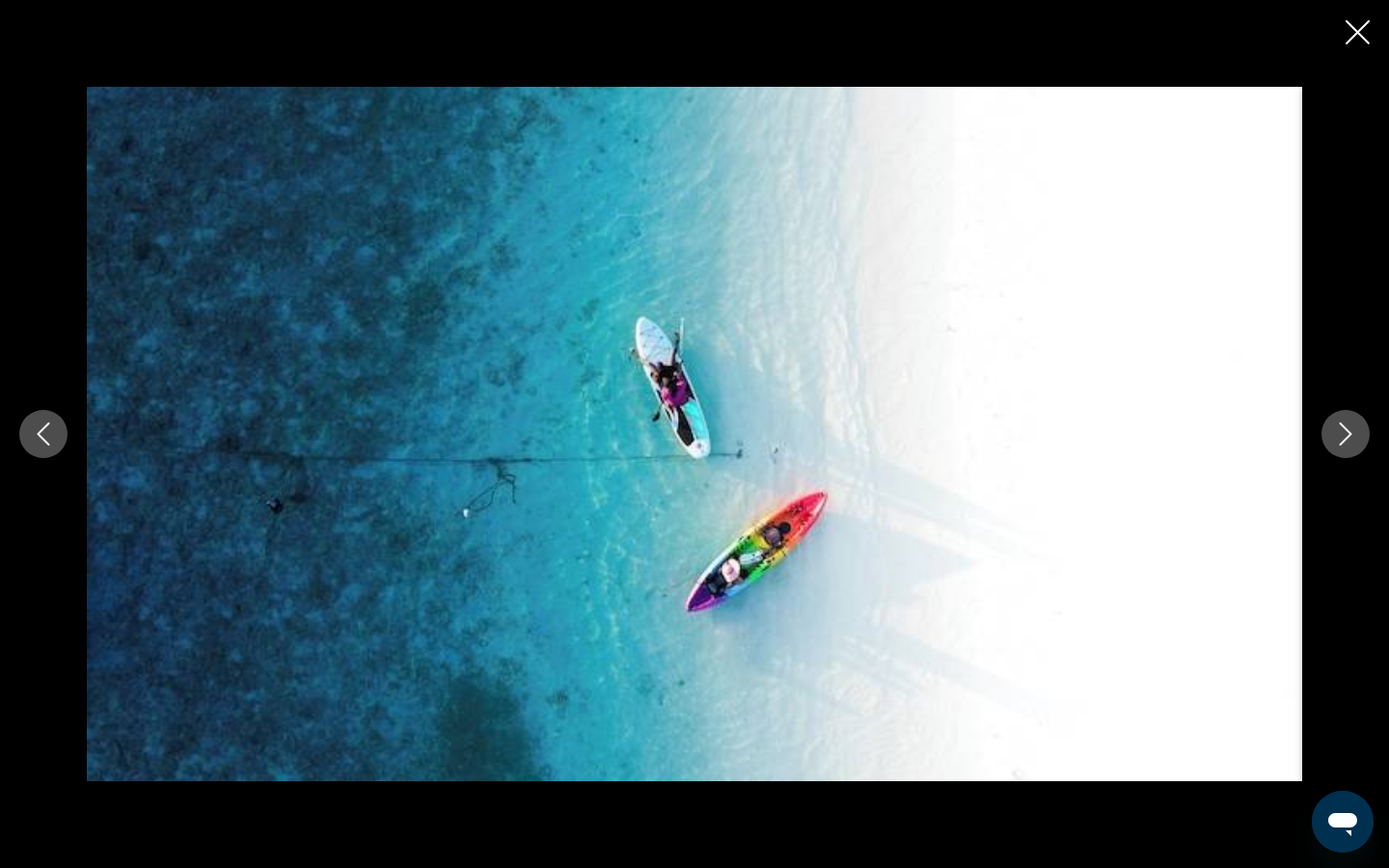 click at bounding box center [1346, 434] 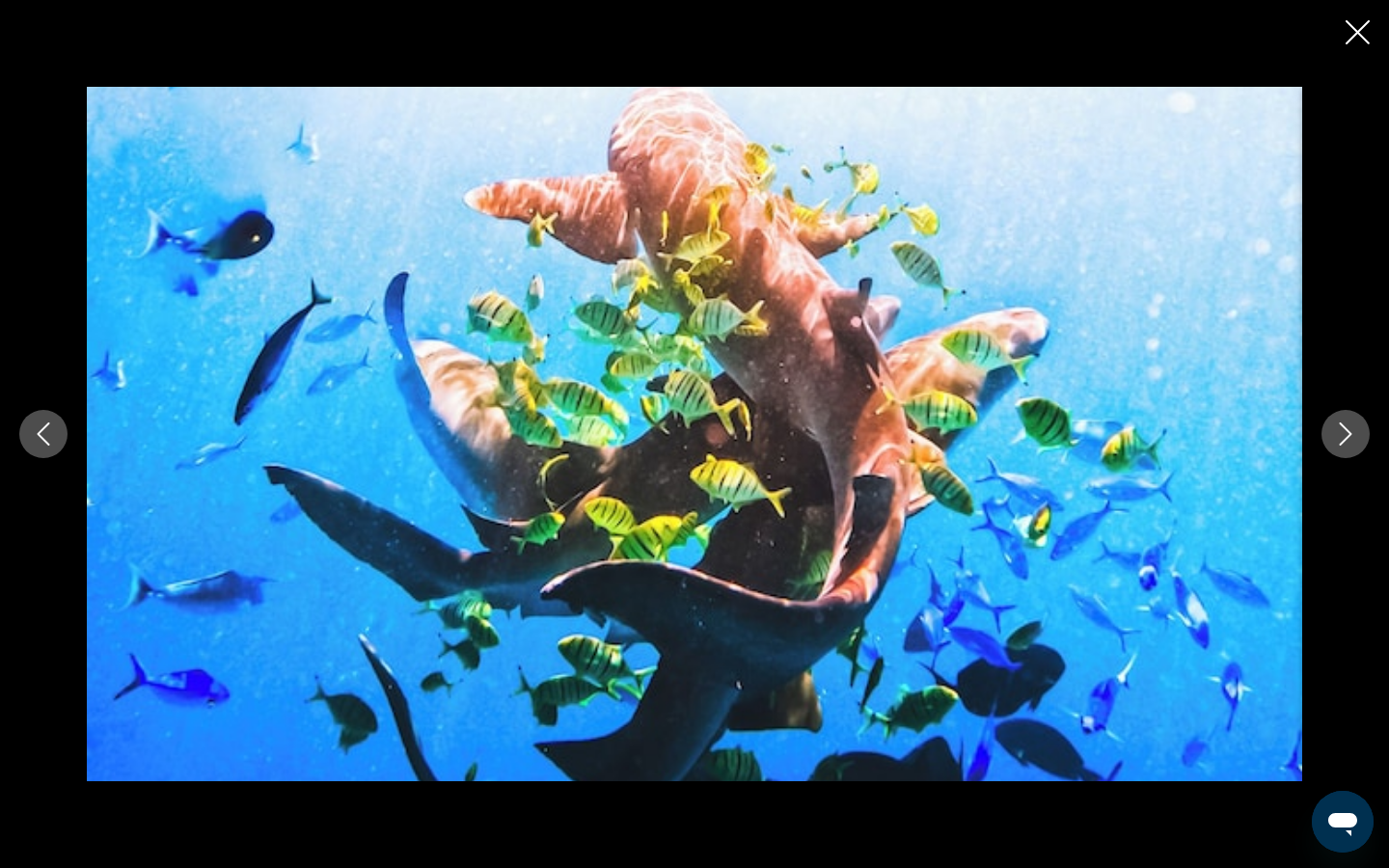 click at bounding box center (1346, 434) 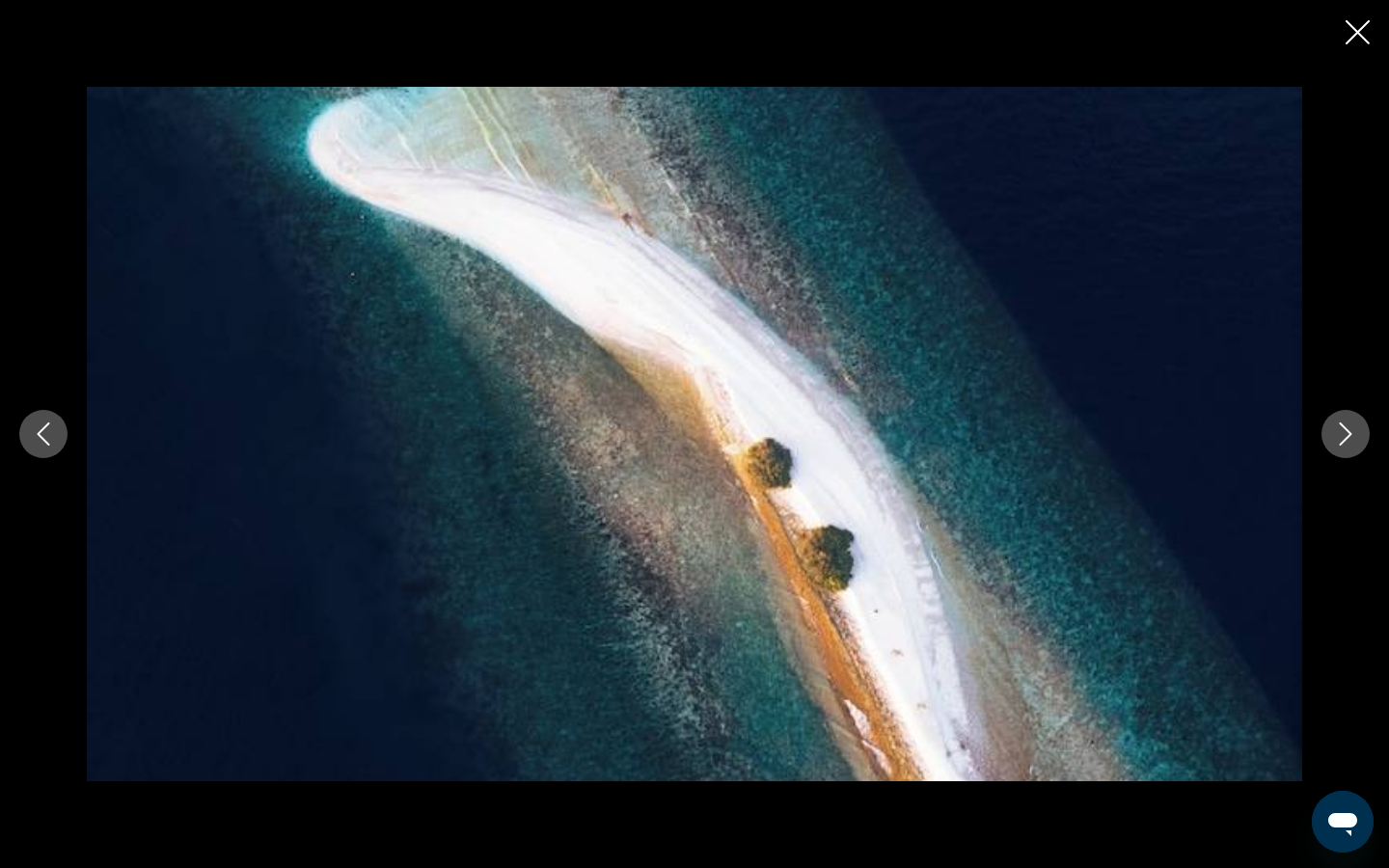 click at bounding box center [1346, 434] 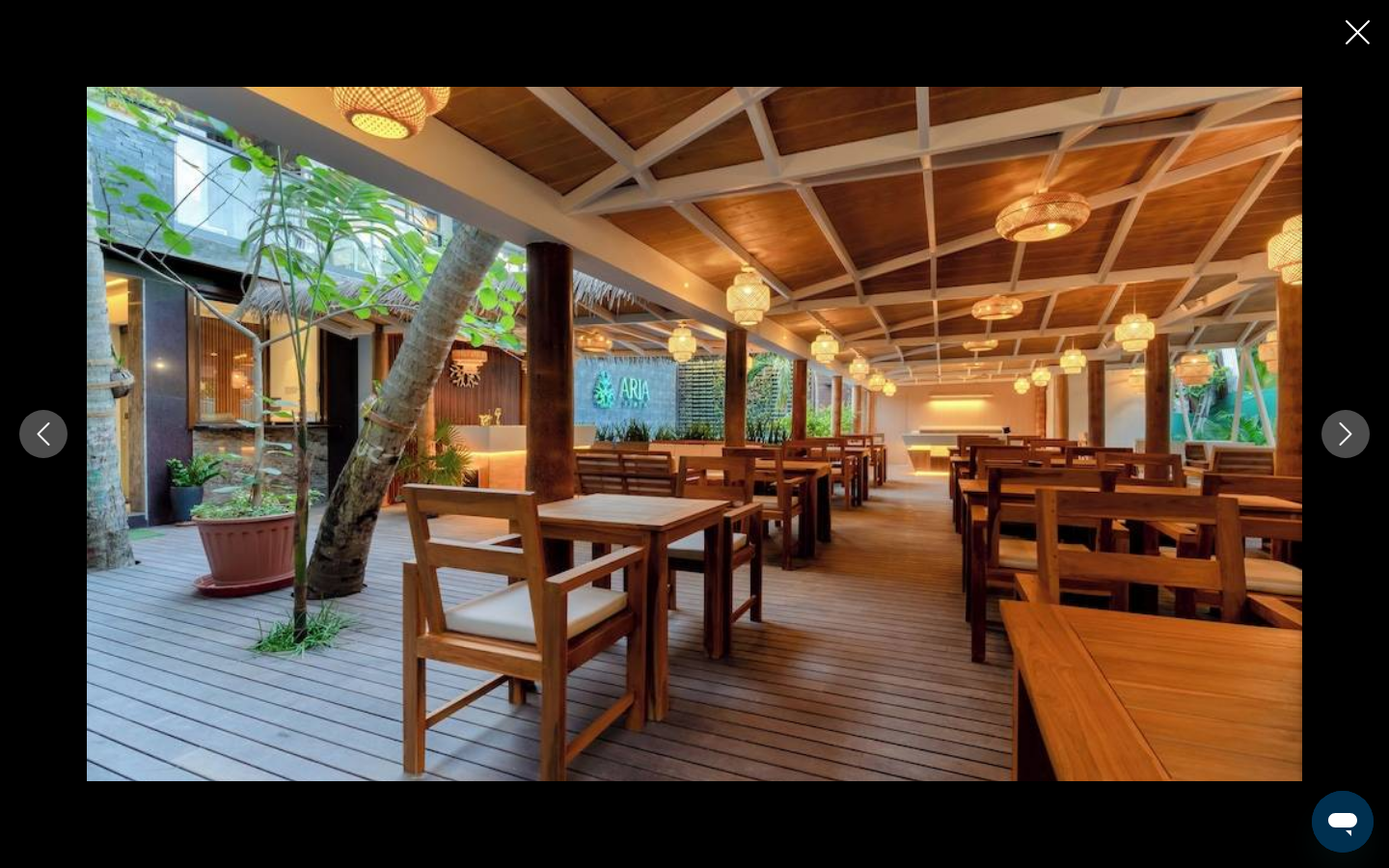 click at bounding box center (1346, 434) 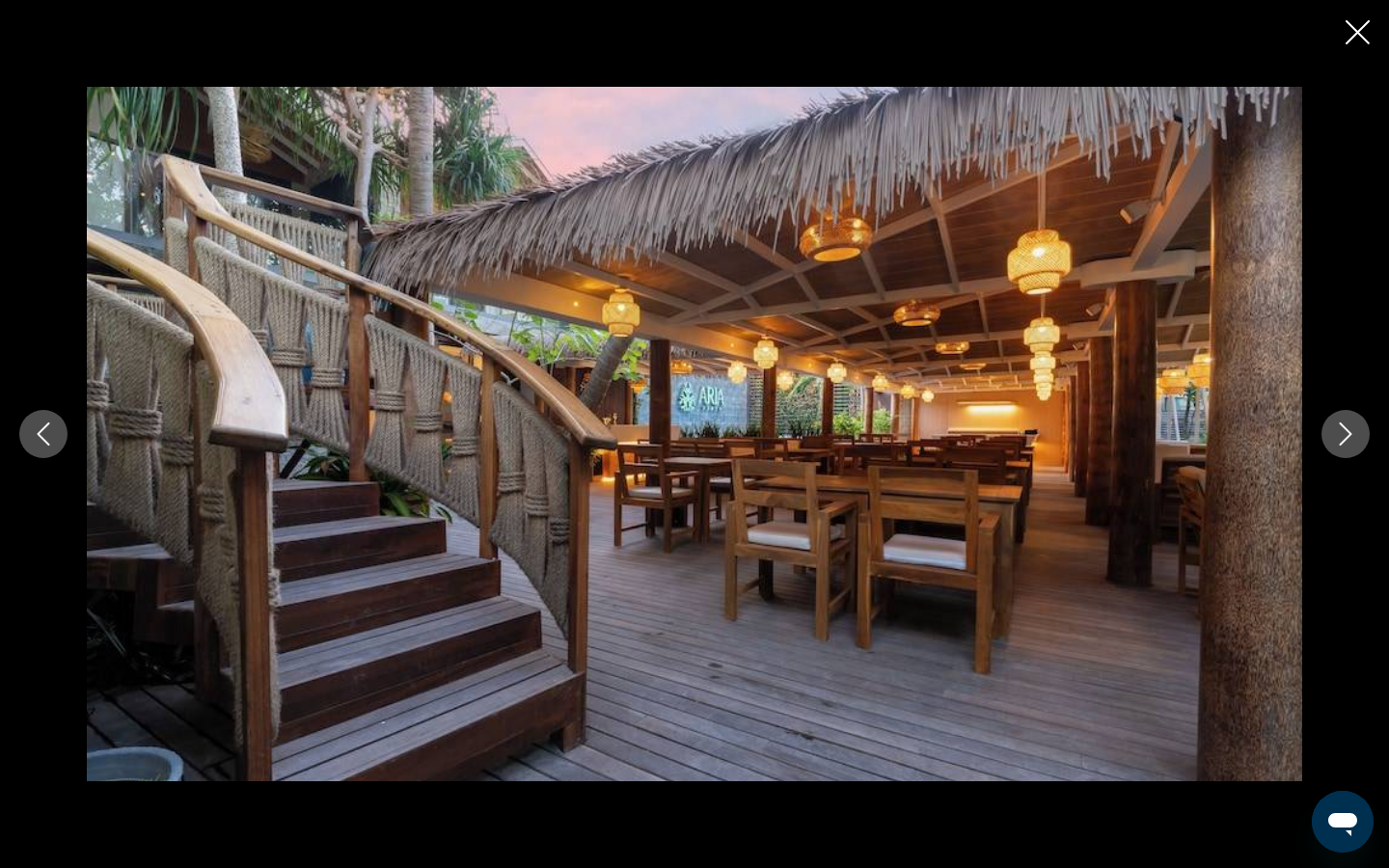 click at bounding box center [1346, 434] 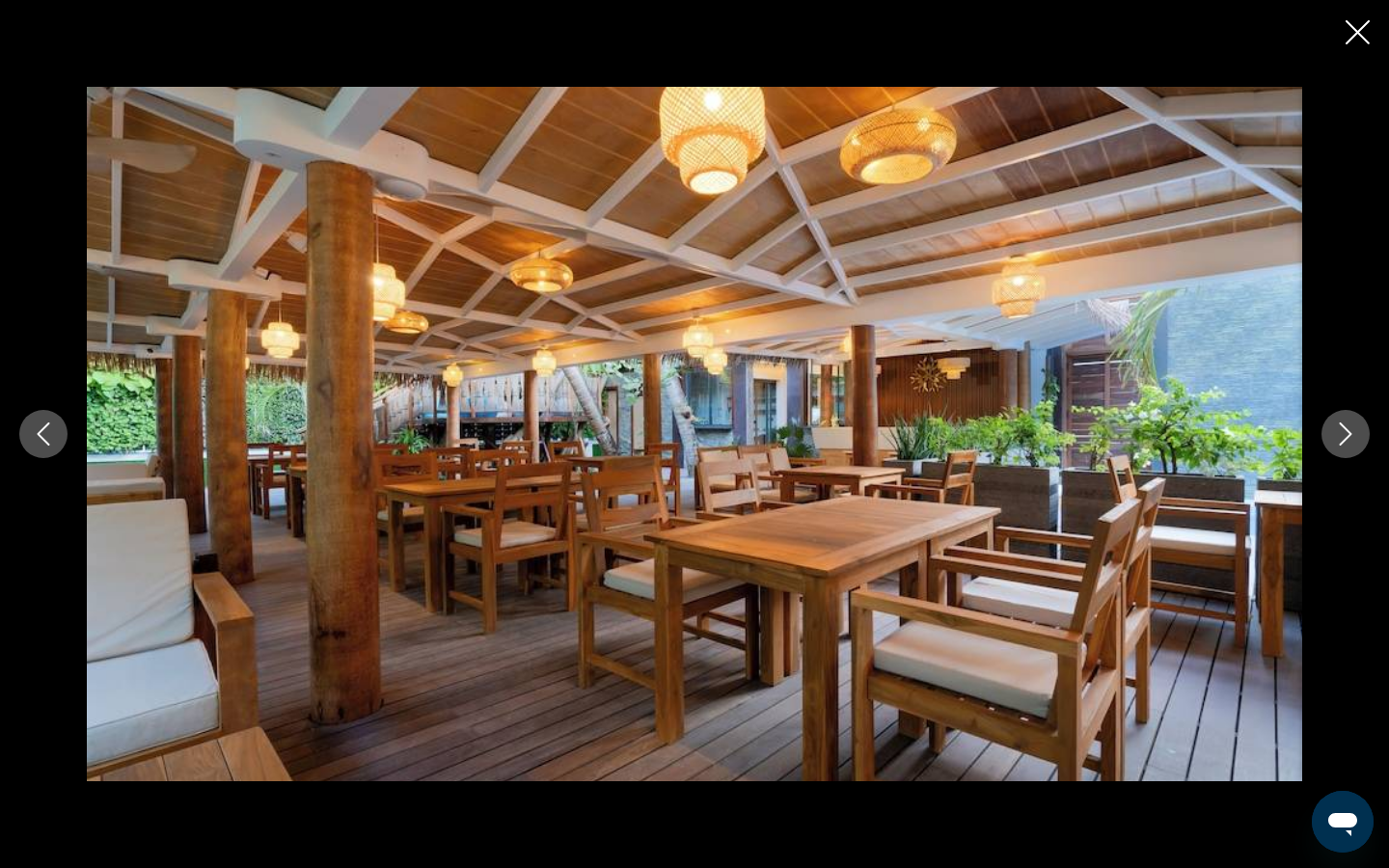 click at bounding box center (1346, 434) 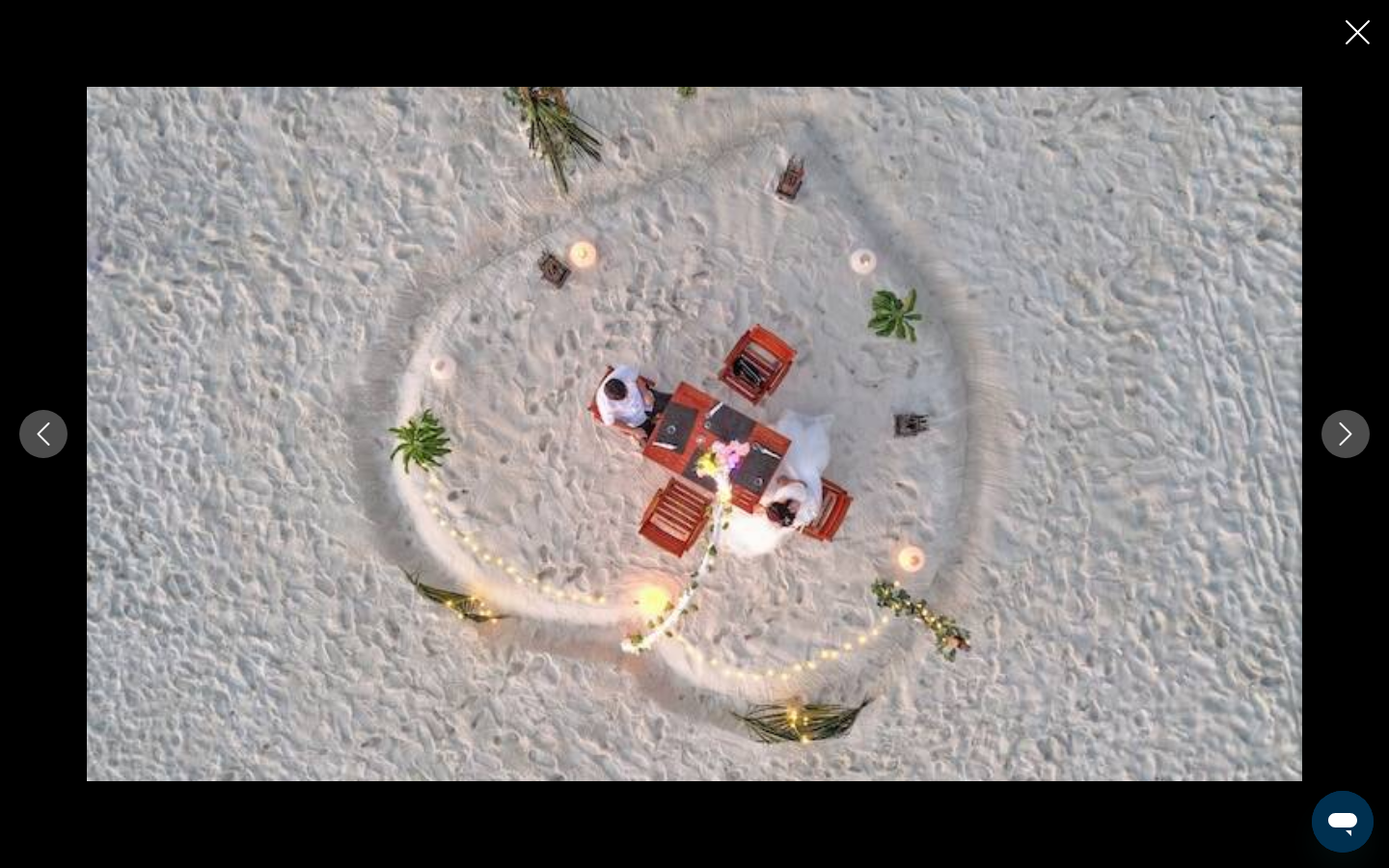click at bounding box center (1346, 434) 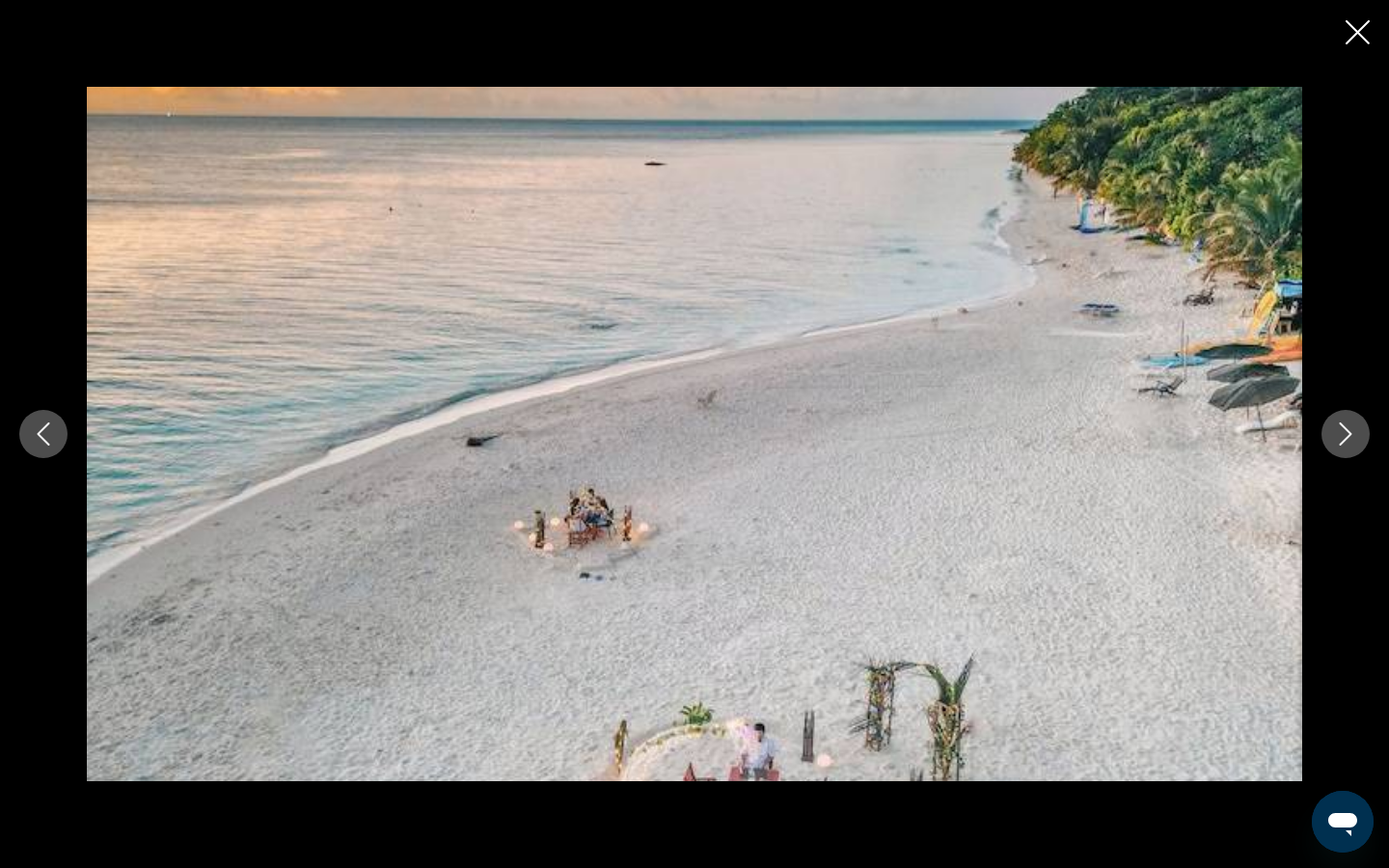 click at bounding box center (1346, 434) 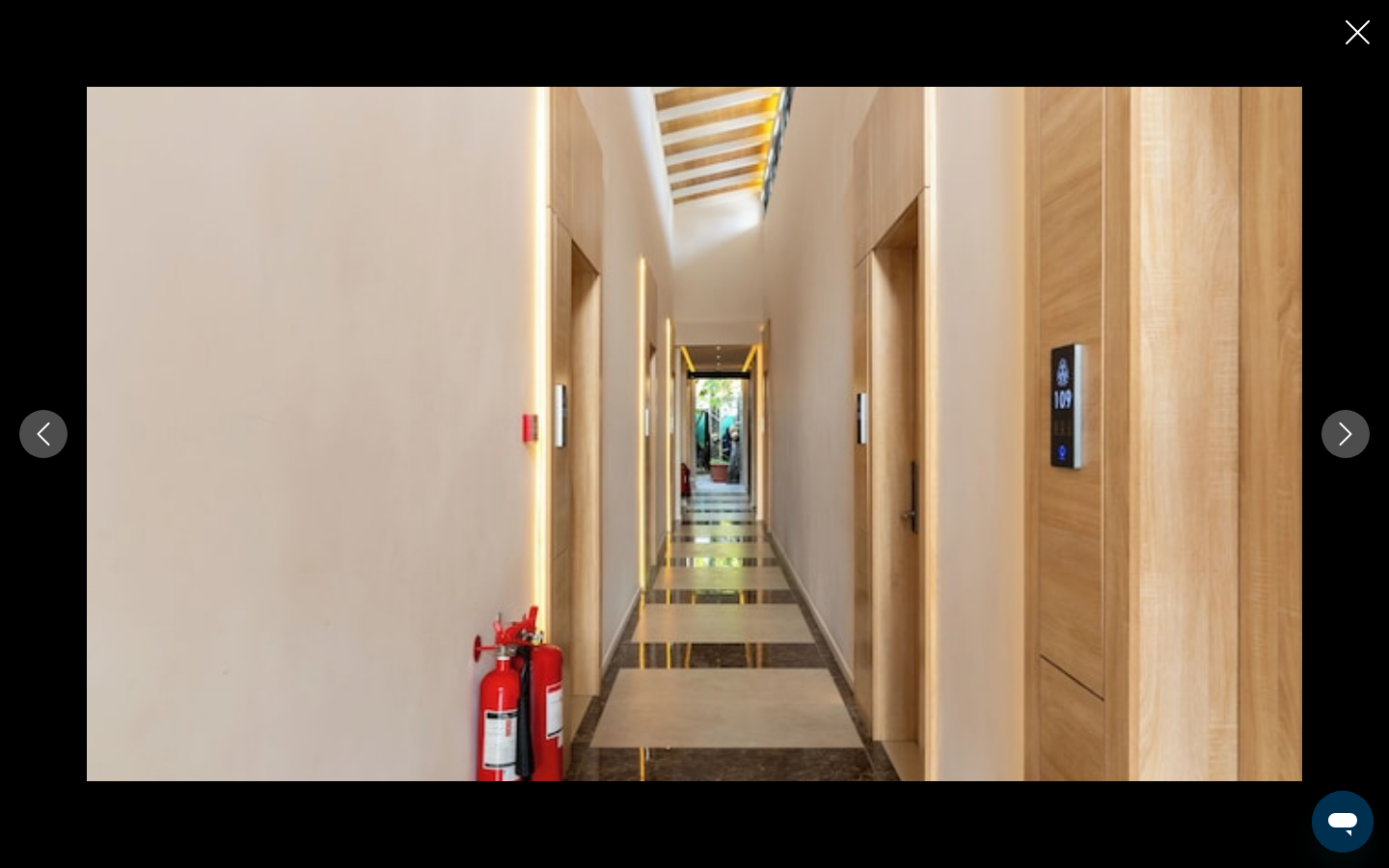 click at bounding box center [1346, 434] 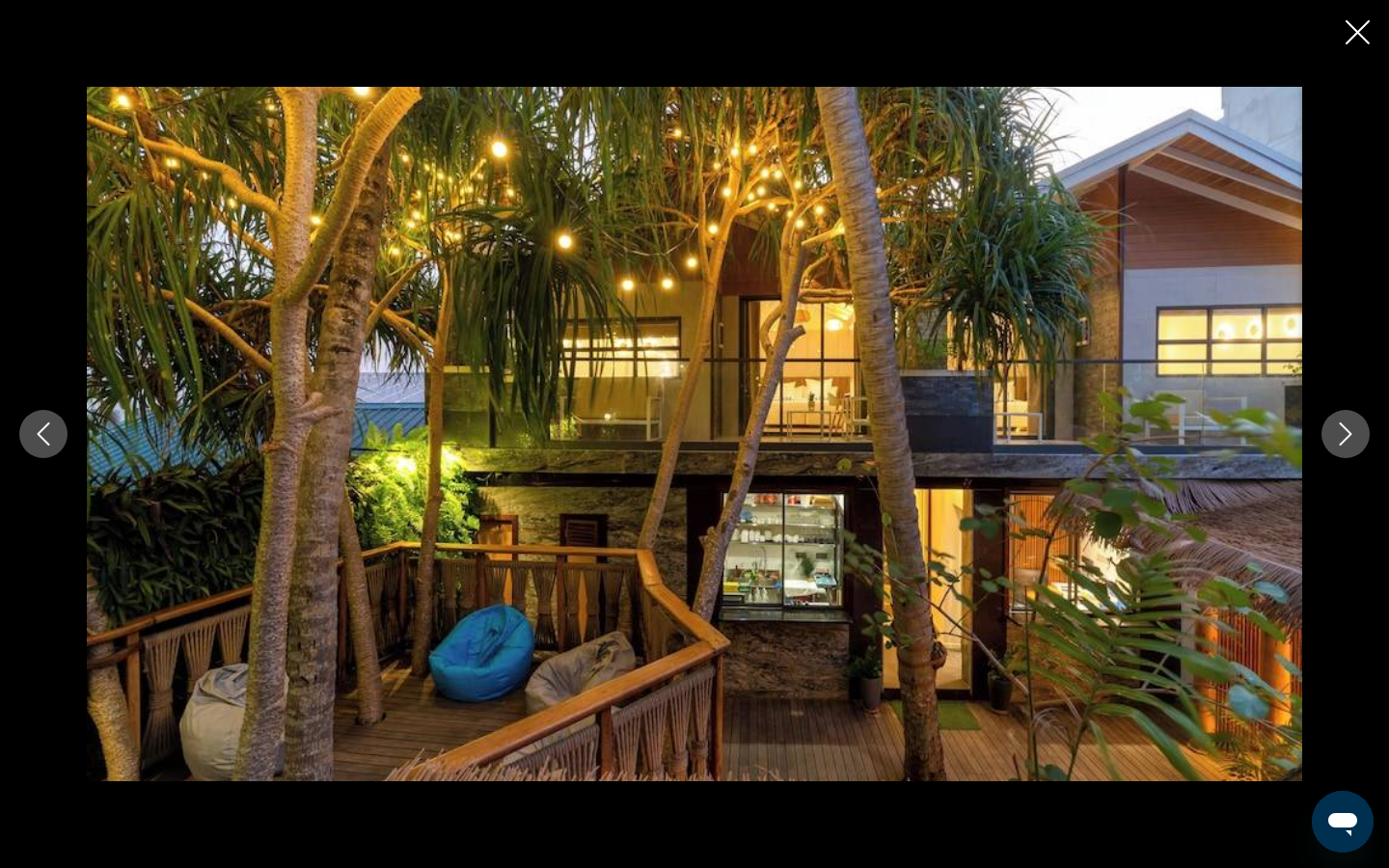 click at bounding box center (1346, 434) 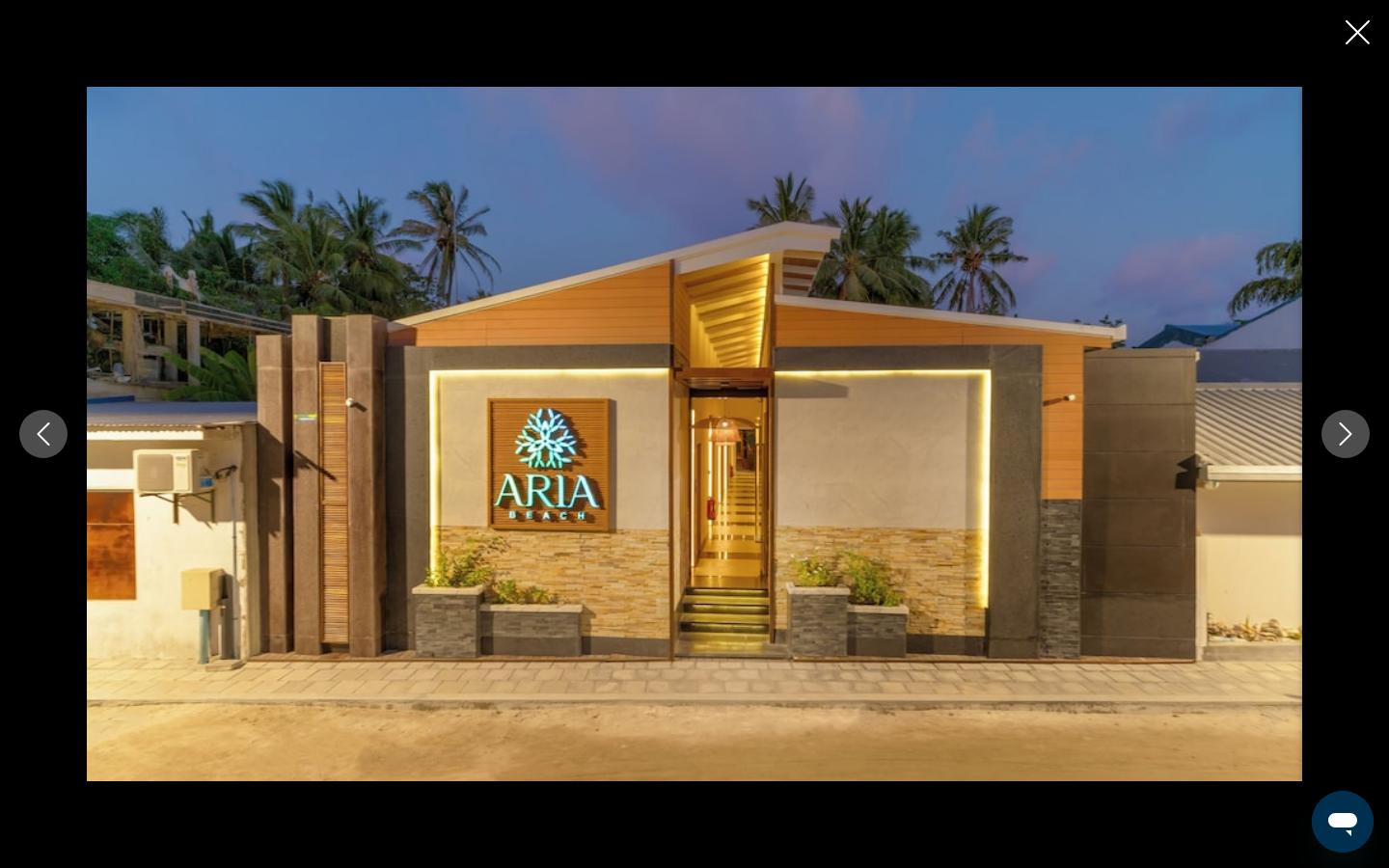 click at bounding box center (1346, 434) 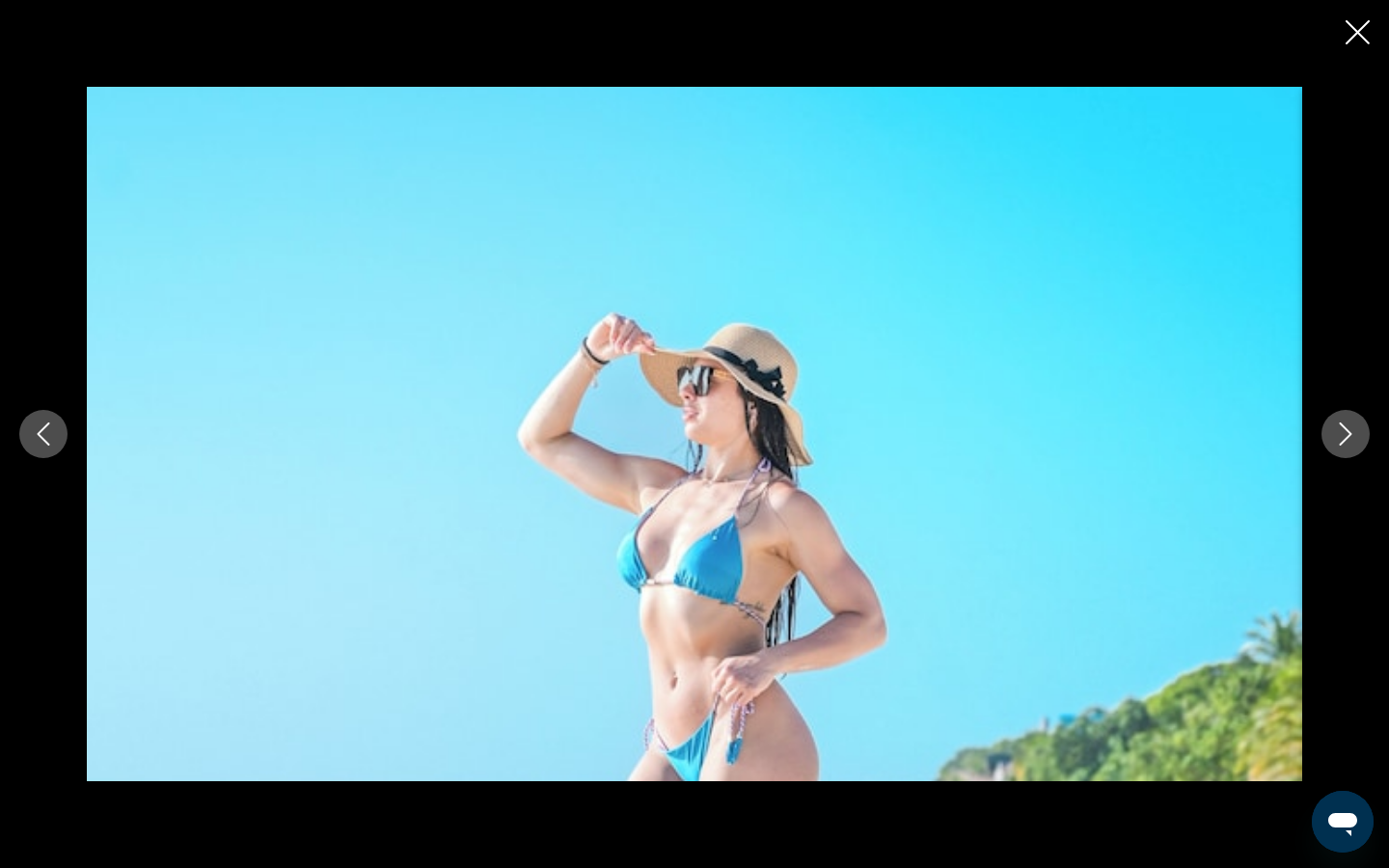 click at bounding box center (1346, 434) 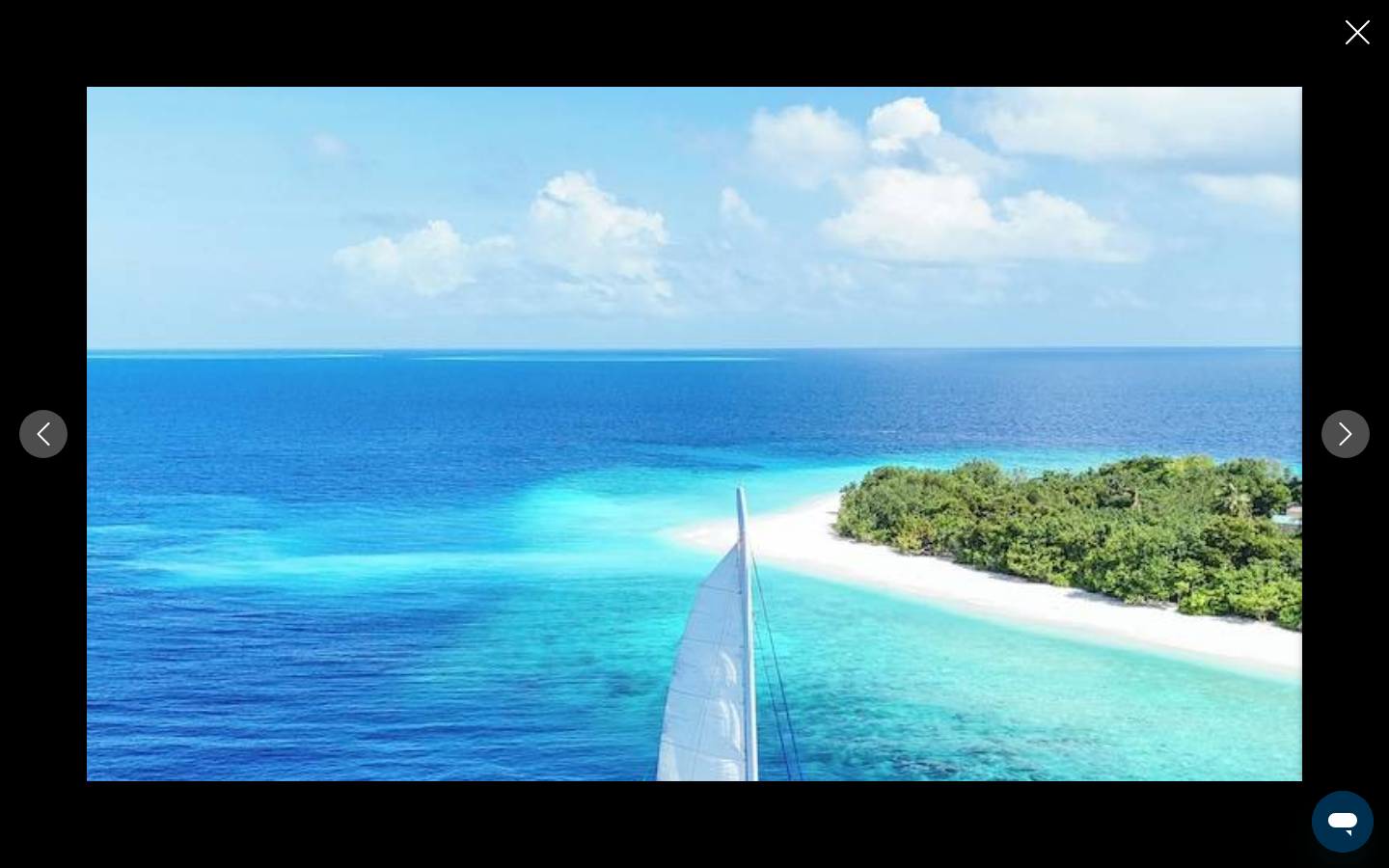 click at bounding box center (1346, 434) 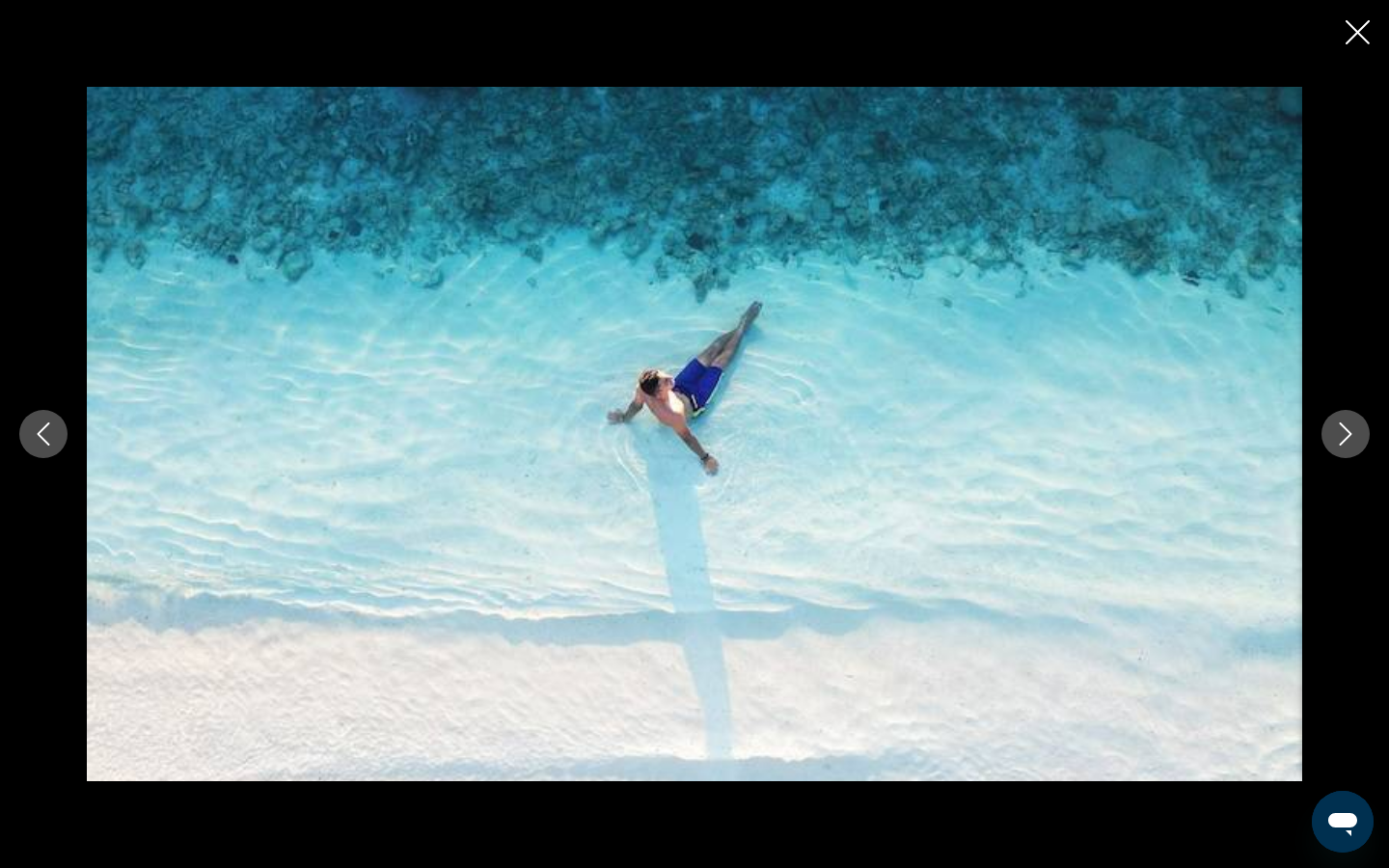 click at bounding box center [1346, 434] 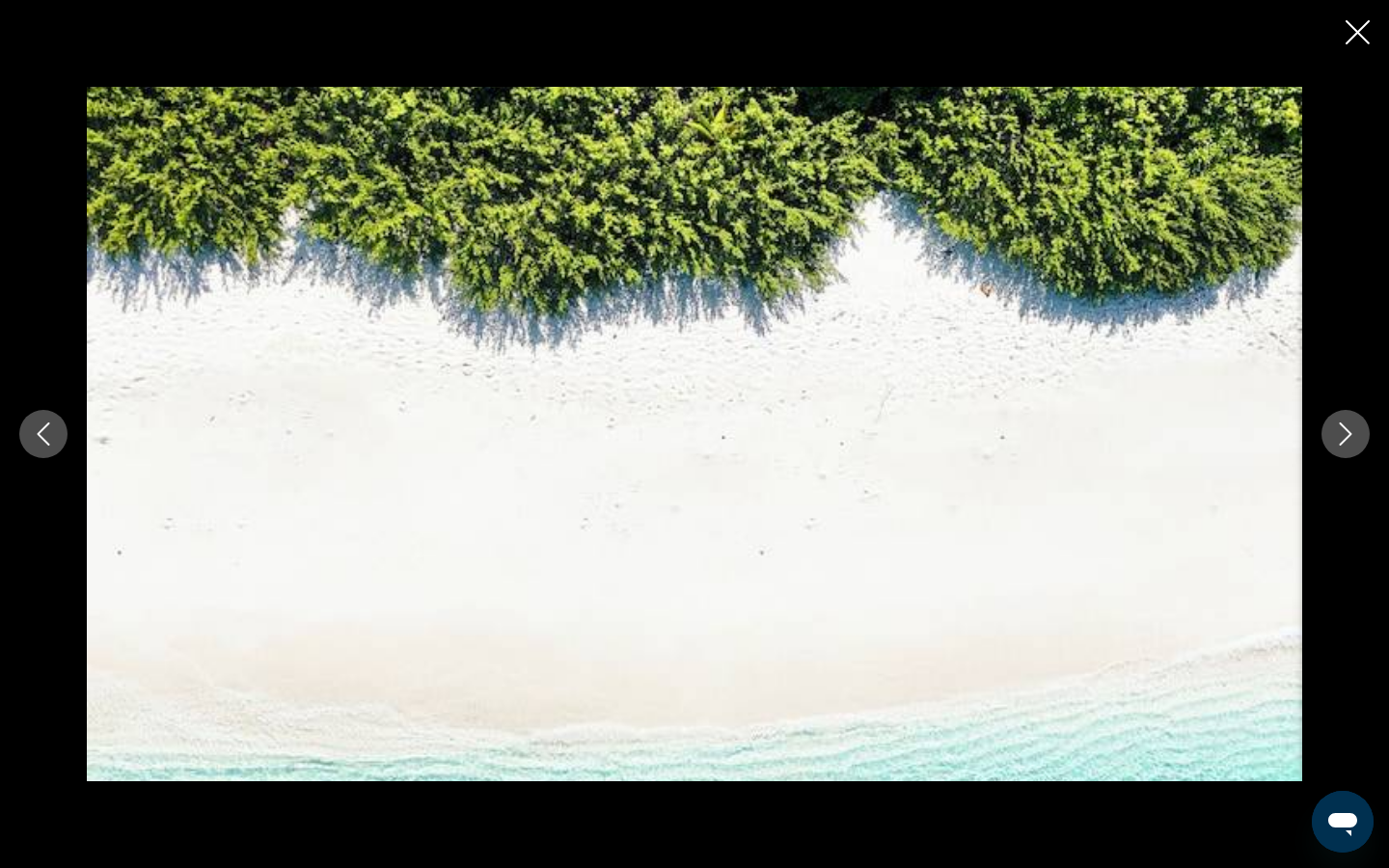 click at bounding box center (1346, 434) 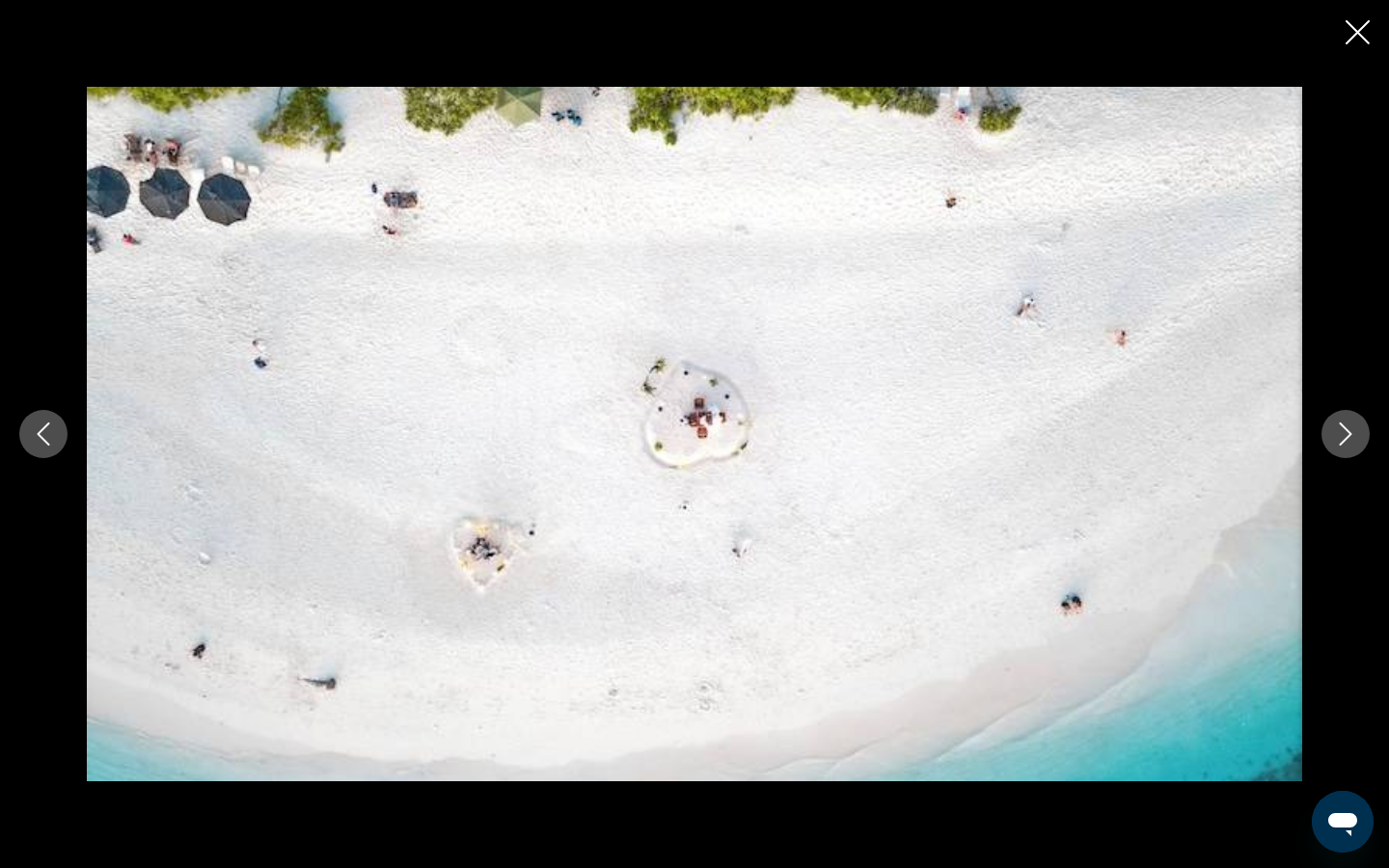 click at bounding box center [1346, 434] 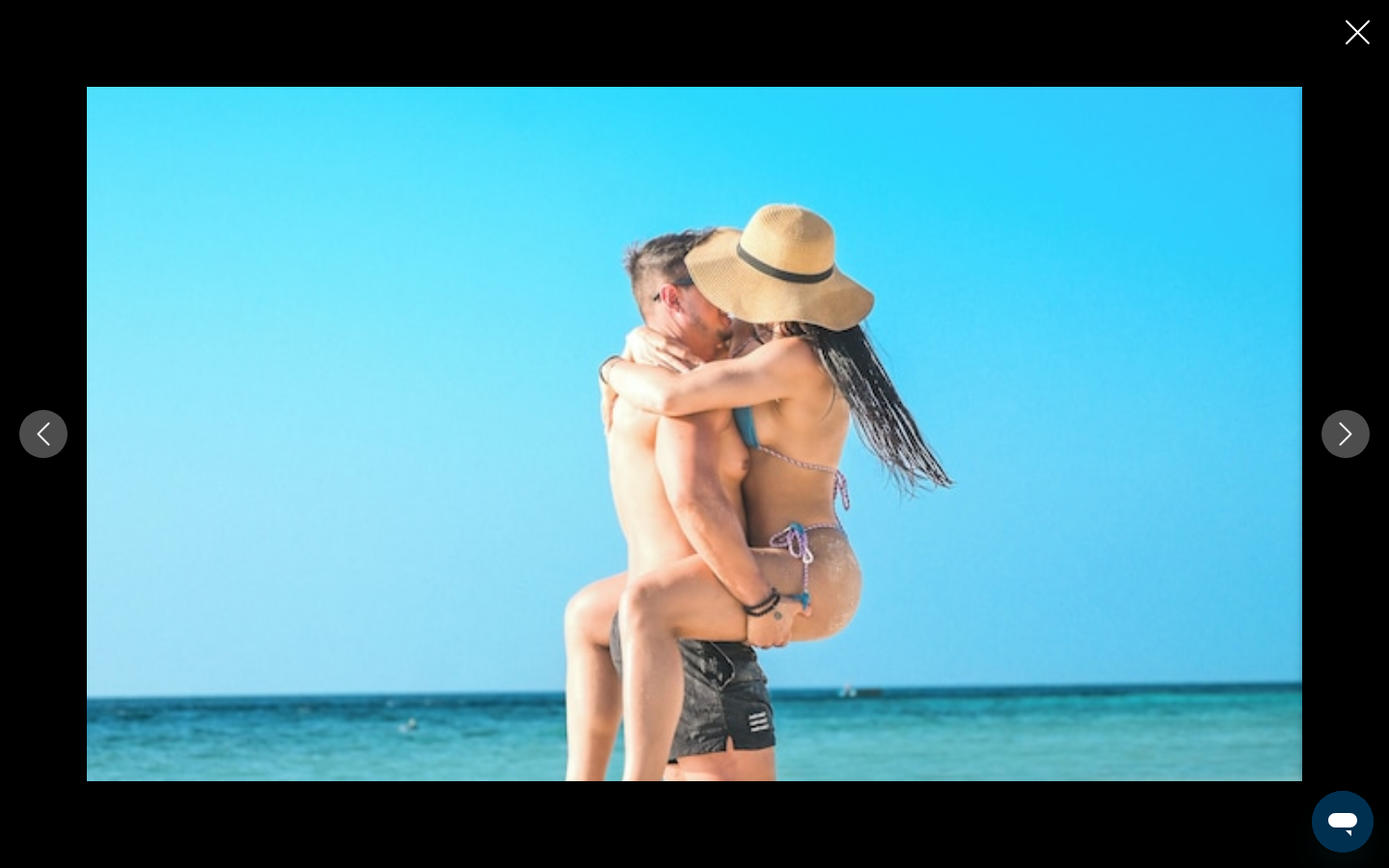 click at bounding box center (1346, 434) 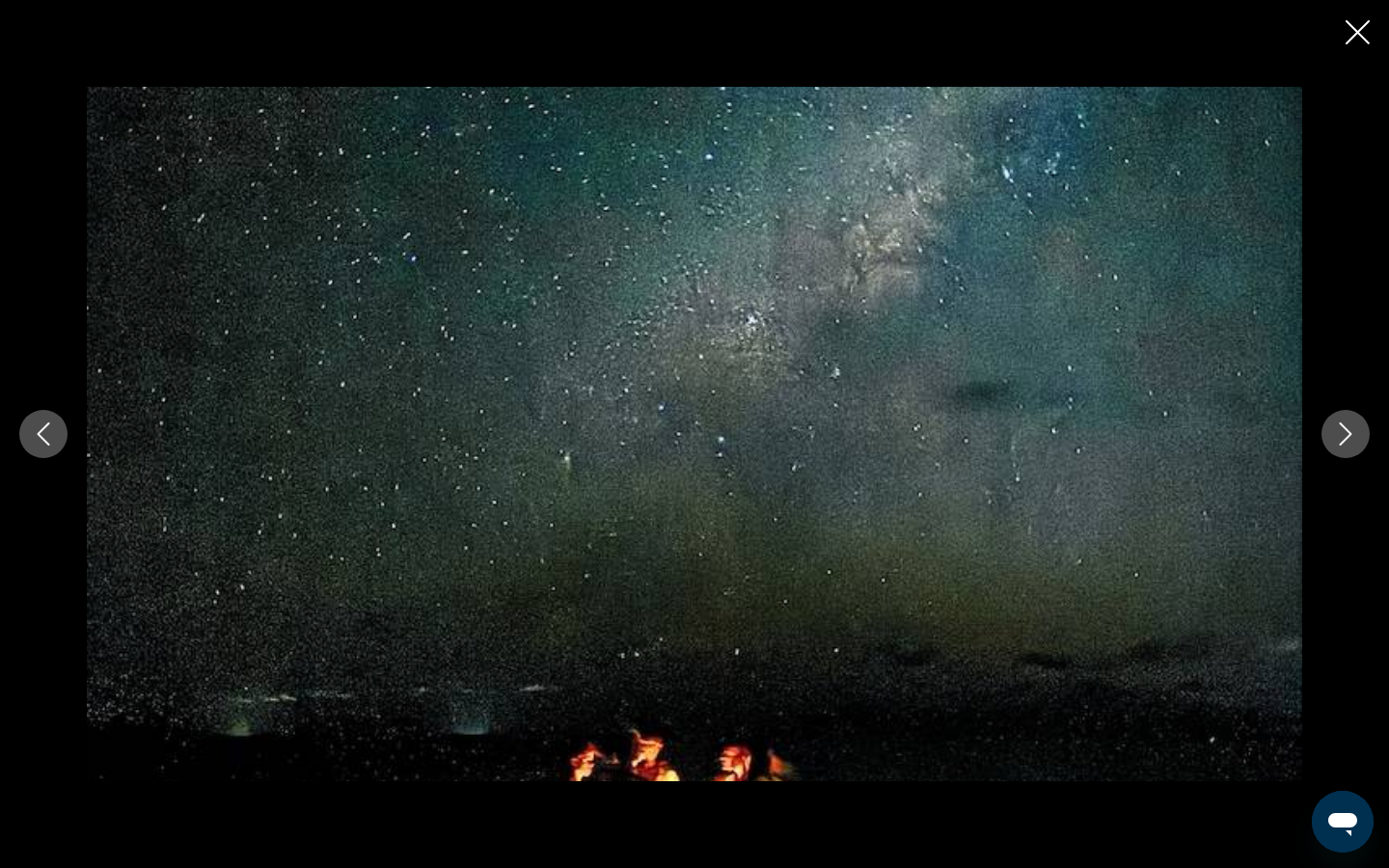 click at bounding box center [1346, 434] 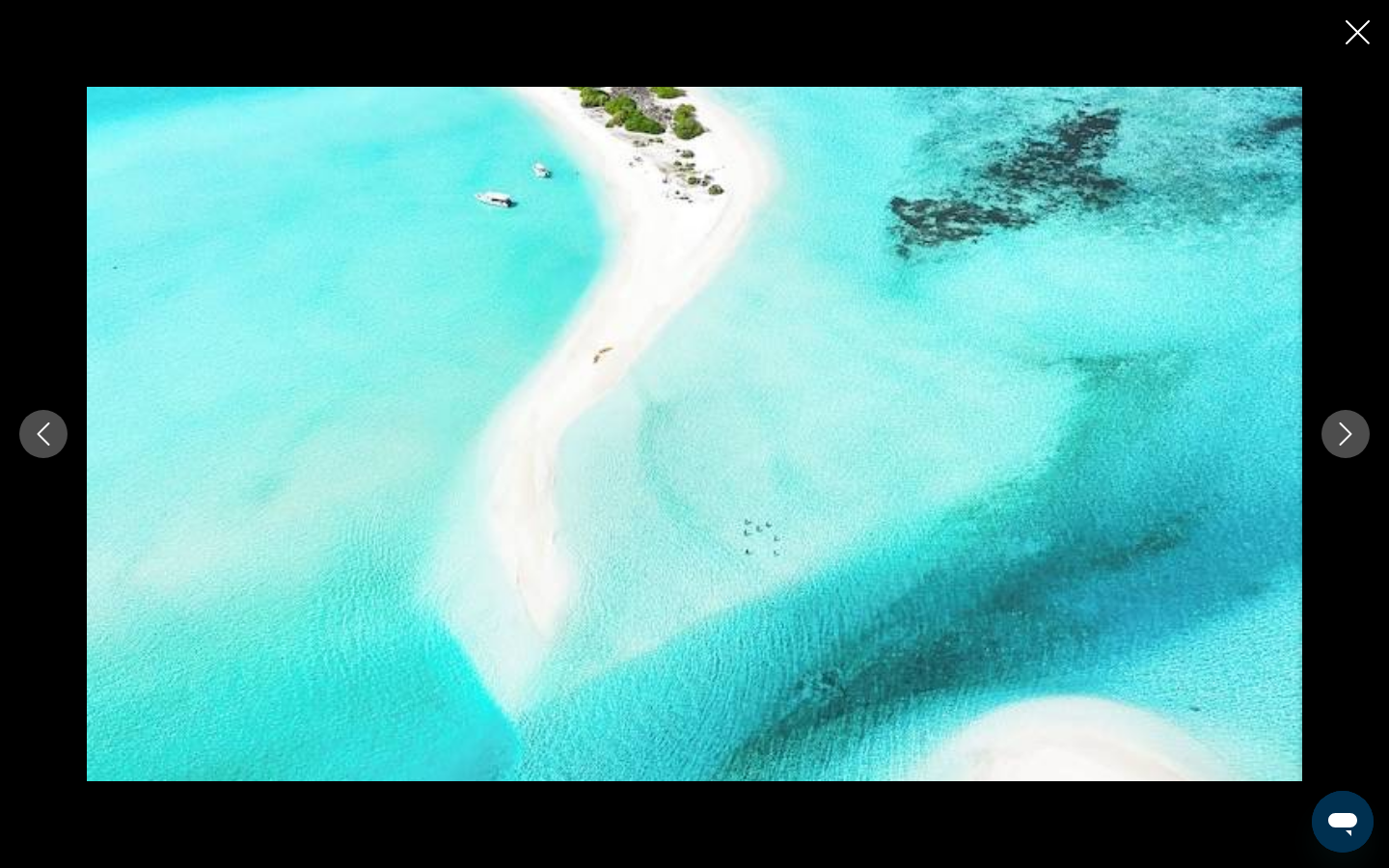 click at bounding box center (694, 434) 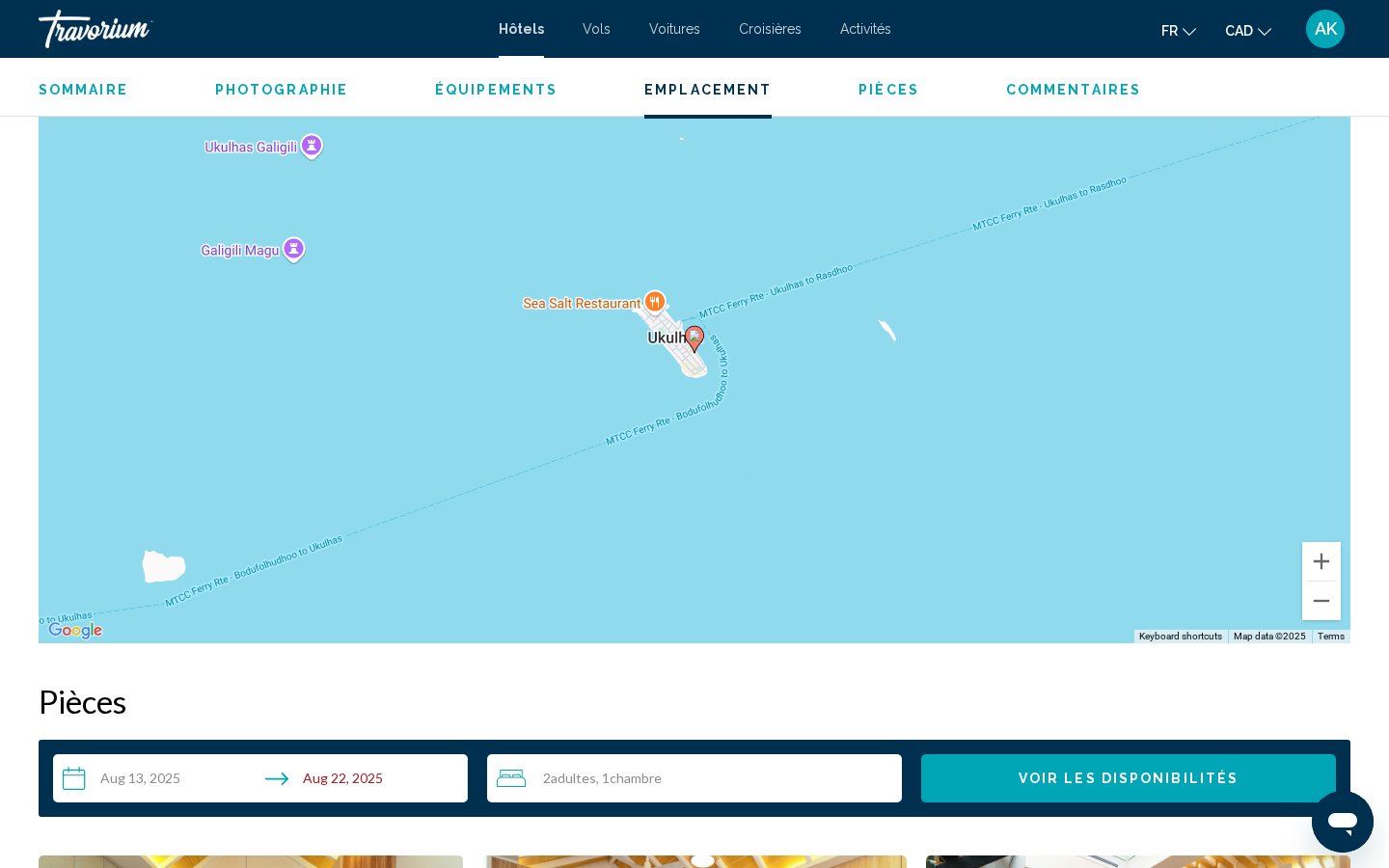 scroll, scrollTop: 1858, scrollLeft: 0, axis: vertical 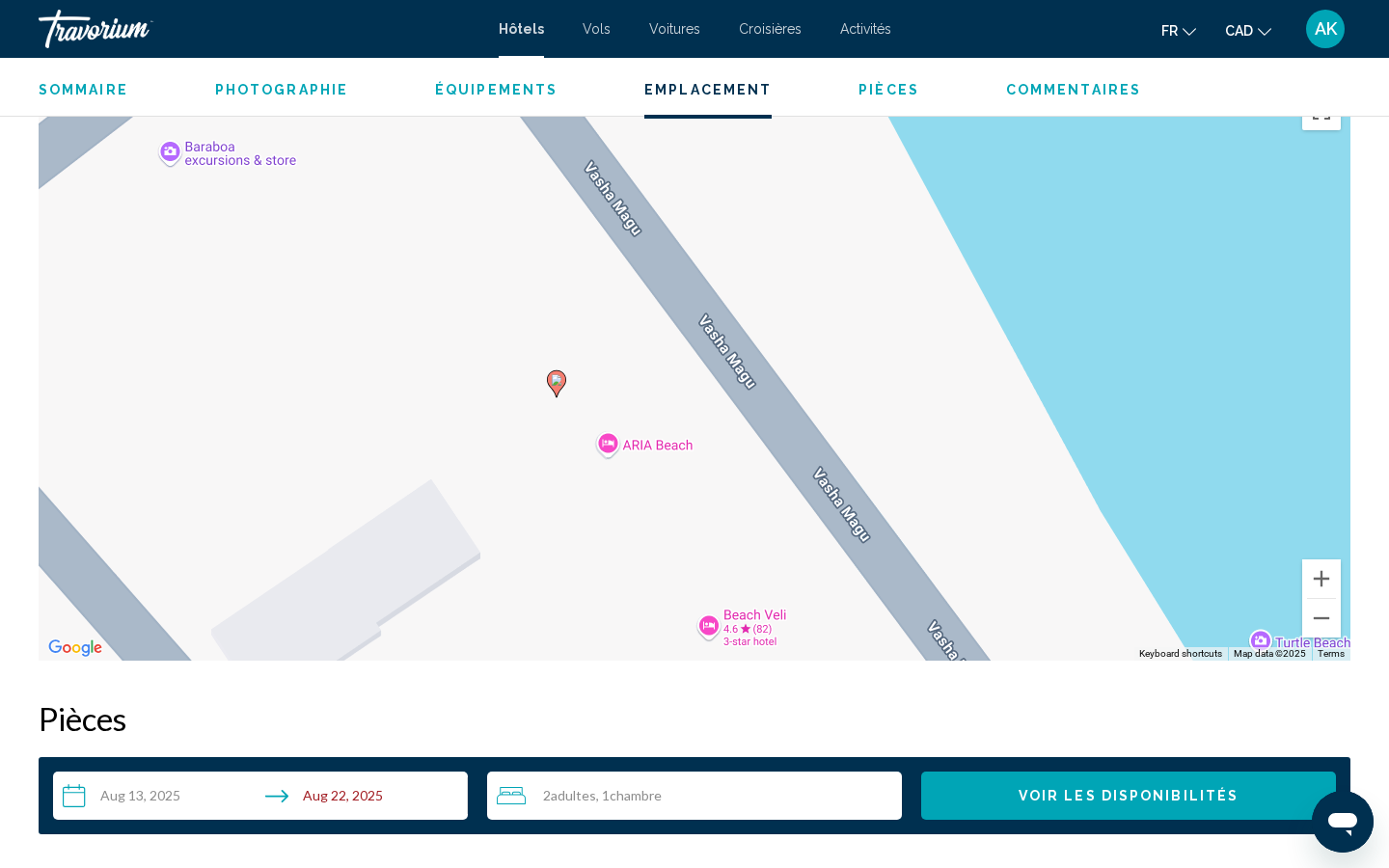 drag, startPoint x: 722, startPoint y: 256, endPoint x: 909, endPoint y: 496, distance: 304.25154 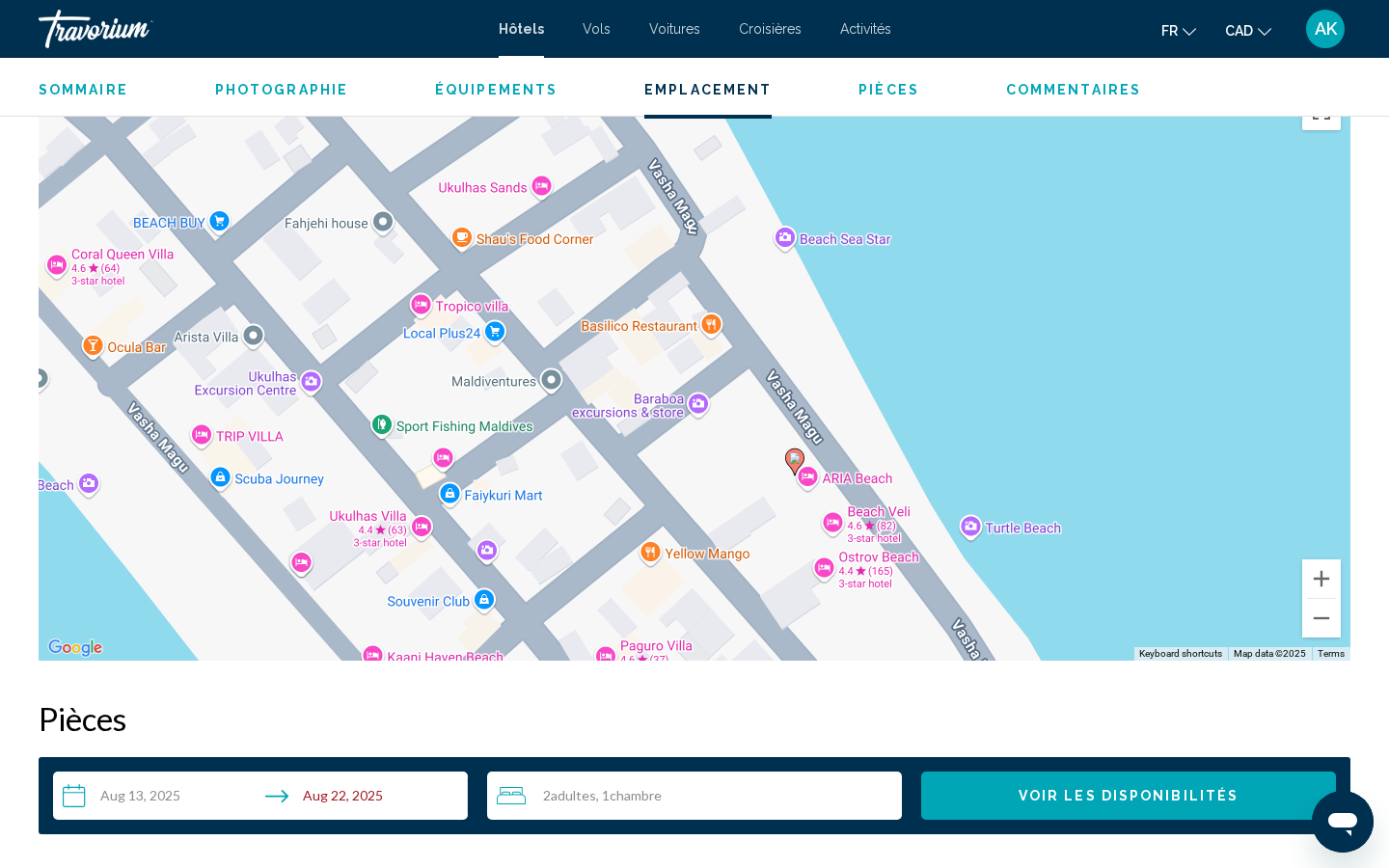 drag, startPoint x: 902, startPoint y: 197, endPoint x: 872, endPoint y: 372, distance: 177.55281 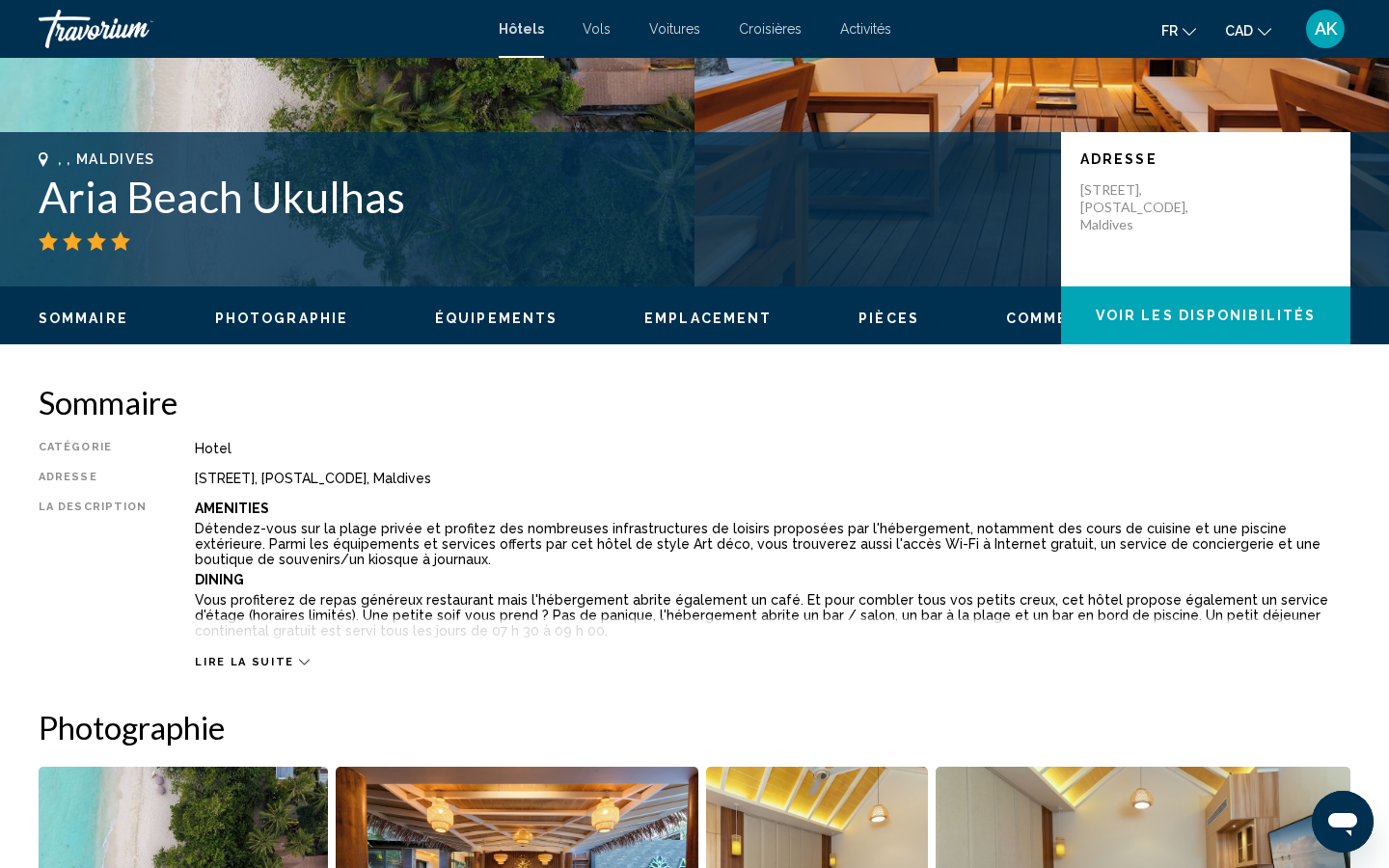 scroll, scrollTop: 345, scrollLeft: 0, axis: vertical 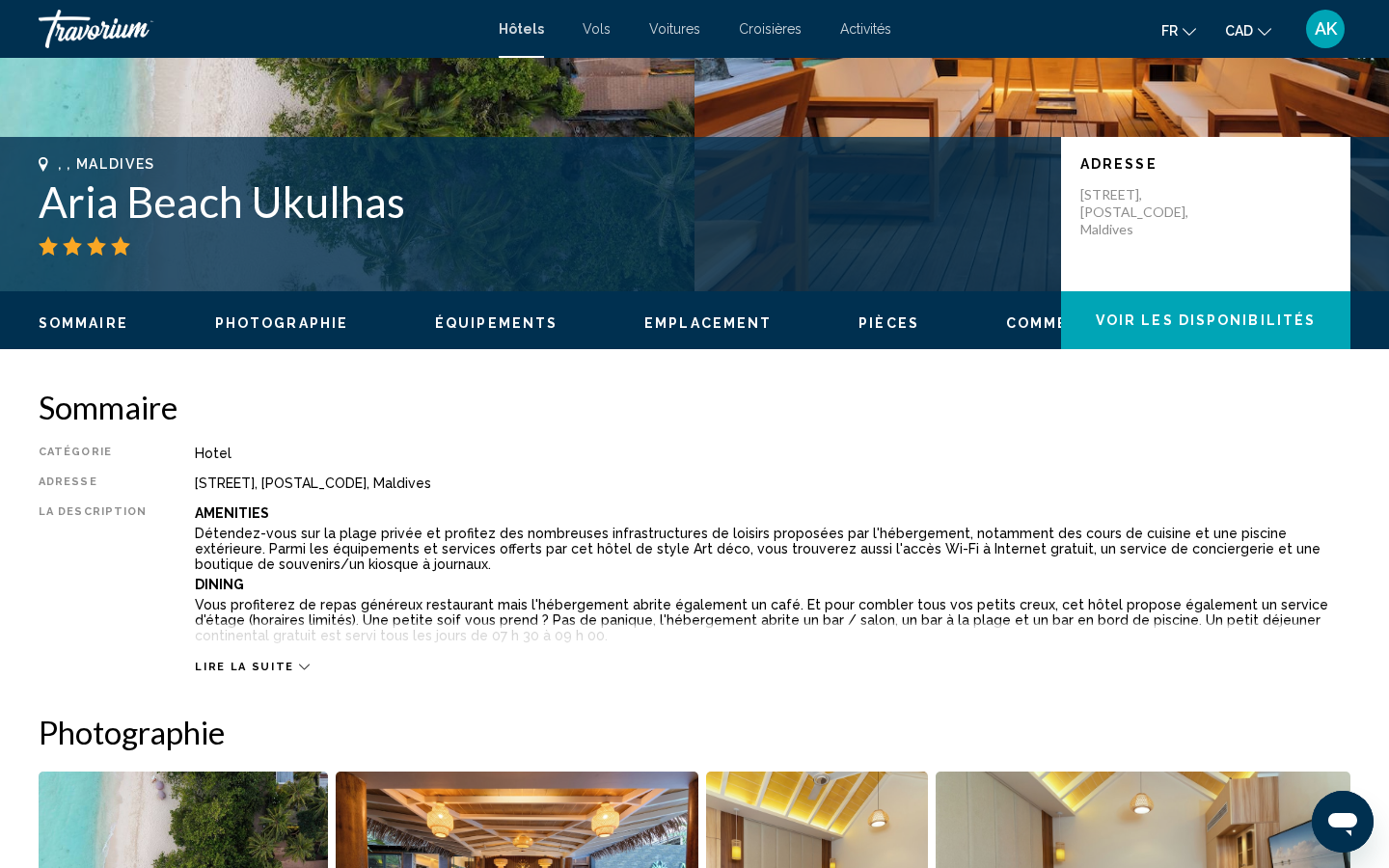 drag, startPoint x: 395, startPoint y: 222, endPoint x: 20, endPoint y: 215, distance: 375.06533 